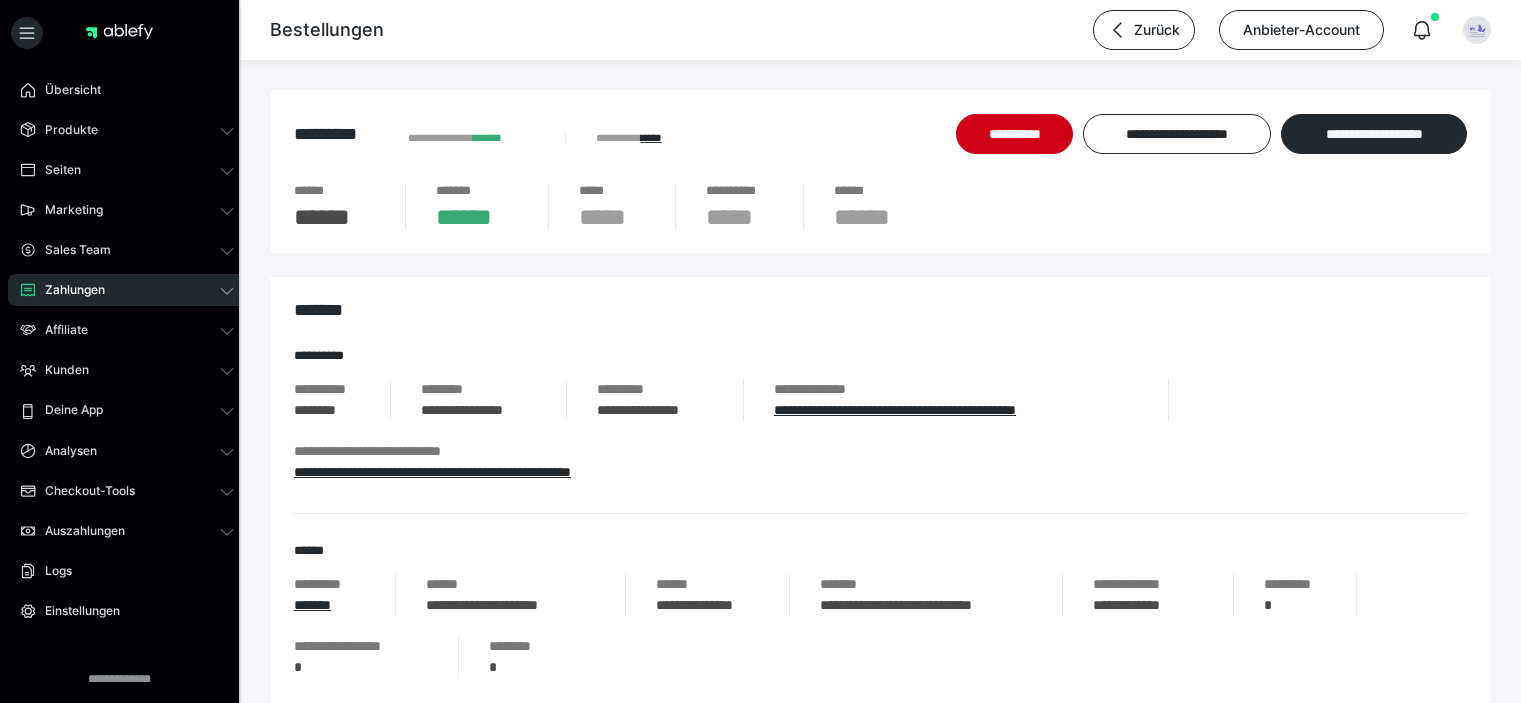 scroll, scrollTop: 200, scrollLeft: 0, axis: vertical 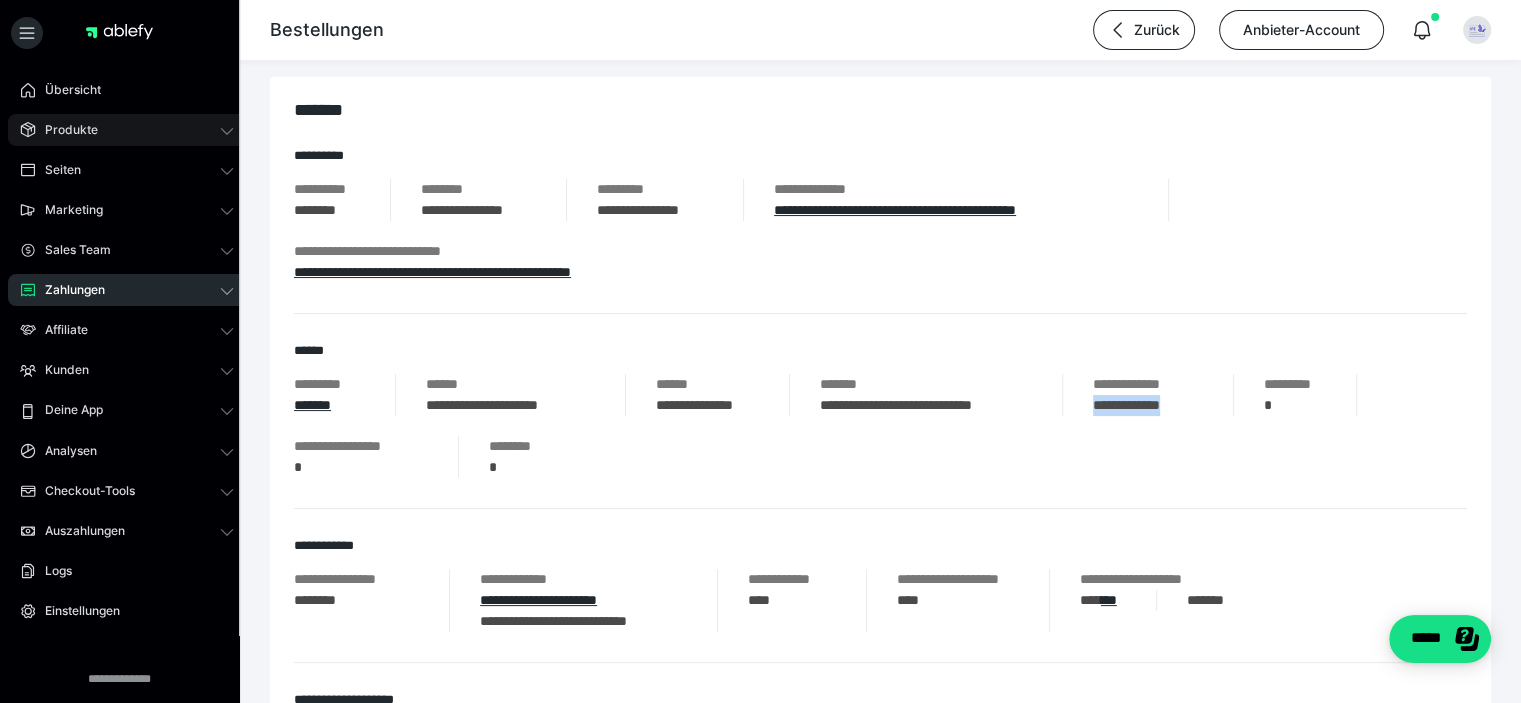 click on "Produkte" at bounding box center (127, 130) 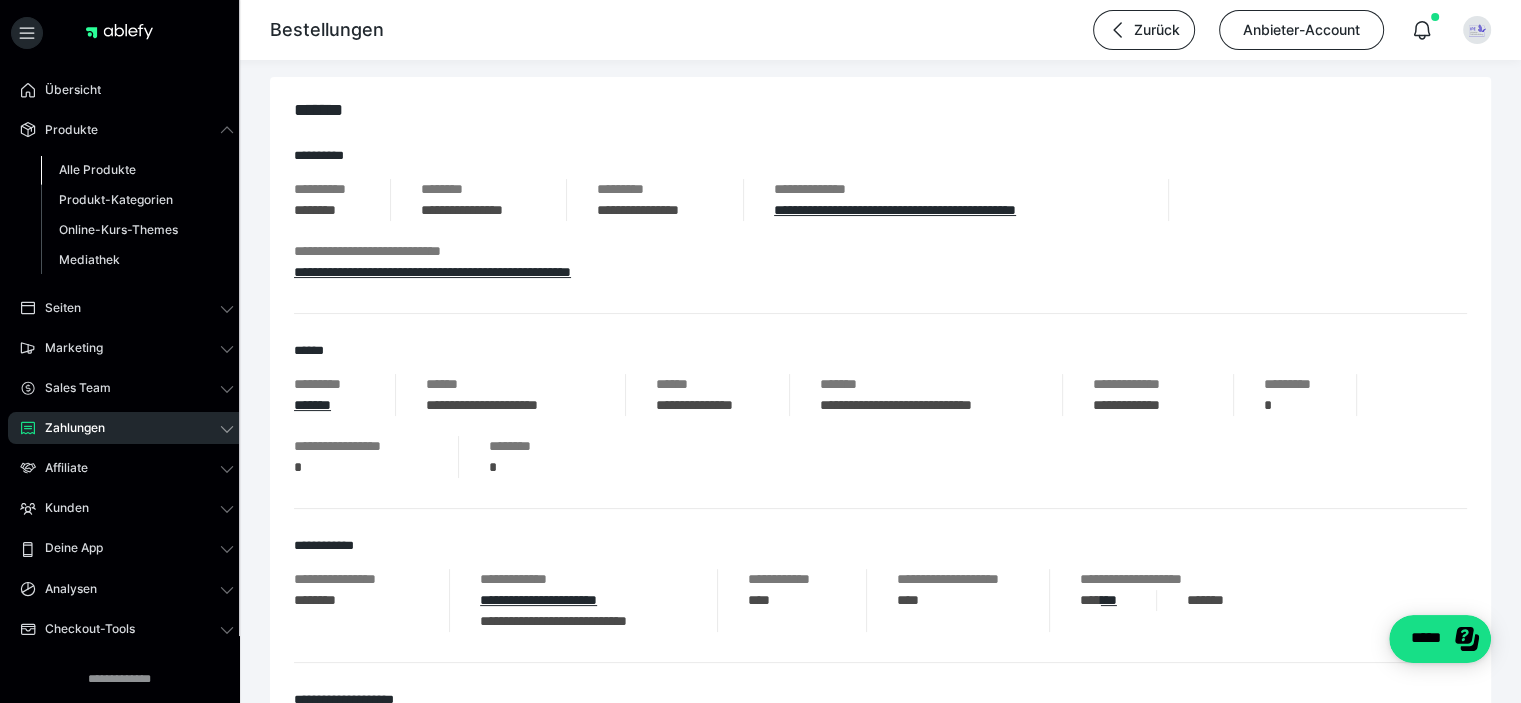 click on "Alle Produkte" at bounding box center [97, 169] 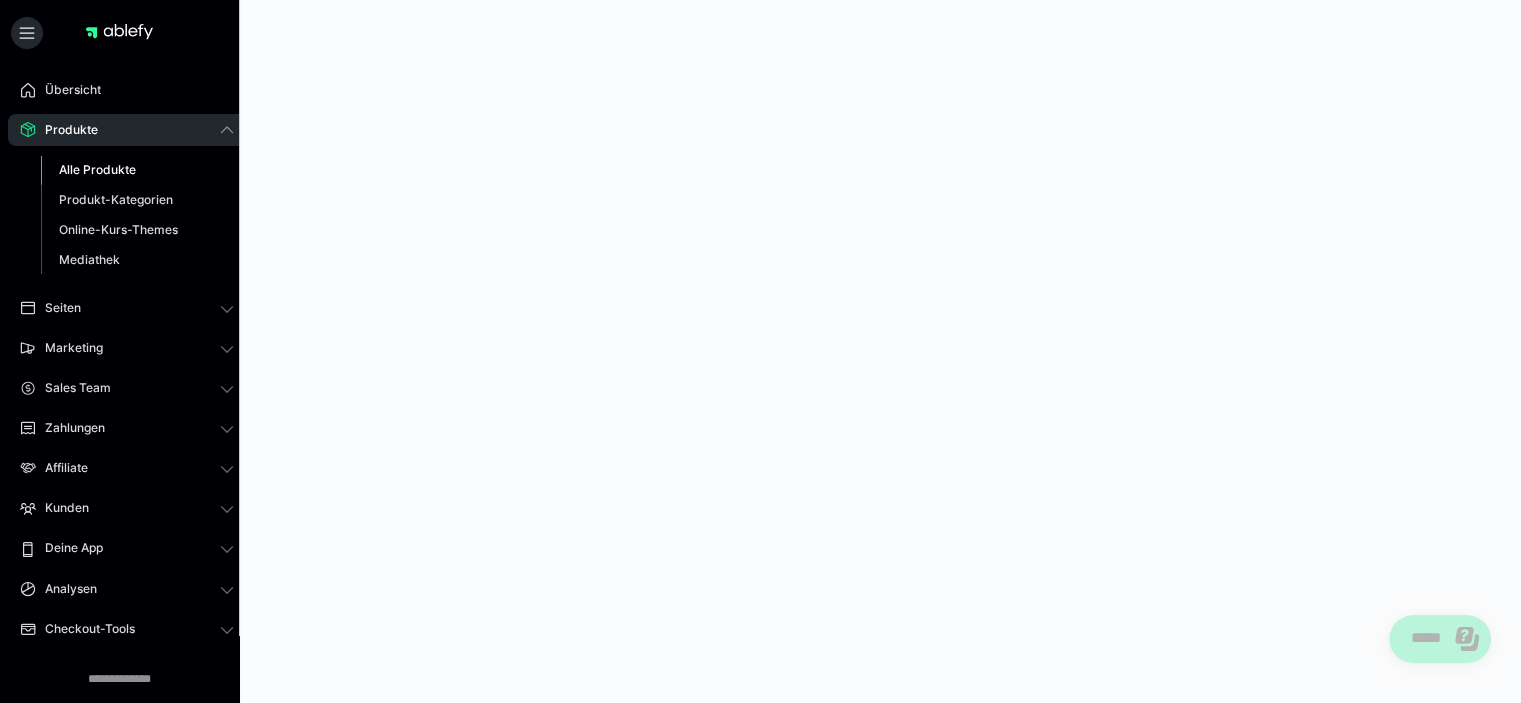 scroll, scrollTop: 0, scrollLeft: 0, axis: both 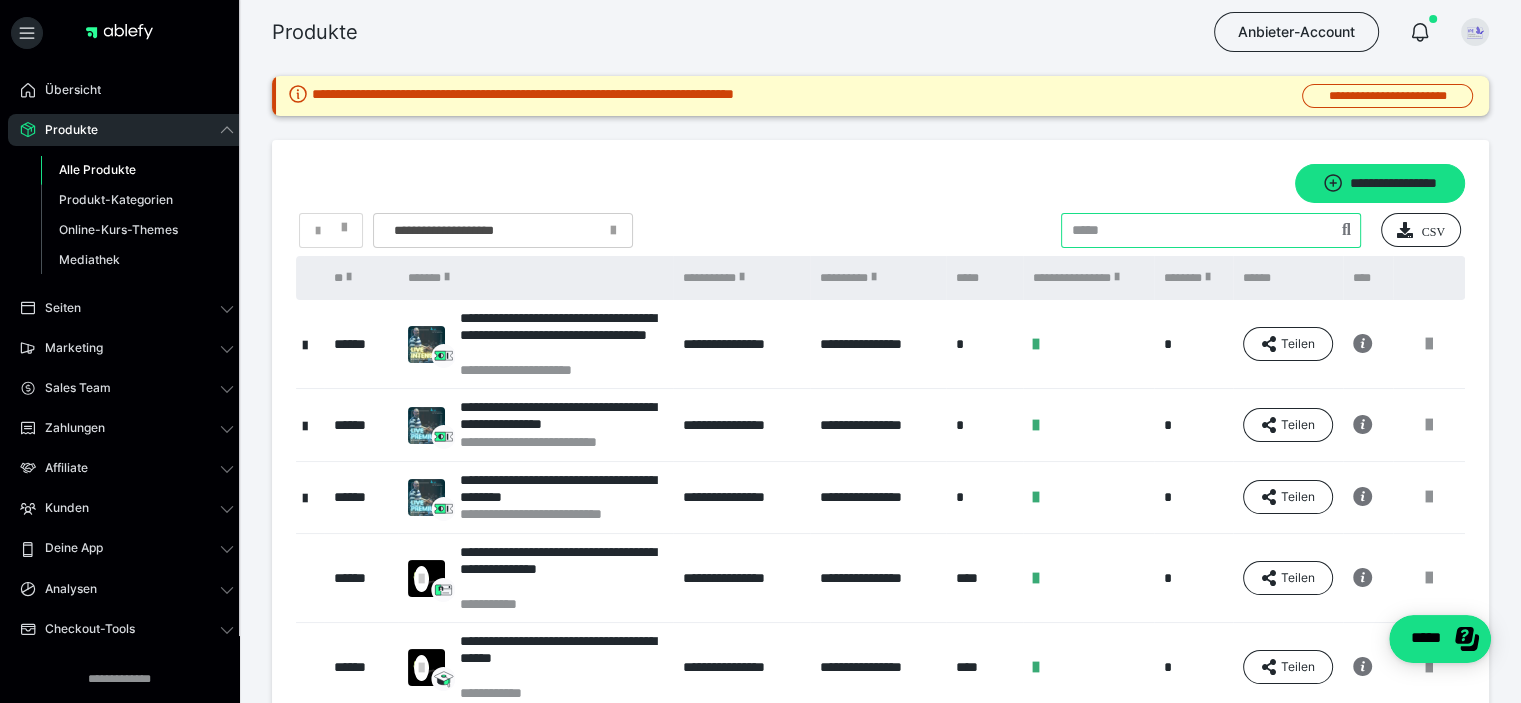 click at bounding box center (1211, 230) 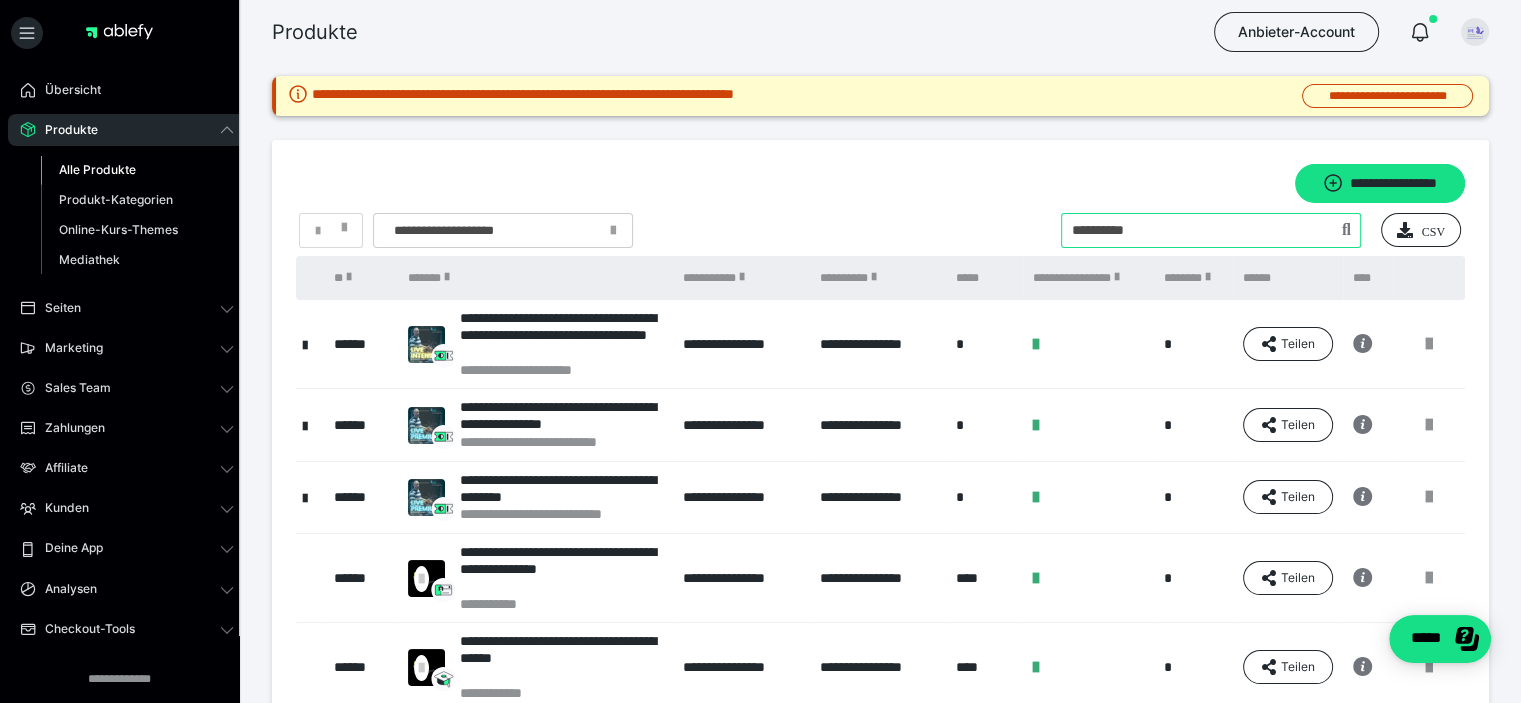 type on "**********" 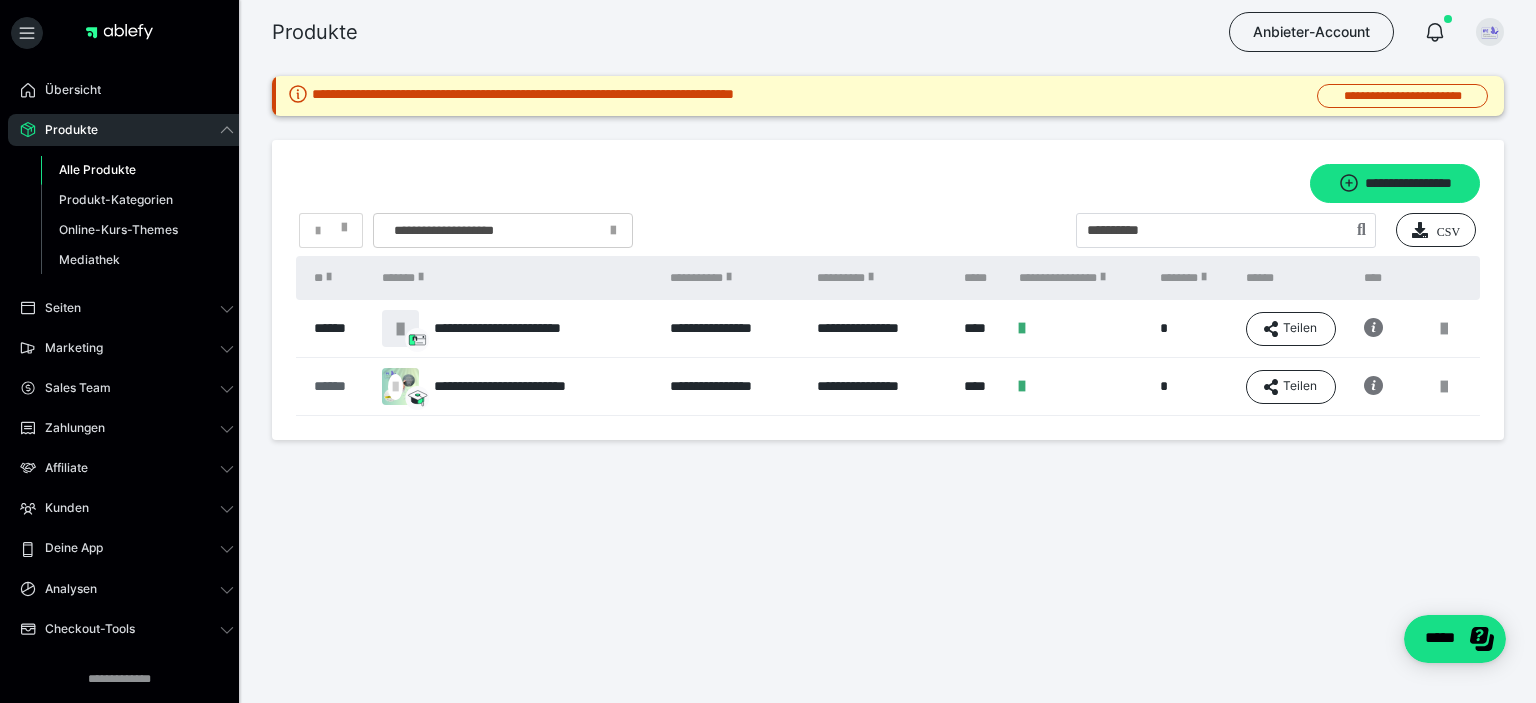 click on "******" at bounding box center (338, 386) 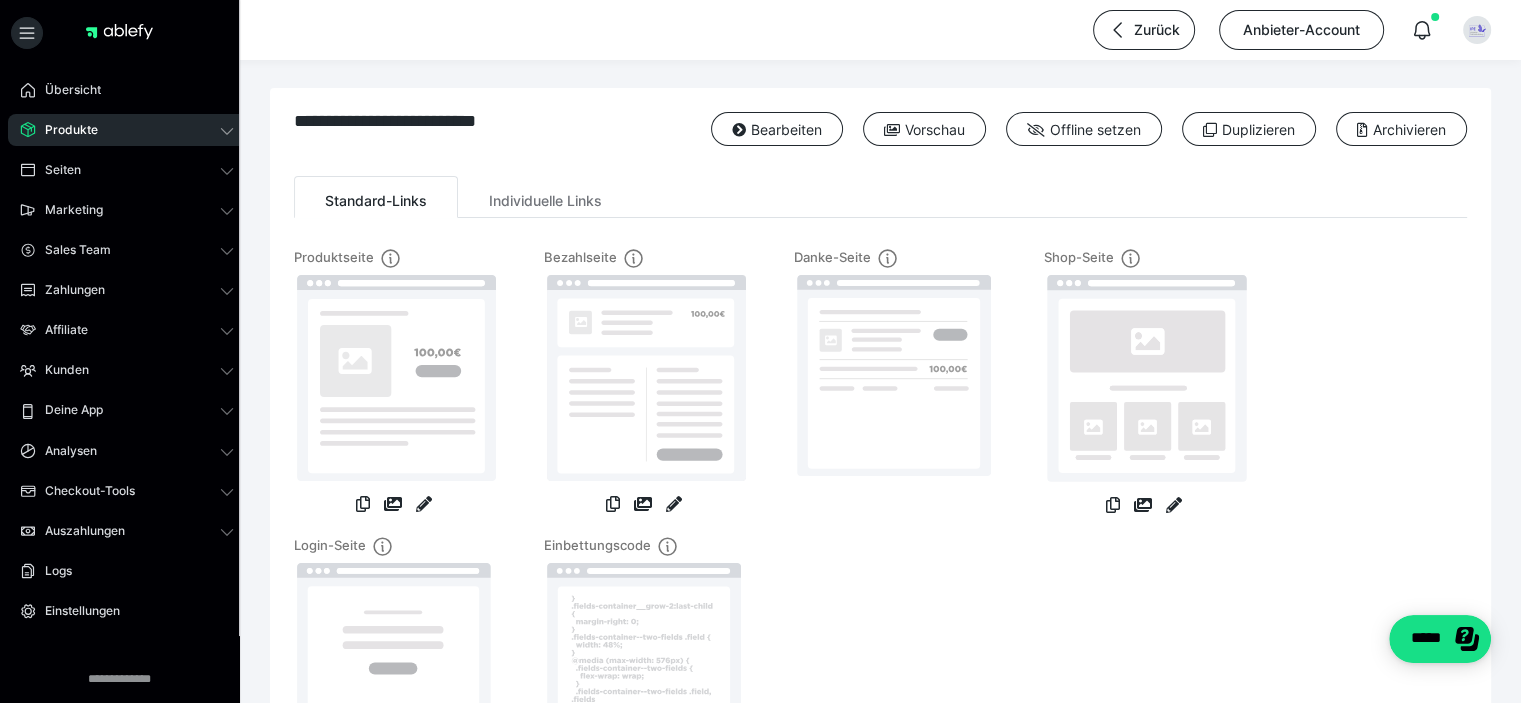 scroll, scrollTop: 0, scrollLeft: 0, axis: both 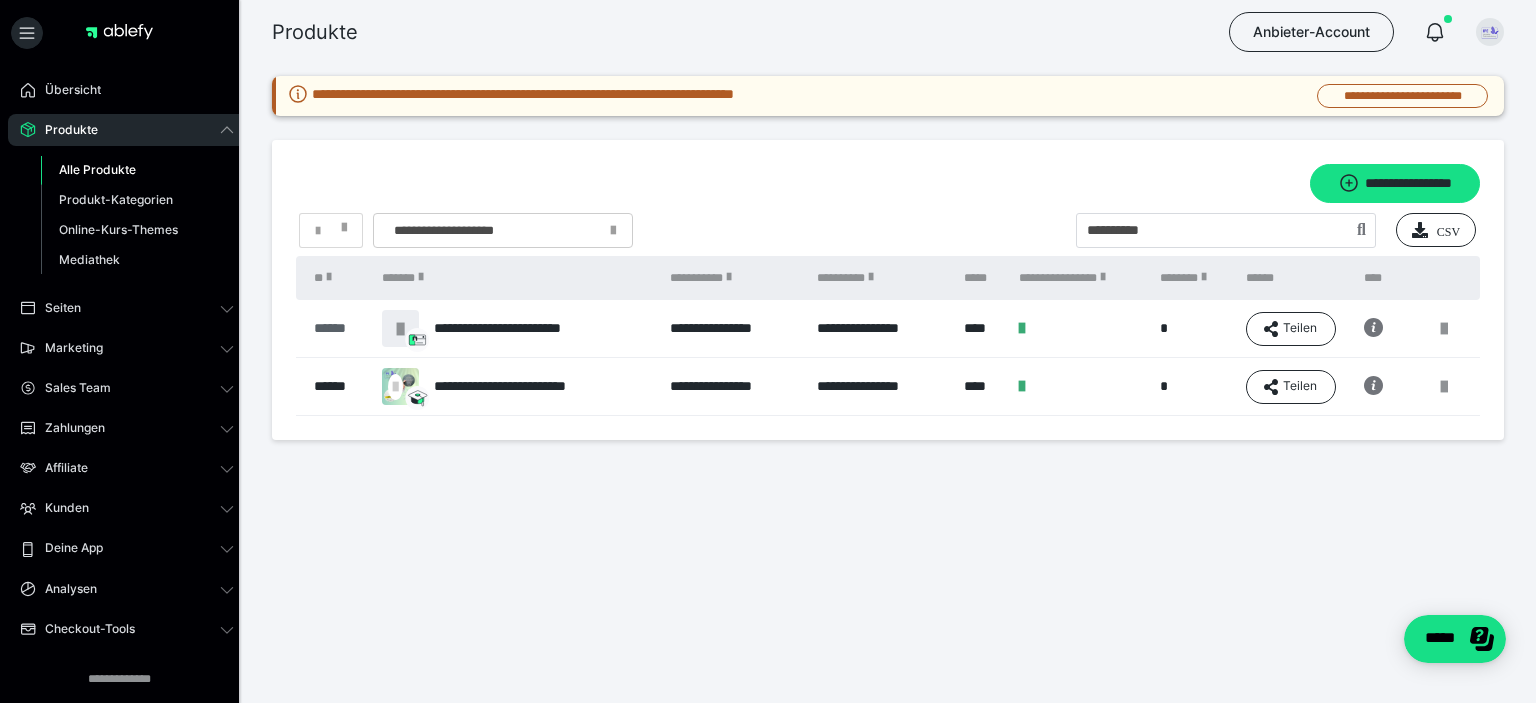 click on "******" at bounding box center (338, 328) 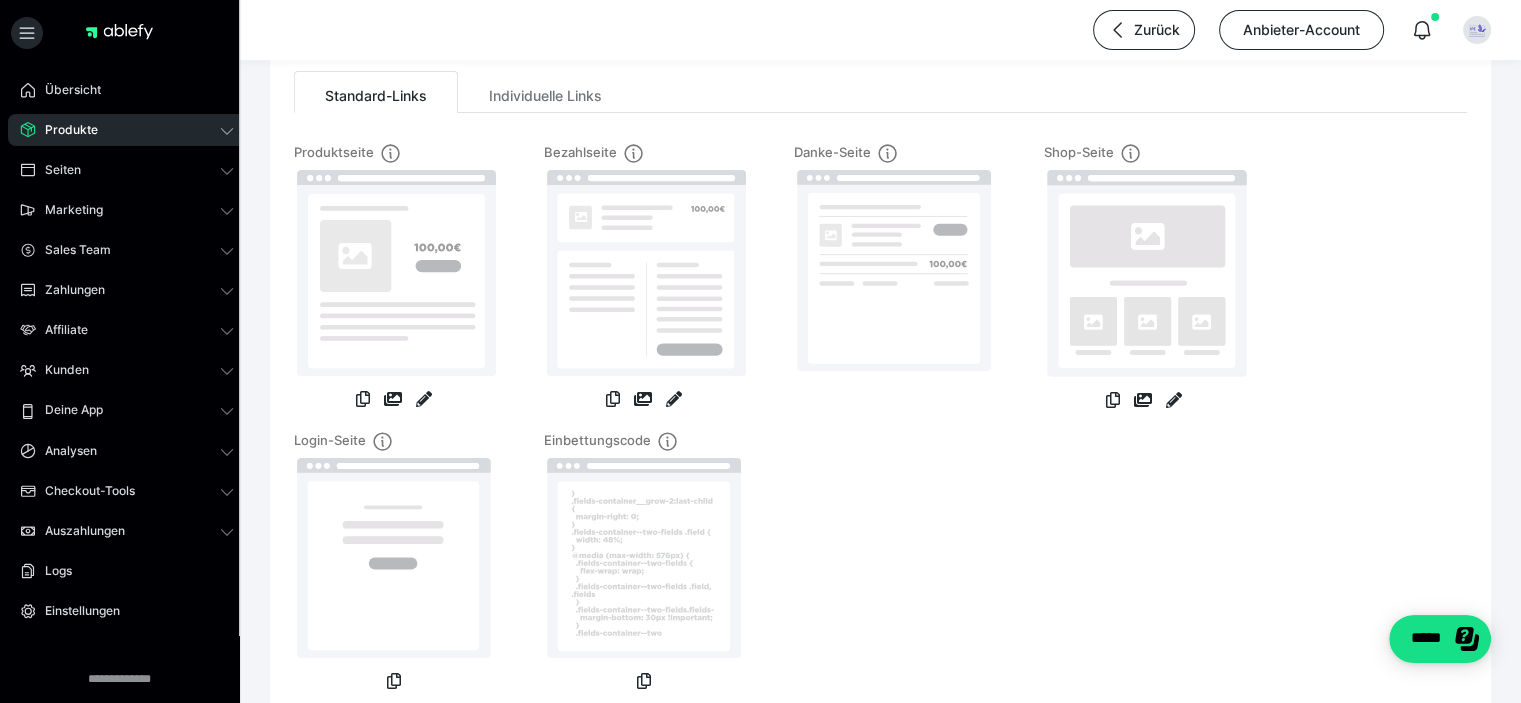 scroll, scrollTop: 0, scrollLeft: 0, axis: both 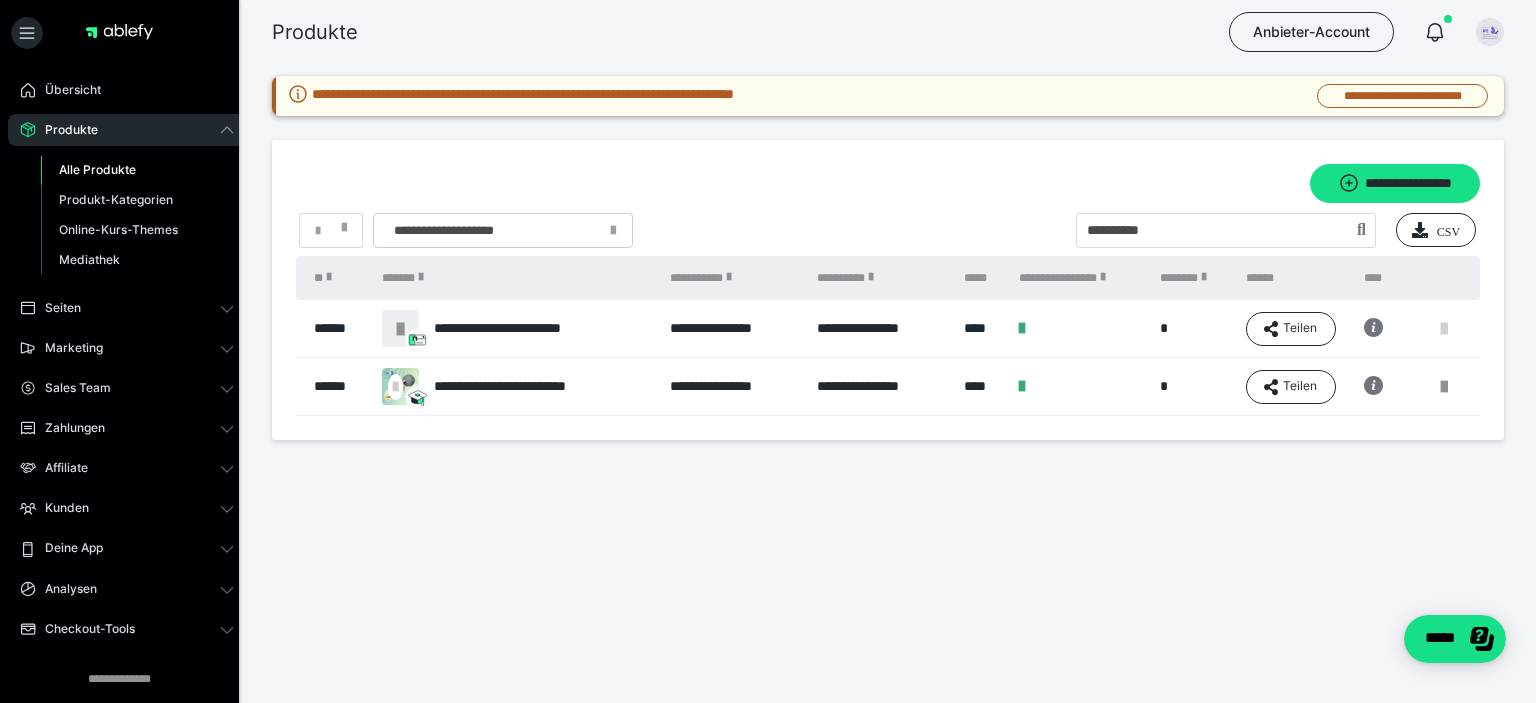 click at bounding box center (1444, 329) 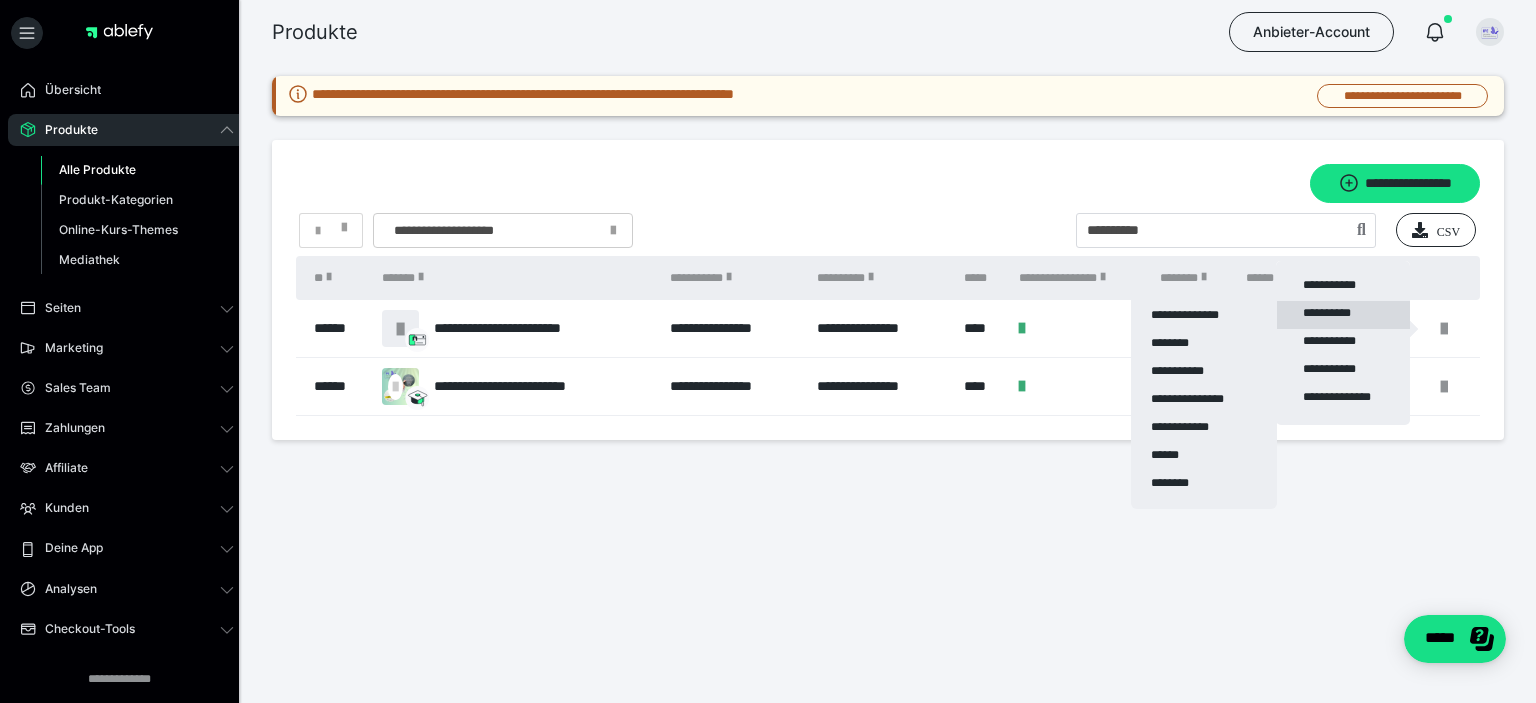 click on "**********" at bounding box center (1343, 315) 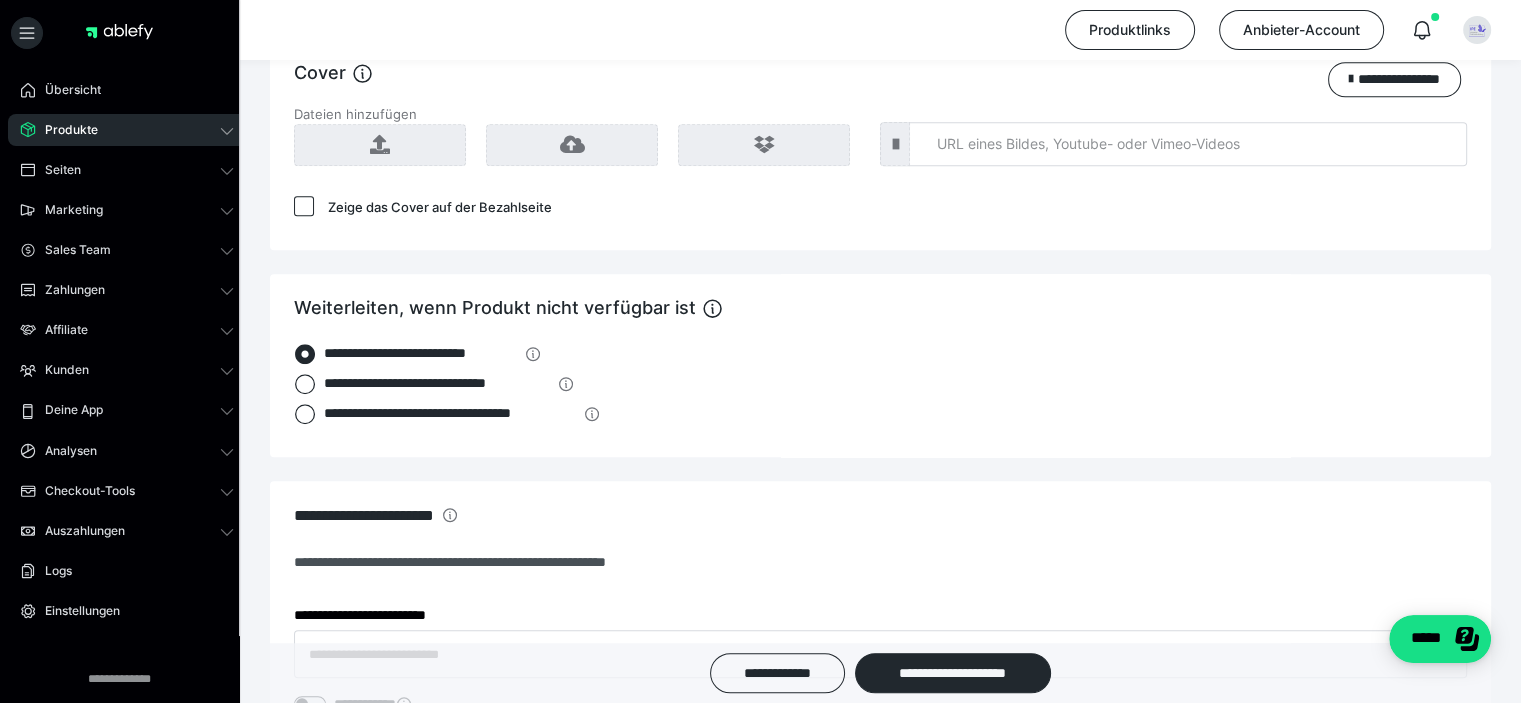 scroll, scrollTop: 1284, scrollLeft: 0, axis: vertical 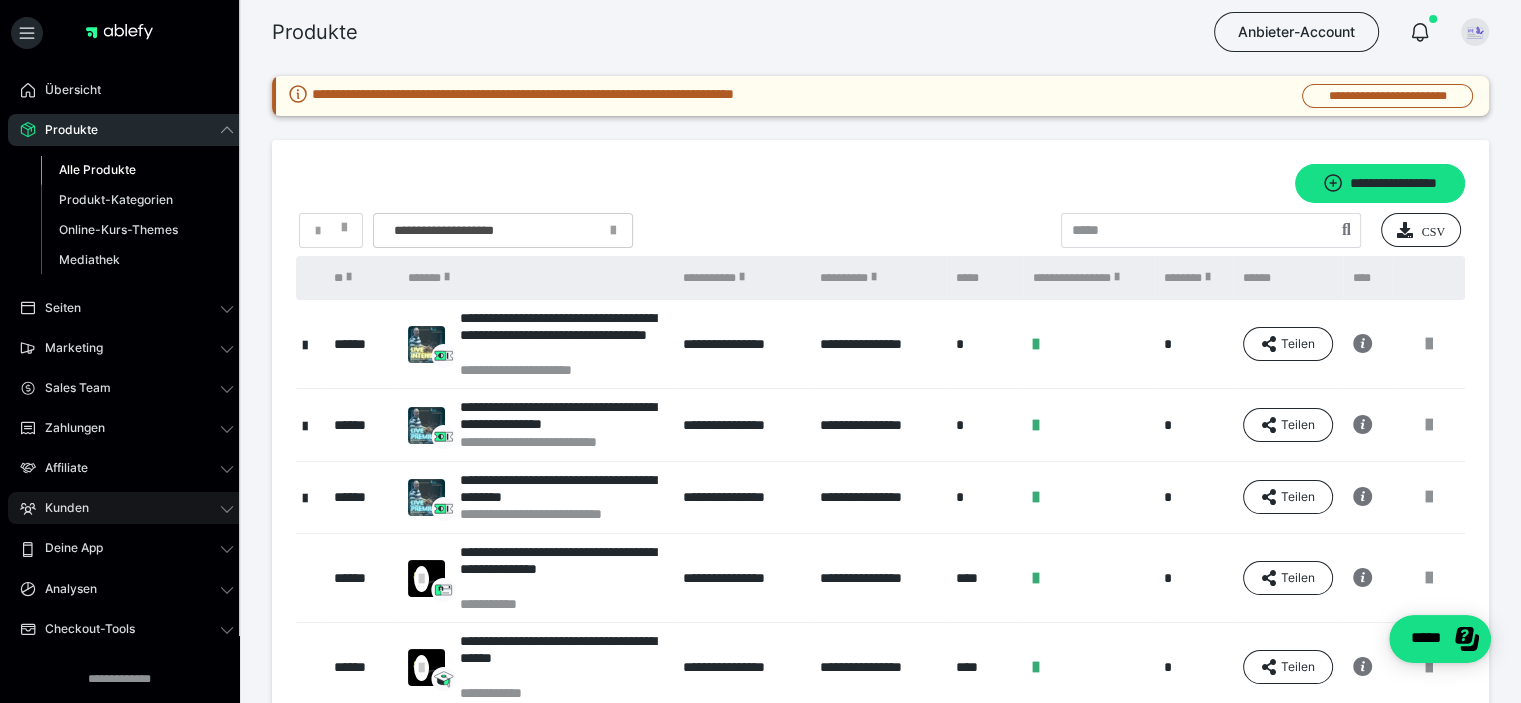 click 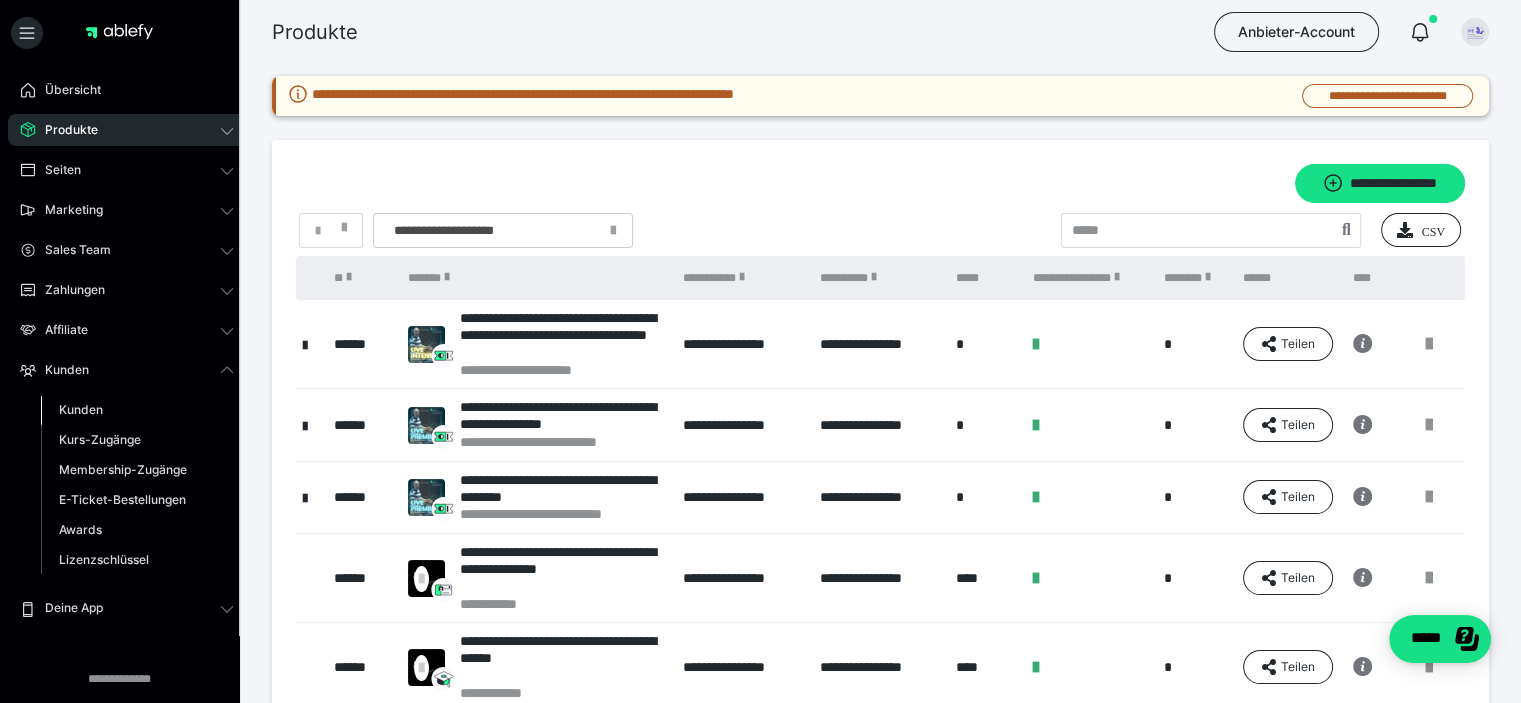 click on "Kunden" at bounding box center (81, 409) 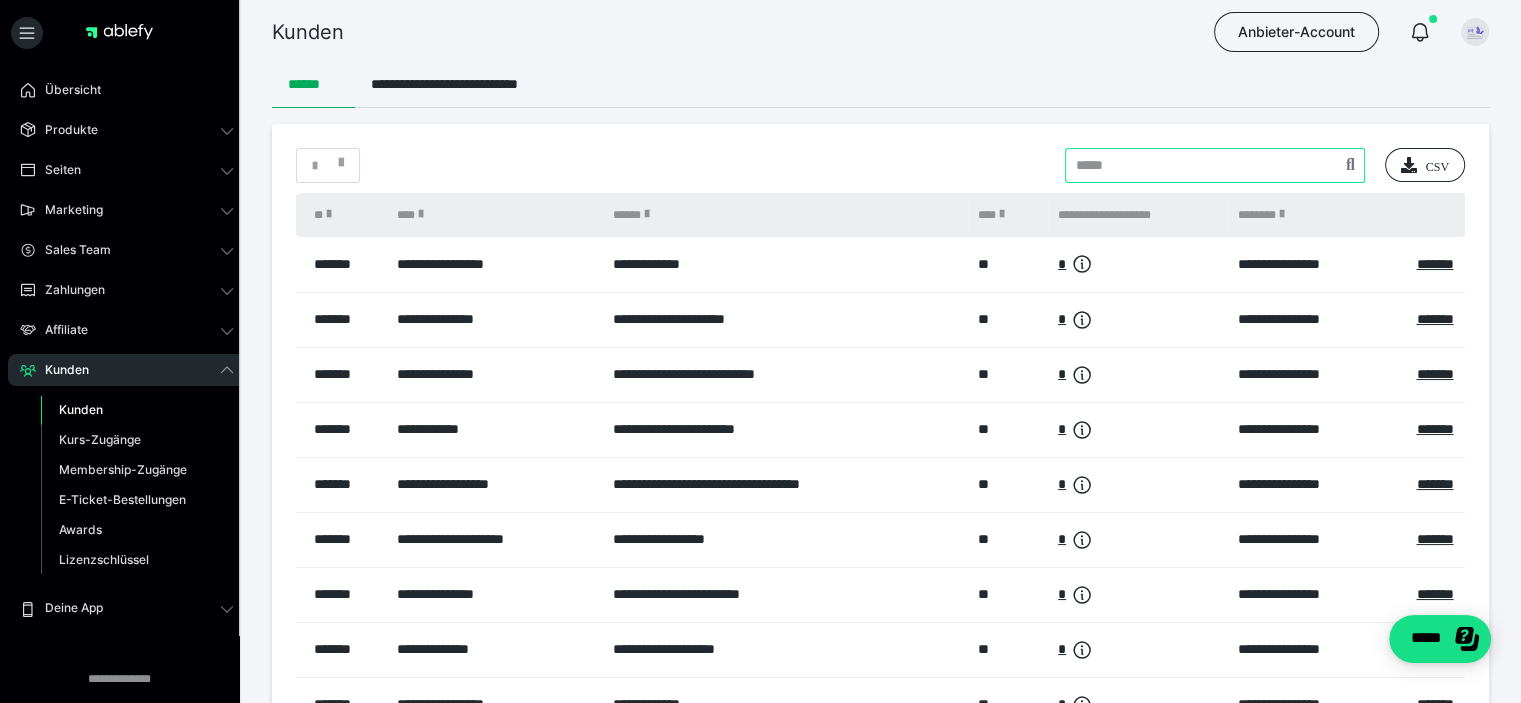 click at bounding box center [1215, 165] 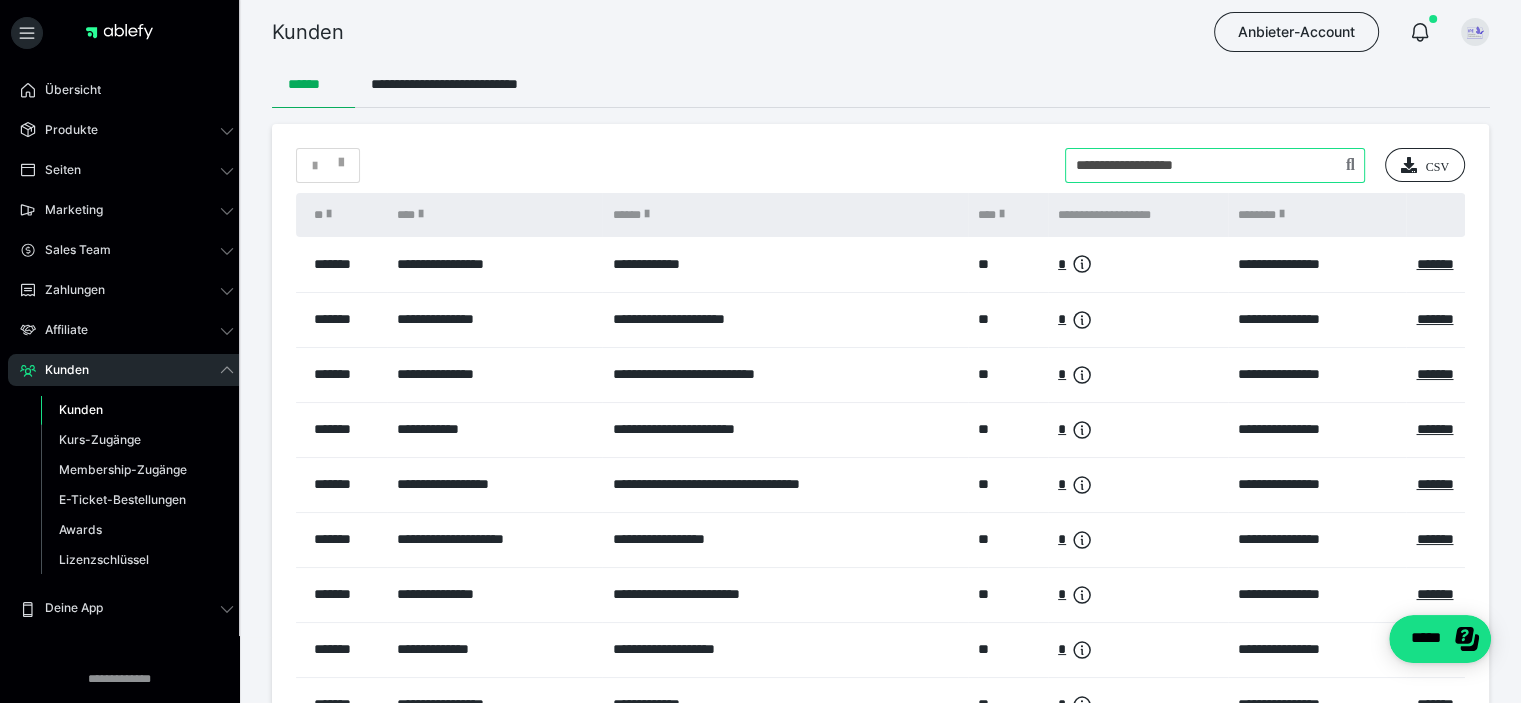 type on "**********" 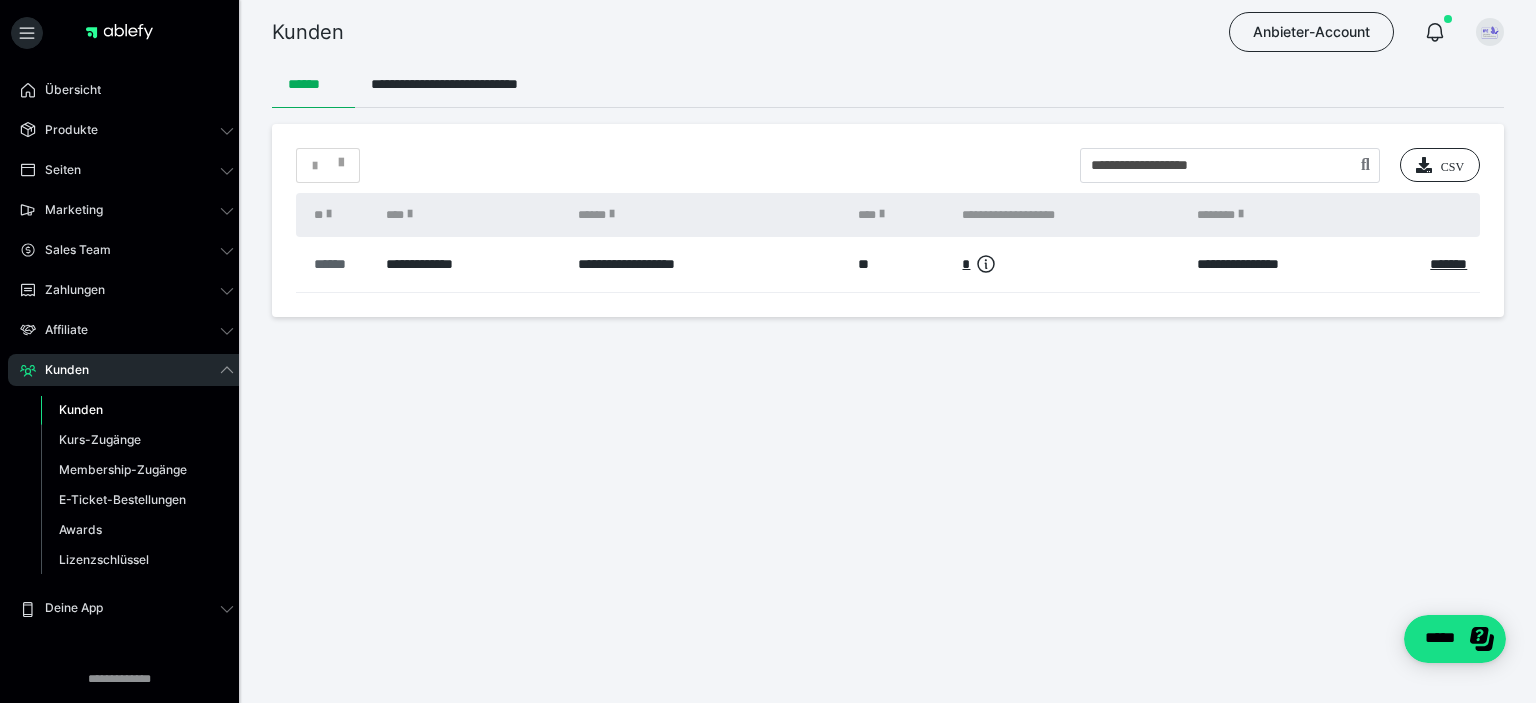 click on "******" at bounding box center (340, 264) 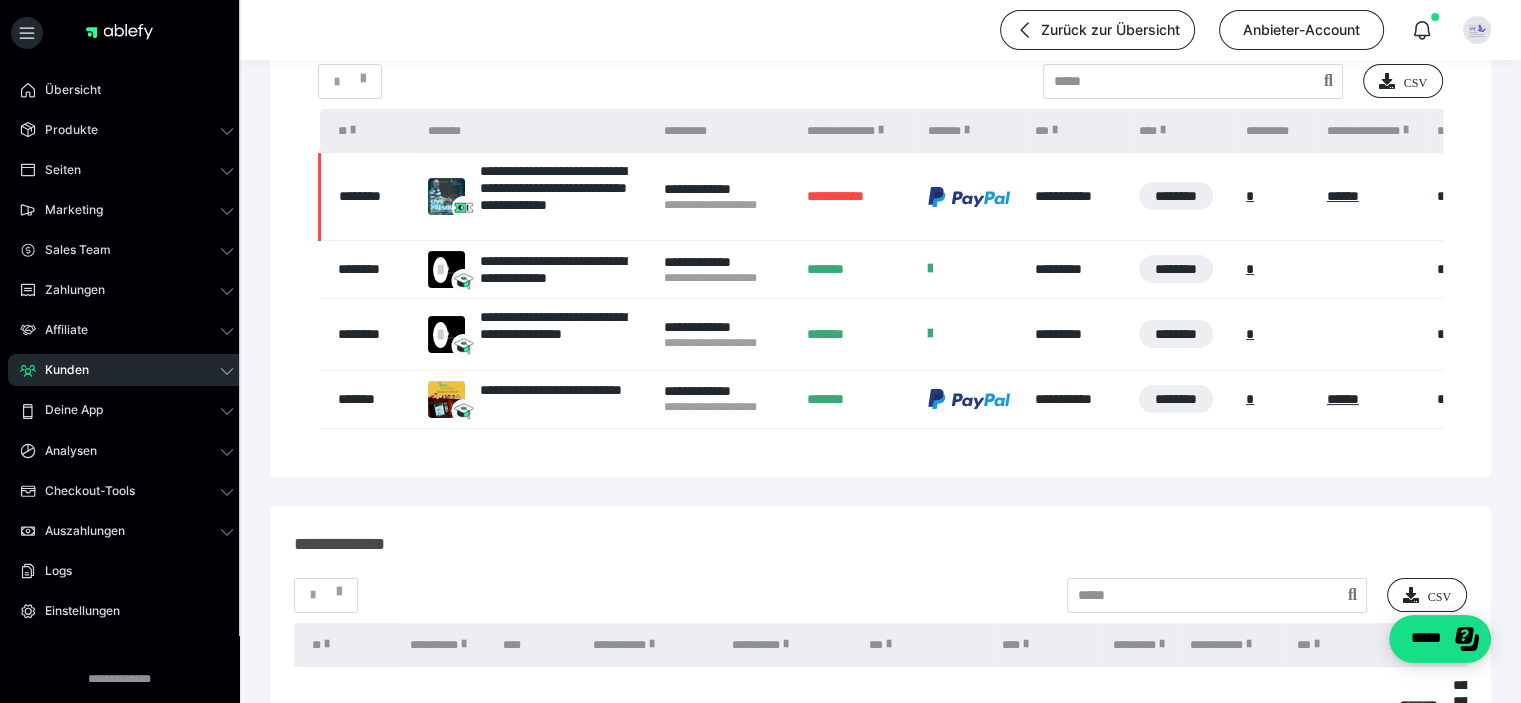 scroll, scrollTop: 300, scrollLeft: 0, axis: vertical 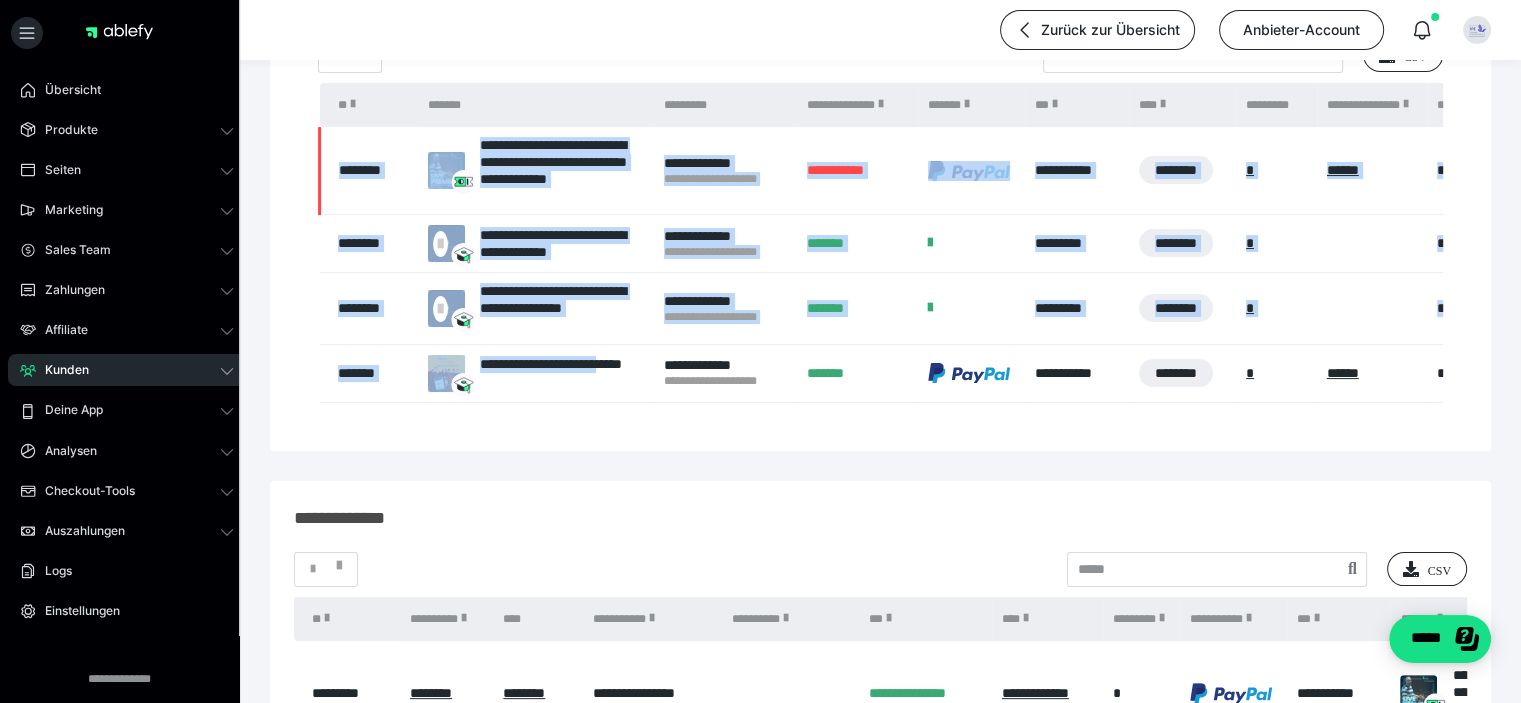 drag, startPoint x: 526, startPoint y: 401, endPoint x: 639, endPoint y: 407, distance: 113.15918 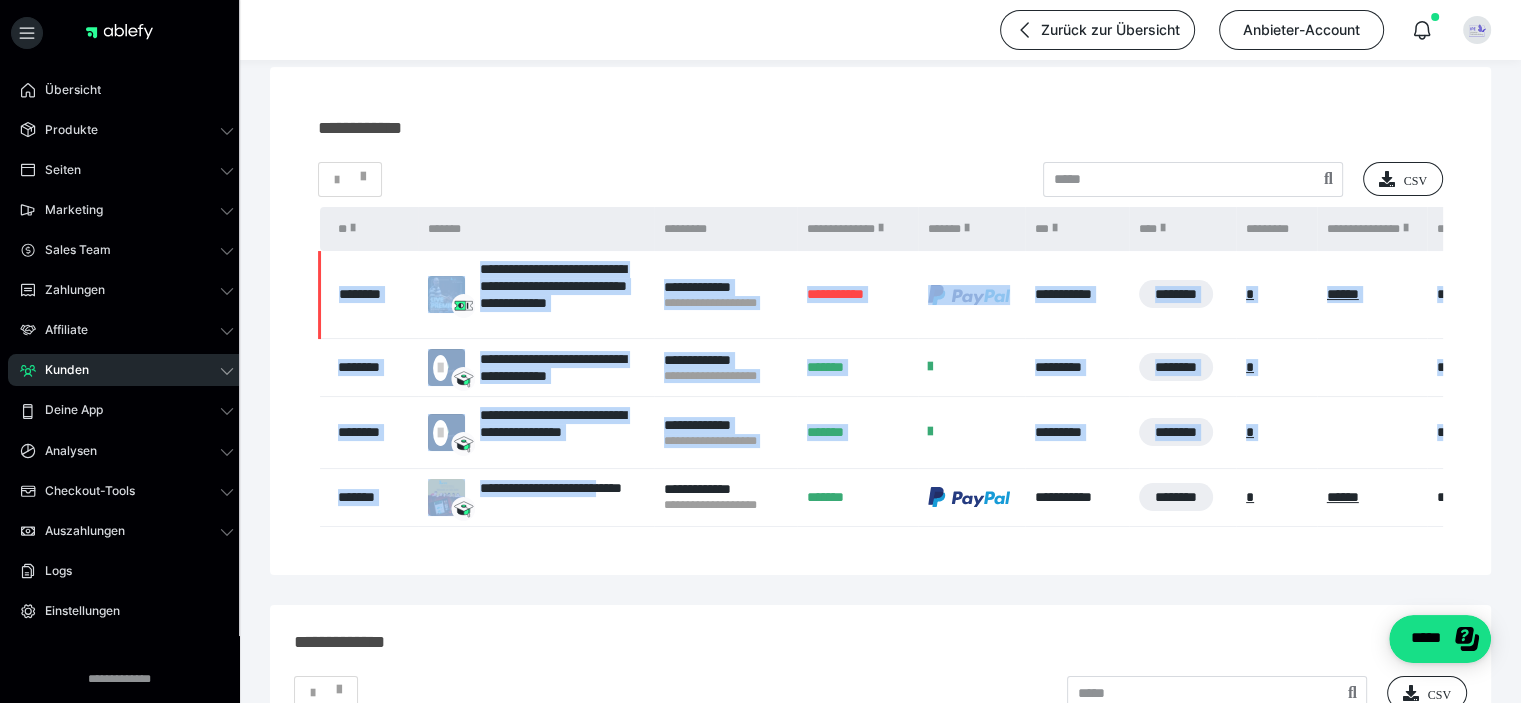 scroll, scrollTop: 0, scrollLeft: 0, axis: both 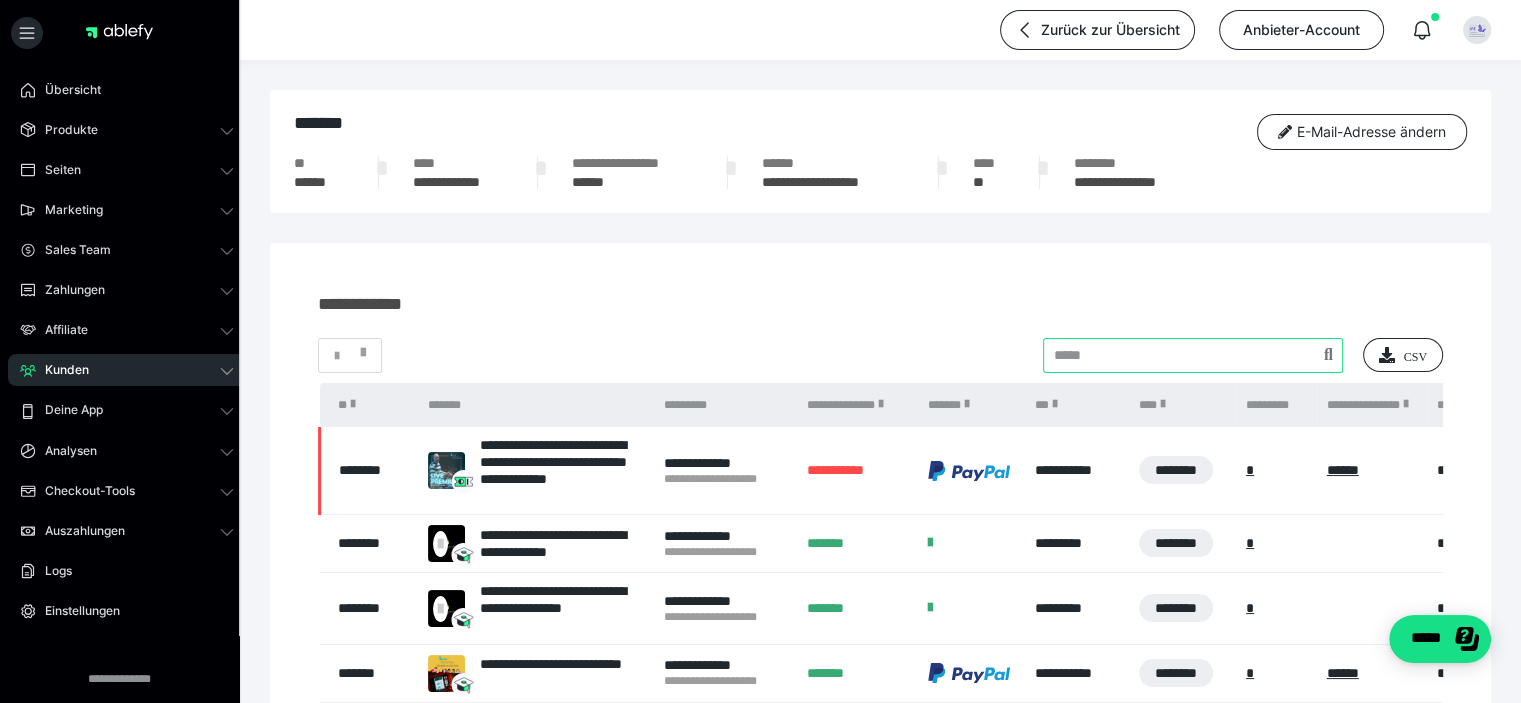 click at bounding box center (1193, 355) 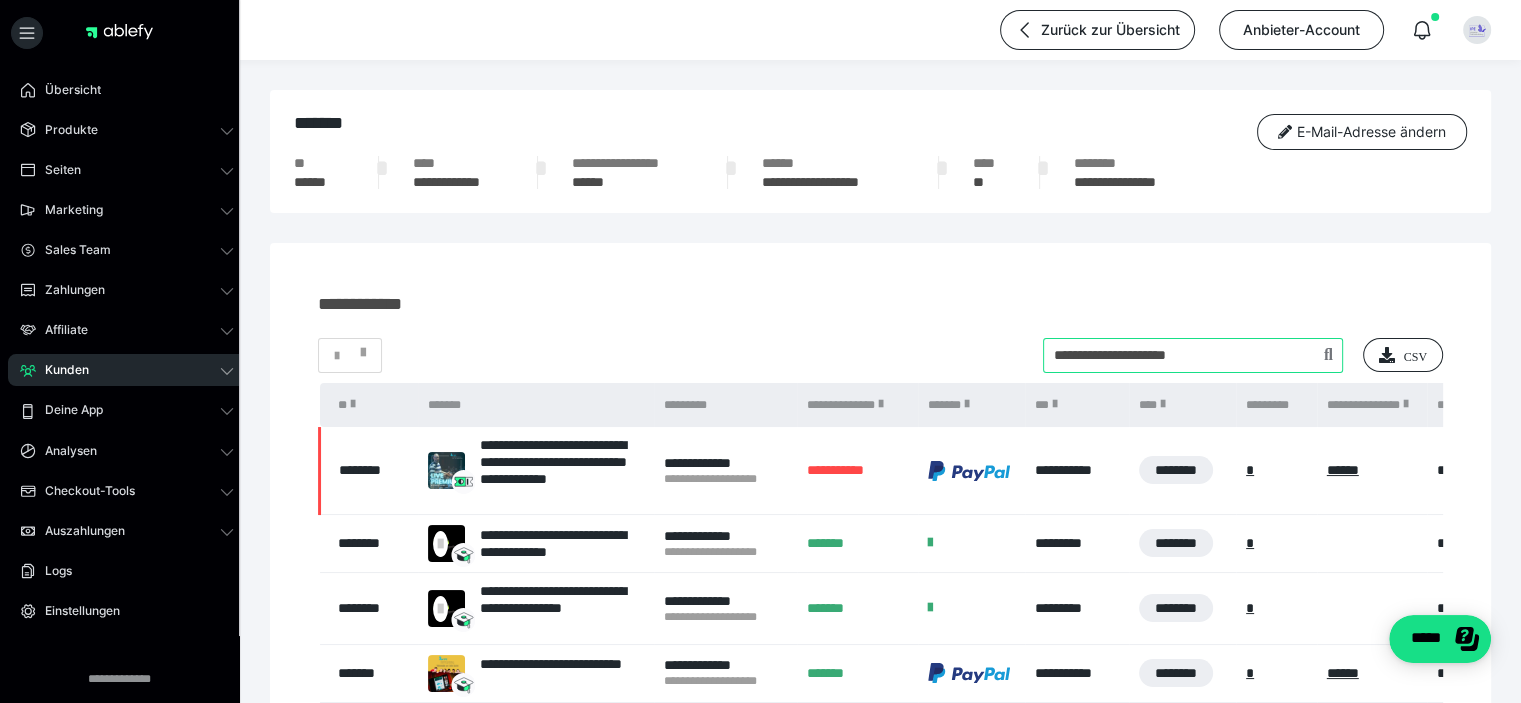 type on "**********" 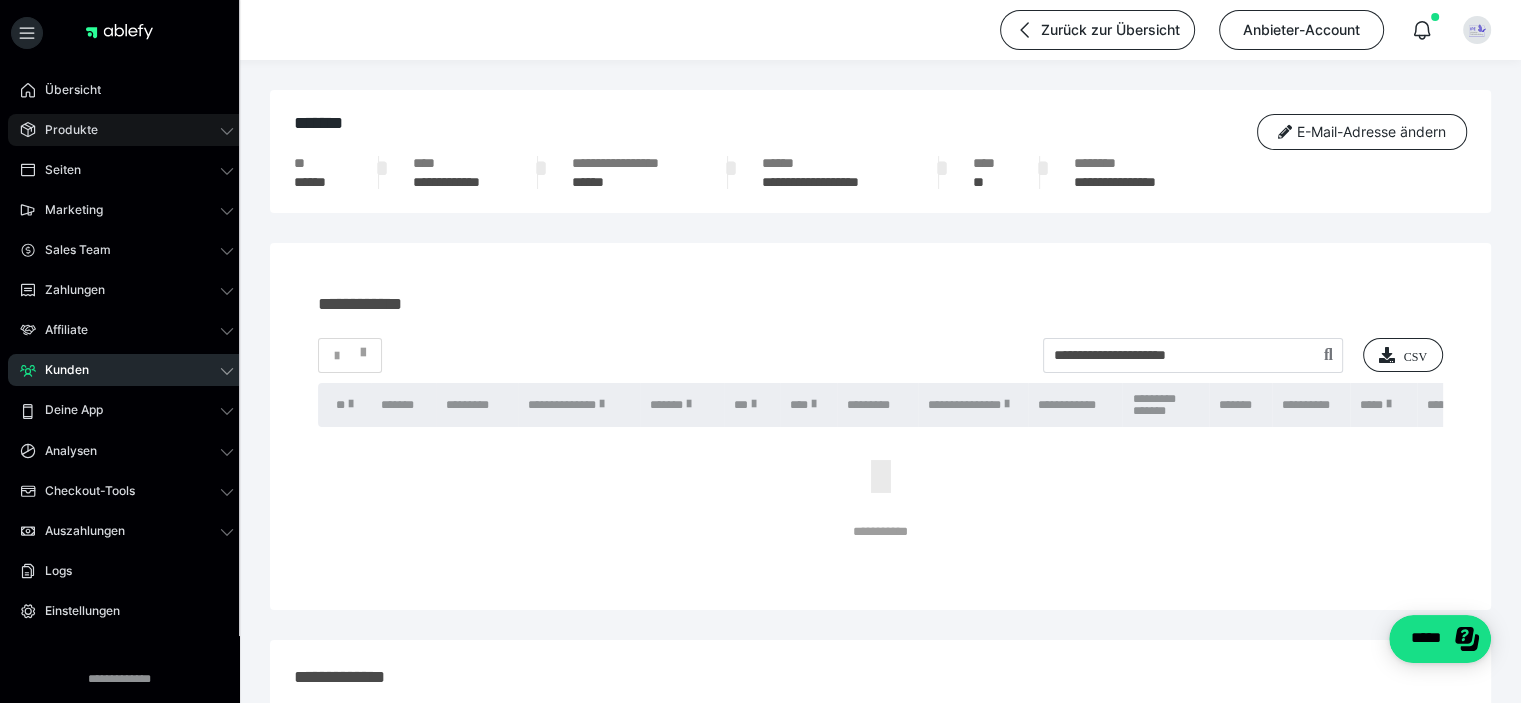 click 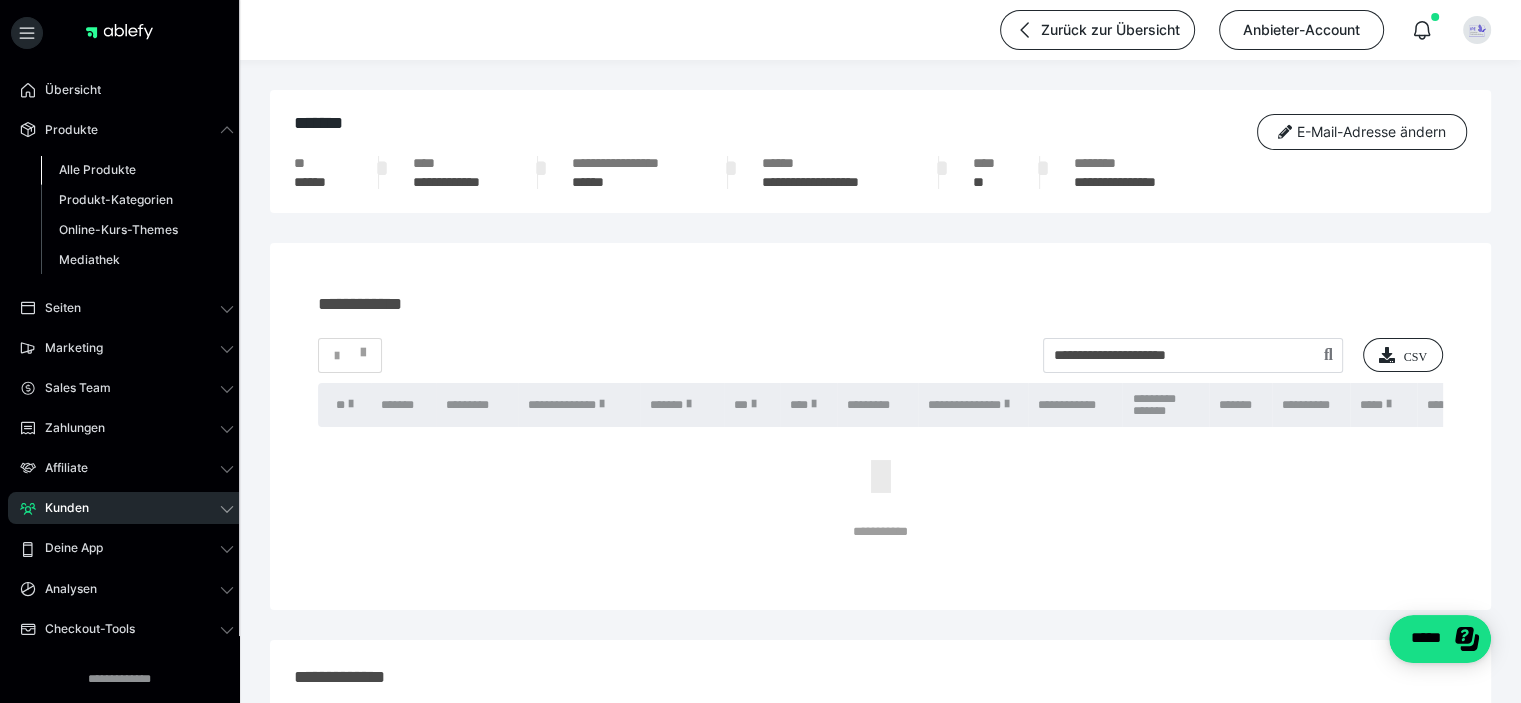 click on "Alle Produkte" at bounding box center (97, 169) 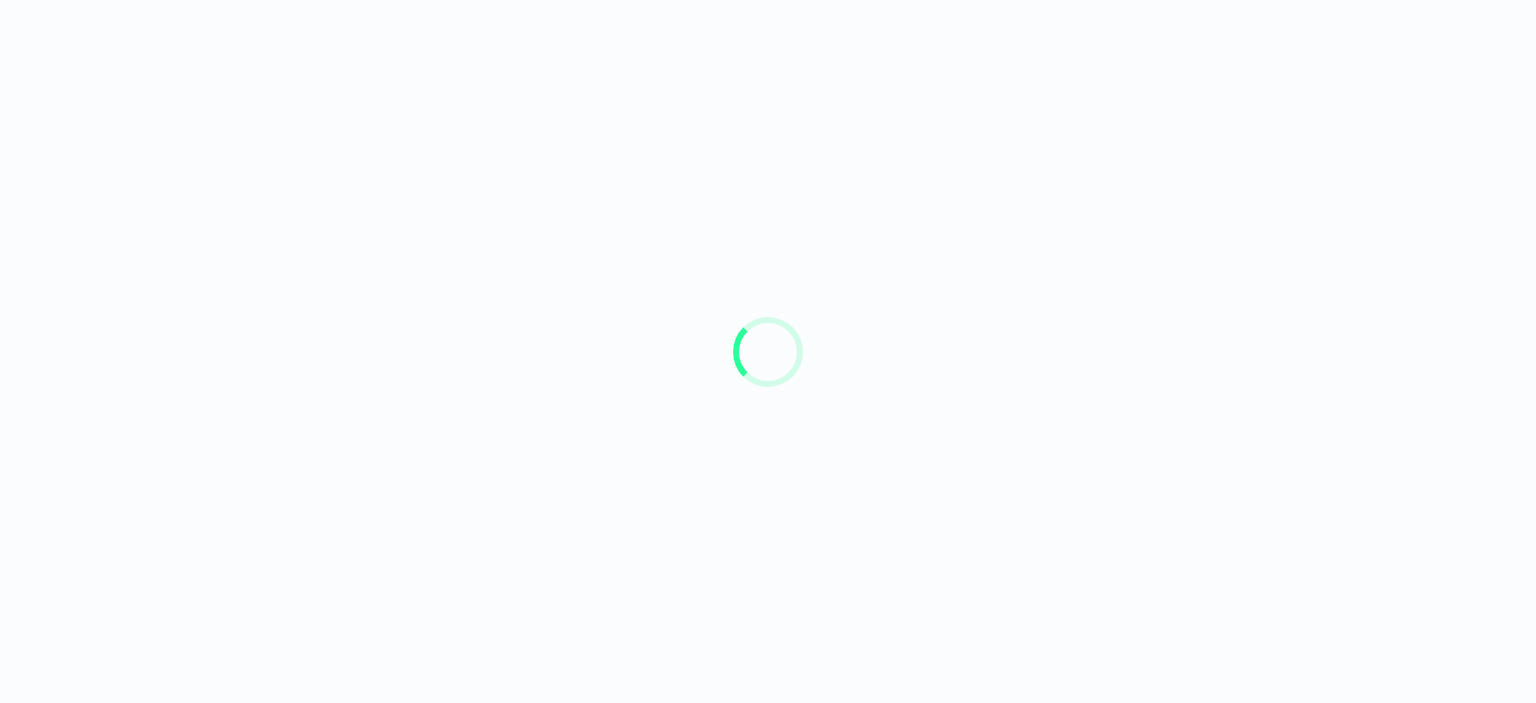 scroll, scrollTop: 0, scrollLeft: 0, axis: both 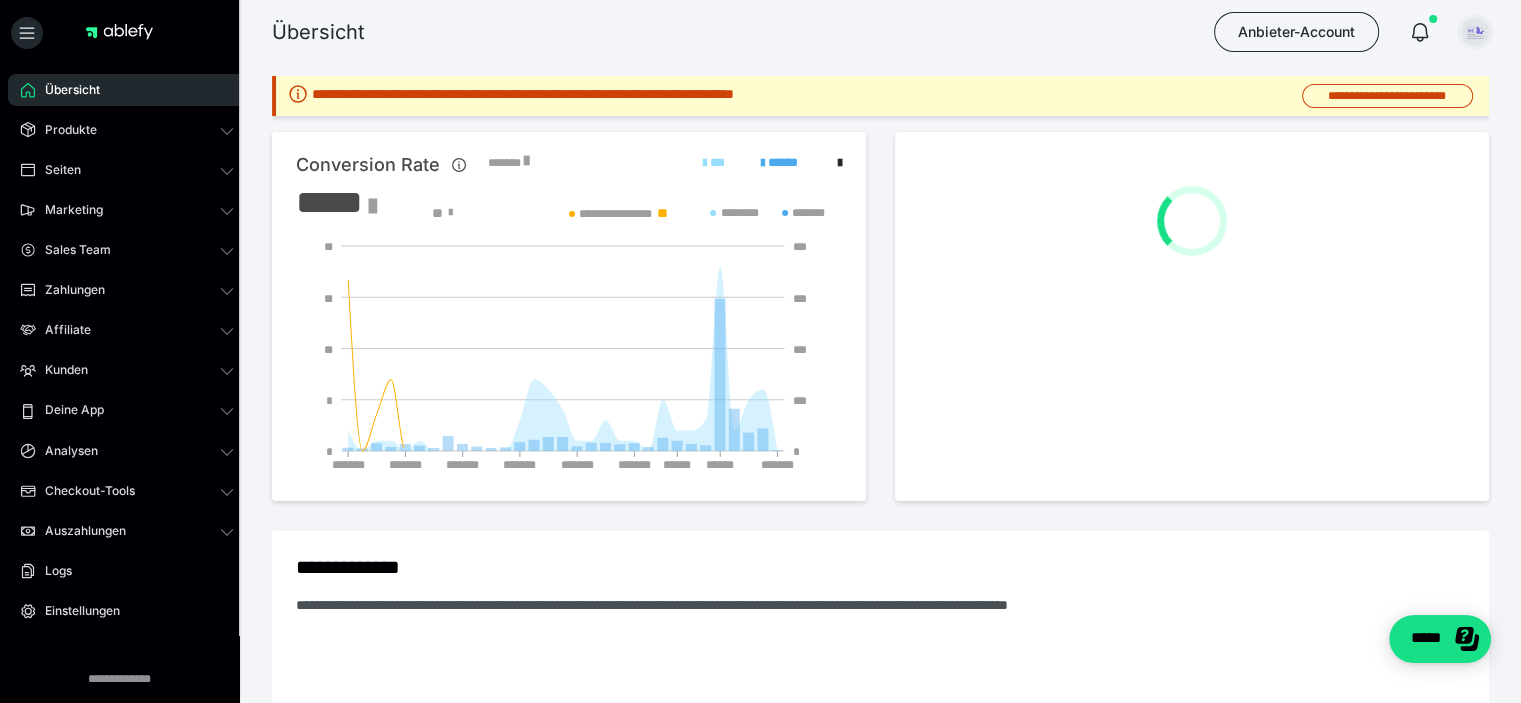 click at bounding box center [1475, 32] 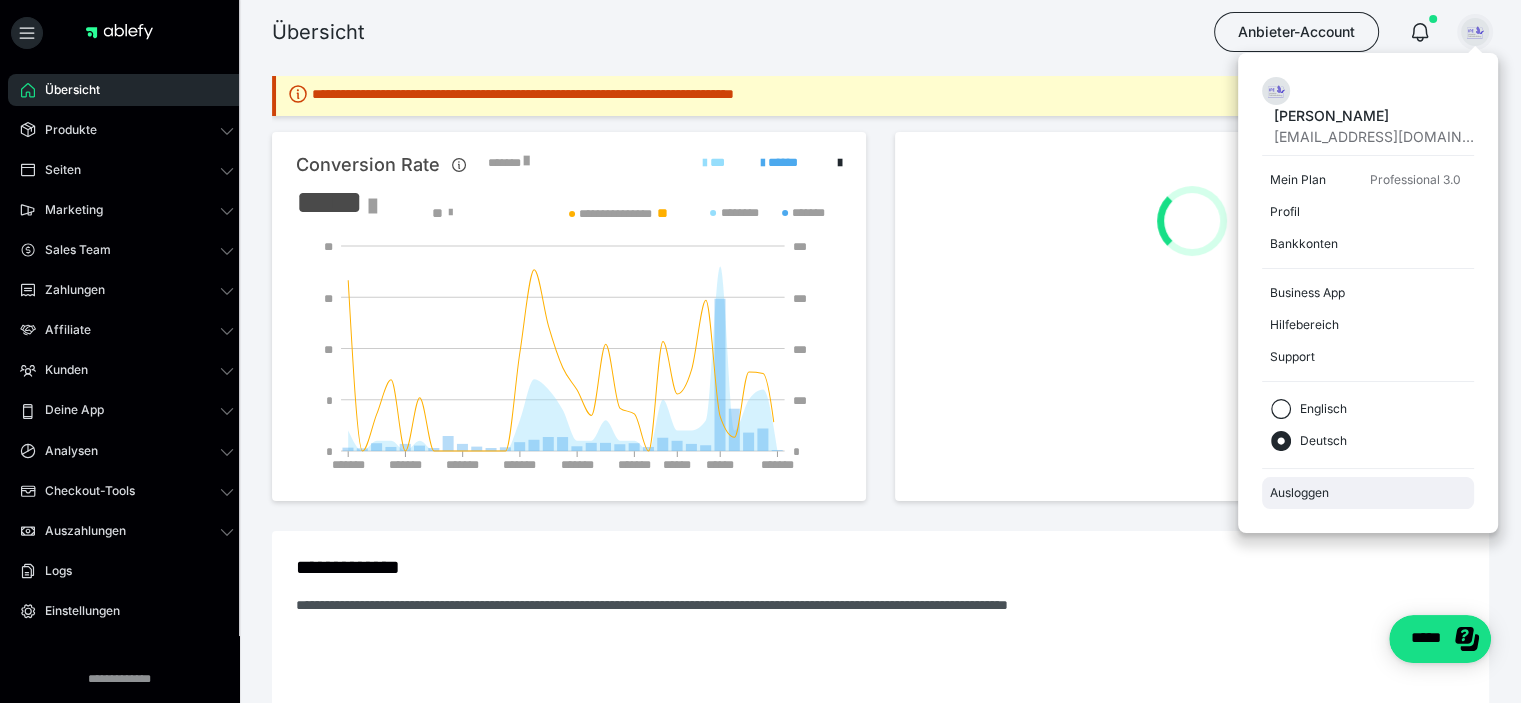 click on "Ausloggen" at bounding box center (1368, 493) 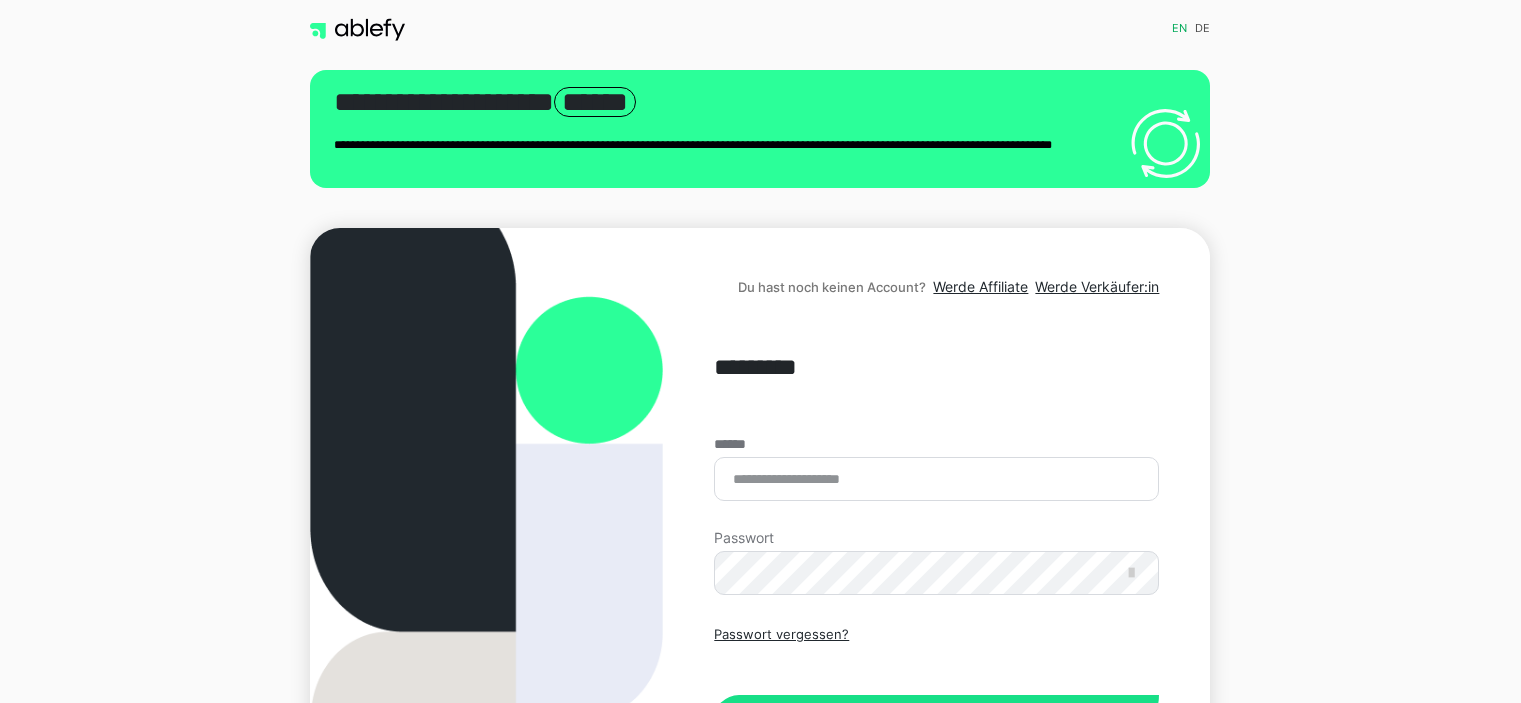 scroll, scrollTop: 0, scrollLeft: 0, axis: both 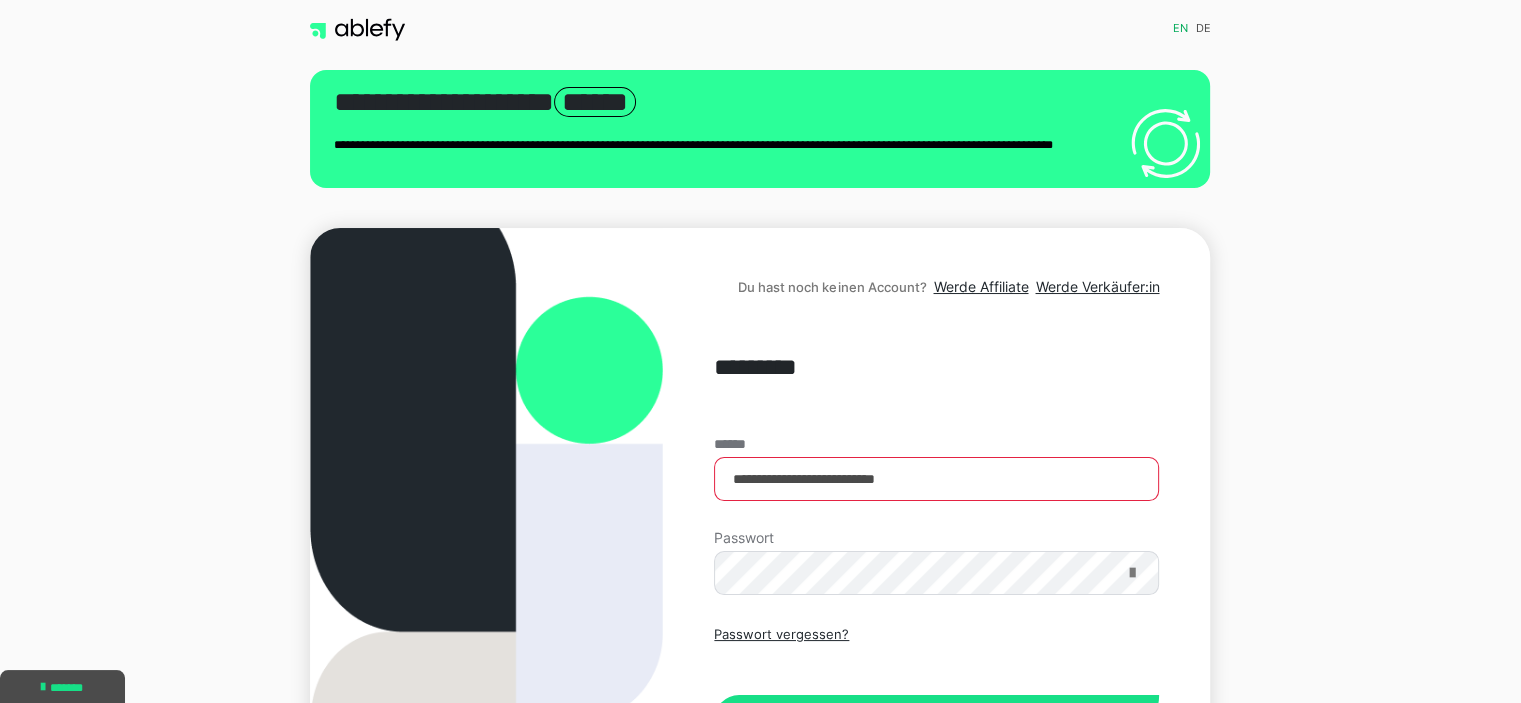 click at bounding box center [1131, 573] 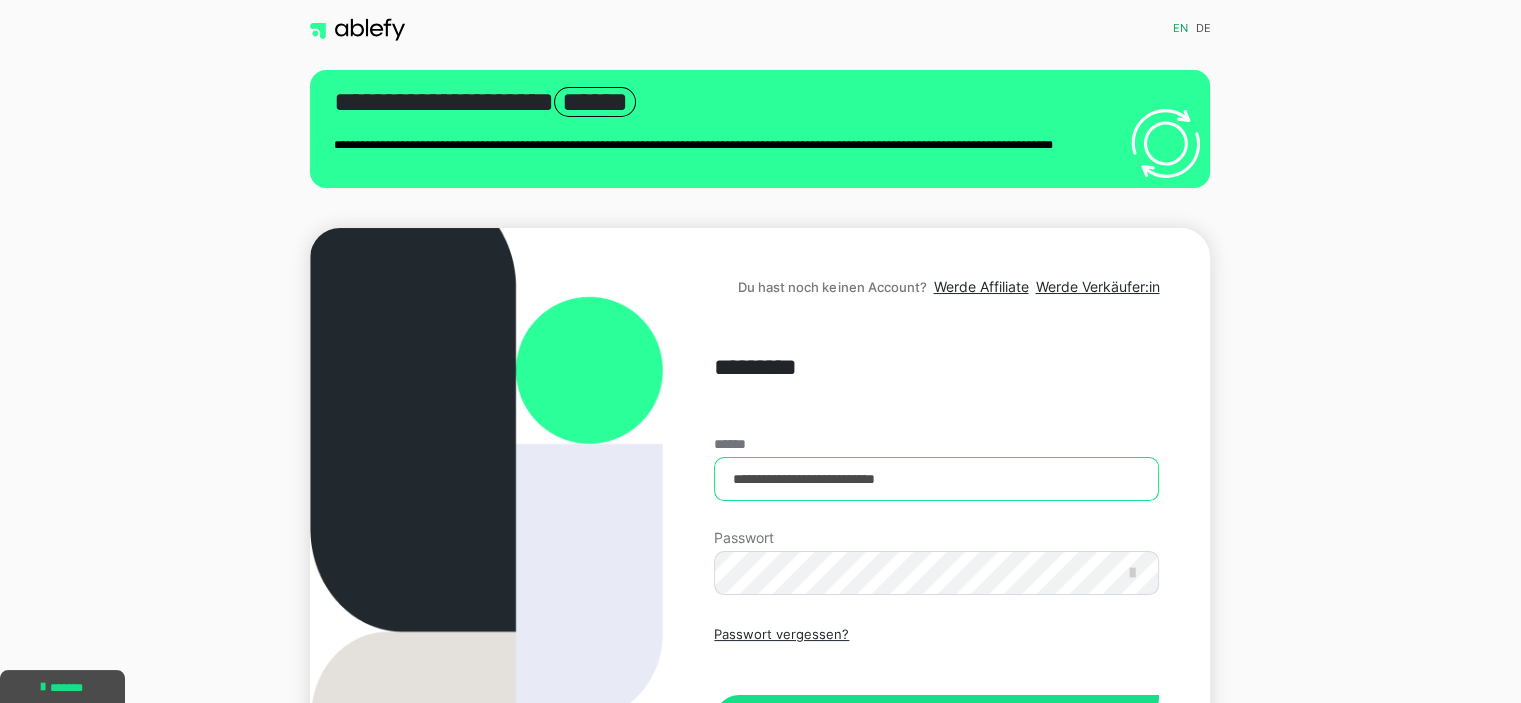 drag, startPoint x: 959, startPoint y: 479, endPoint x: 659, endPoint y: 463, distance: 300.42636 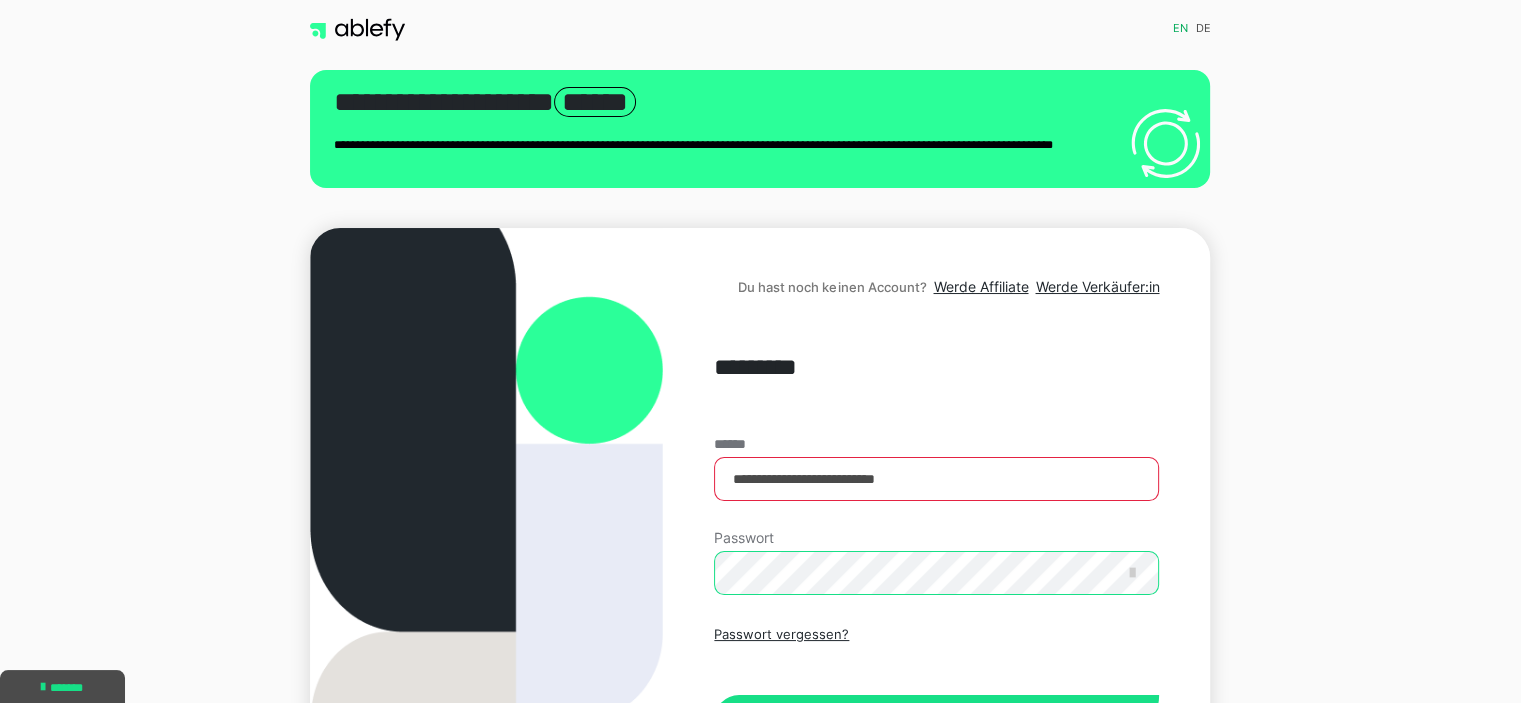 click on "**********" at bounding box center (760, 529) 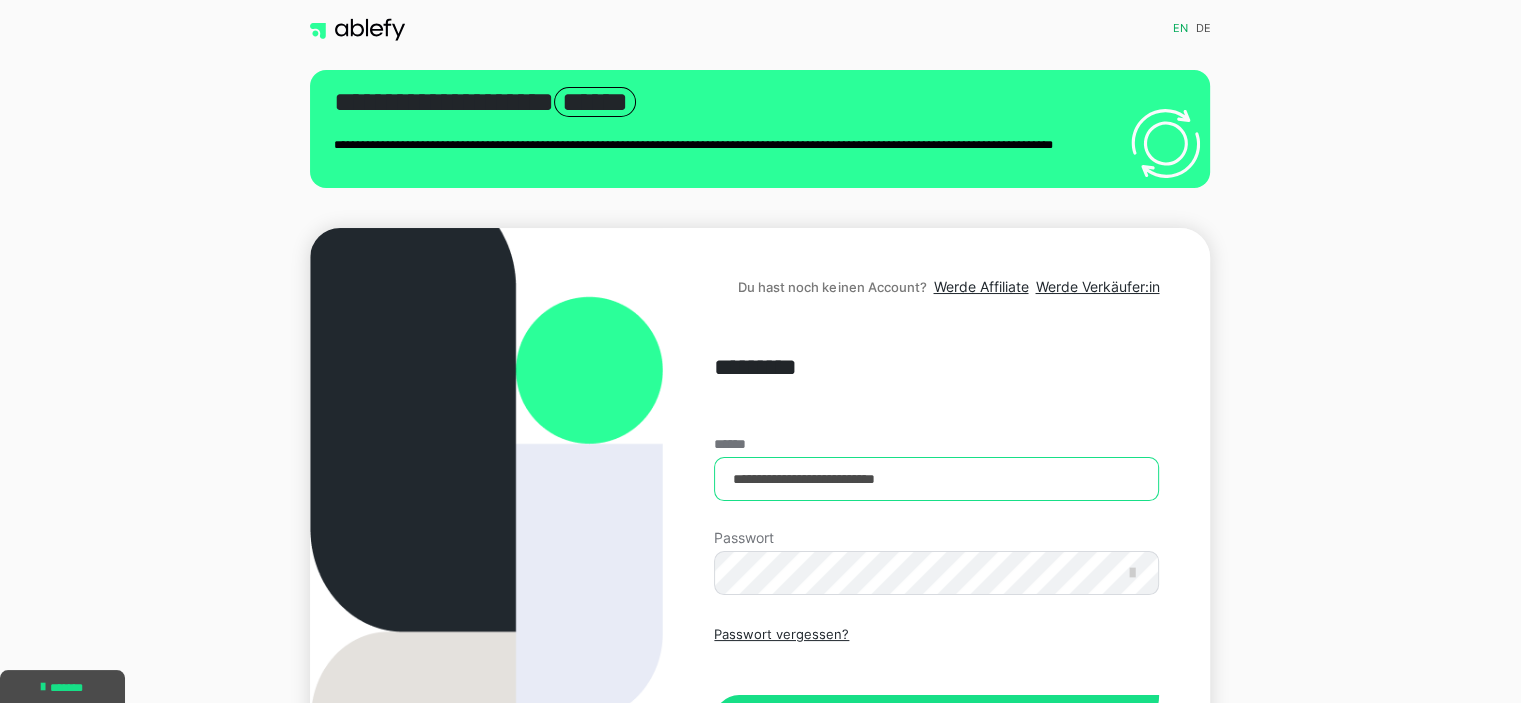 drag, startPoint x: 958, startPoint y: 473, endPoint x: 665, endPoint y: 464, distance: 293.13818 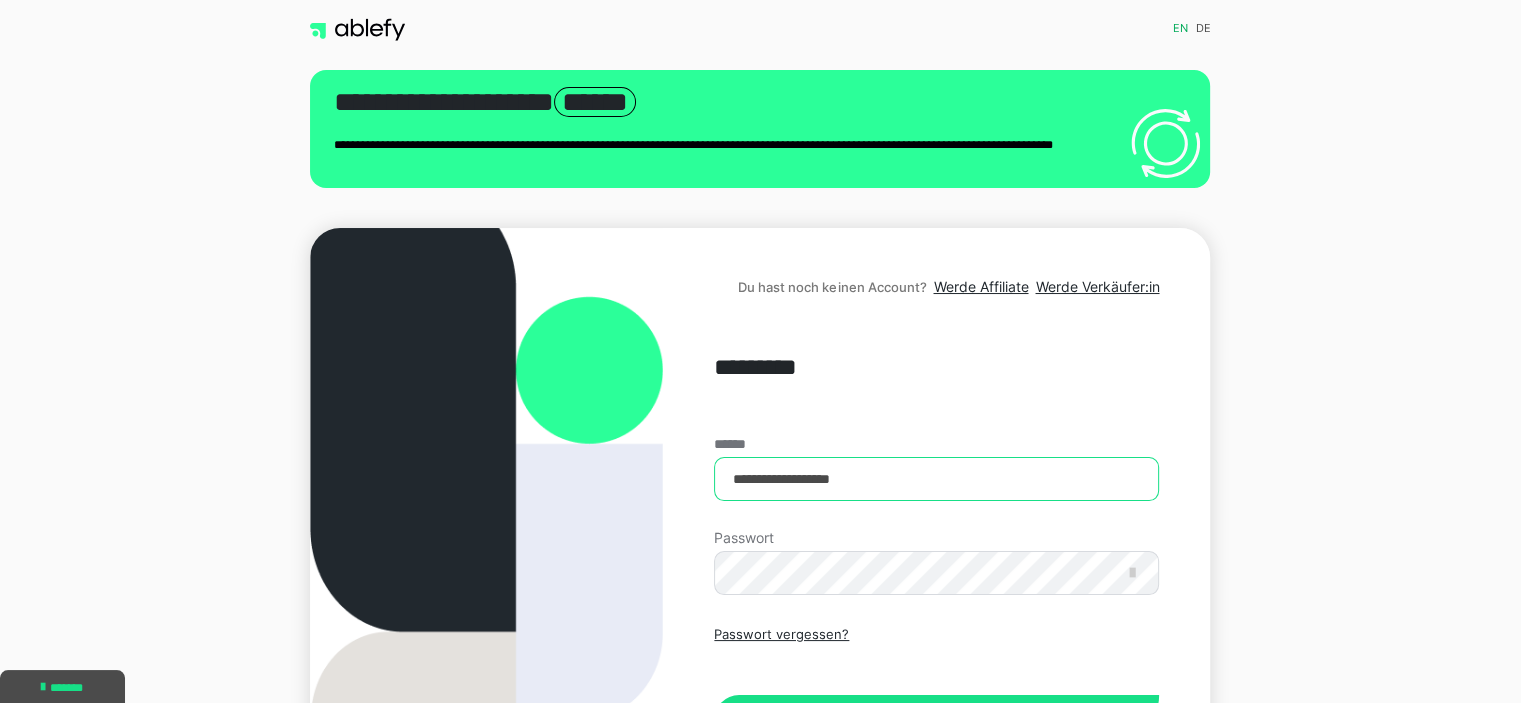 type on "**********" 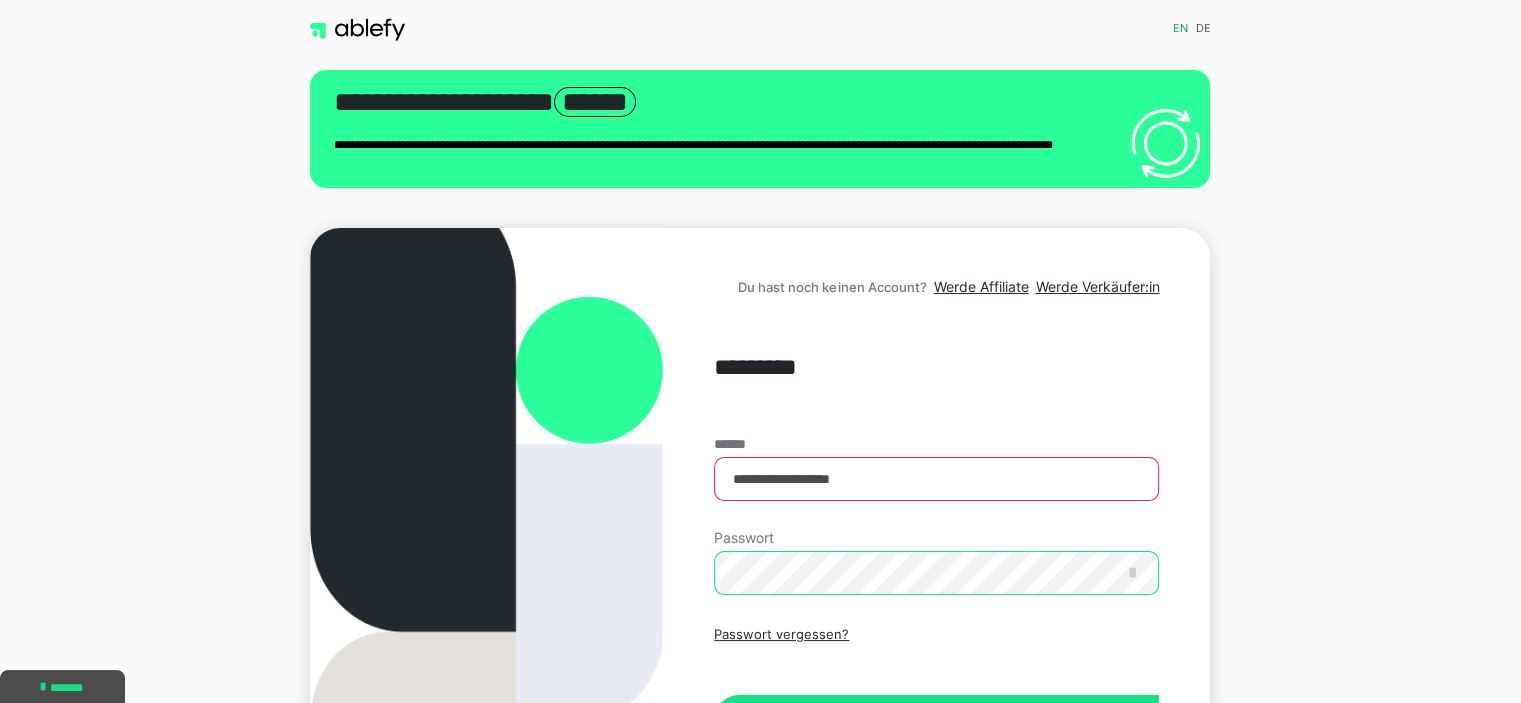 click on "**********" at bounding box center [760, 529] 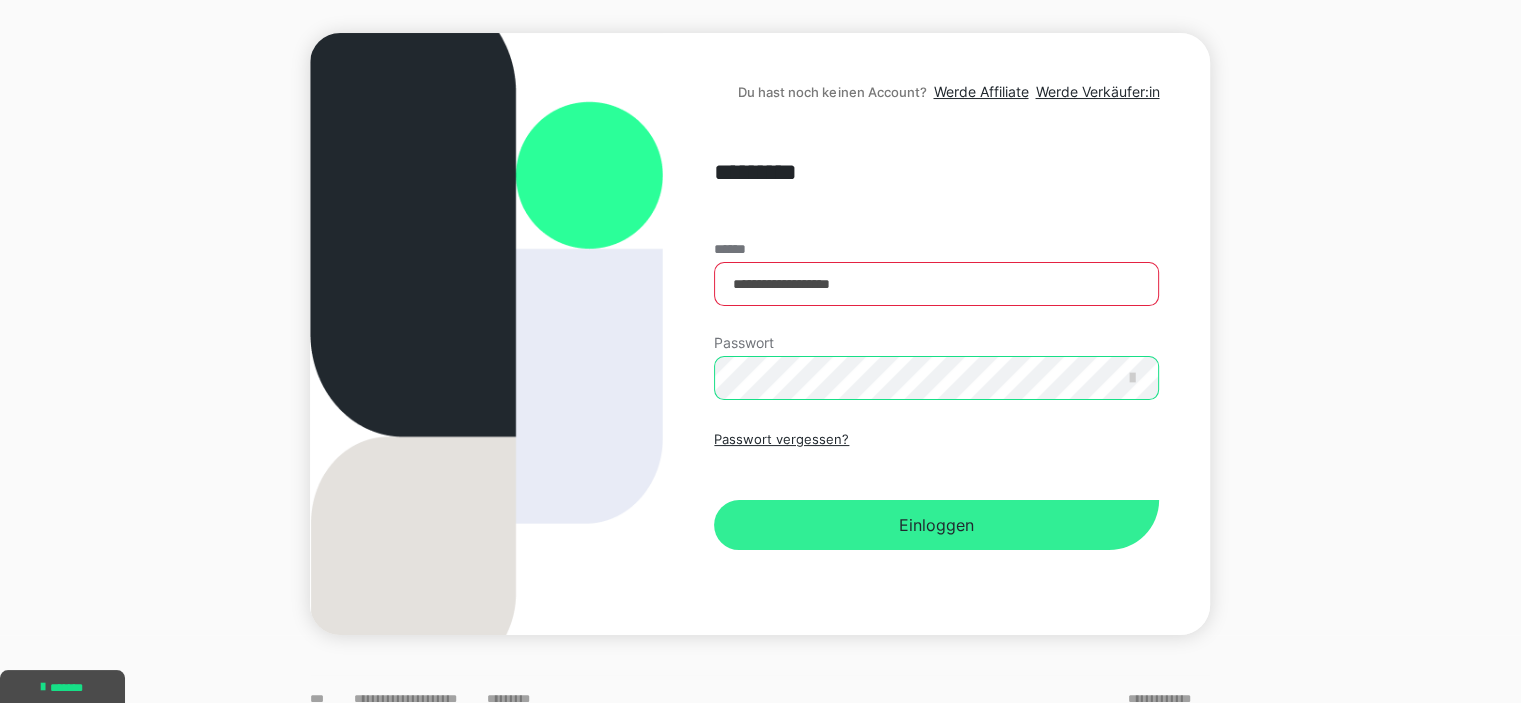 scroll, scrollTop: 214, scrollLeft: 0, axis: vertical 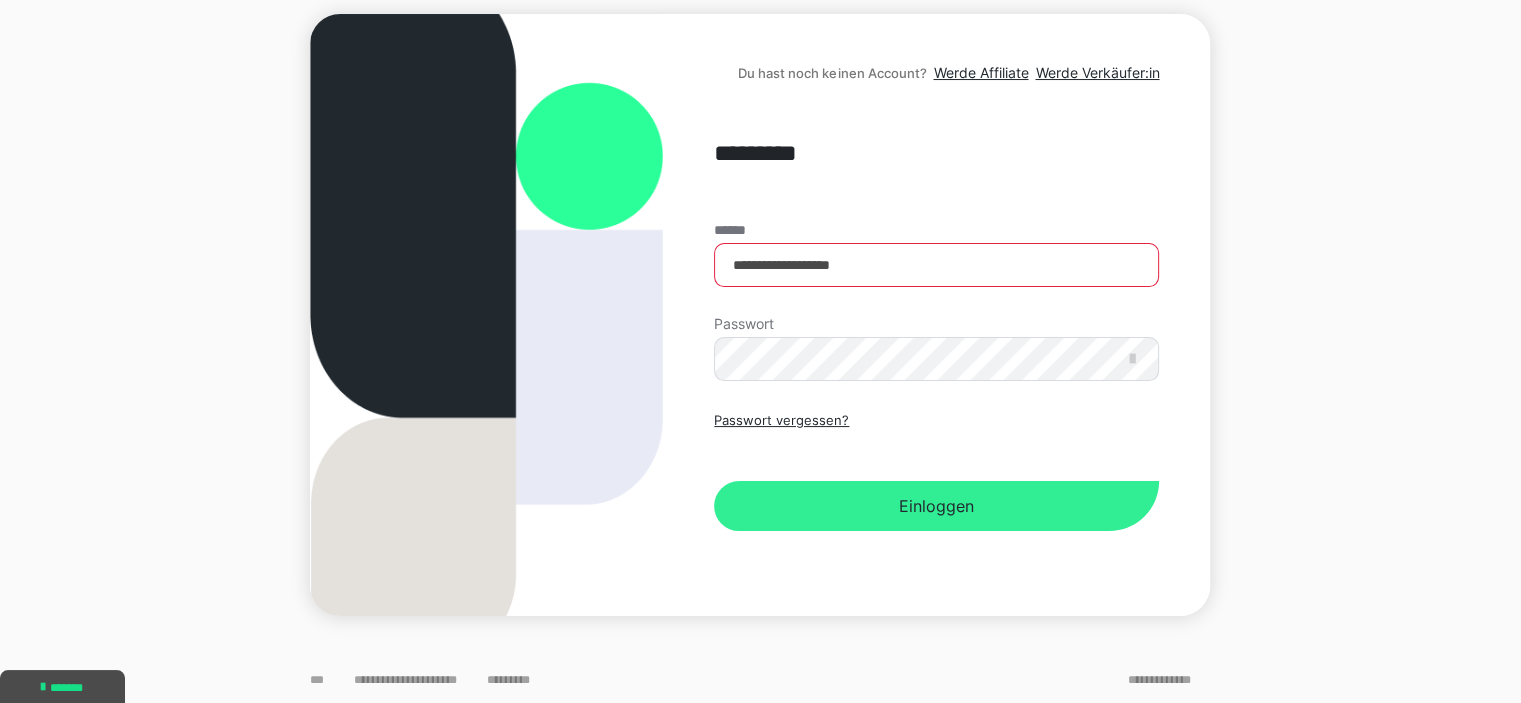 click on "Einloggen" at bounding box center [936, 506] 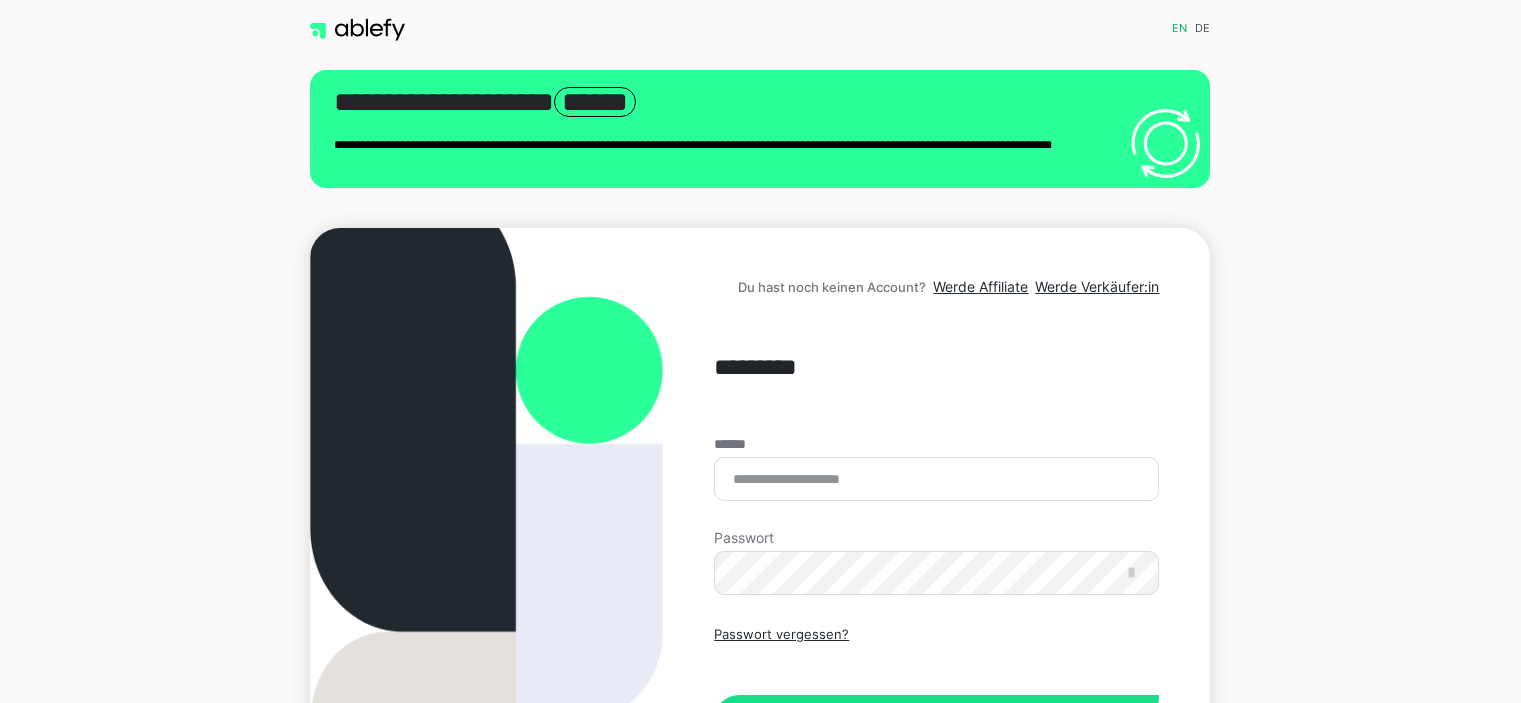 scroll, scrollTop: 0, scrollLeft: 0, axis: both 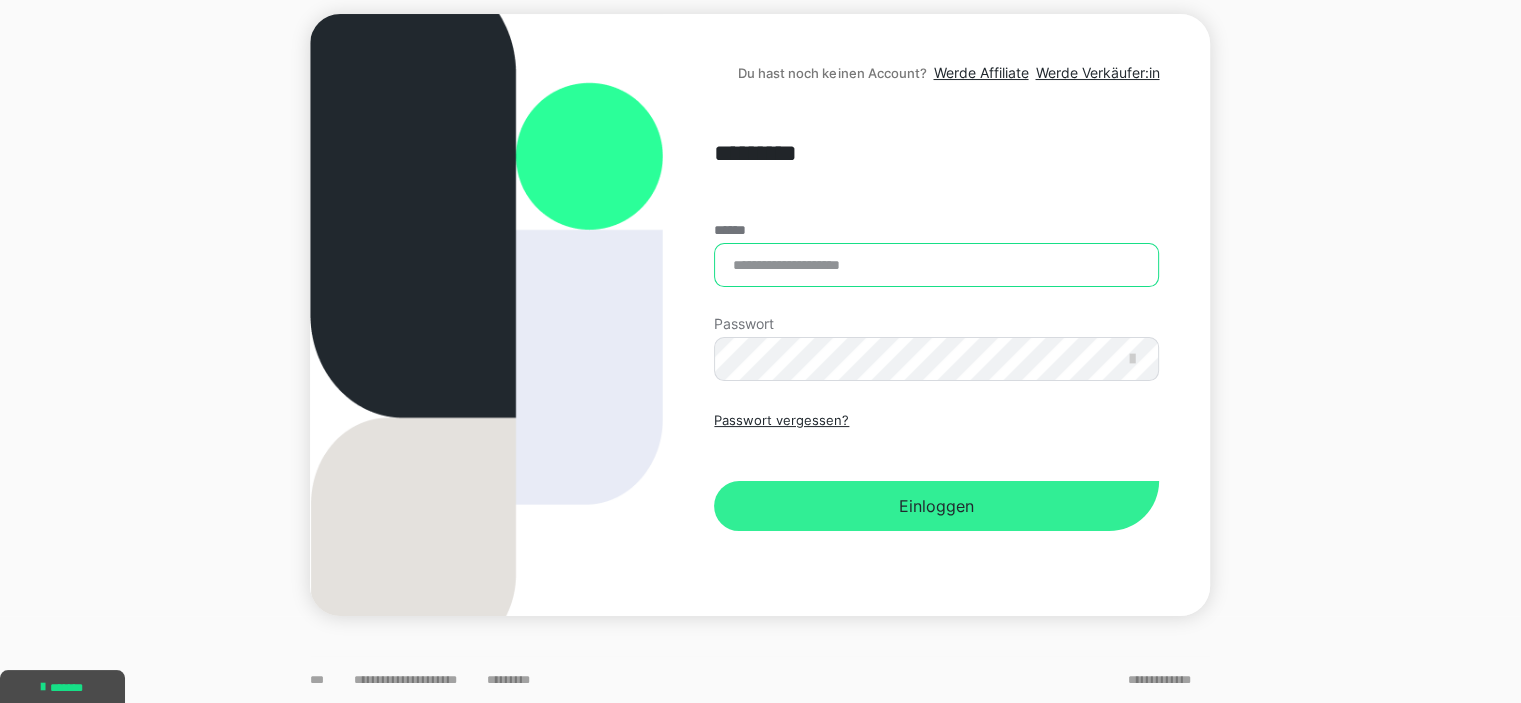 type on "**********" 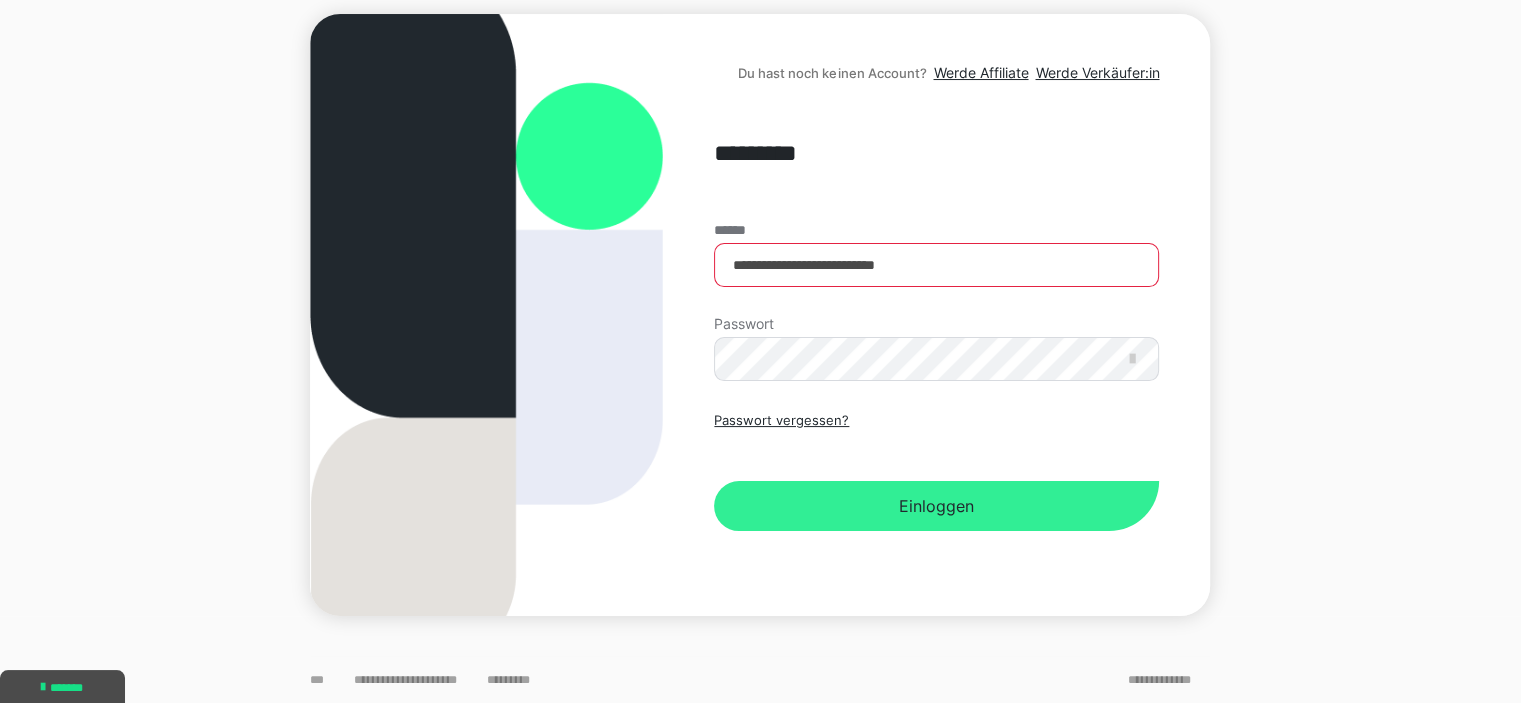 click on "Einloggen" at bounding box center [936, 506] 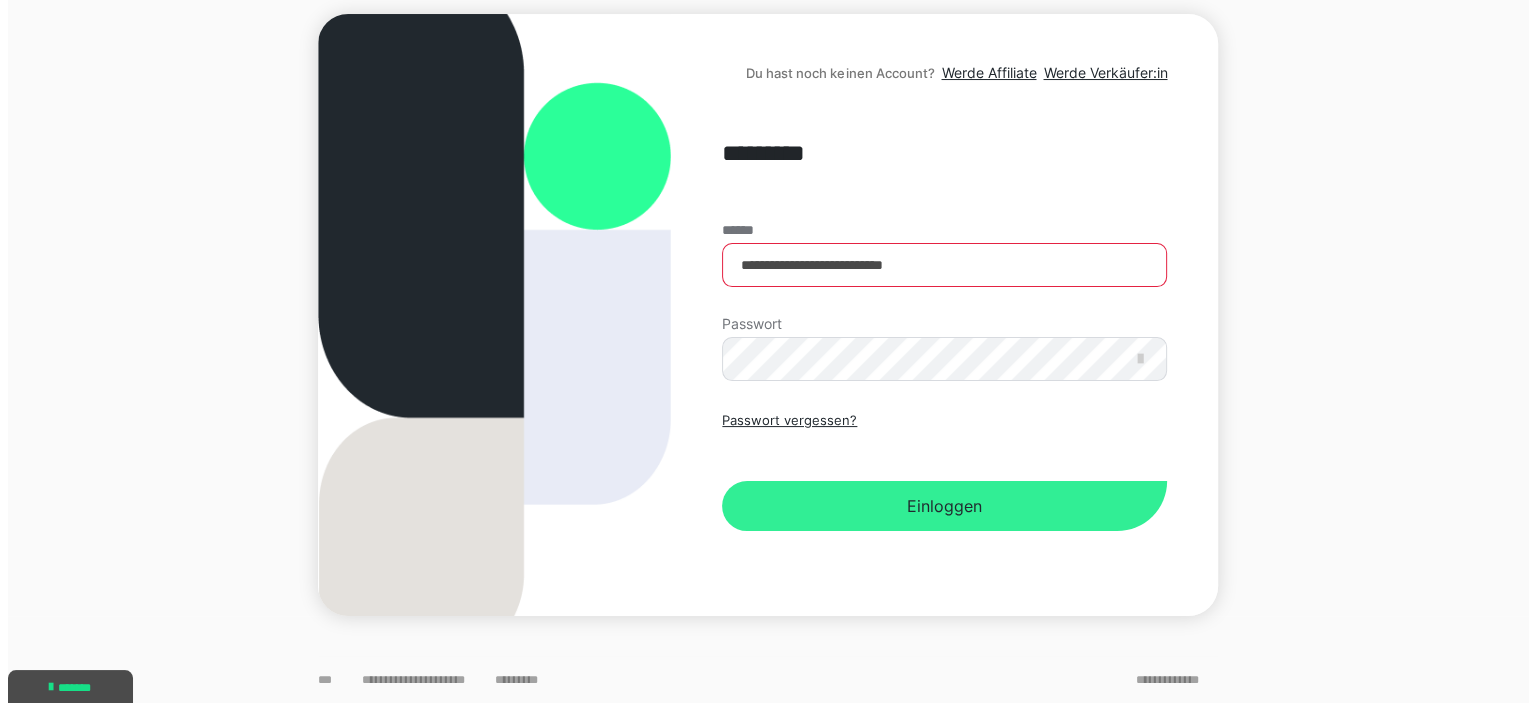 scroll, scrollTop: 0, scrollLeft: 0, axis: both 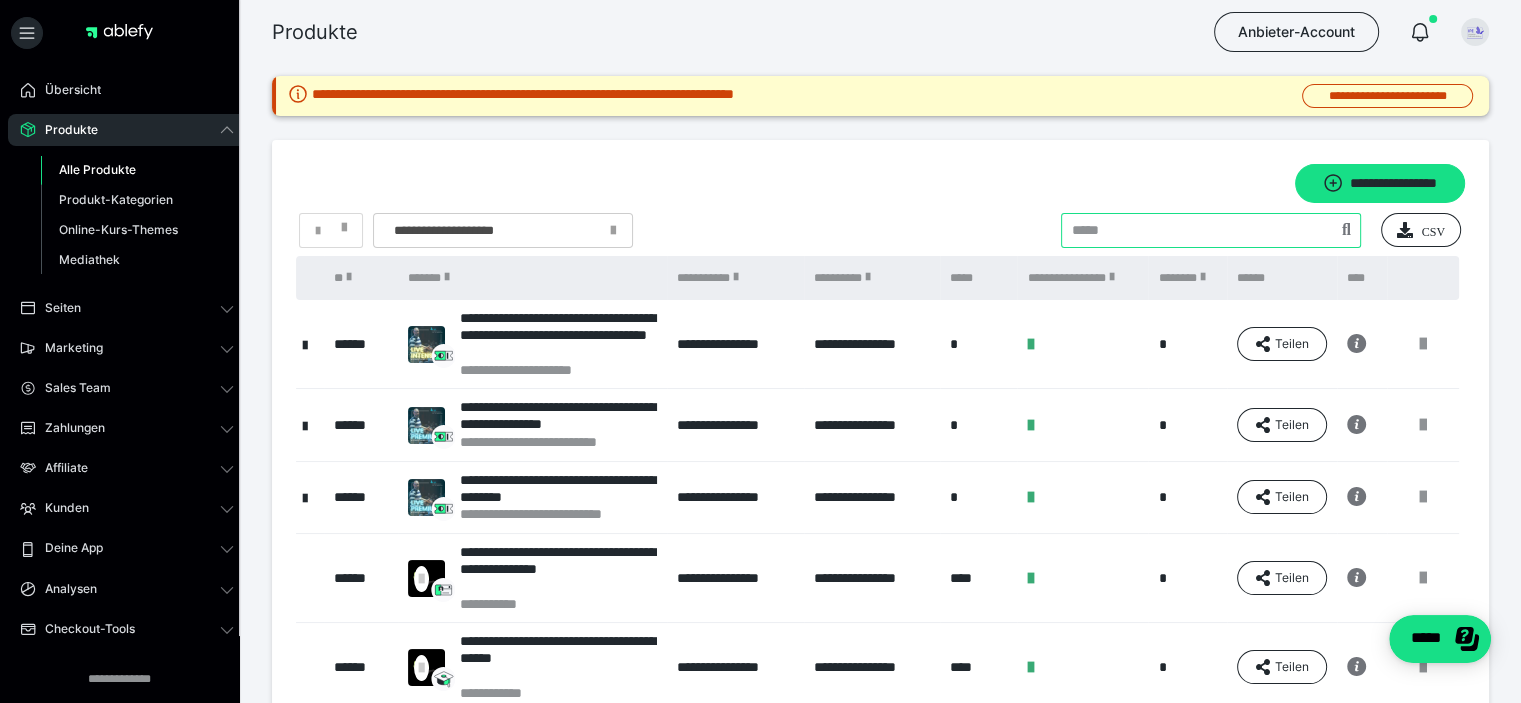 click at bounding box center (1211, 230) 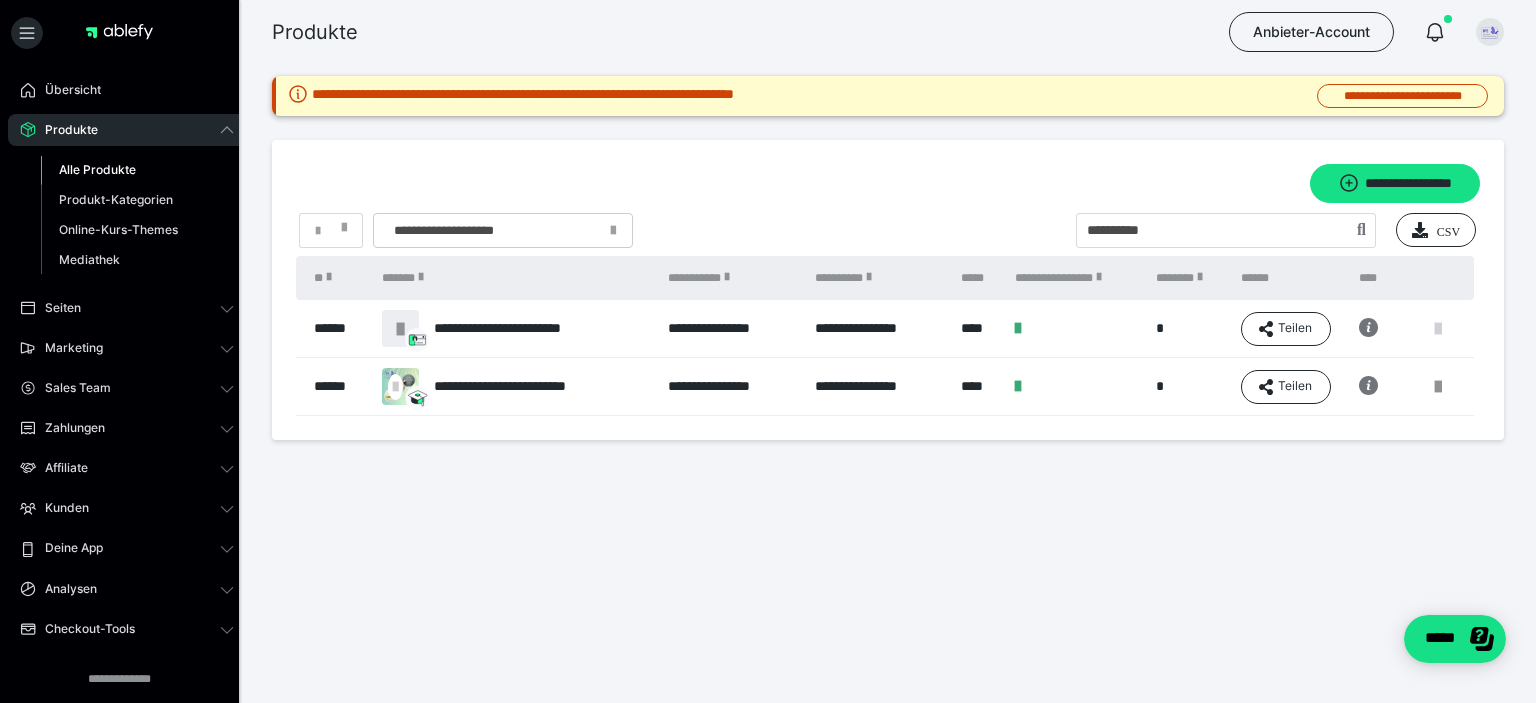 click at bounding box center [1438, 329] 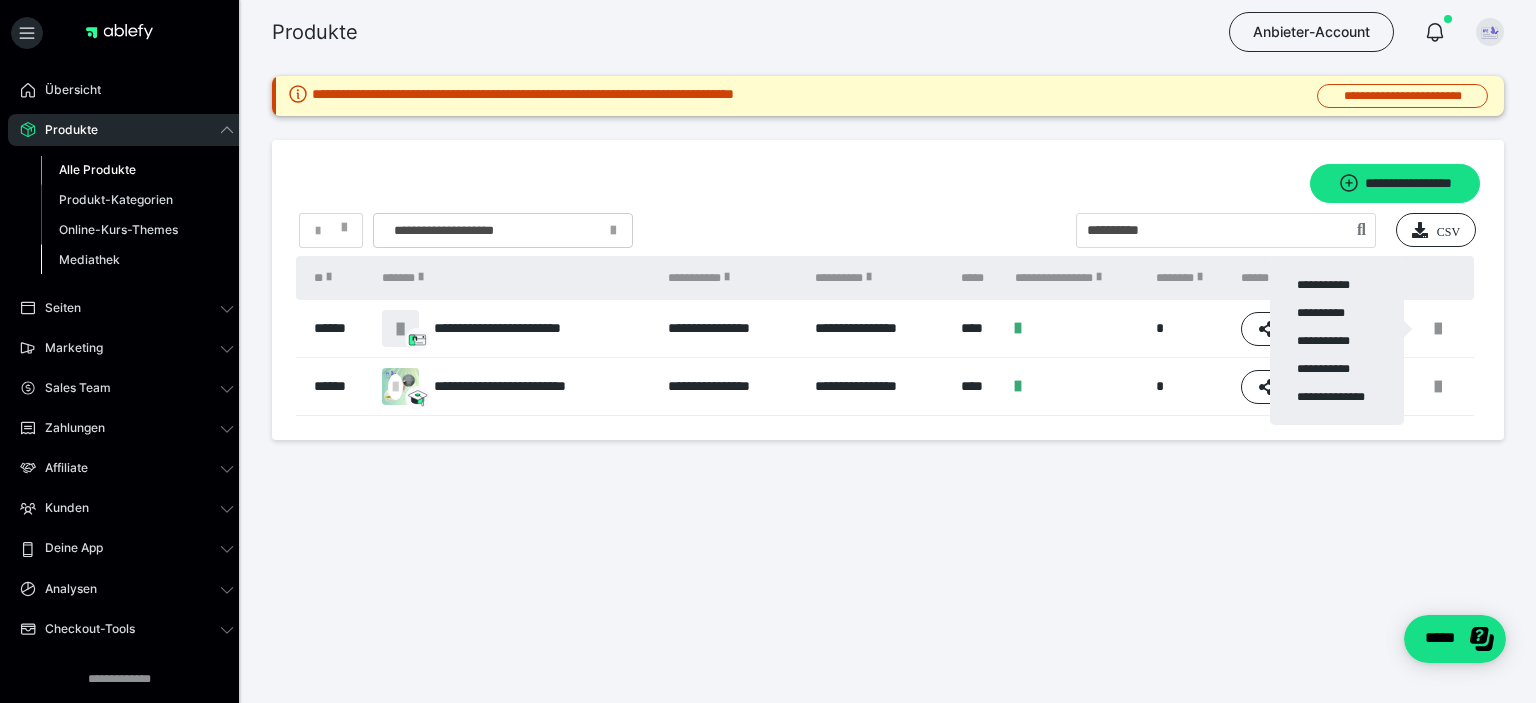 click on "Mediathek" at bounding box center (89, 259) 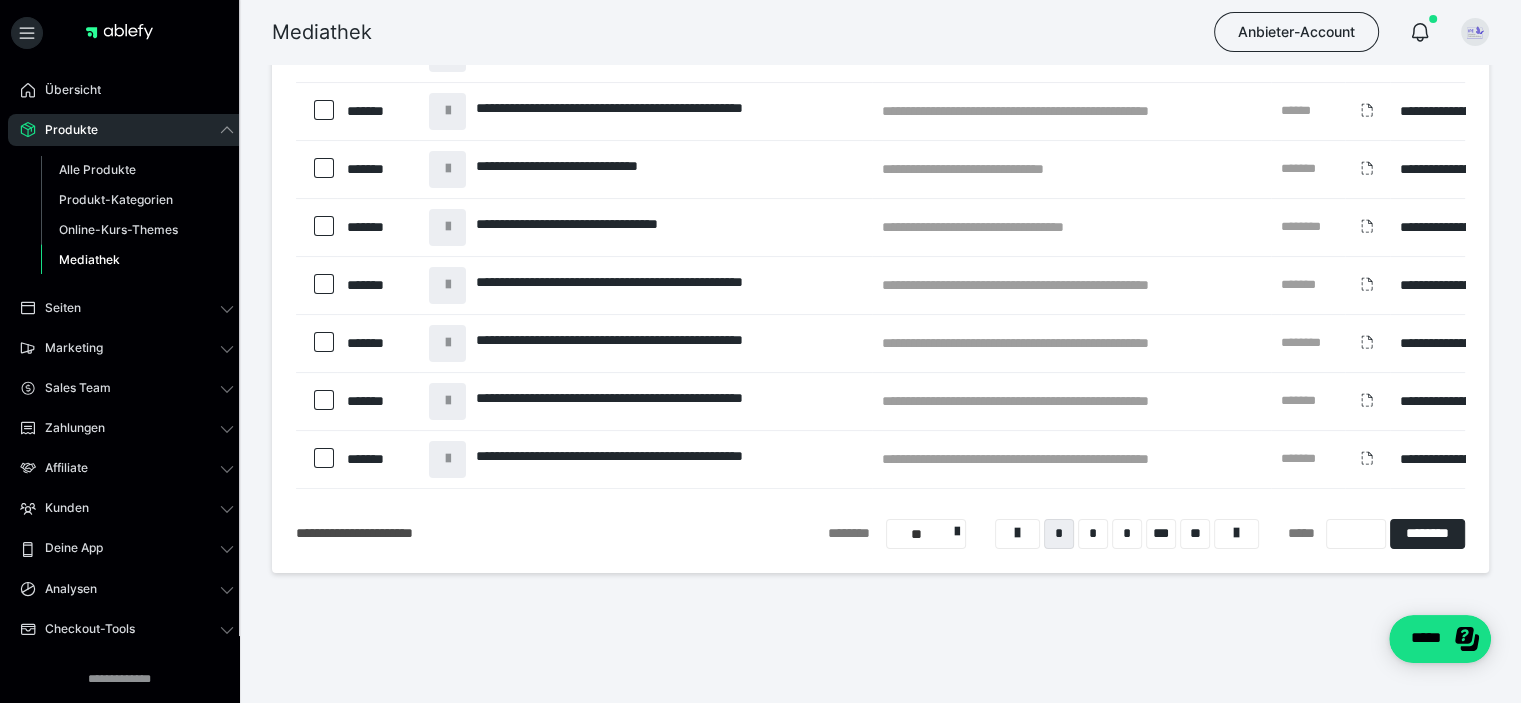 scroll, scrollTop: 388, scrollLeft: 0, axis: vertical 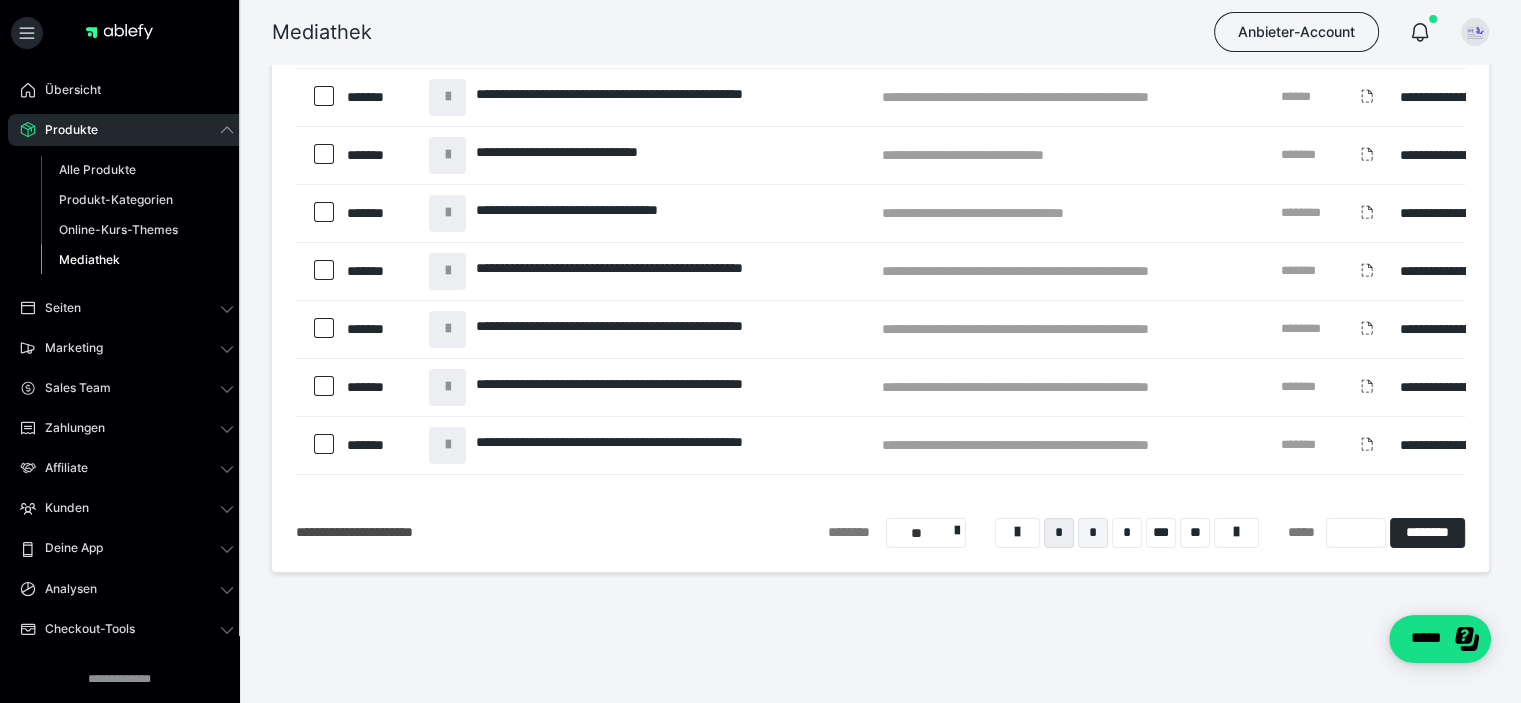 click on "*" at bounding box center [1093, 533] 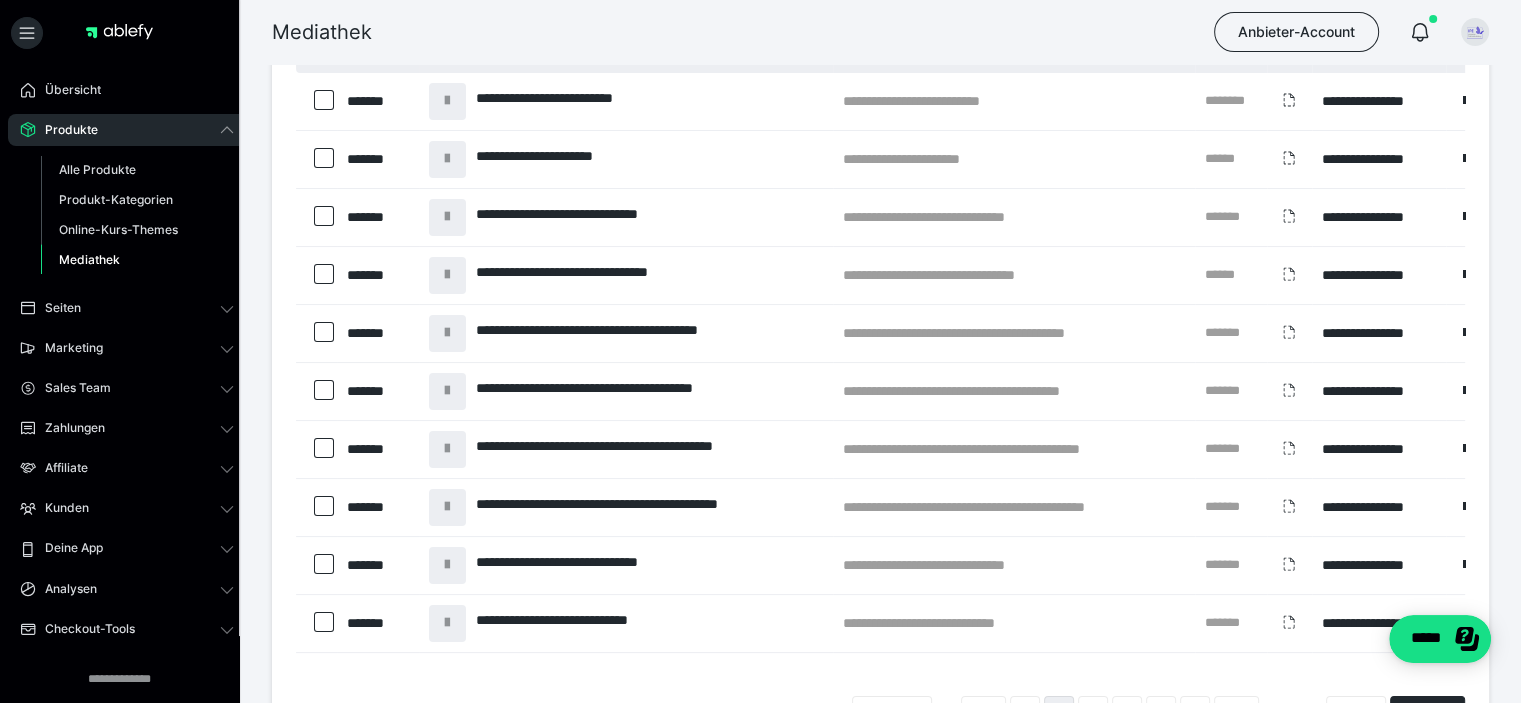 scroll, scrollTop: 279, scrollLeft: 0, axis: vertical 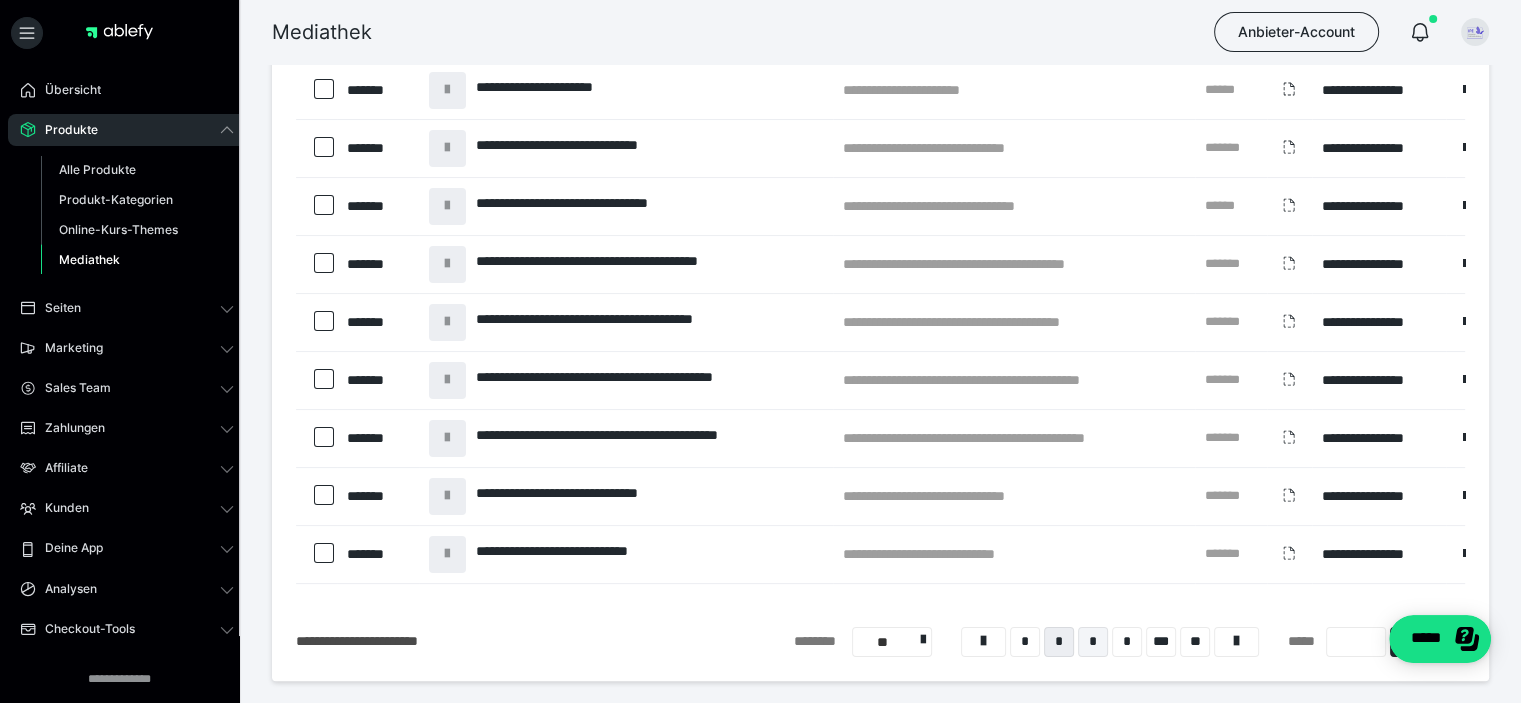 click on "*" at bounding box center (1093, 642) 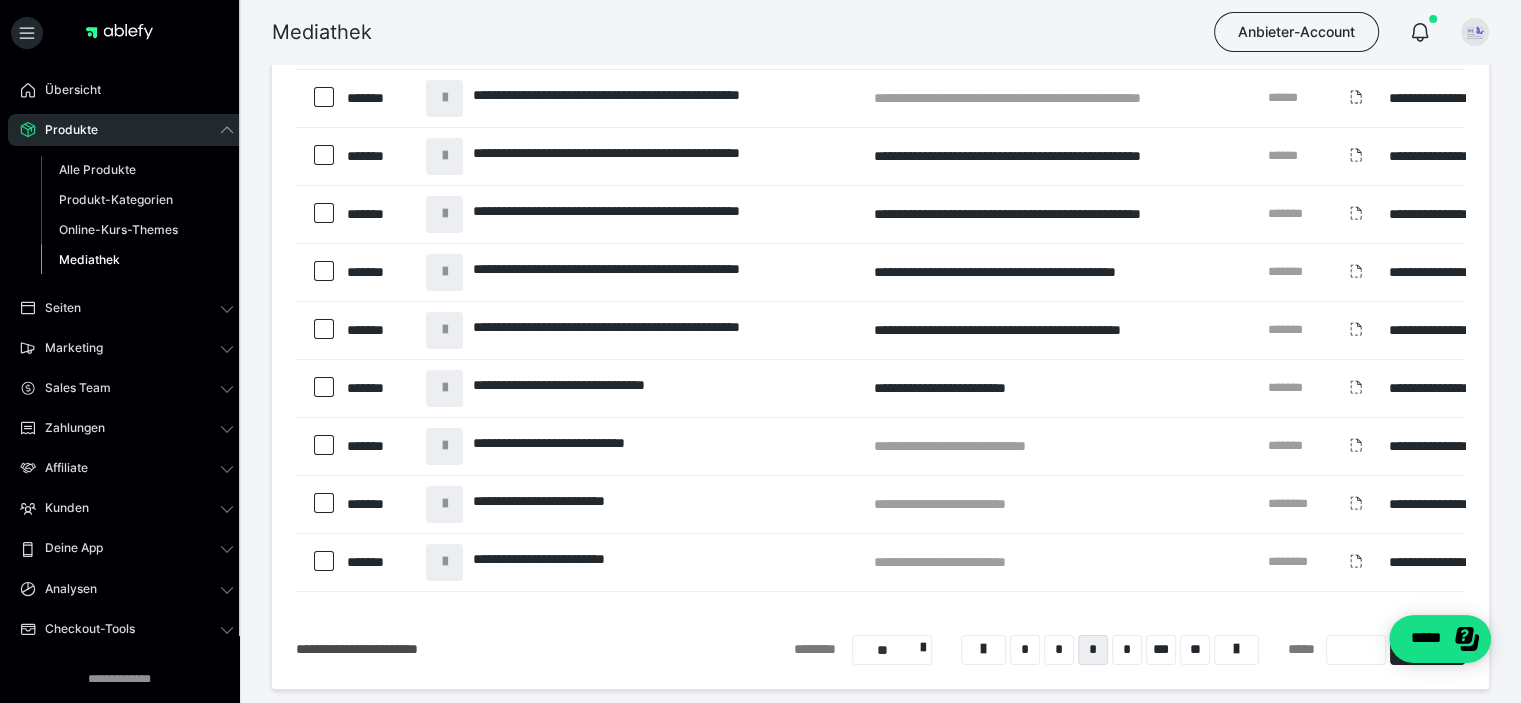 scroll, scrollTop: 279, scrollLeft: 0, axis: vertical 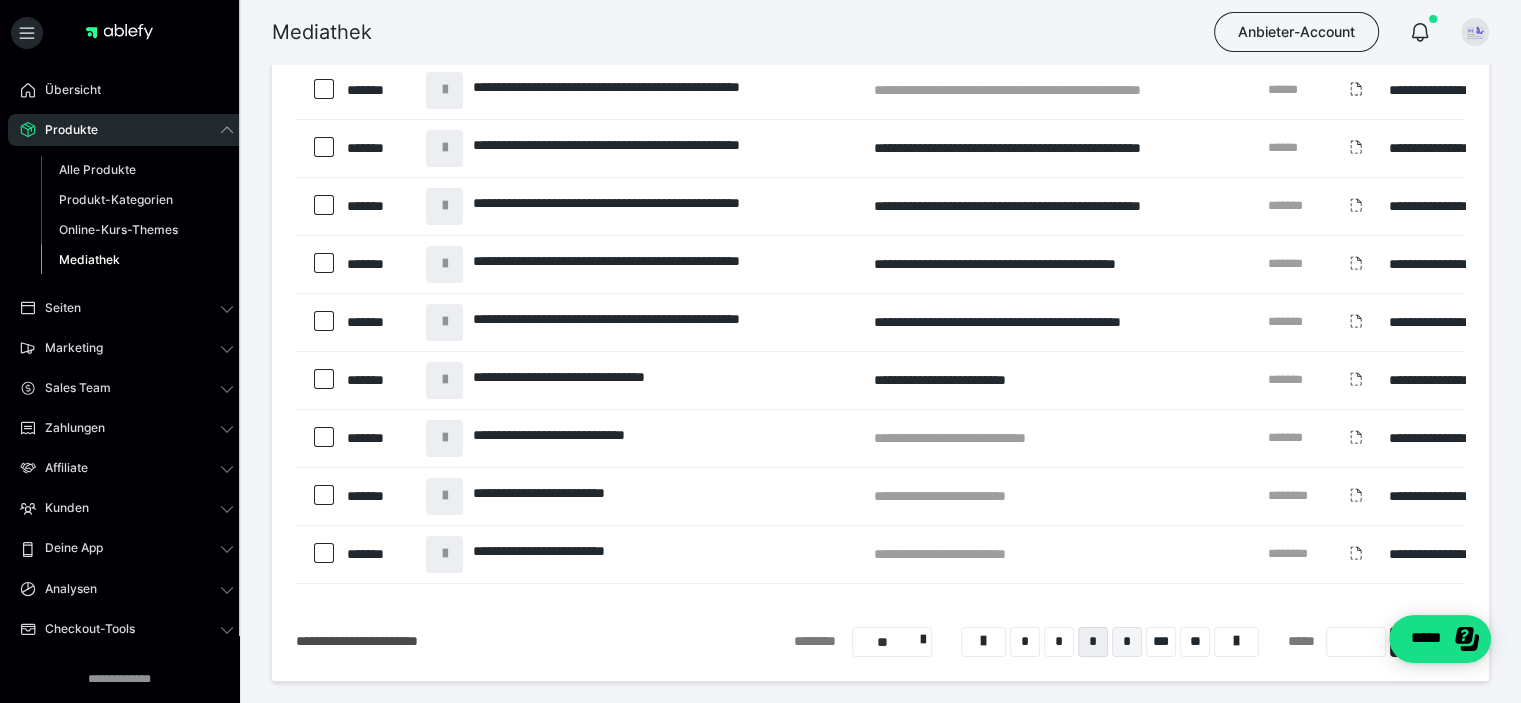 click on "*" at bounding box center (1127, 642) 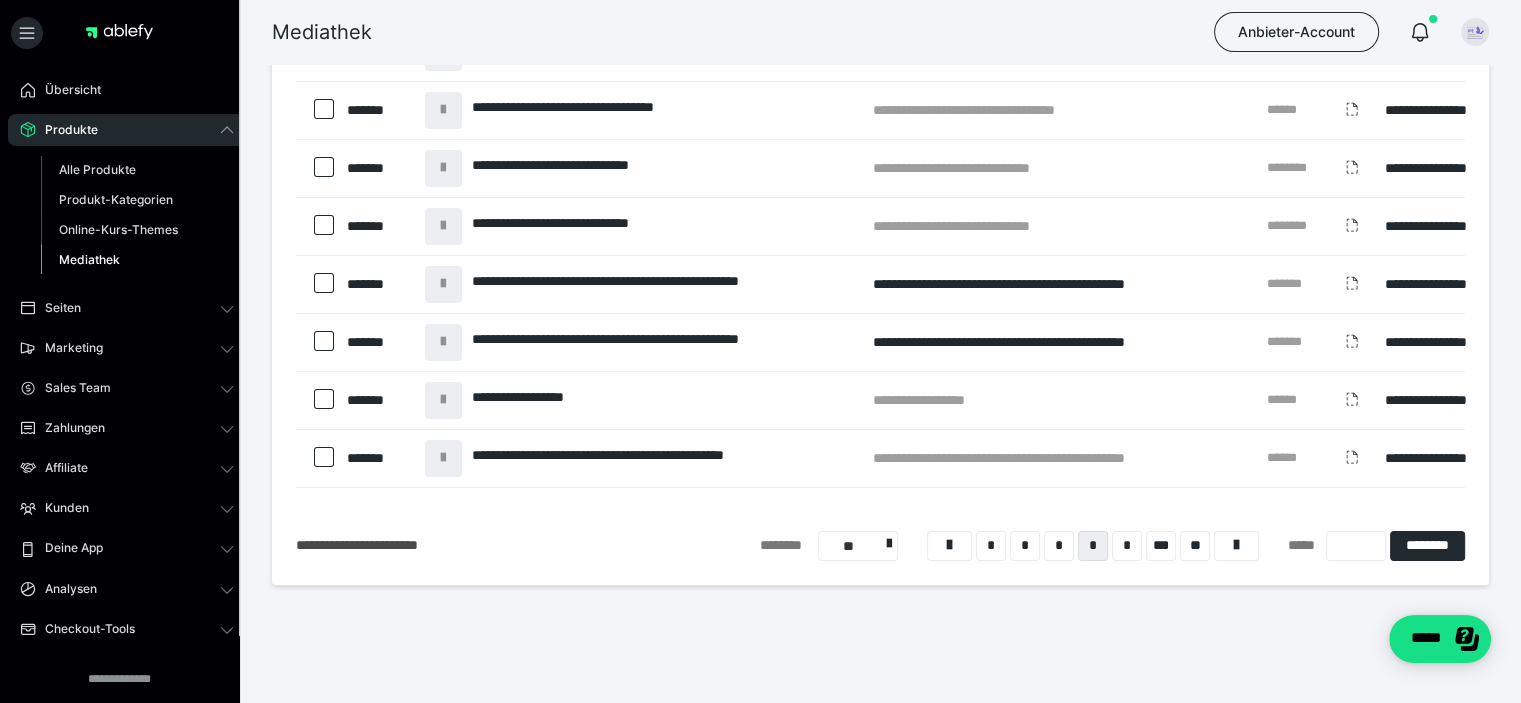 scroll, scrollTop: 379, scrollLeft: 0, axis: vertical 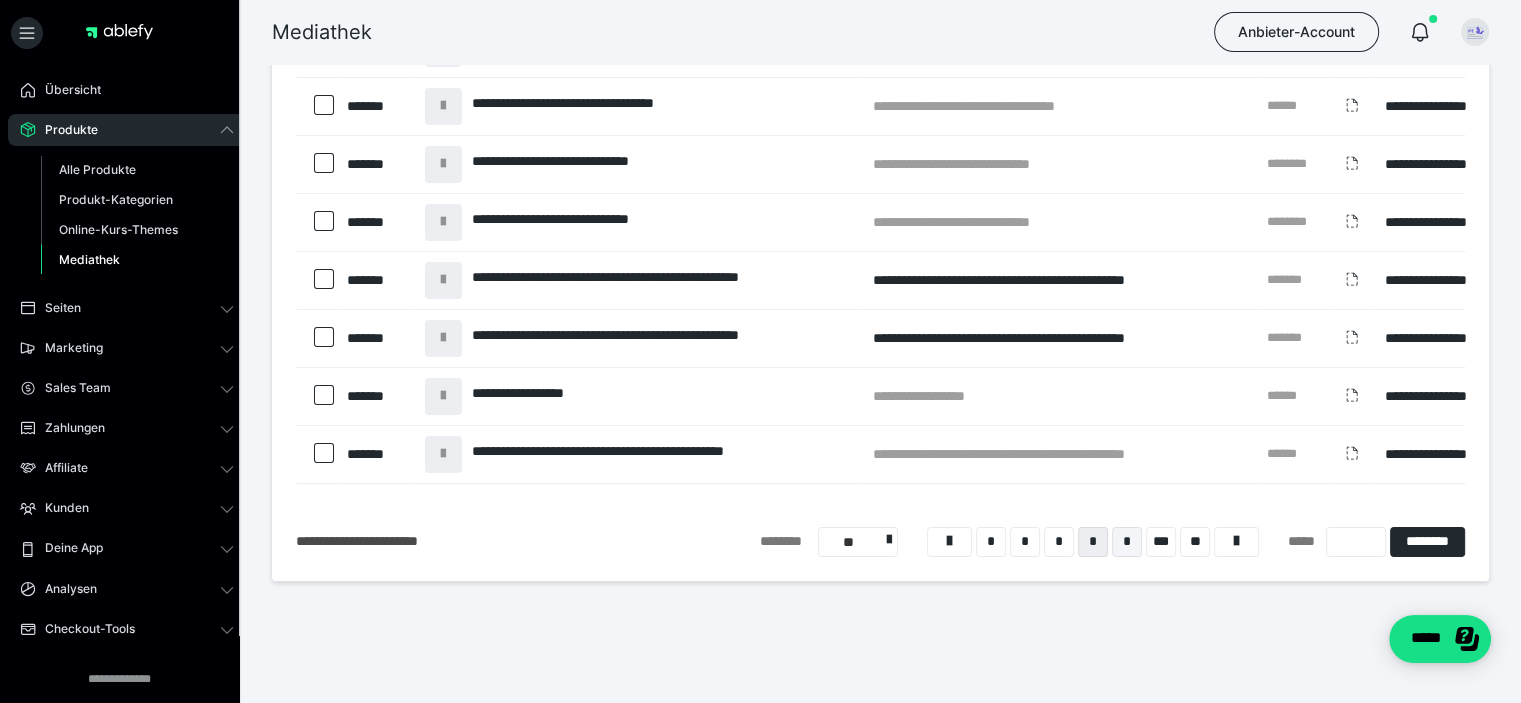 click on "*" at bounding box center [1127, 542] 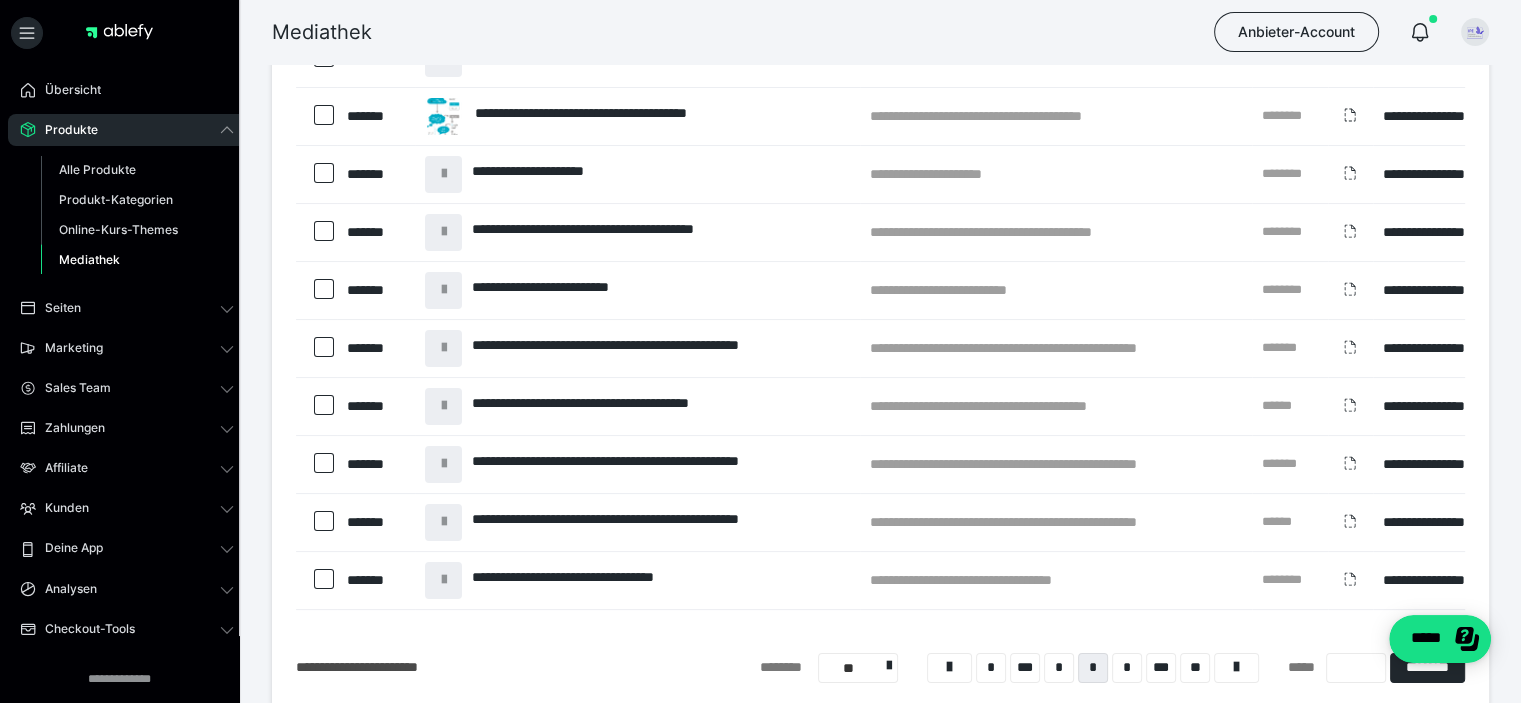 scroll, scrollTop: 379, scrollLeft: 0, axis: vertical 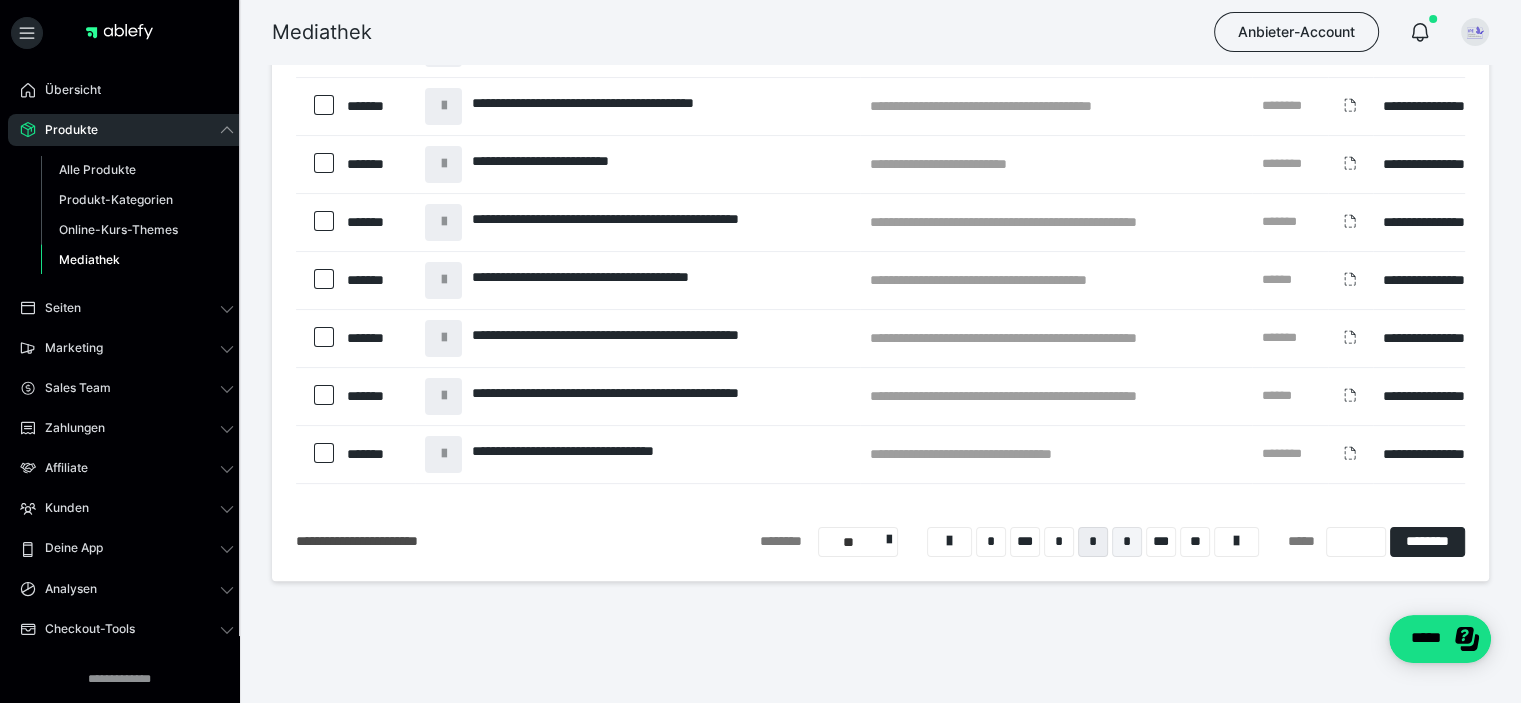 click on "*" at bounding box center (1127, 542) 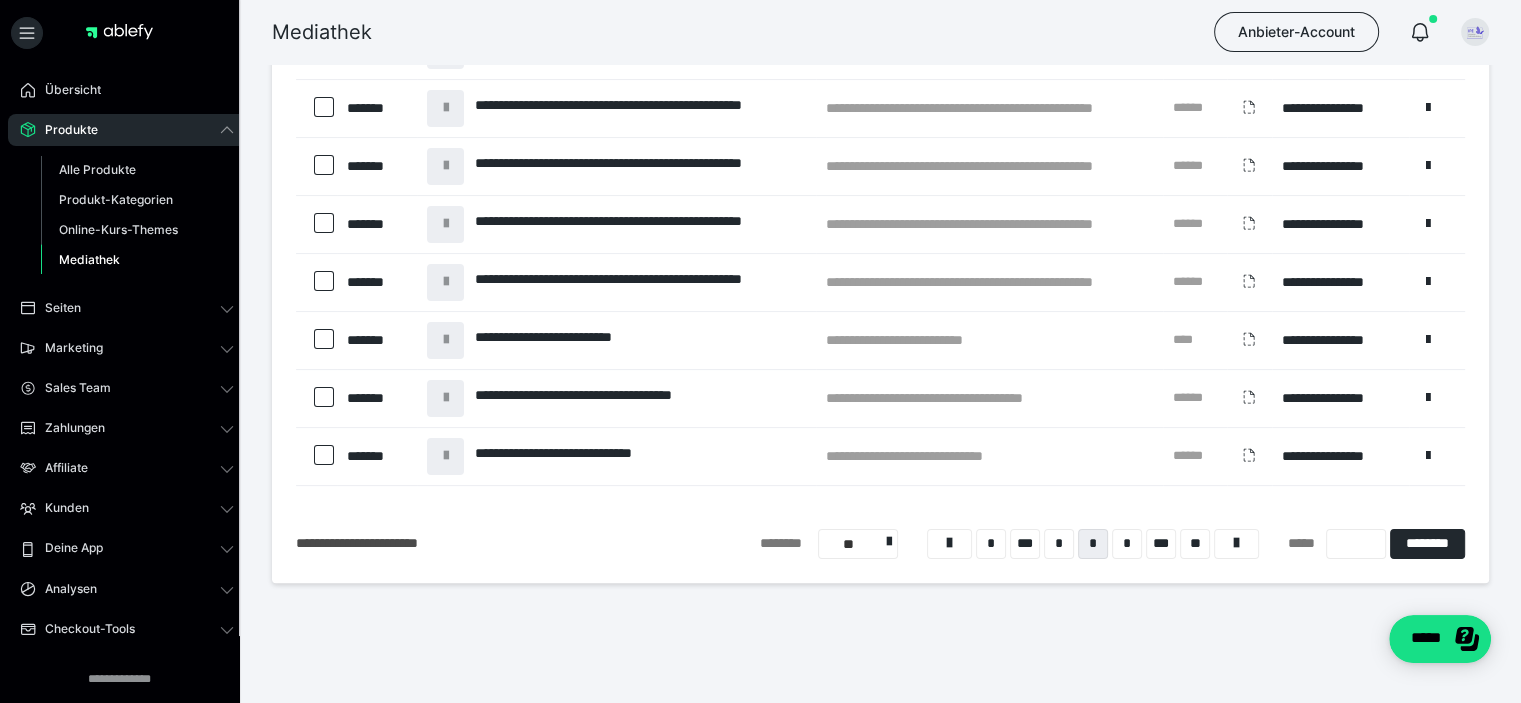 scroll, scrollTop: 379, scrollLeft: 0, axis: vertical 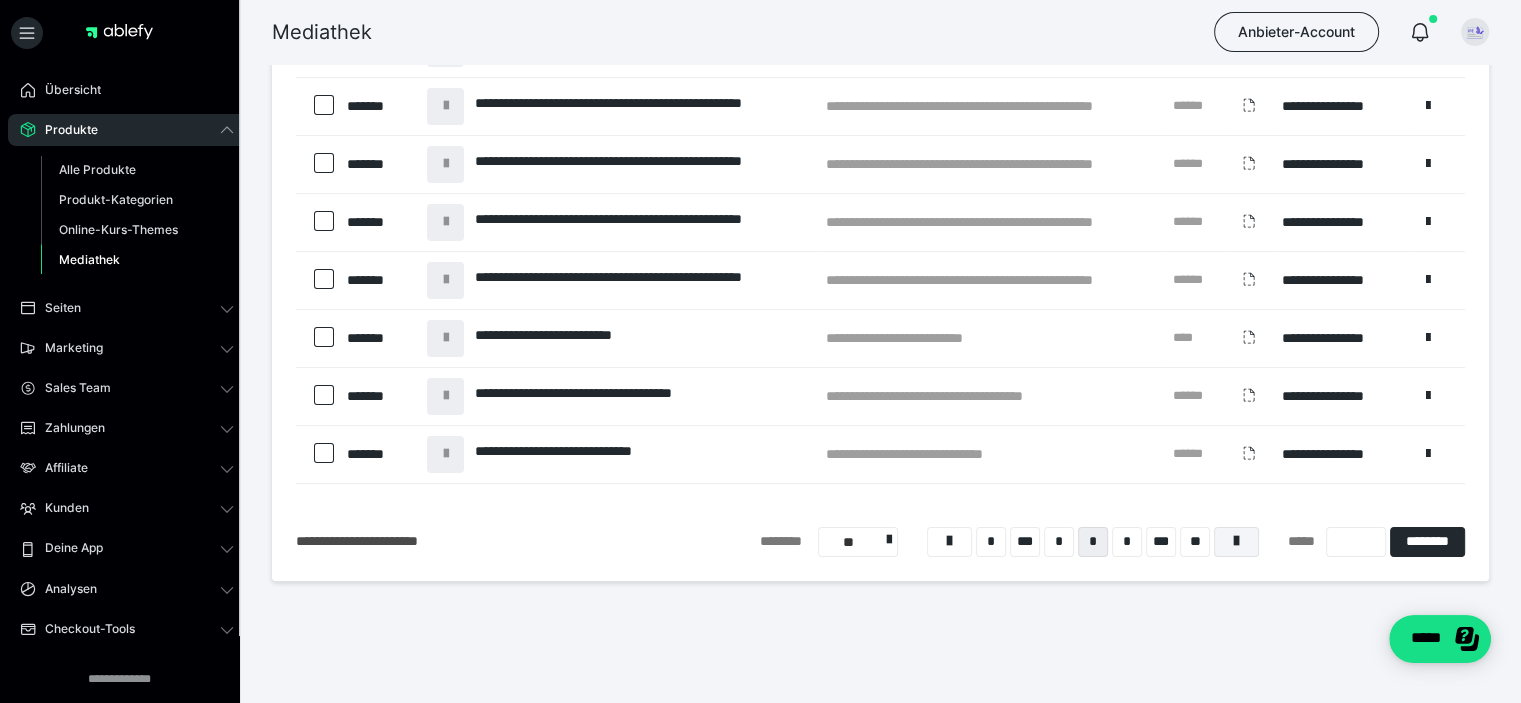 click at bounding box center [1236, 542] 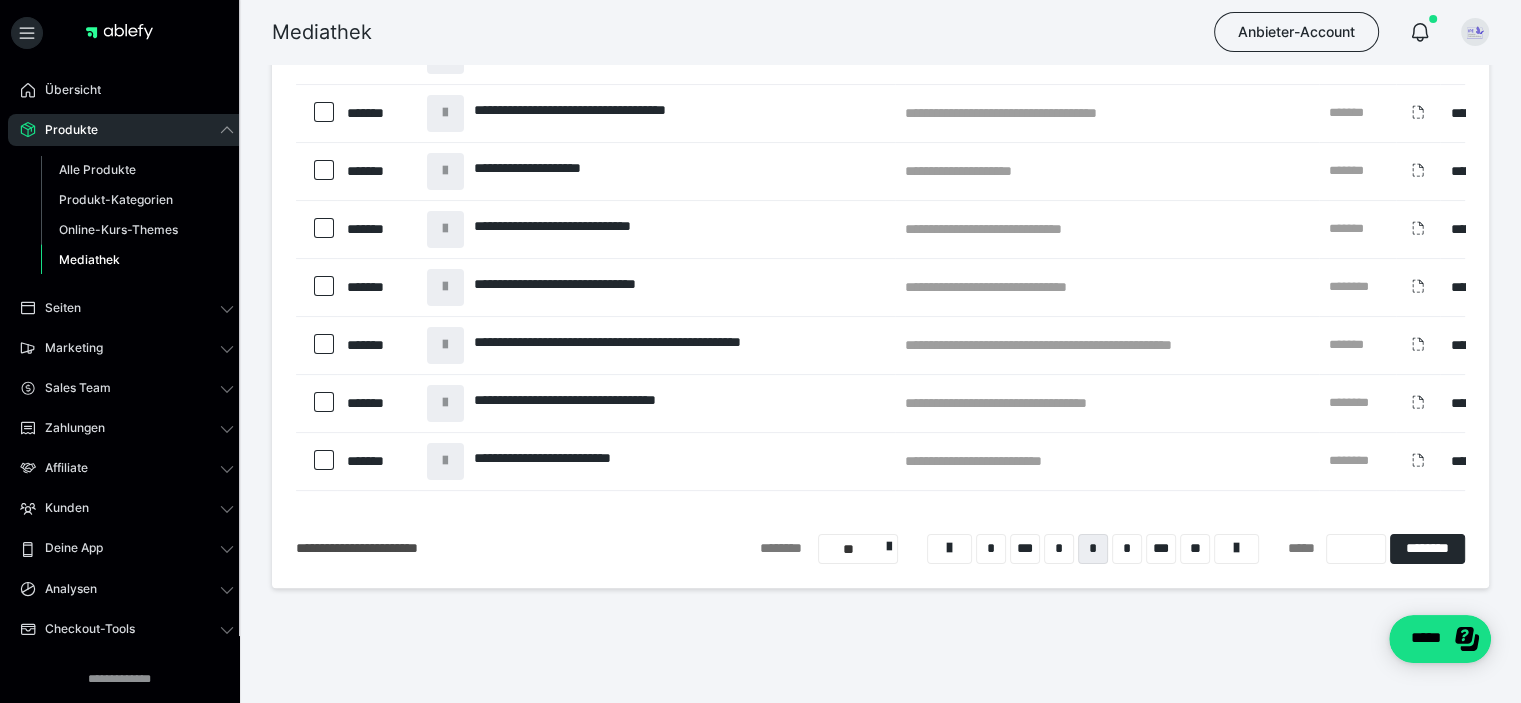 scroll, scrollTop: 379, scrollLeft: 0, axis: vertical 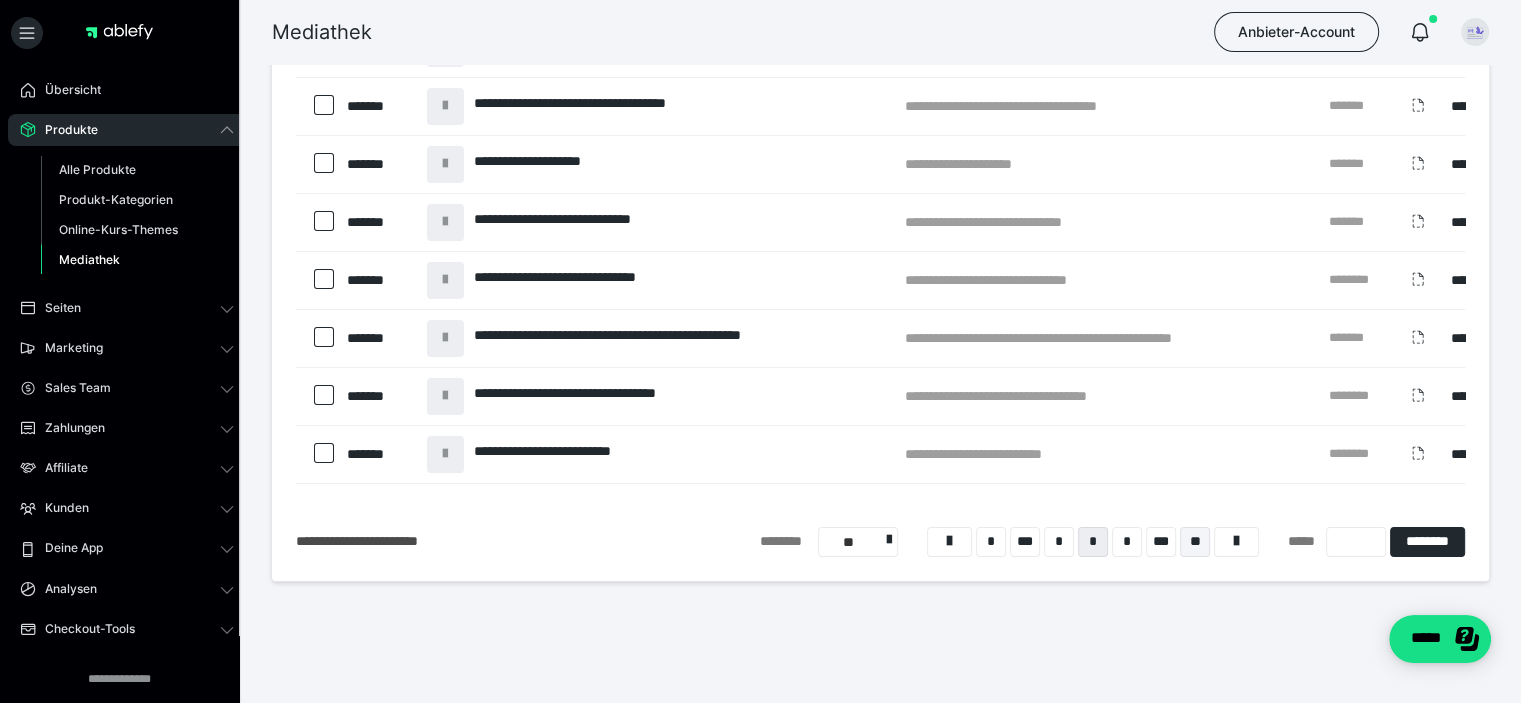 click on "**" at bounding box center (1195, 542) 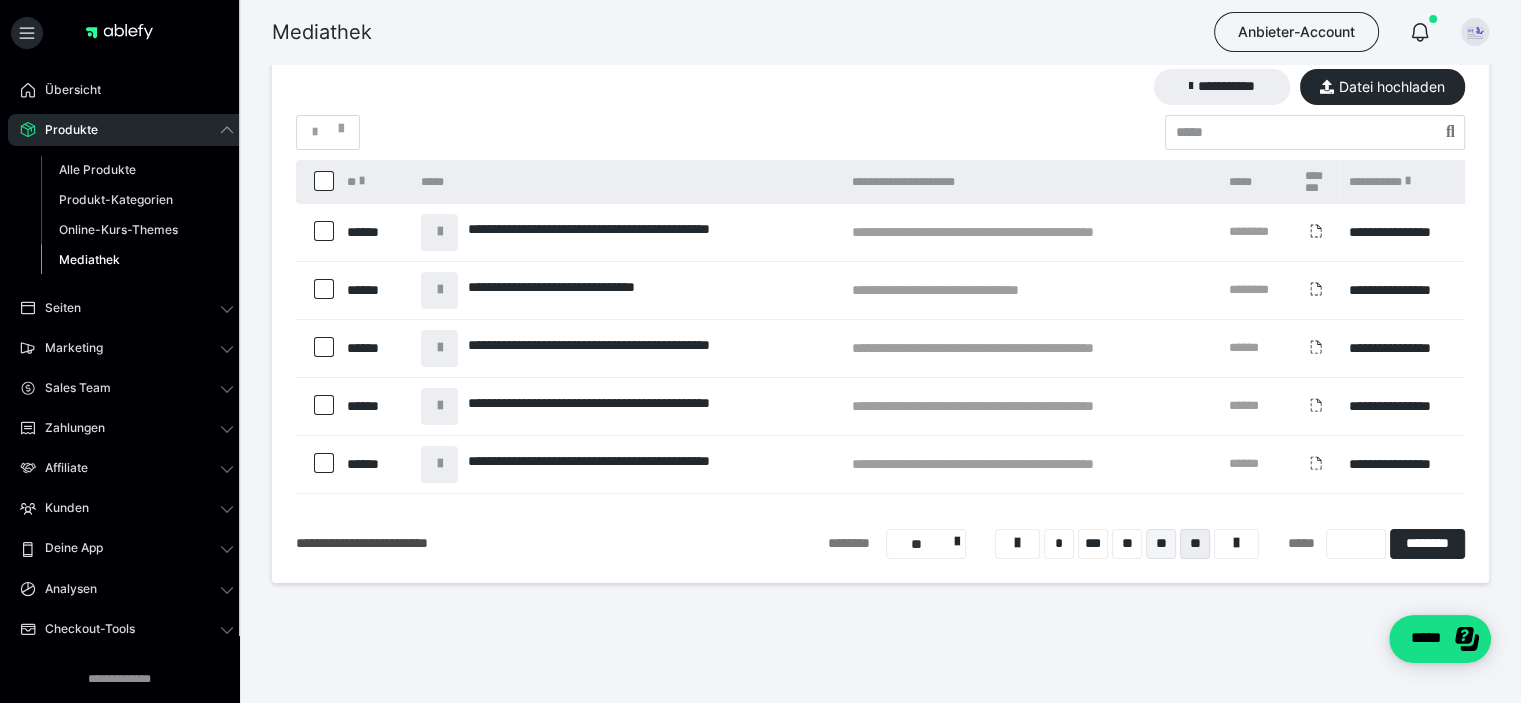 click on "**" at bounding box center (1161, 544) 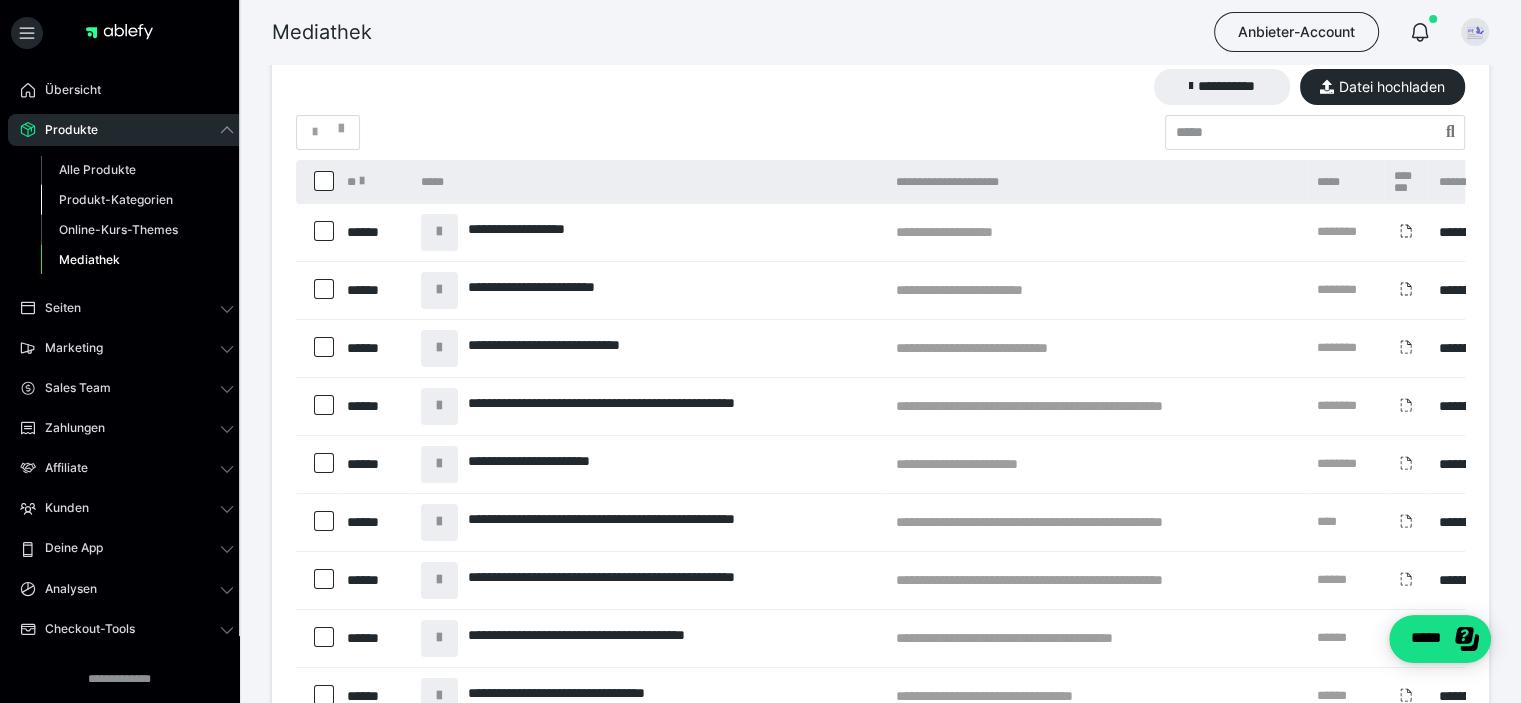 click on "Produkt-Kategorien" at bounding box center [116, 199] 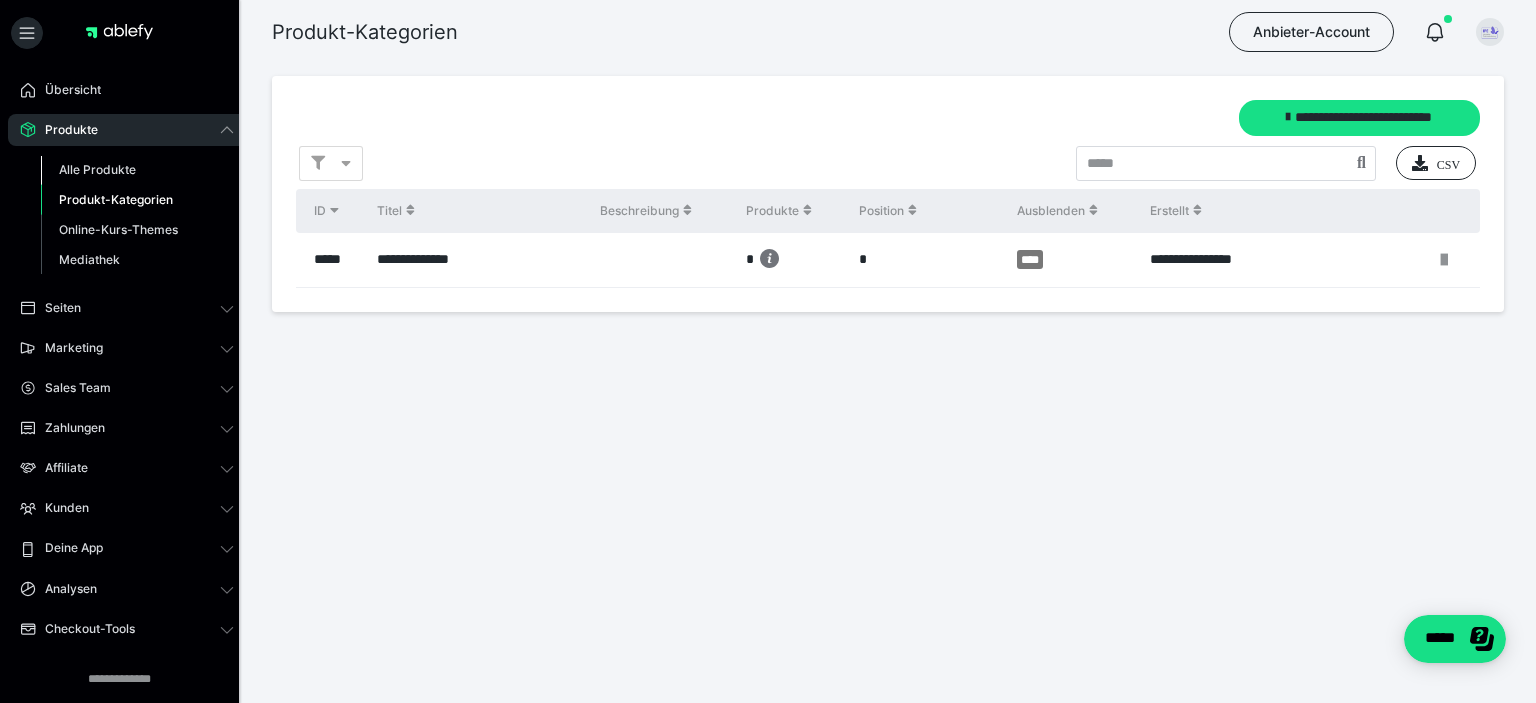 click on "Alle Produkte" at bounding box center (97, 169) 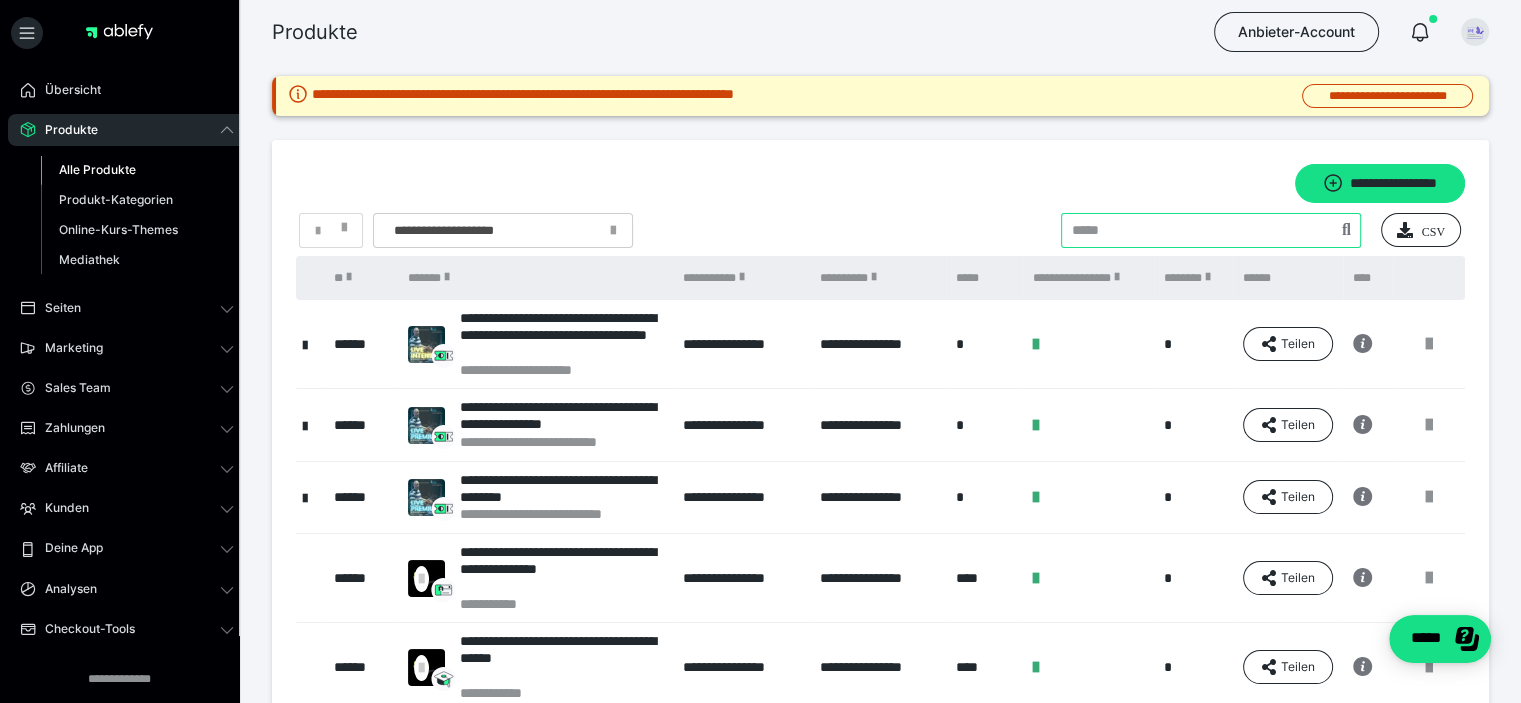 click at bounding box center [1211, 230] 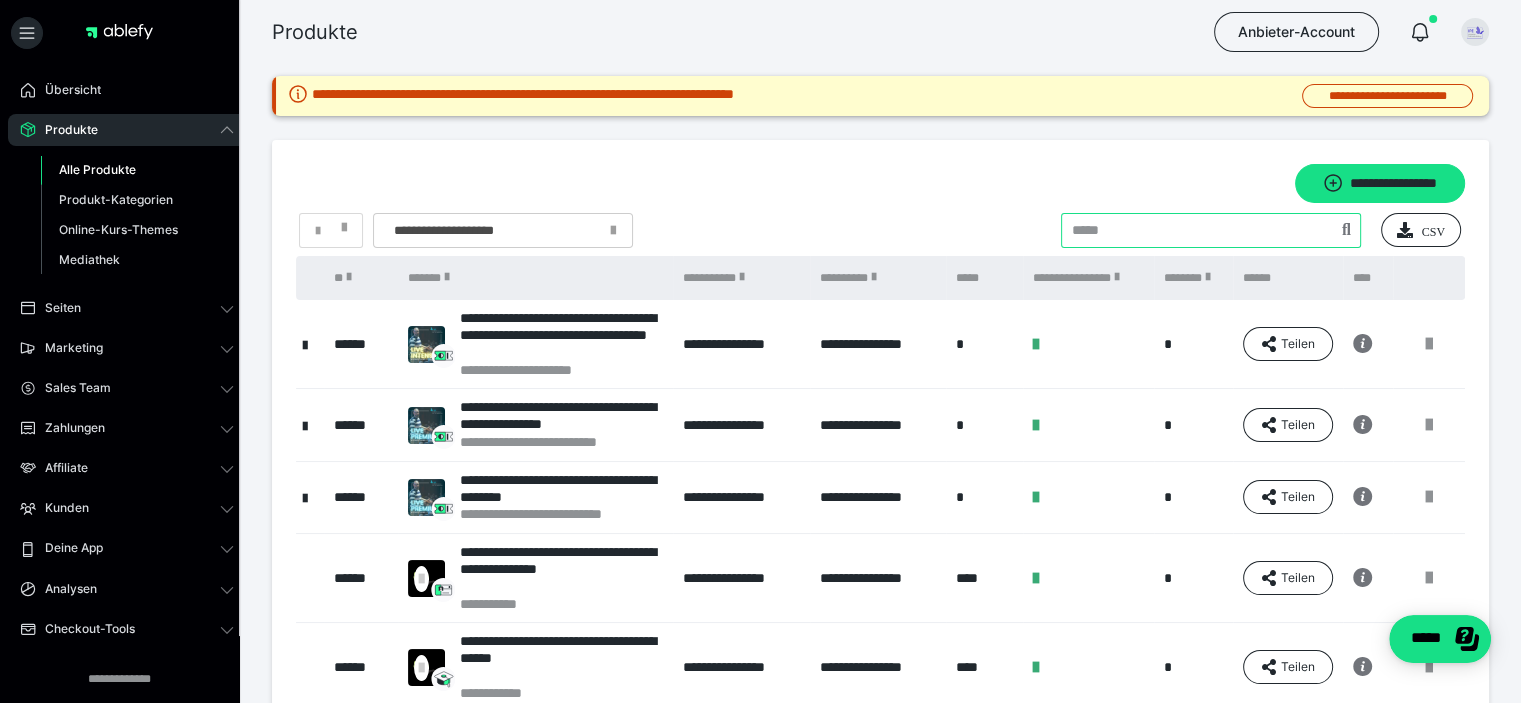 type on "**********" 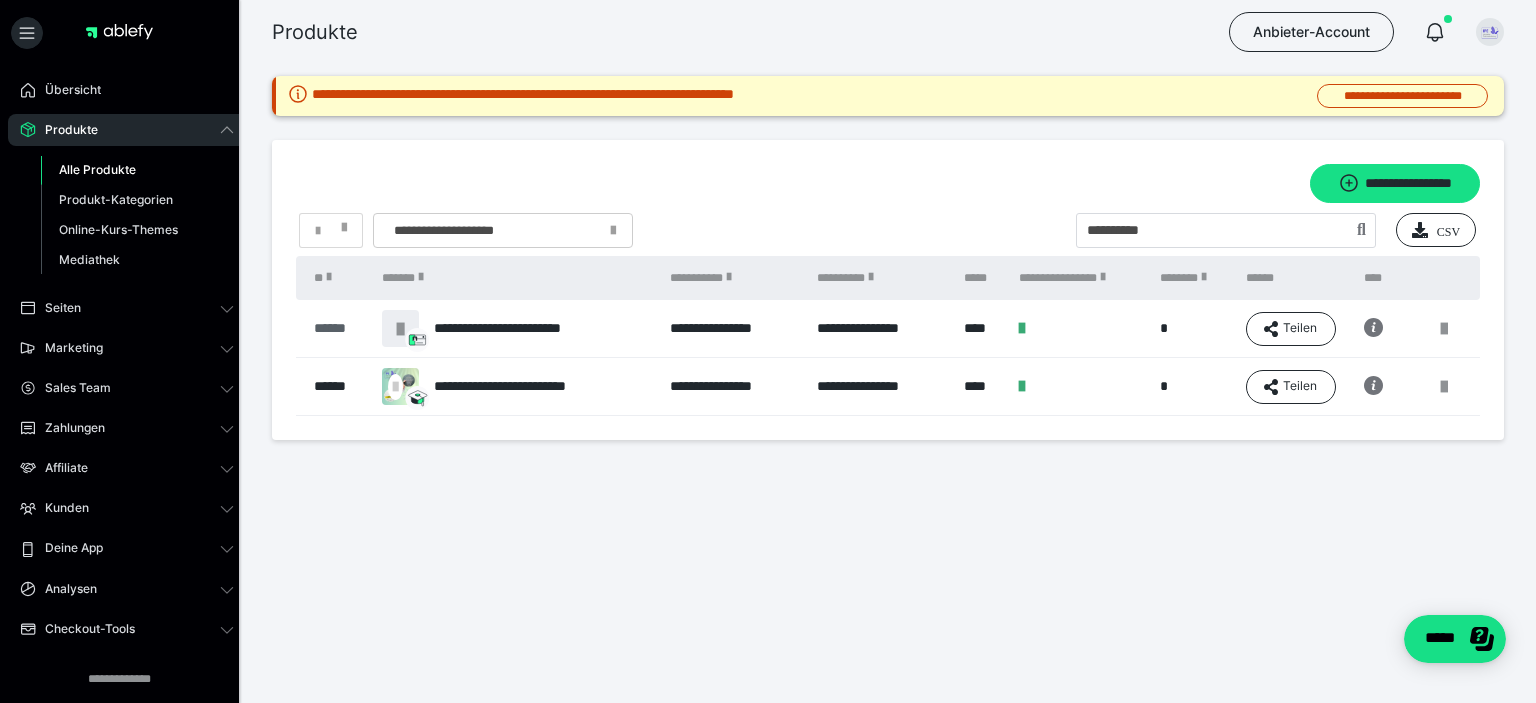 click on "******" at bounding box center (338, 328) 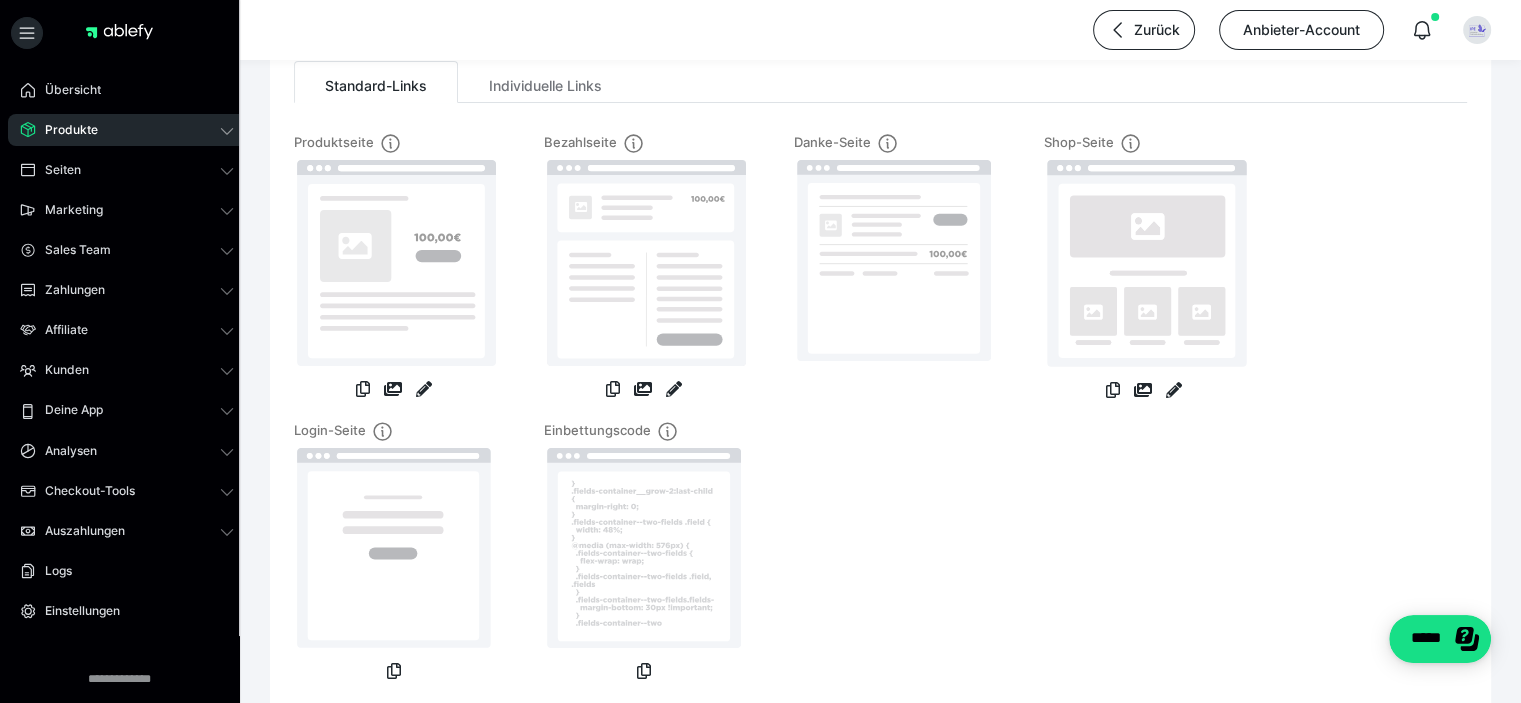 scroll, scrollTop: 0, scrollLeft: 0, axis: both 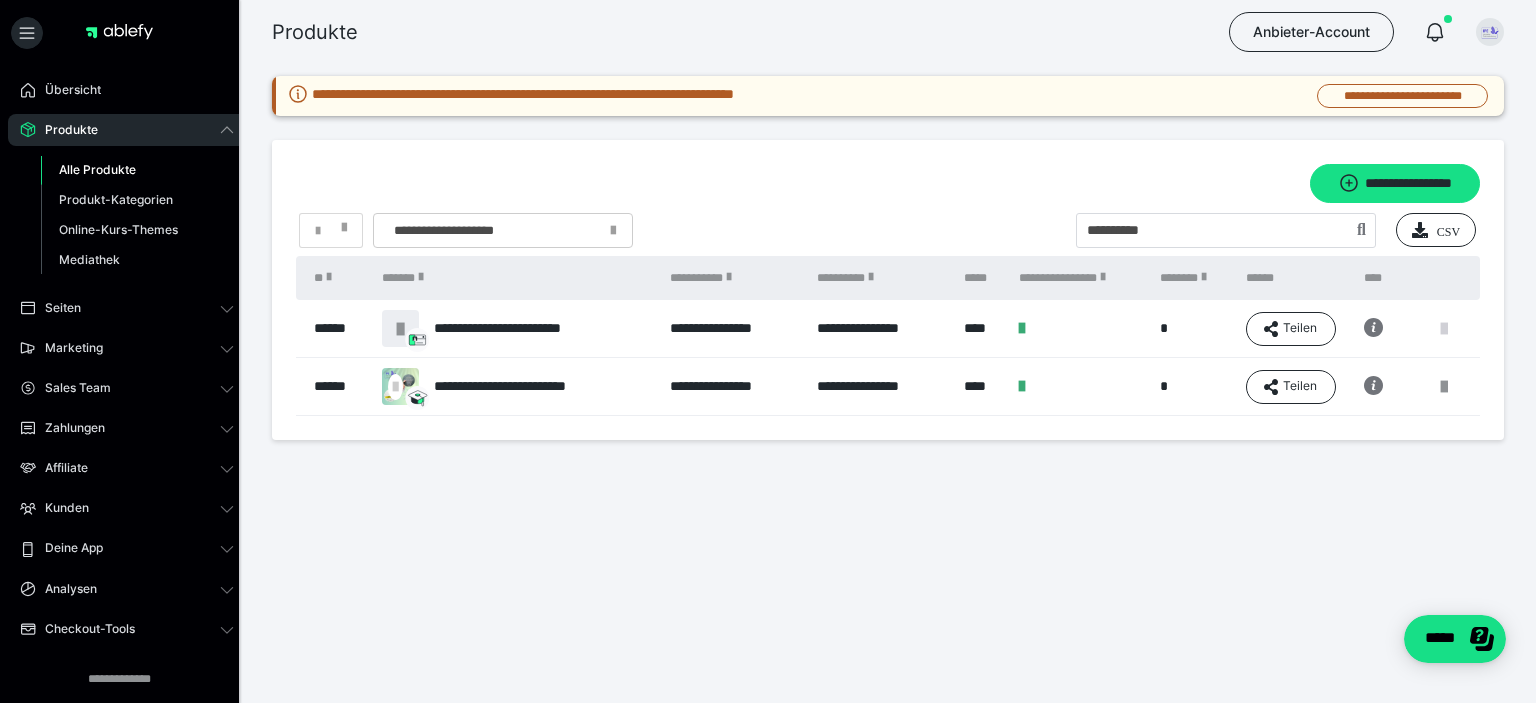click at bounding box center (1444, 329) 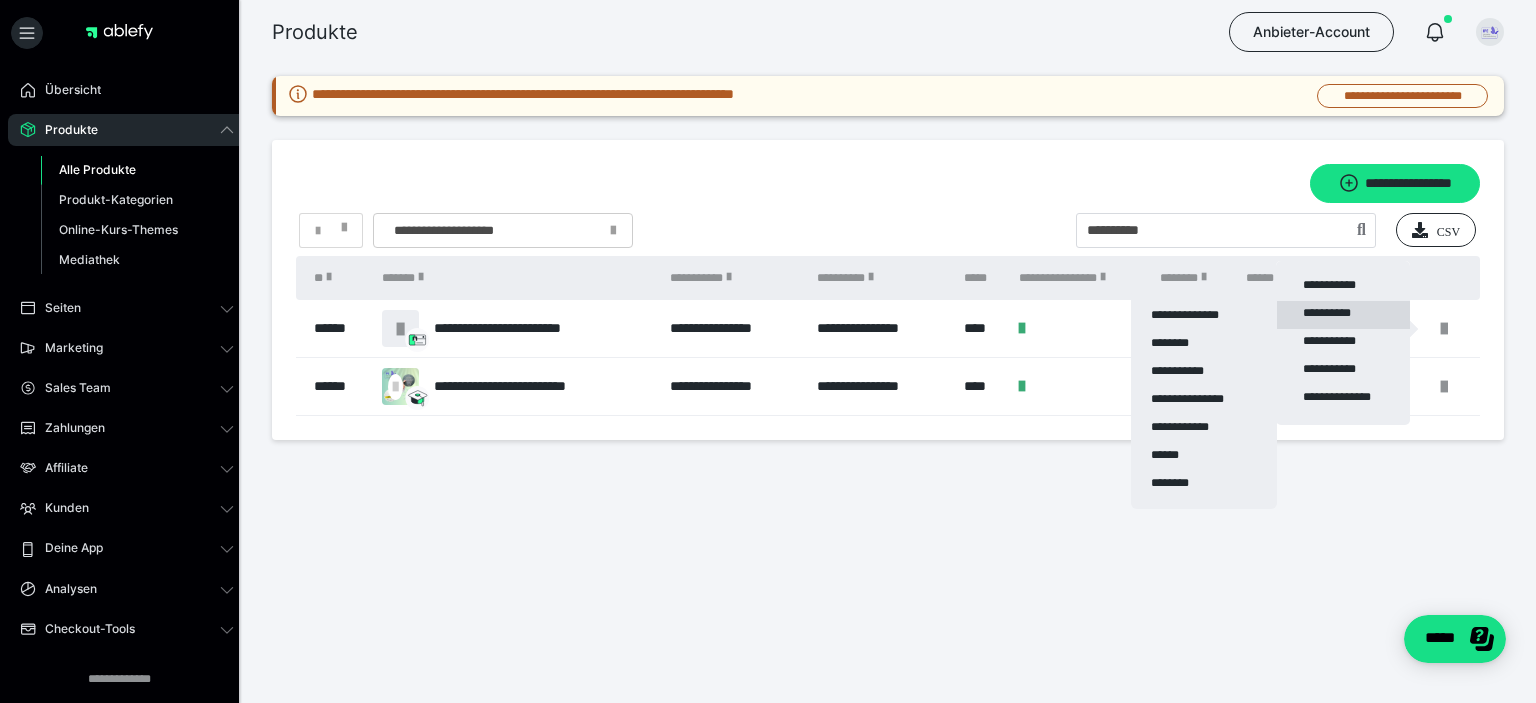 click on "**********" at bounding box center (1343, 315) 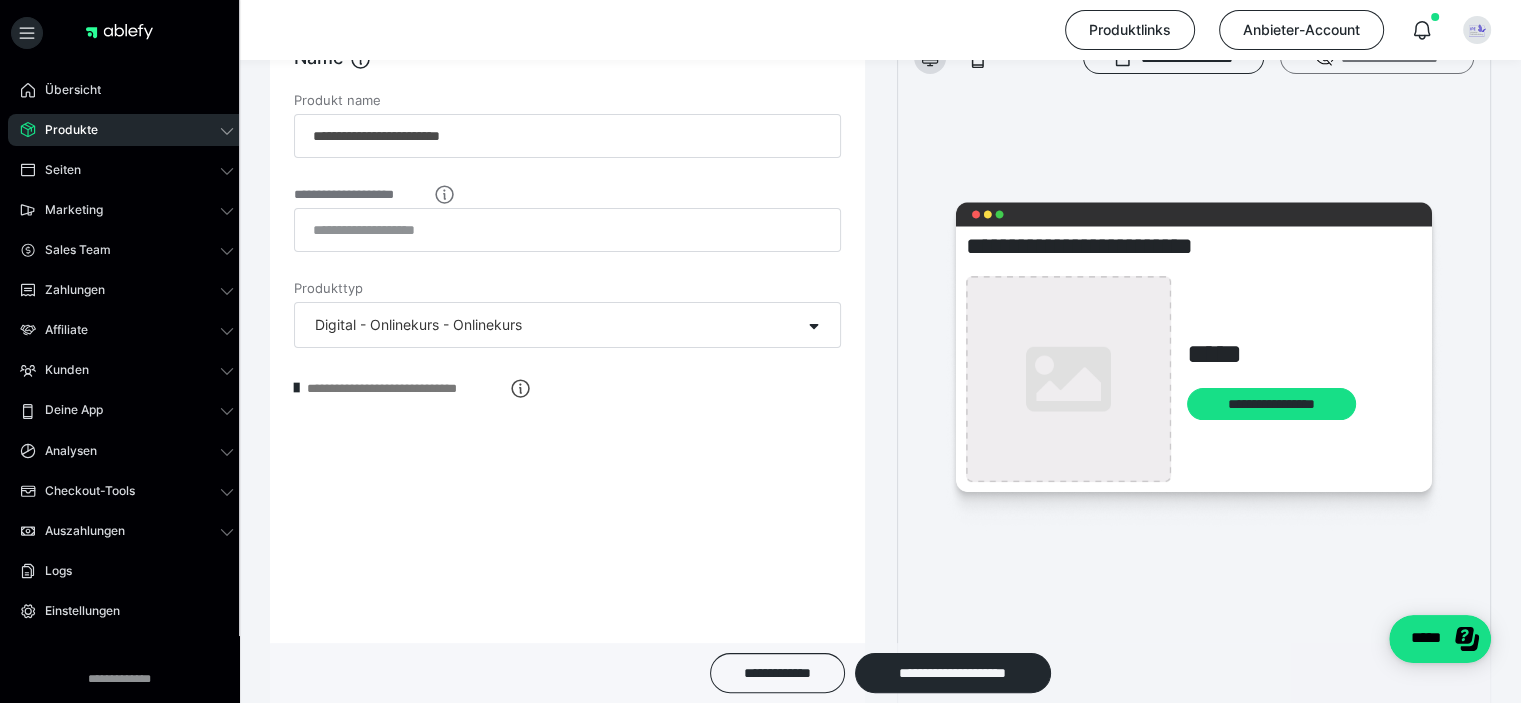 scroll, scrollTop: 300, scrollLeft: 0, axis: vertical 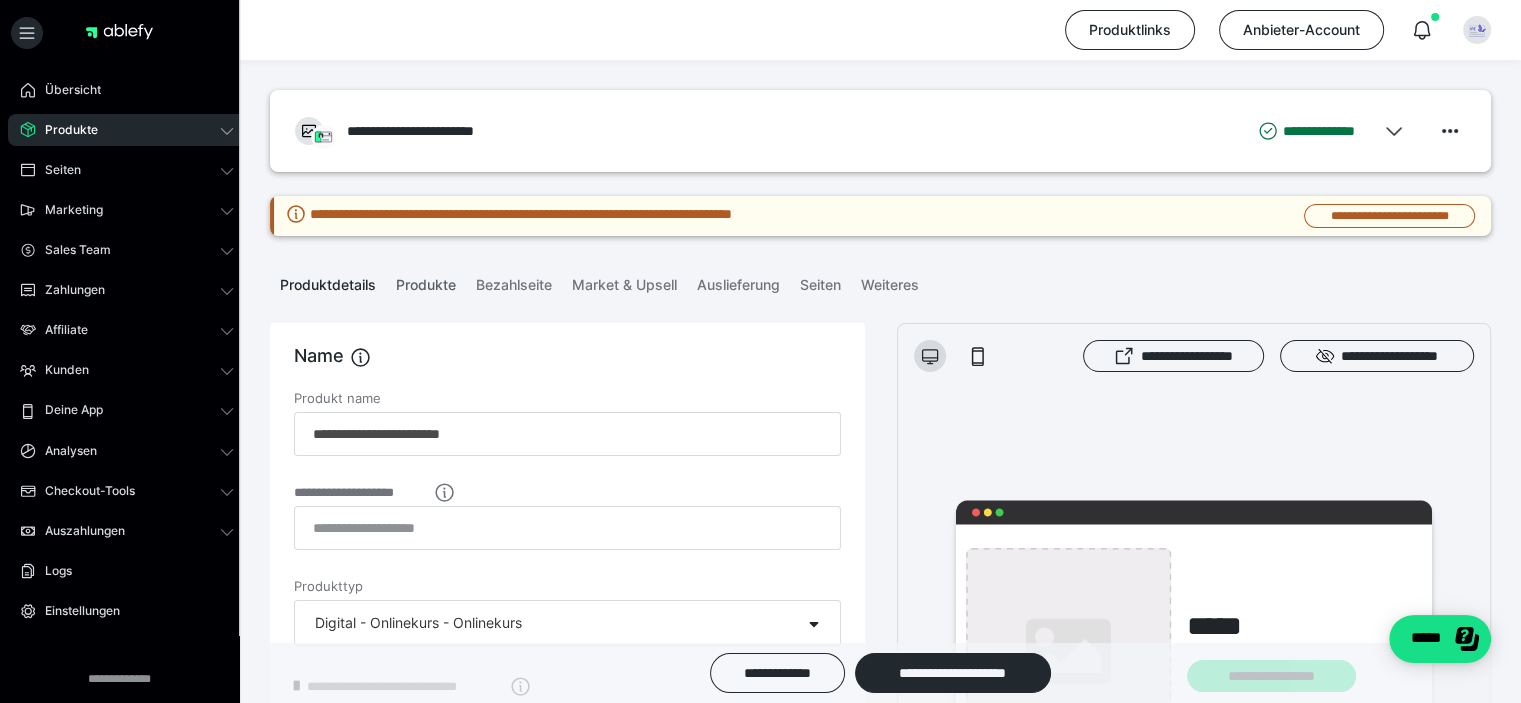 click on "Produkte" at bounding box center [426, 281] 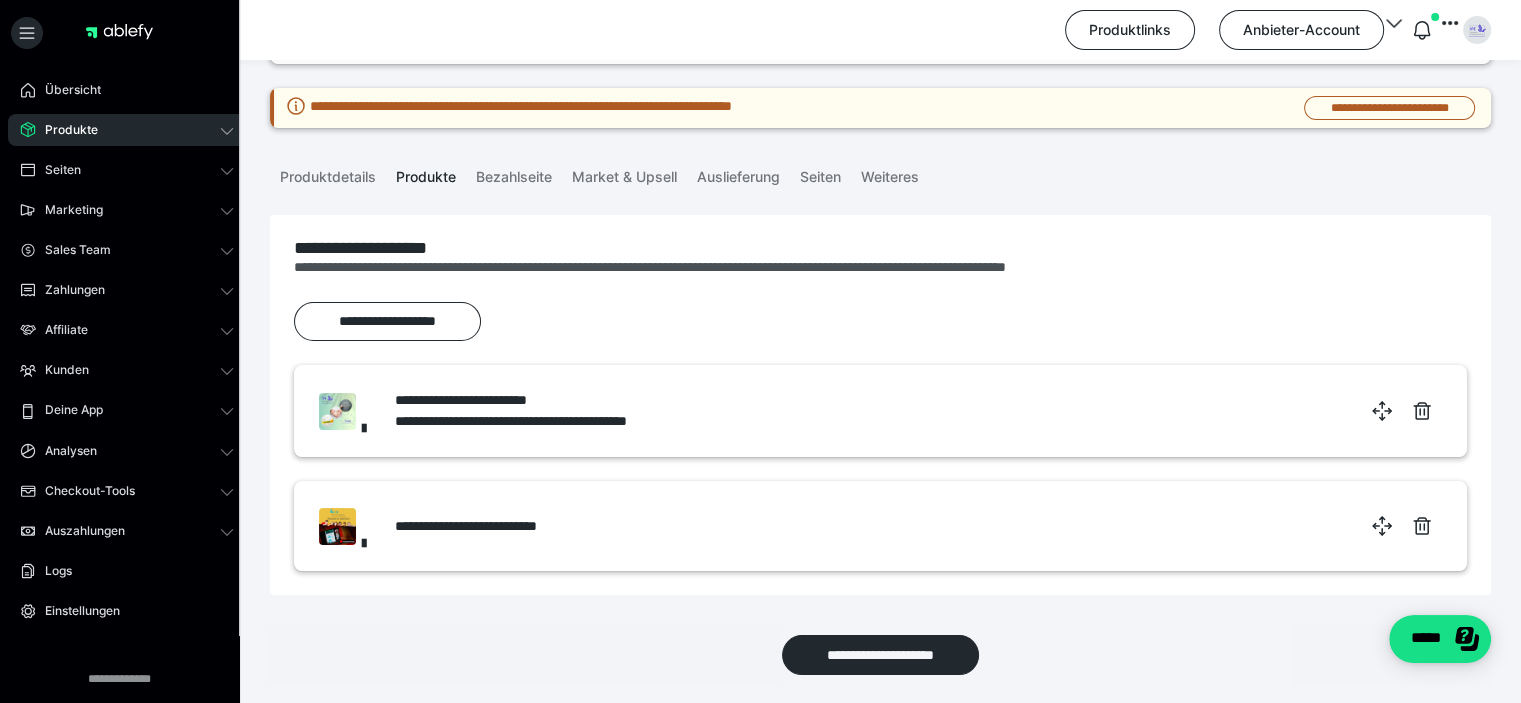 scroll, scrollTop: 0, scrollLeft: 0, axis: both 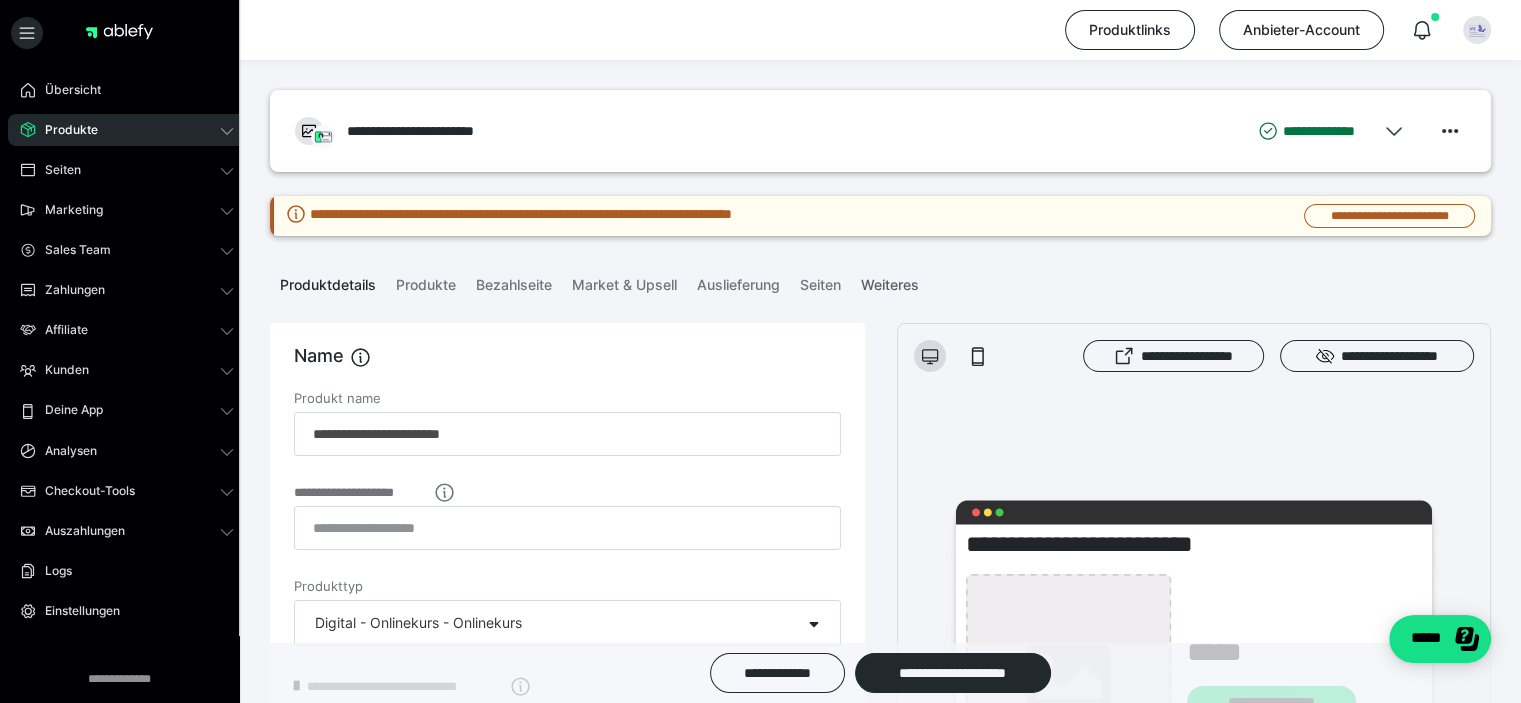 click on "Weiteres" at bounding box center (890, 281) 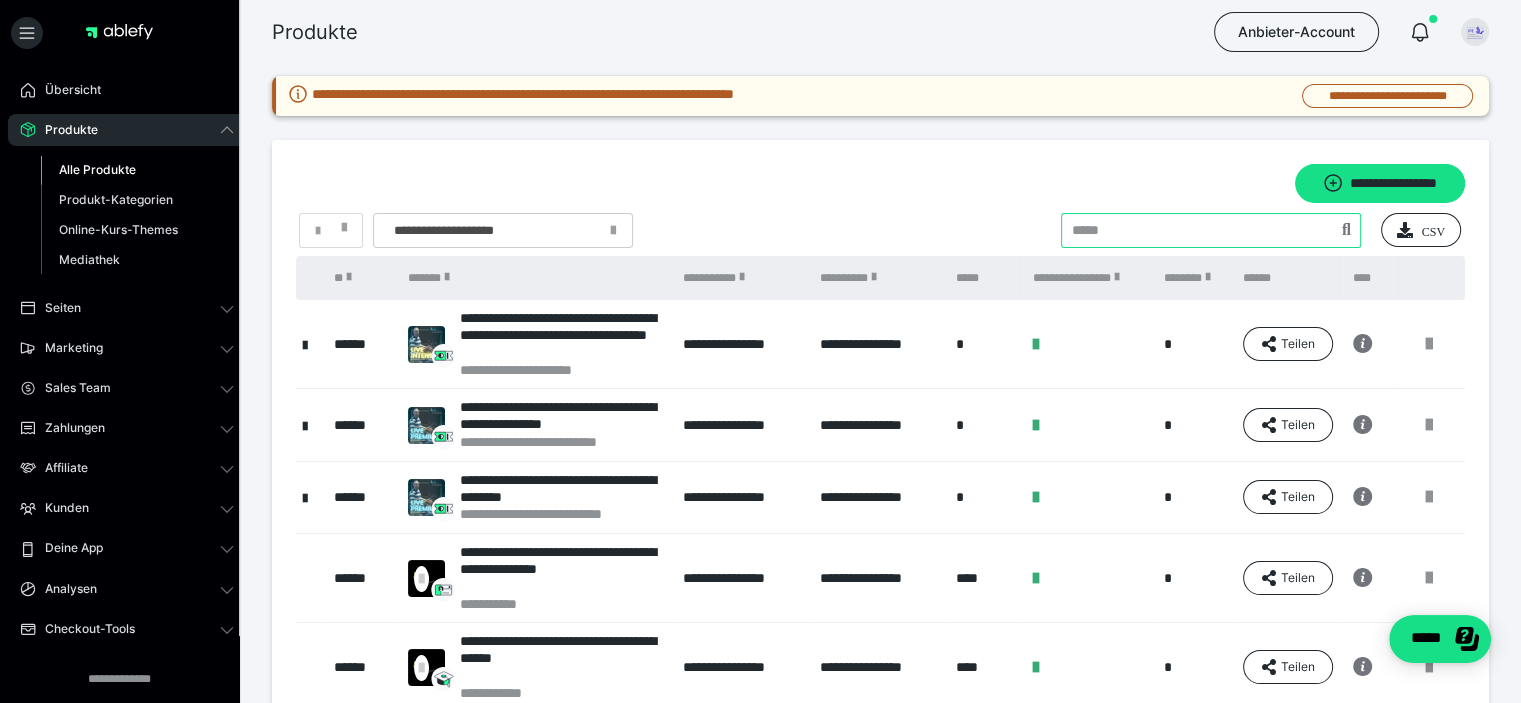 click at bounding box center [1211, 230] 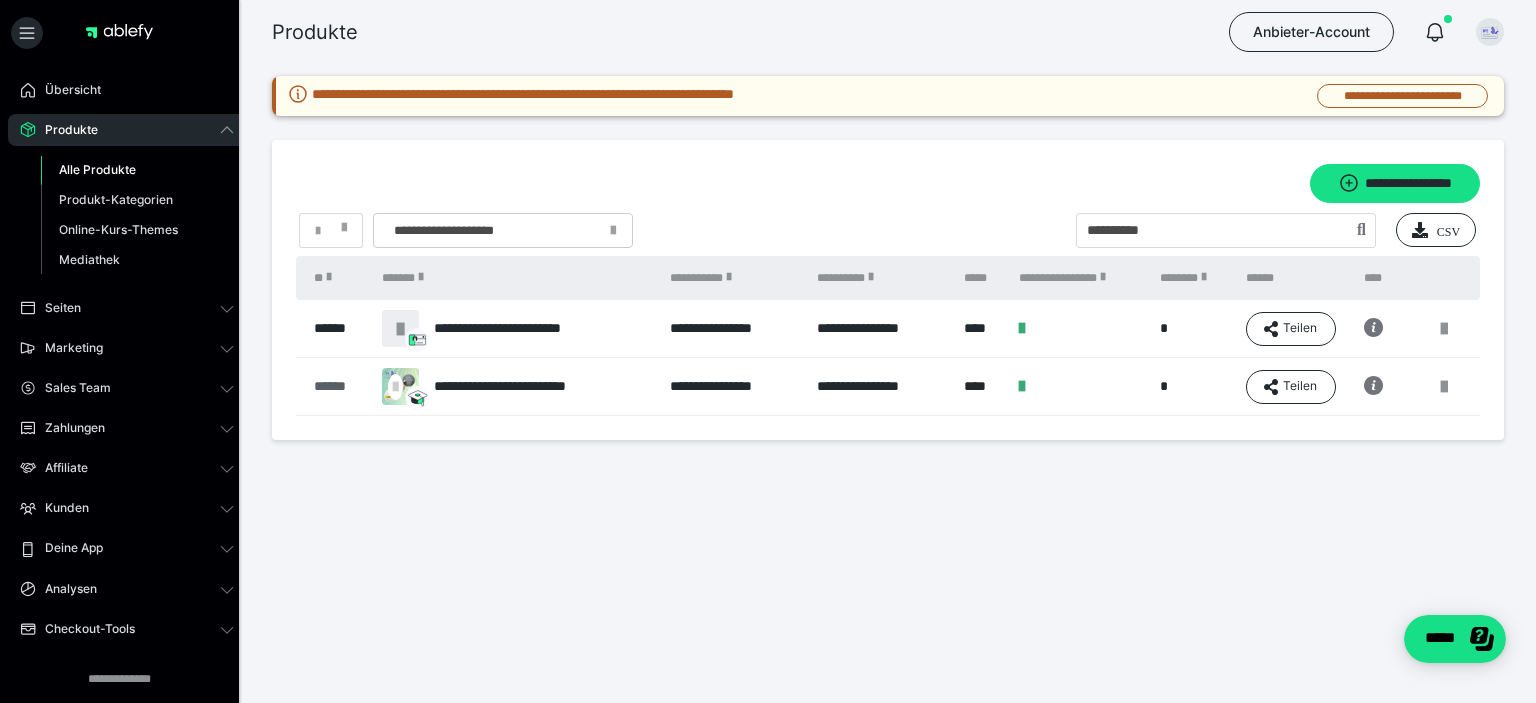 click on "******" at bounding box center (338, 386) 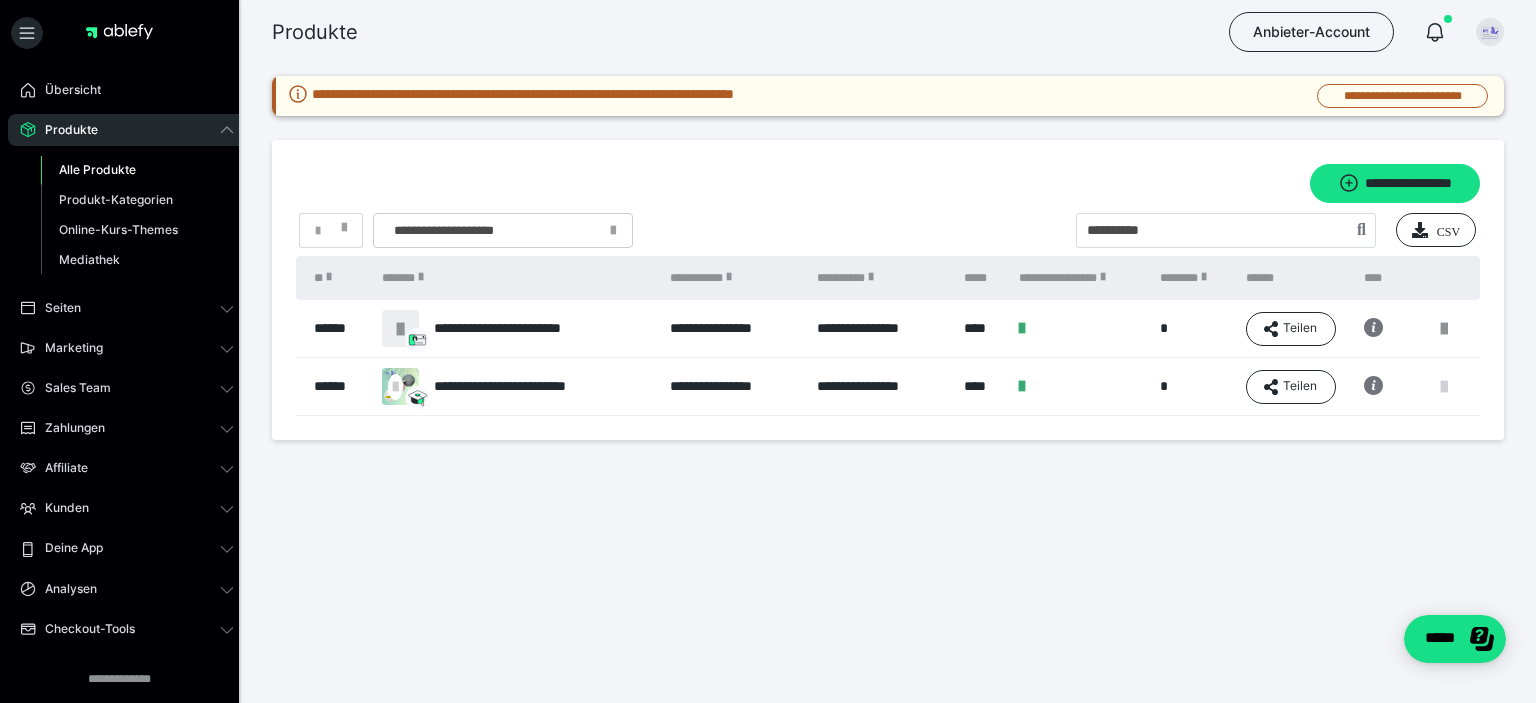 click at bounding box center [1444, 387] 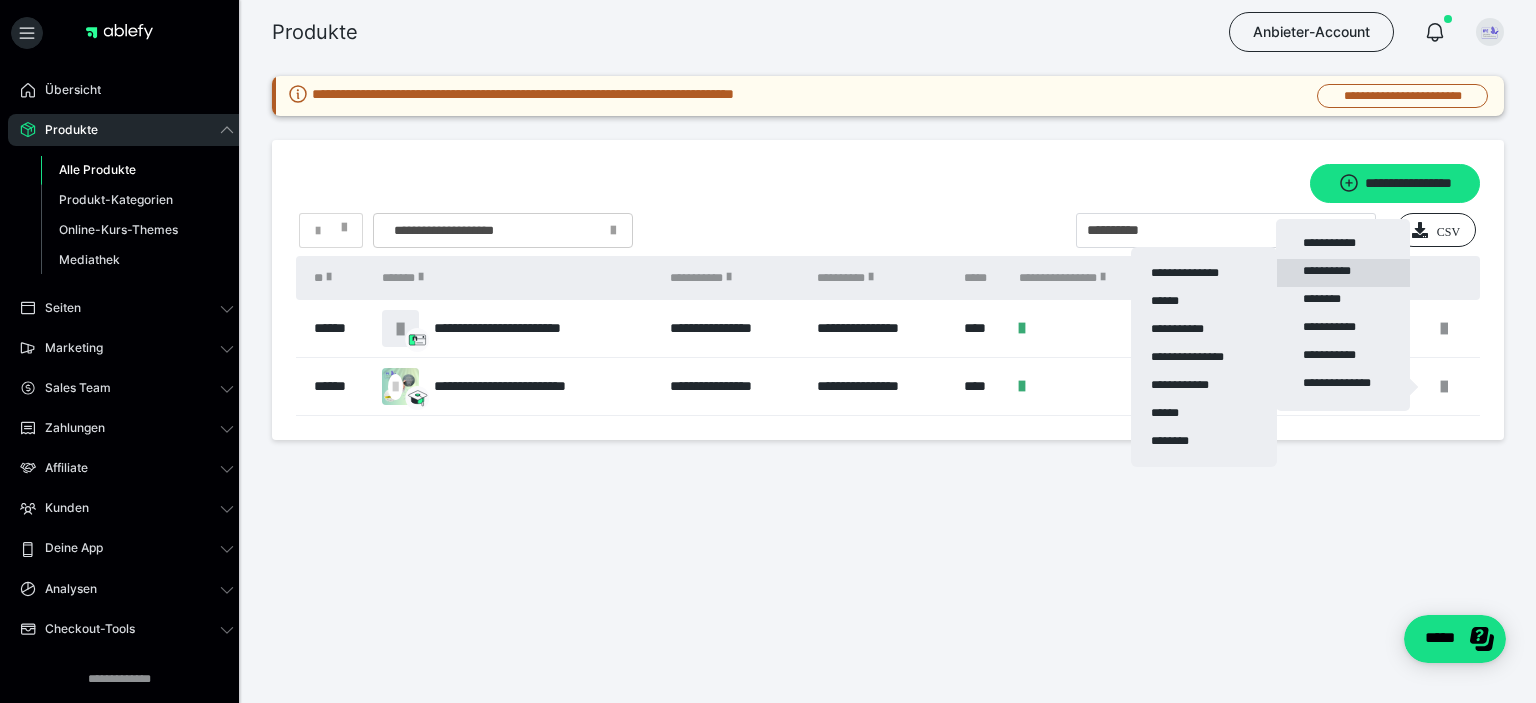 click on "**********" at bounding box center [1343, 273] 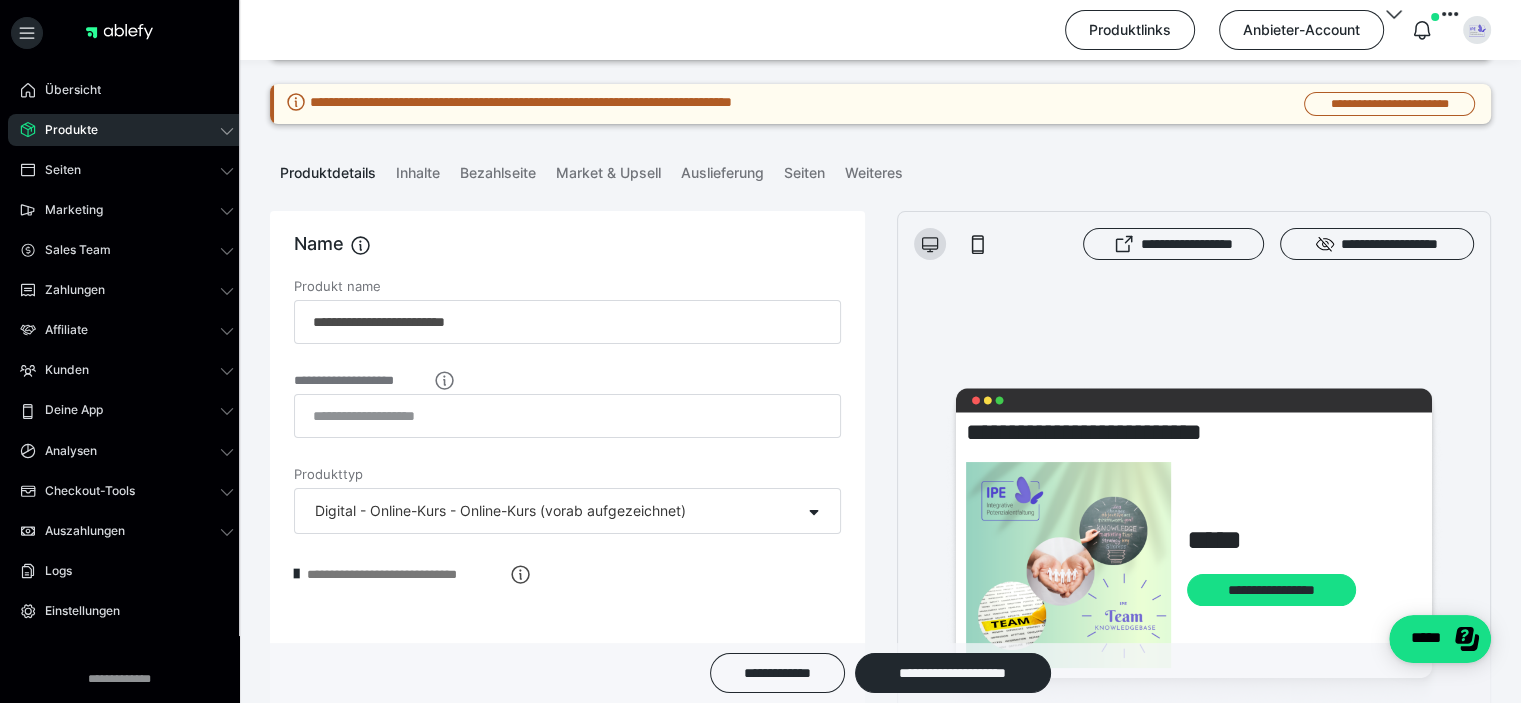 scroll, scrollTop: 100, scrollLeft: 0, axis: vertical 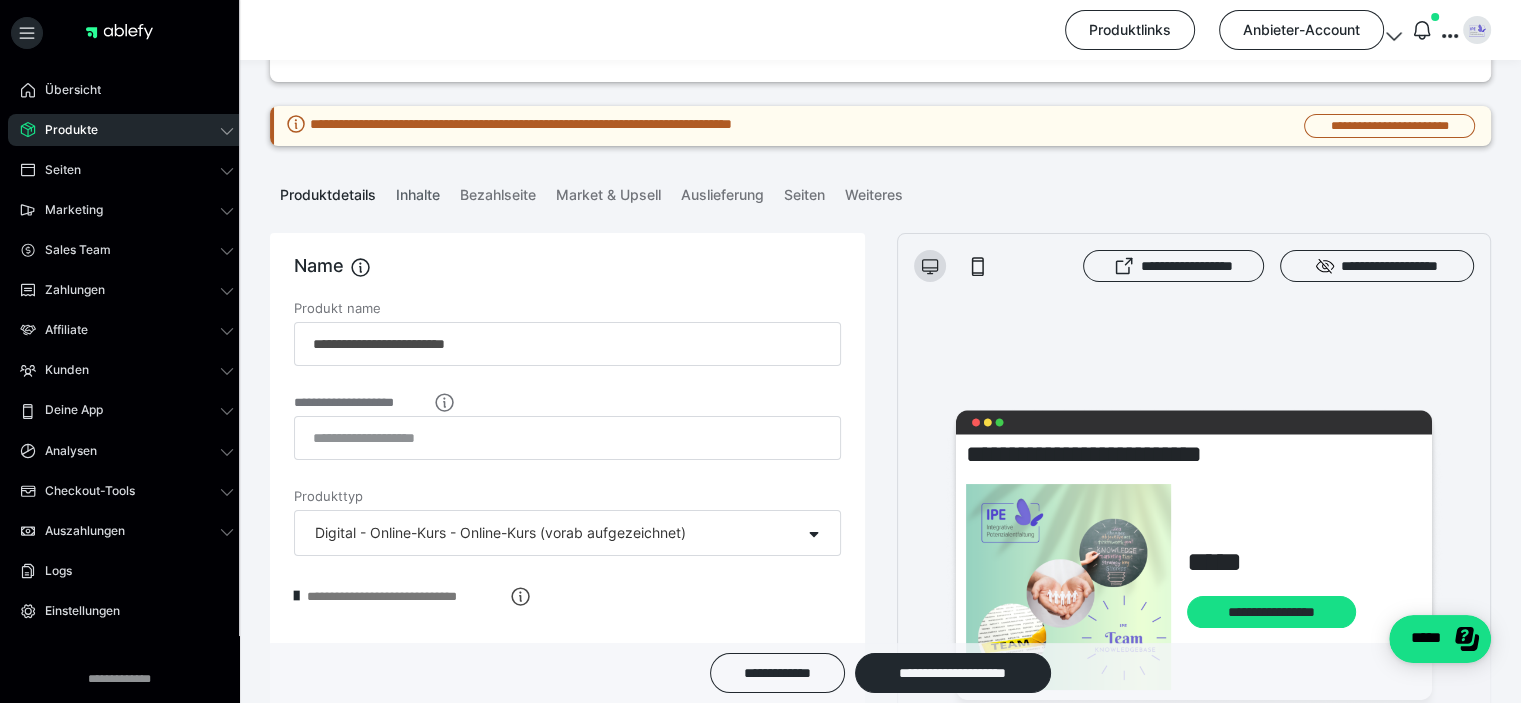 click on "Inhalte" at bounding box center [418, 191] 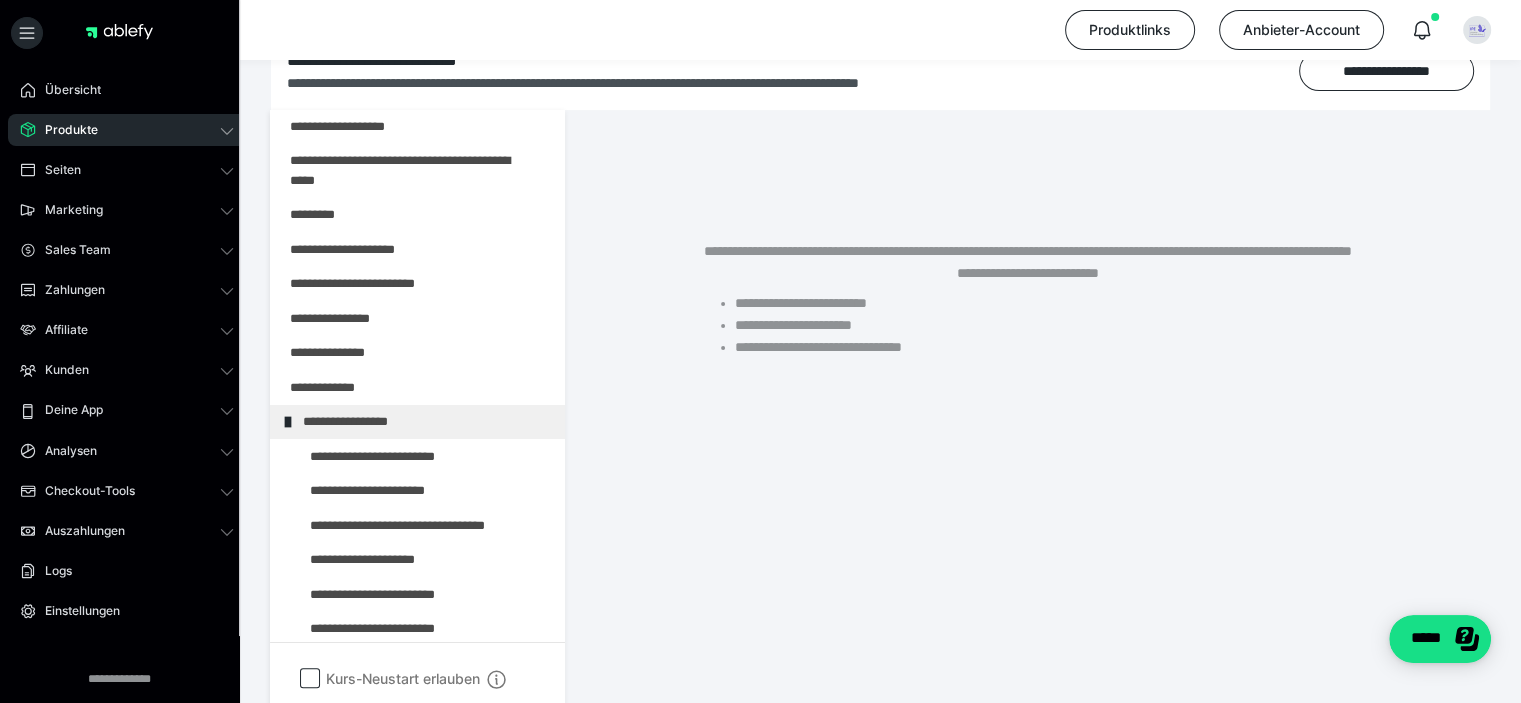 scroll, scrollTop: 349, scrollLeft: 0, axis: vertical 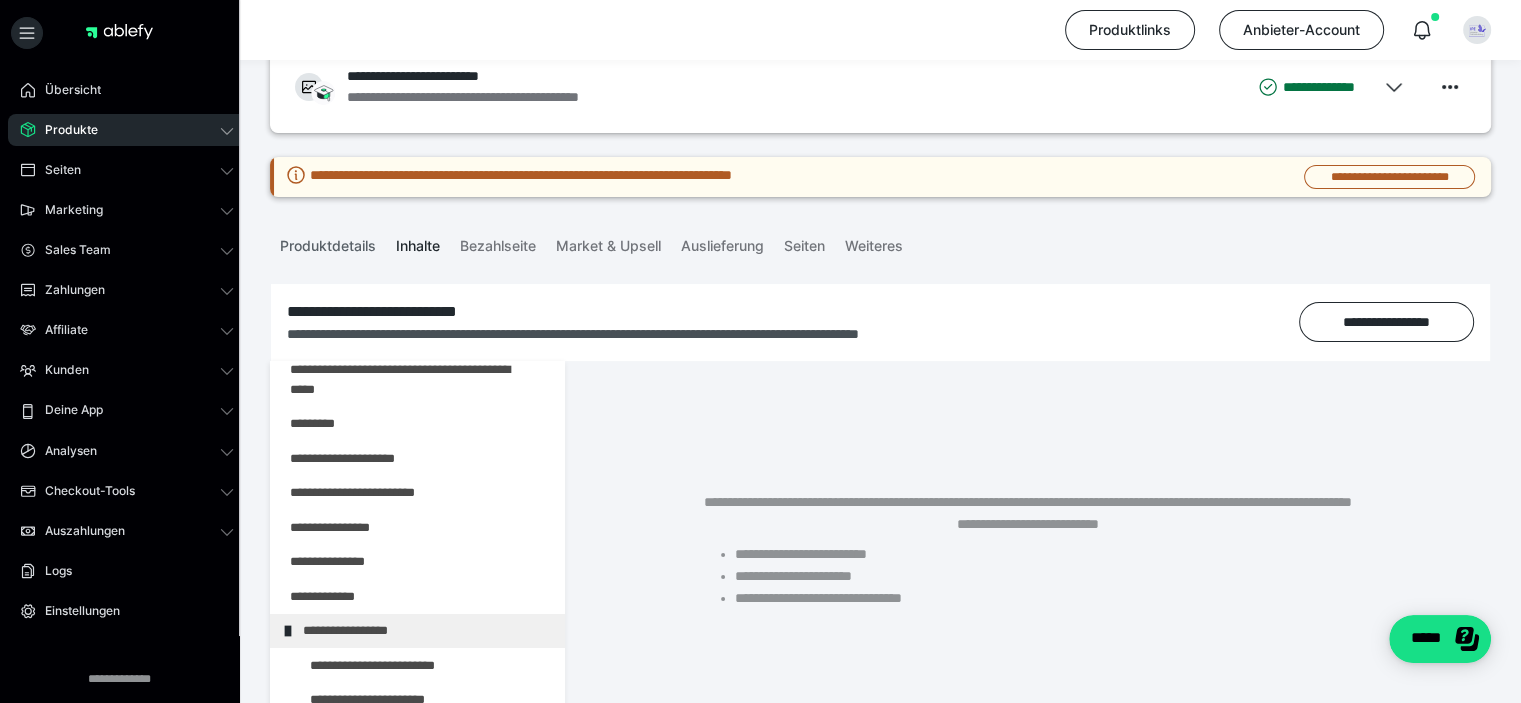 click on "Produktdetails" at bounding box center [328, 242] 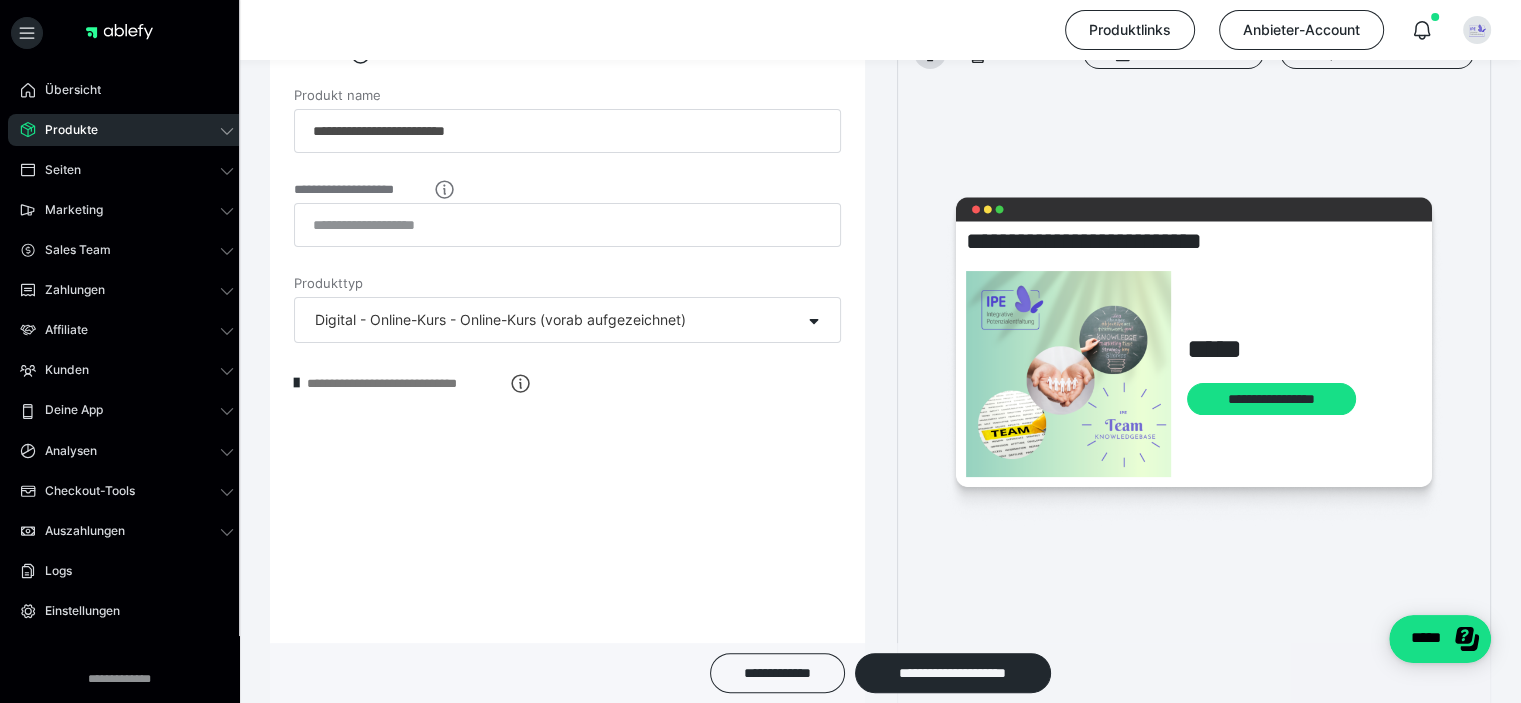scroll, scrollTop: 349, scrollLeft: 0, axis: vertical 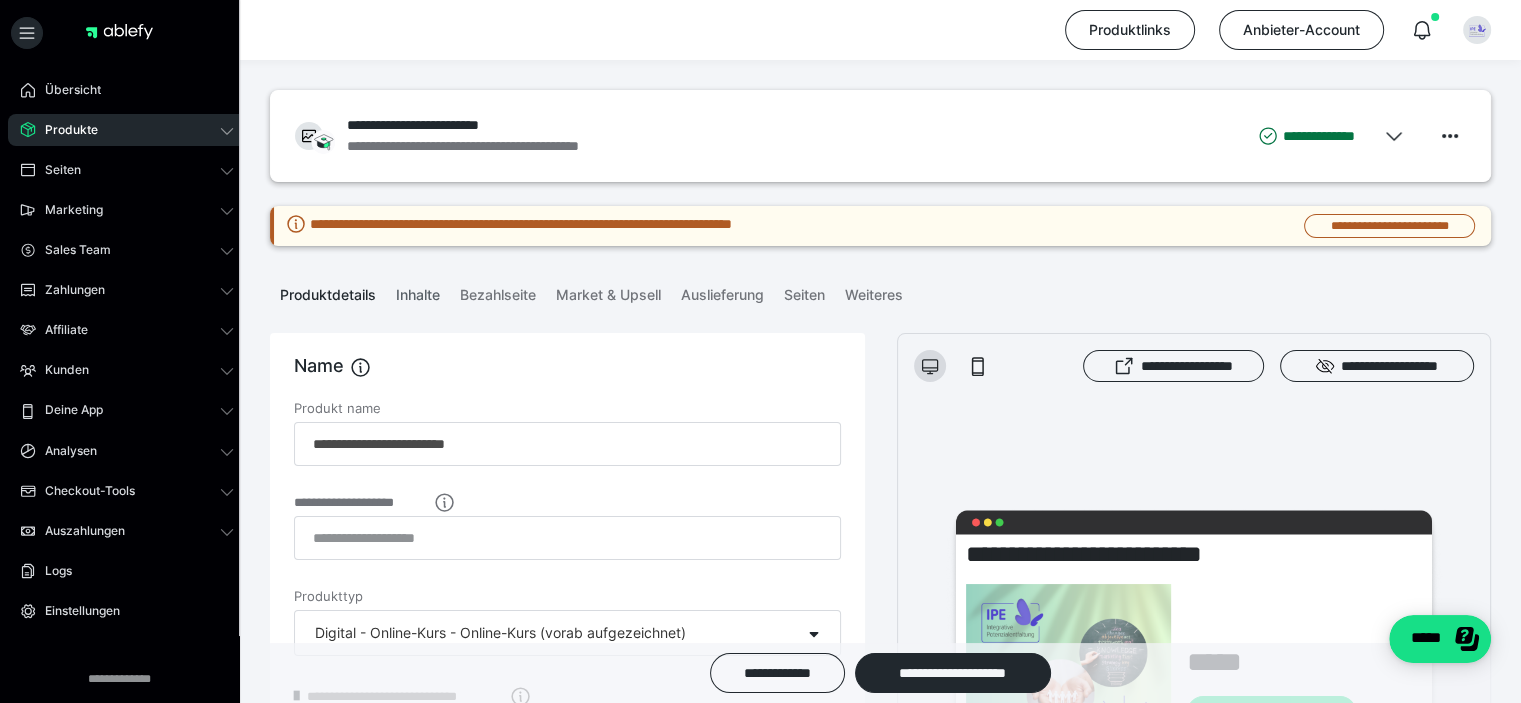 click on "Inhalte" at bounding box center [418, 291] 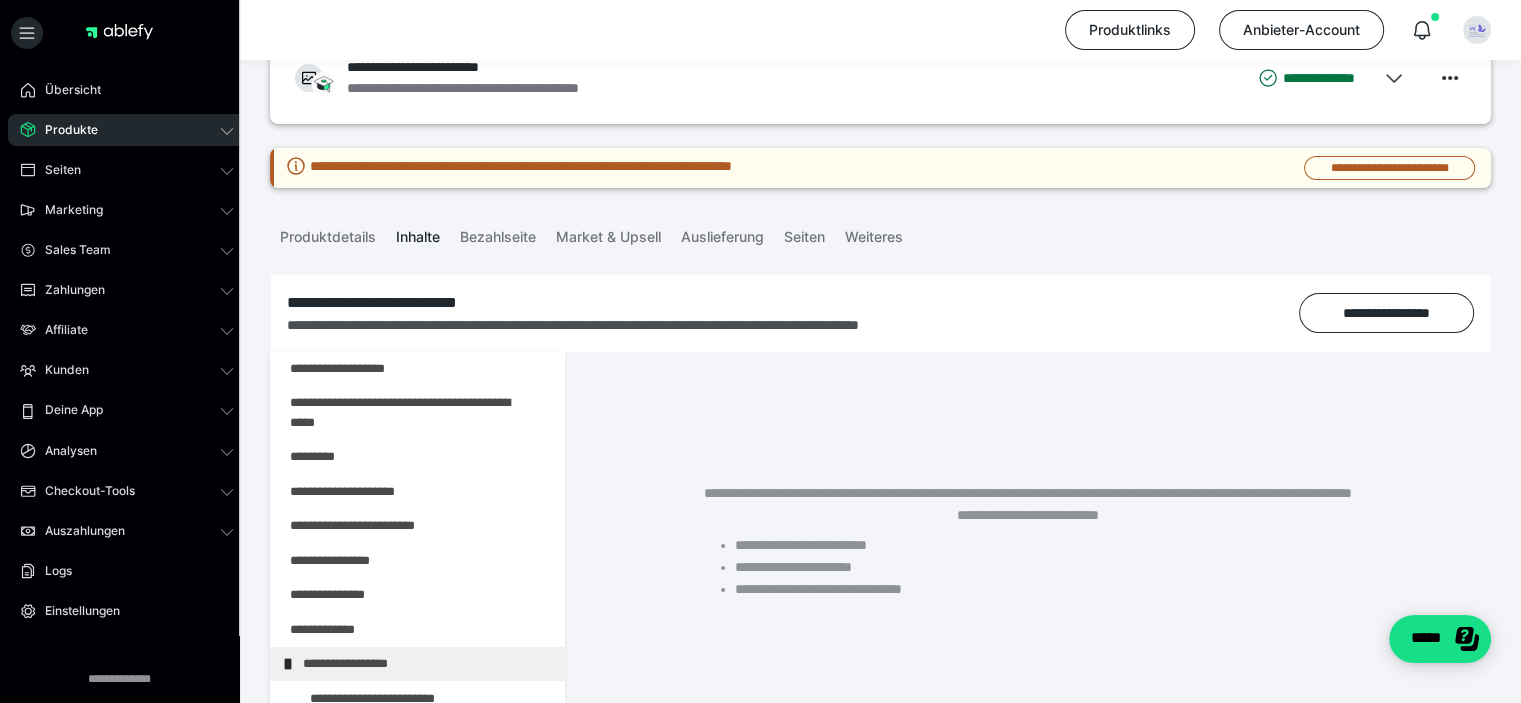 scroll, scrollTop: 0, scrollLeft: 0, axis: both 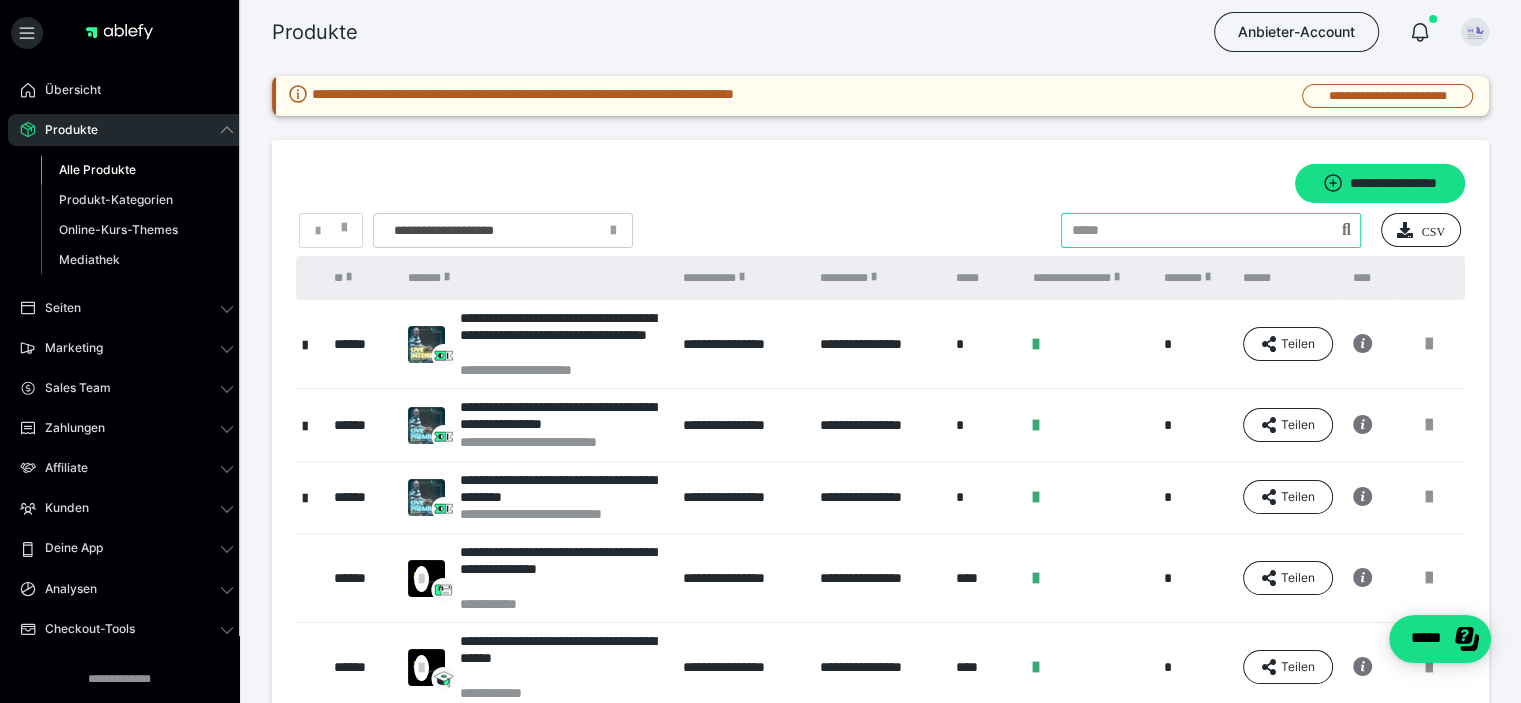 click at bounding box center [1211, 230] 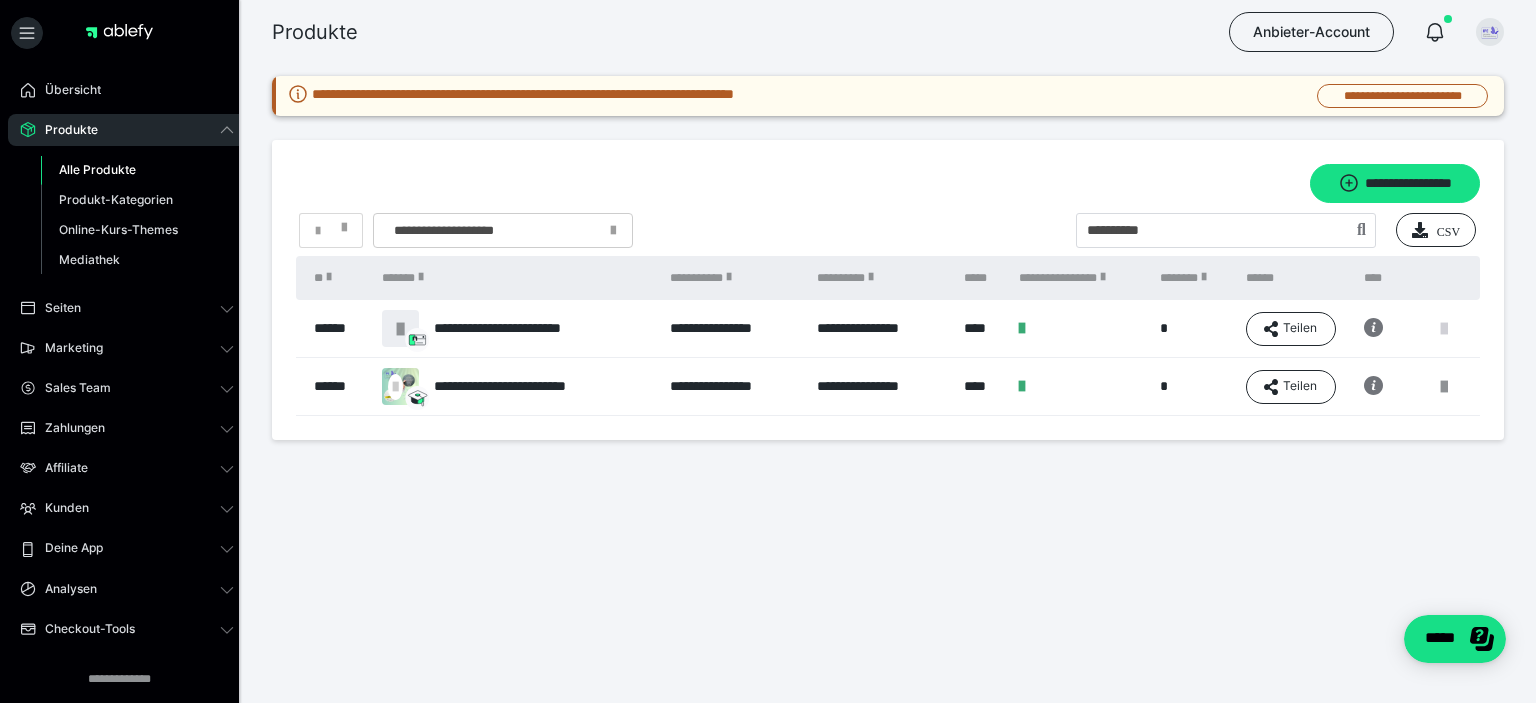 click at bounding box center [1444, 329] 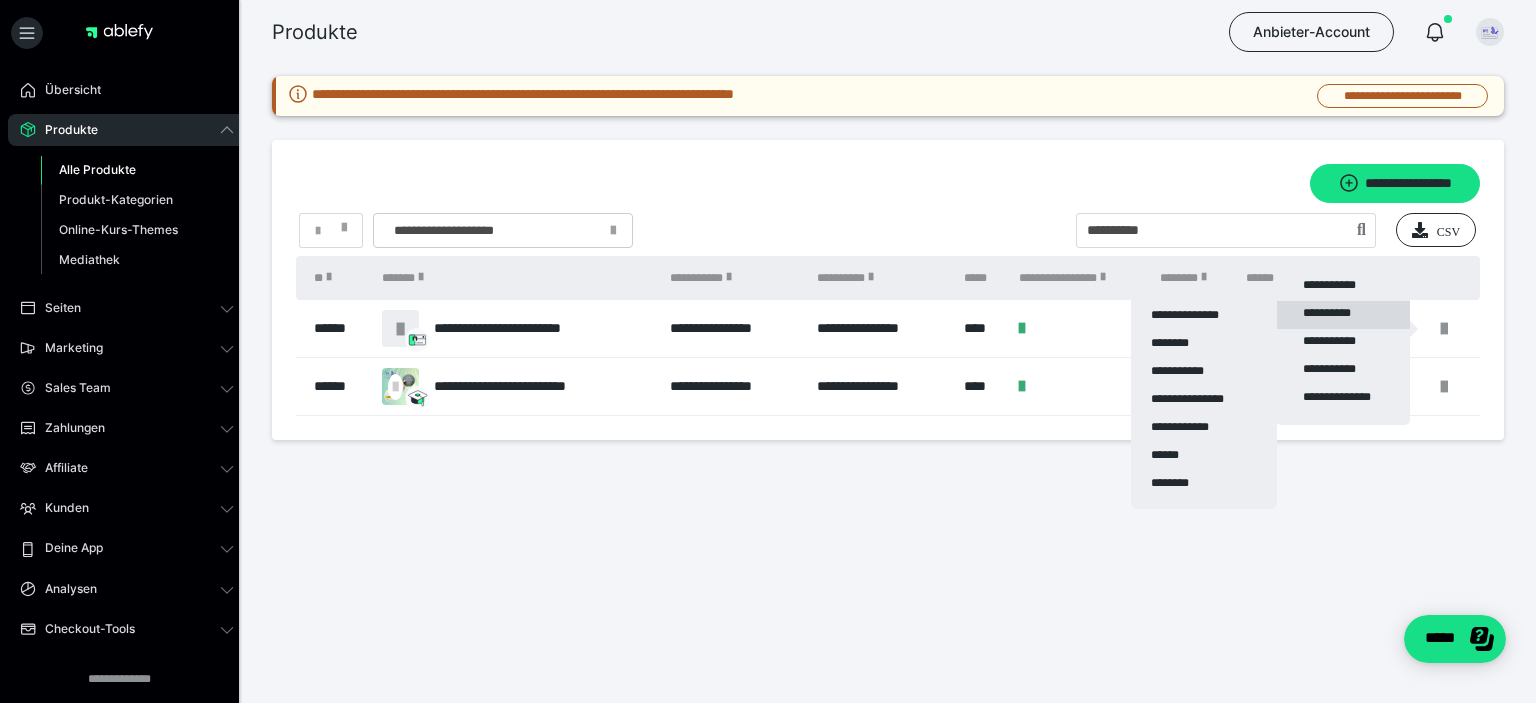 click on "**********" at bounding box center [1343, 315] 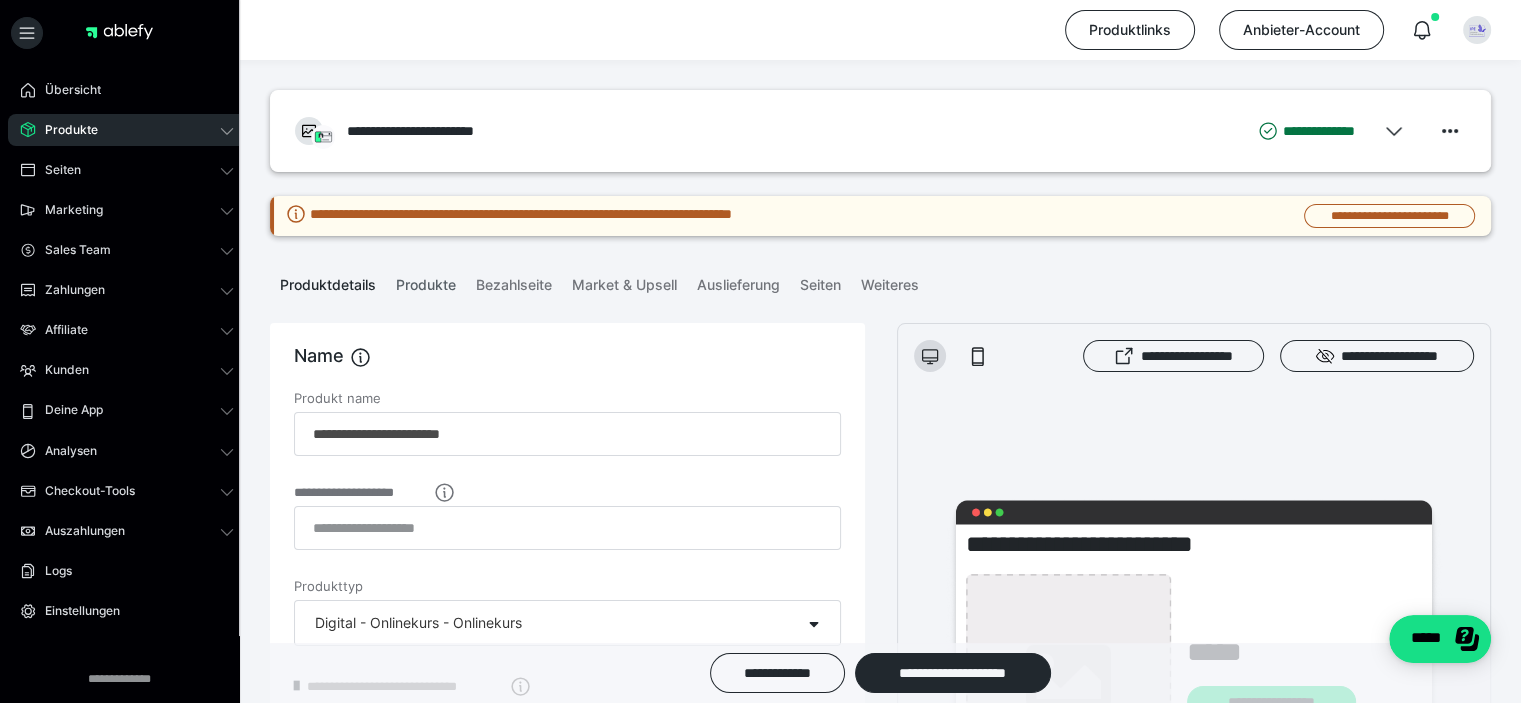 click on "Produkte" at bounding box center (426, 281) 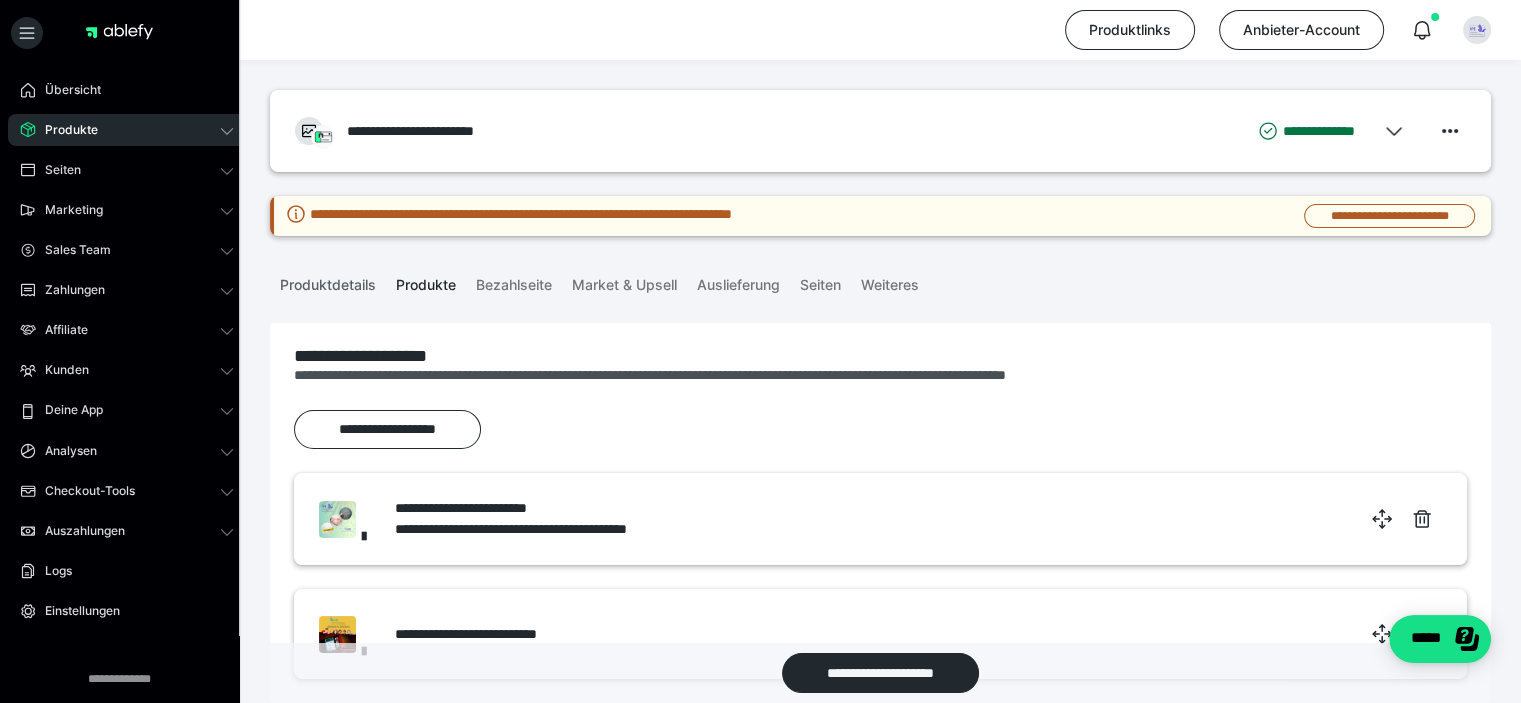 click on "Produktdetails" at bounding box center [328, 281] 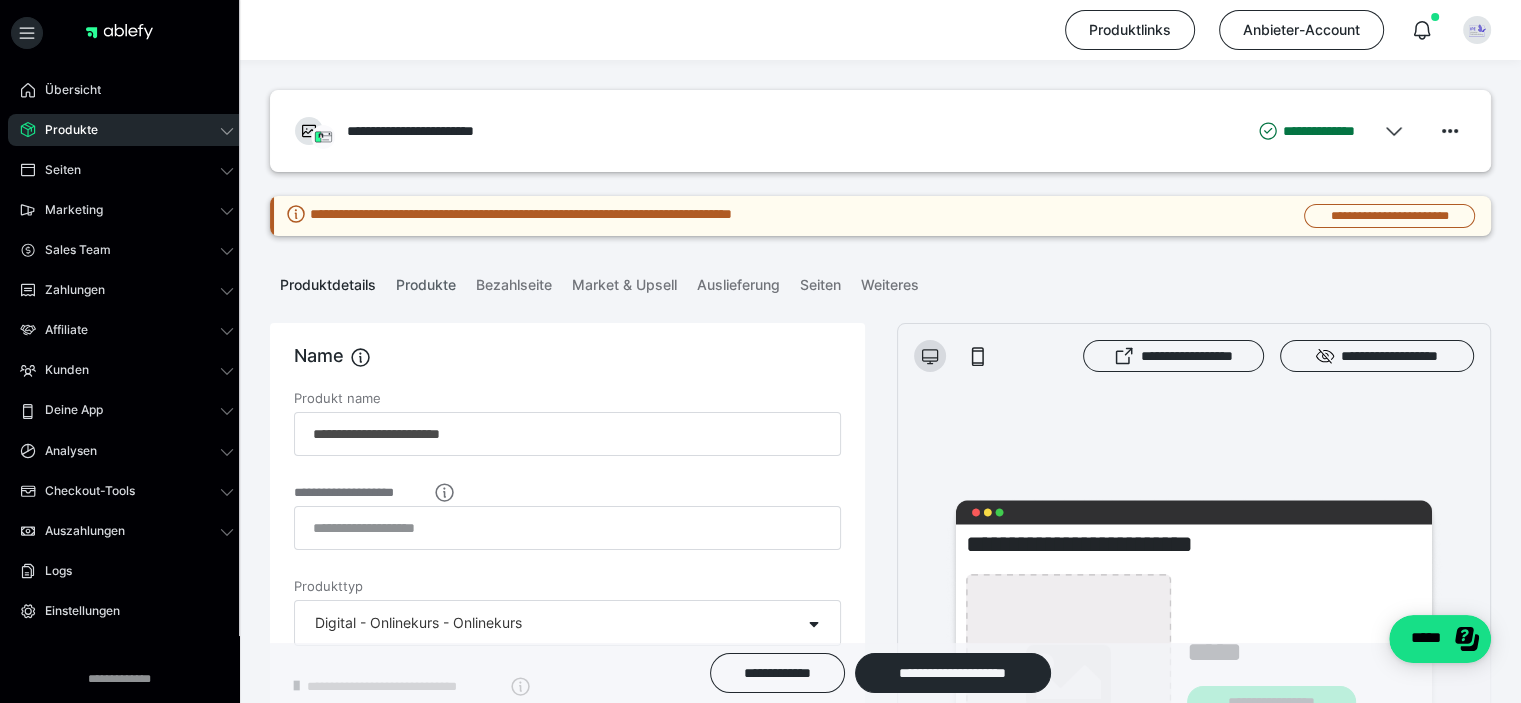 click on "Produkte" at bounding box center [426, 281] 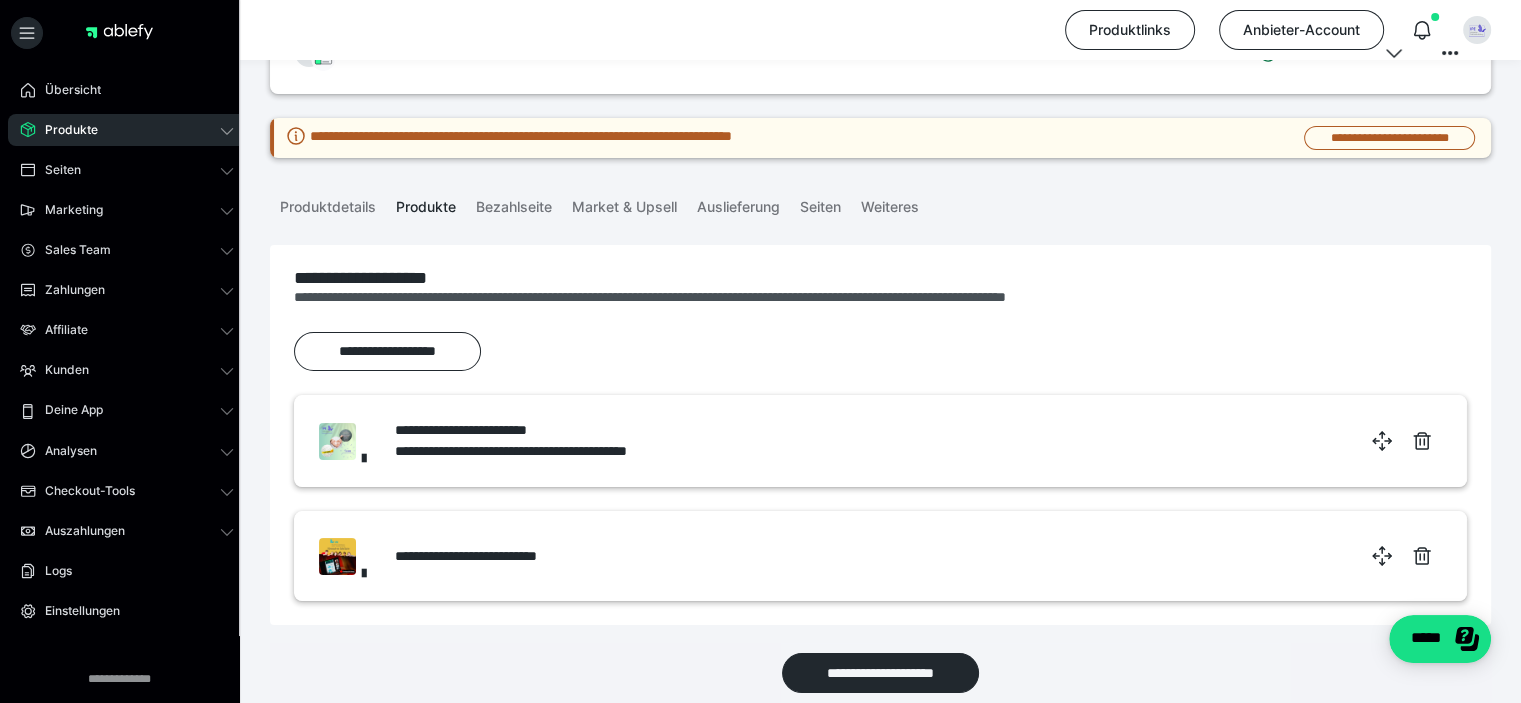 scroll, scrollTop: 188, scrollLeft: 0, axis: vertical 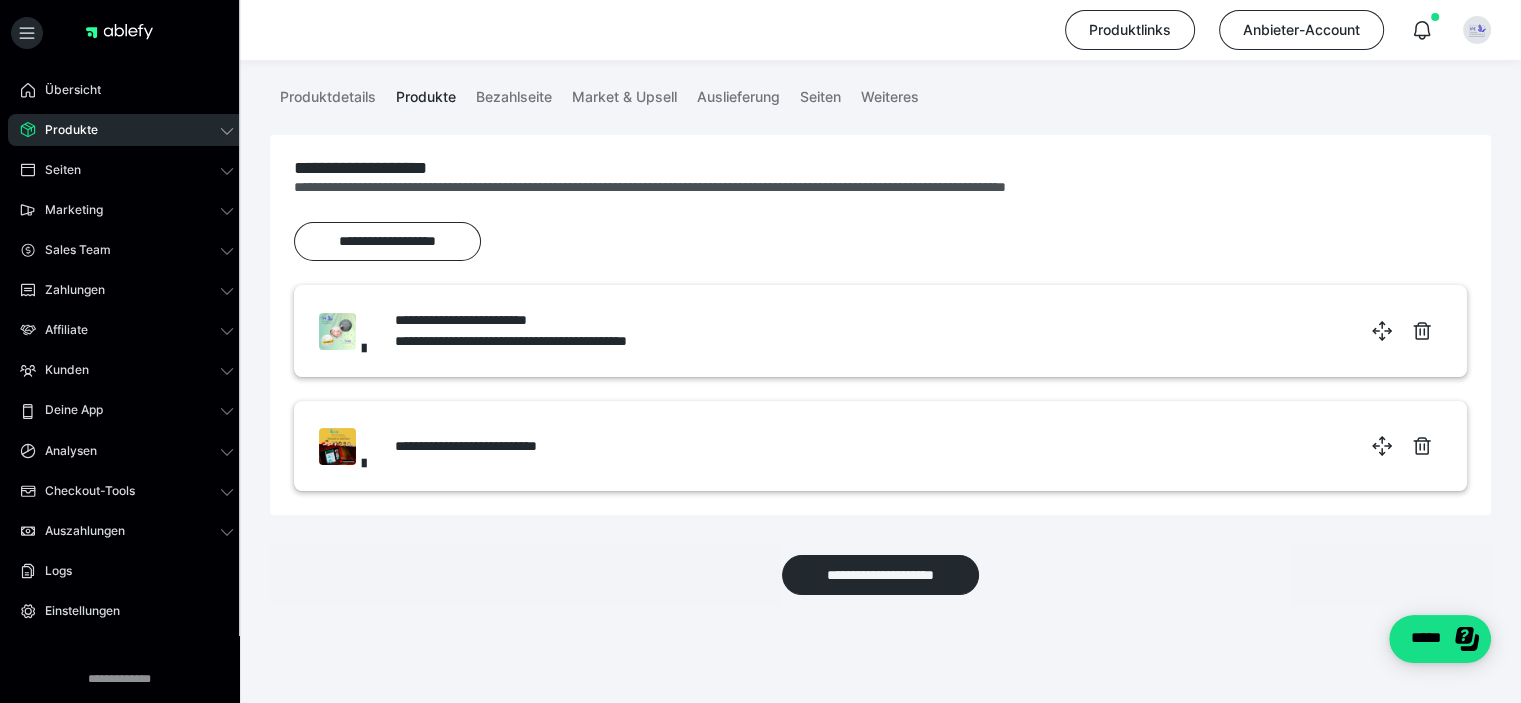 click on "**********" at bounding box center (562, 320) 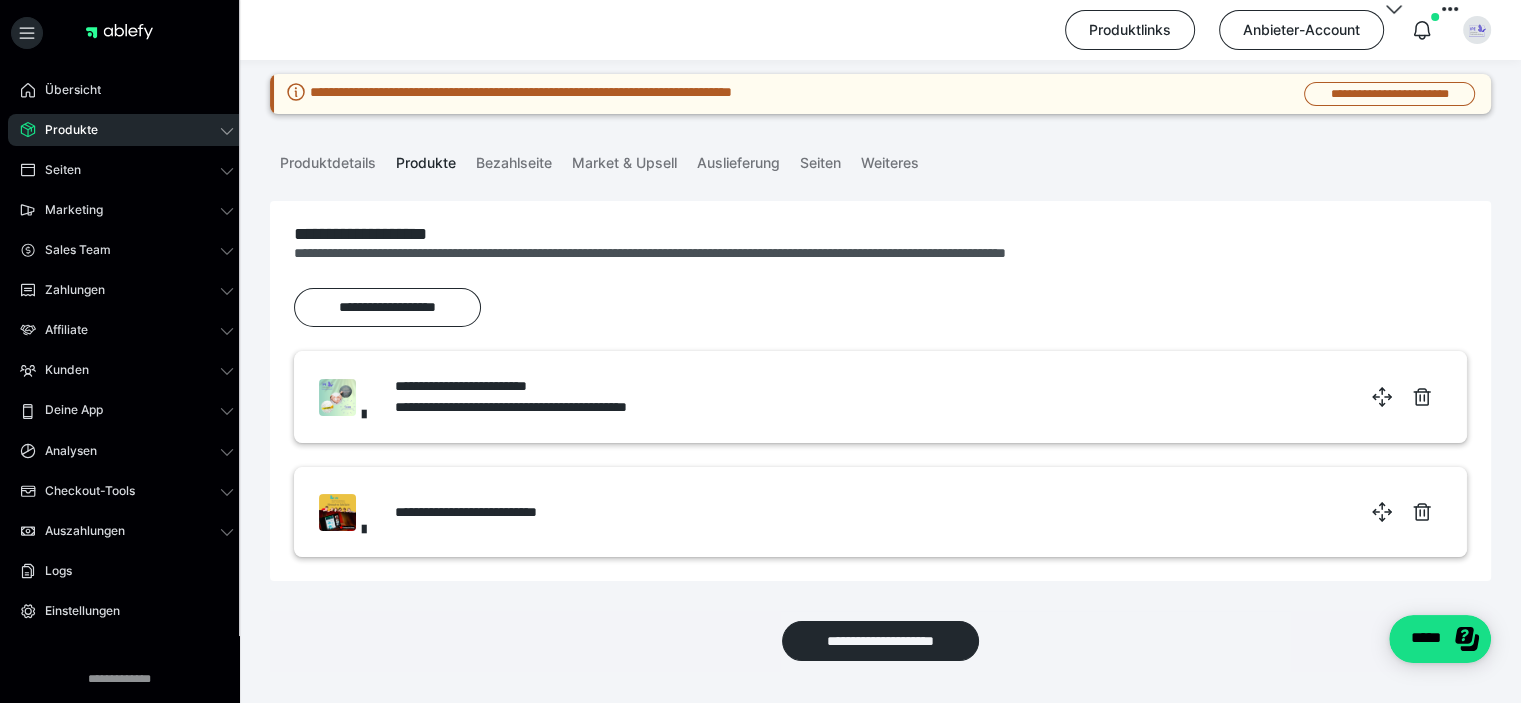 scroll, scrollTop: 88, scrollLeft: 0, axis: vertical 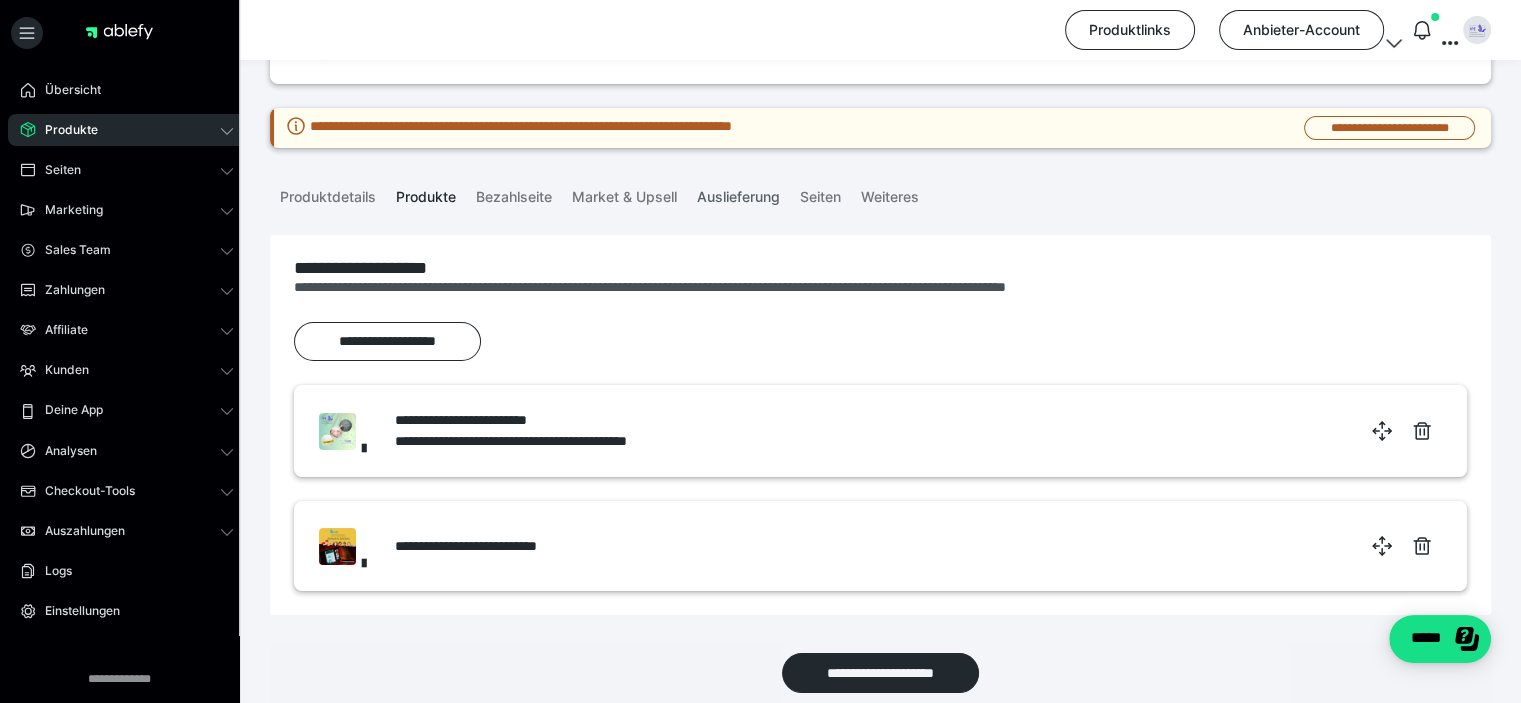 click on "Auslieferung" at bounding box center (738, 193) 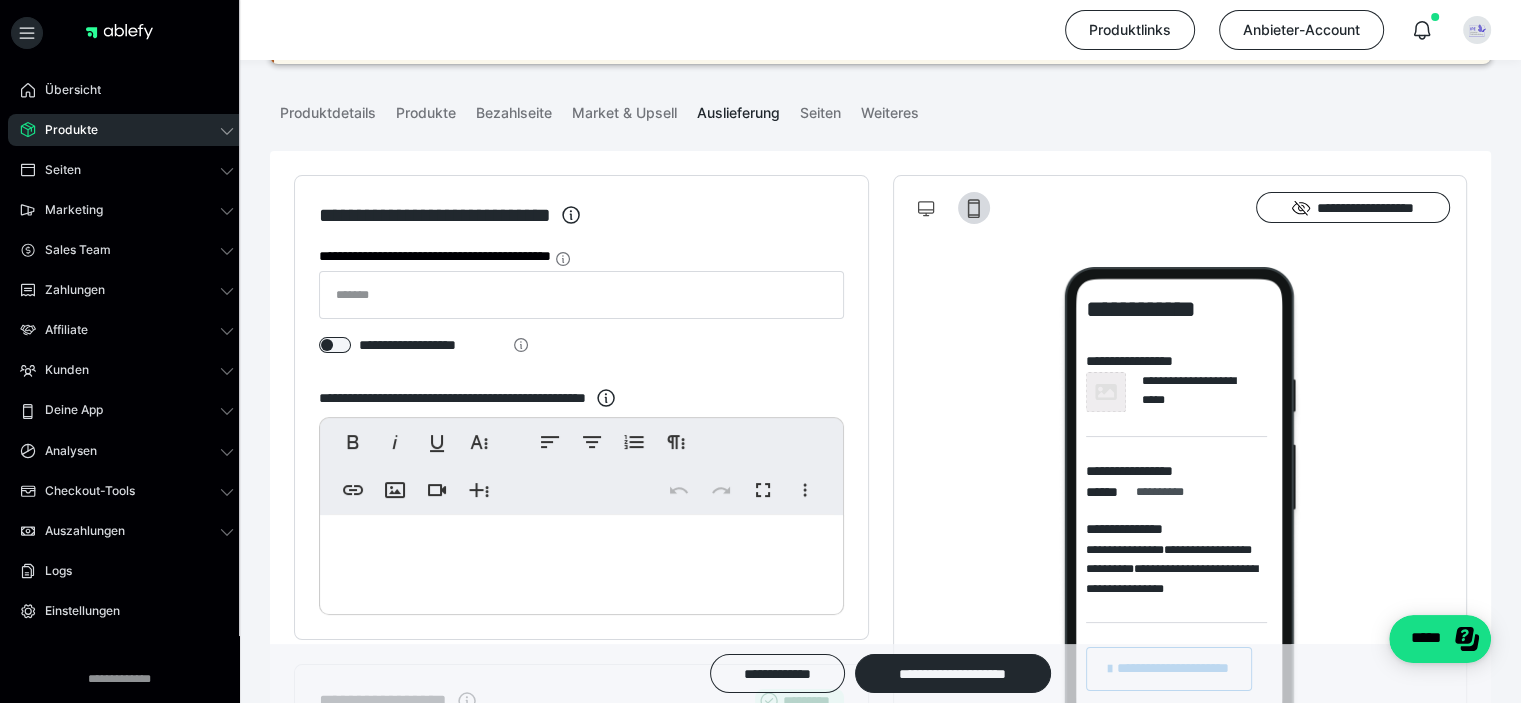 scroll, scrollTop: 388, scrollLeft: 0, axis: vertical 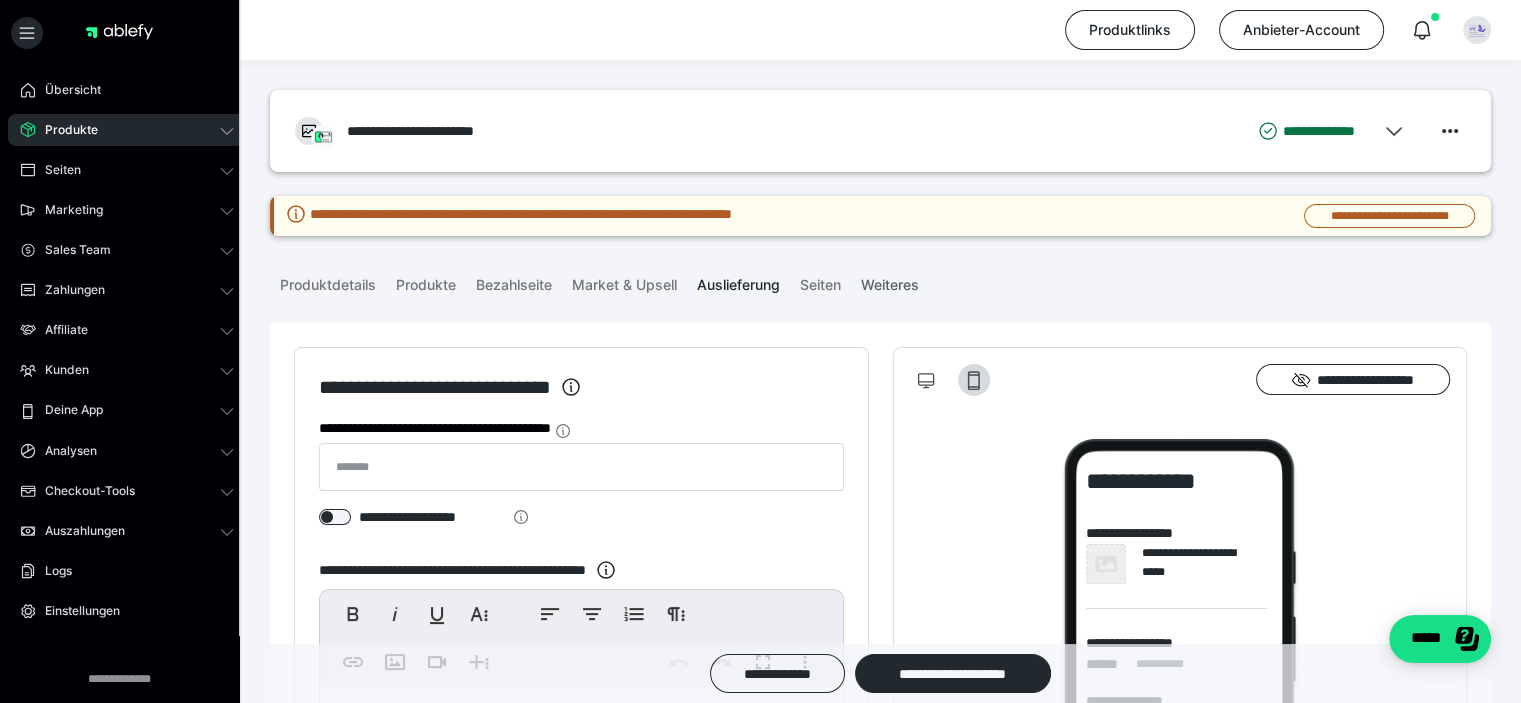 click on "Weiteres" at bounding box center [890, 281] 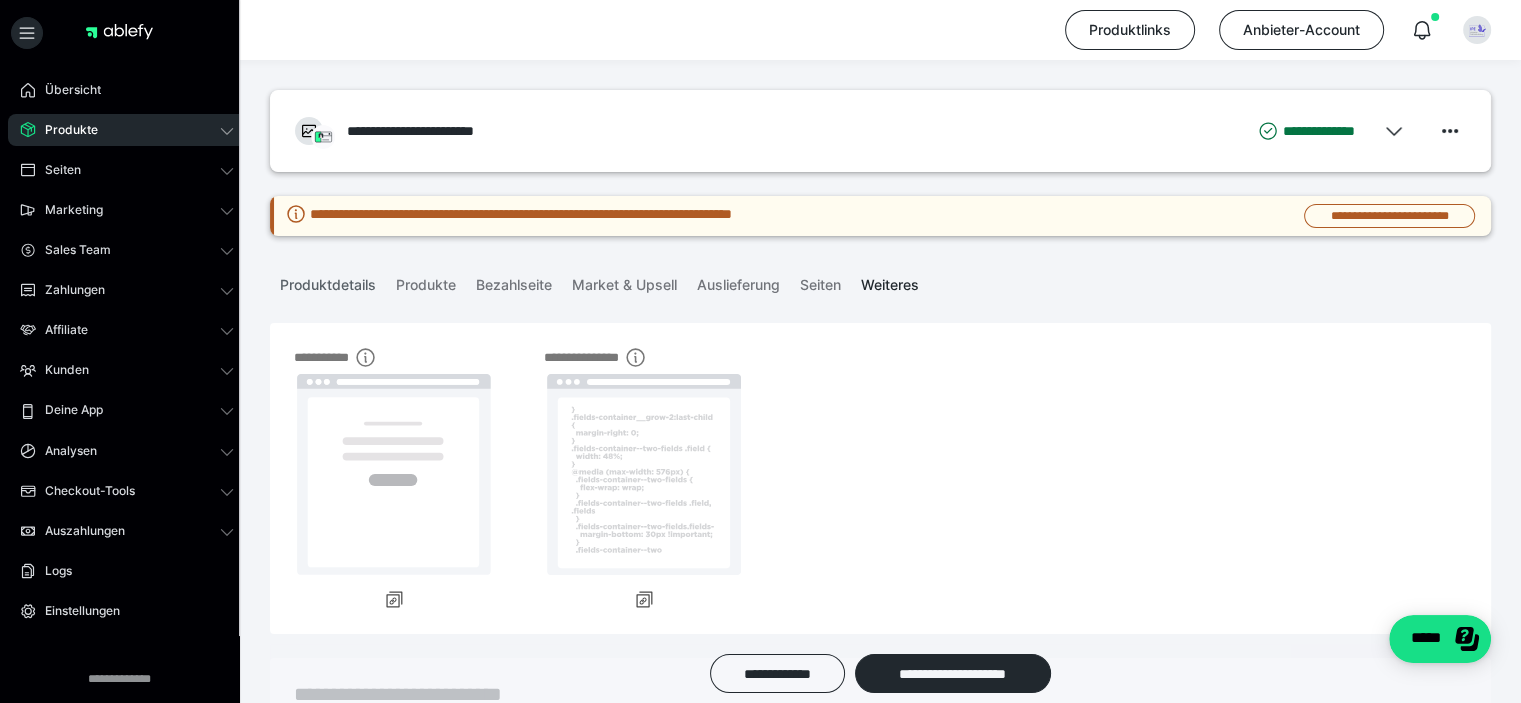 click on "Produktdetails" at bounding box center (328, 281) 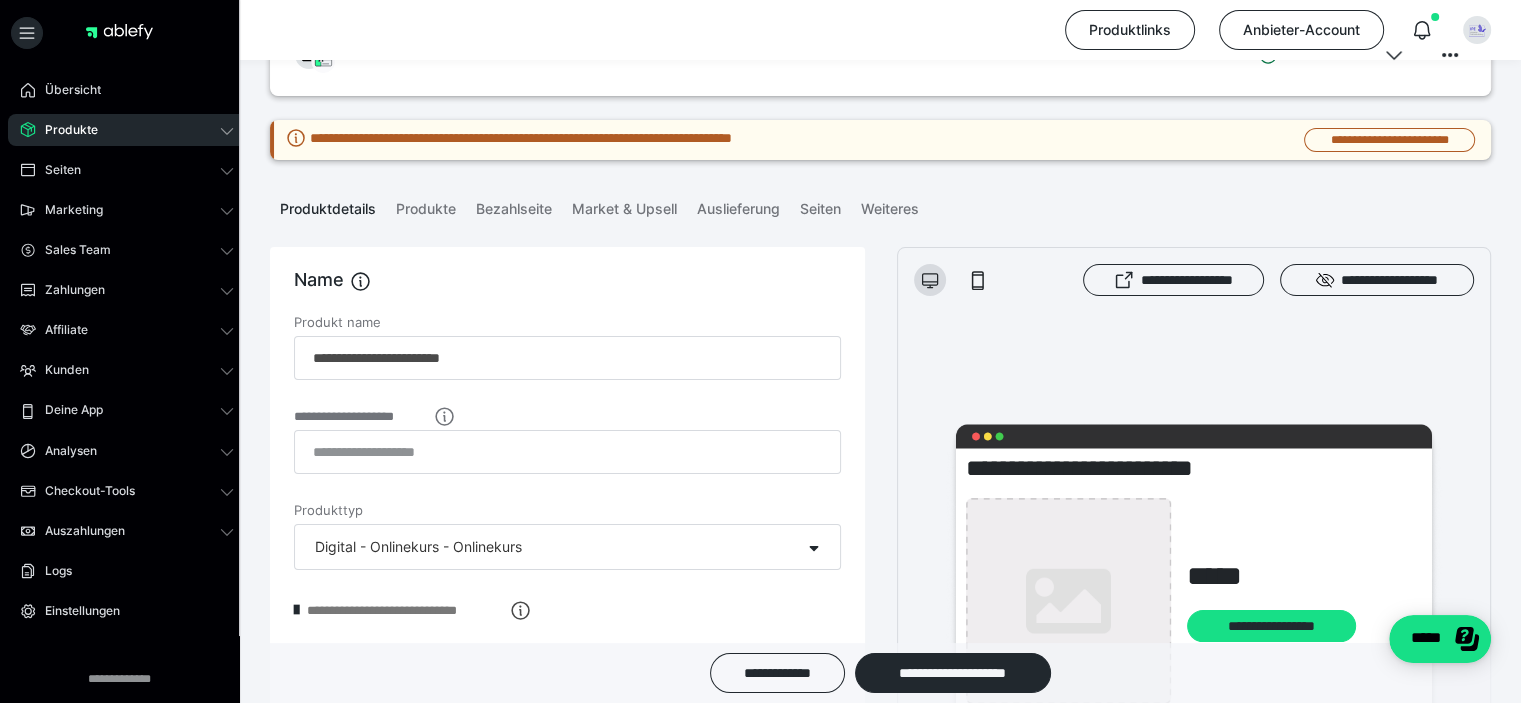 scroll, scrollTop: 0, scrollLeft: 0, axis: both 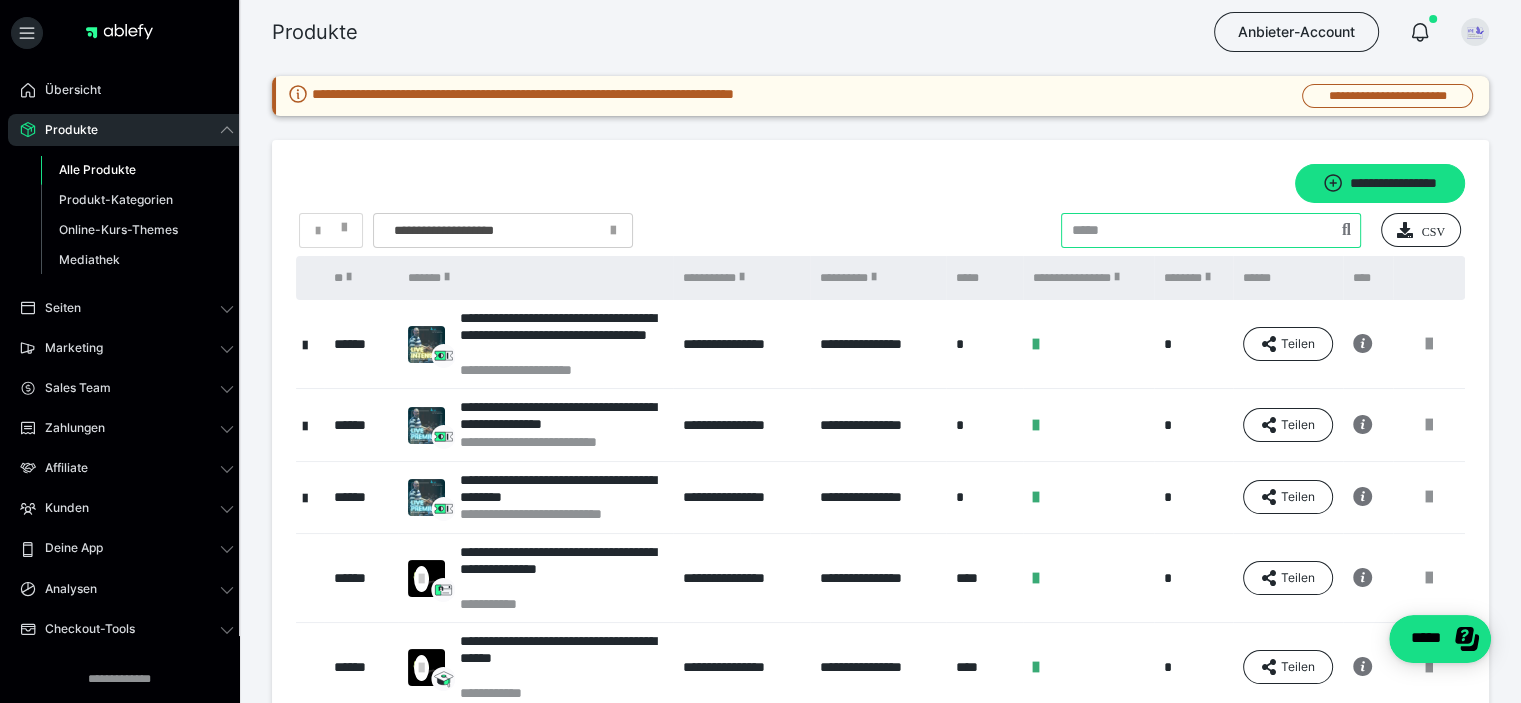 click at bounding box center (1211, 230) 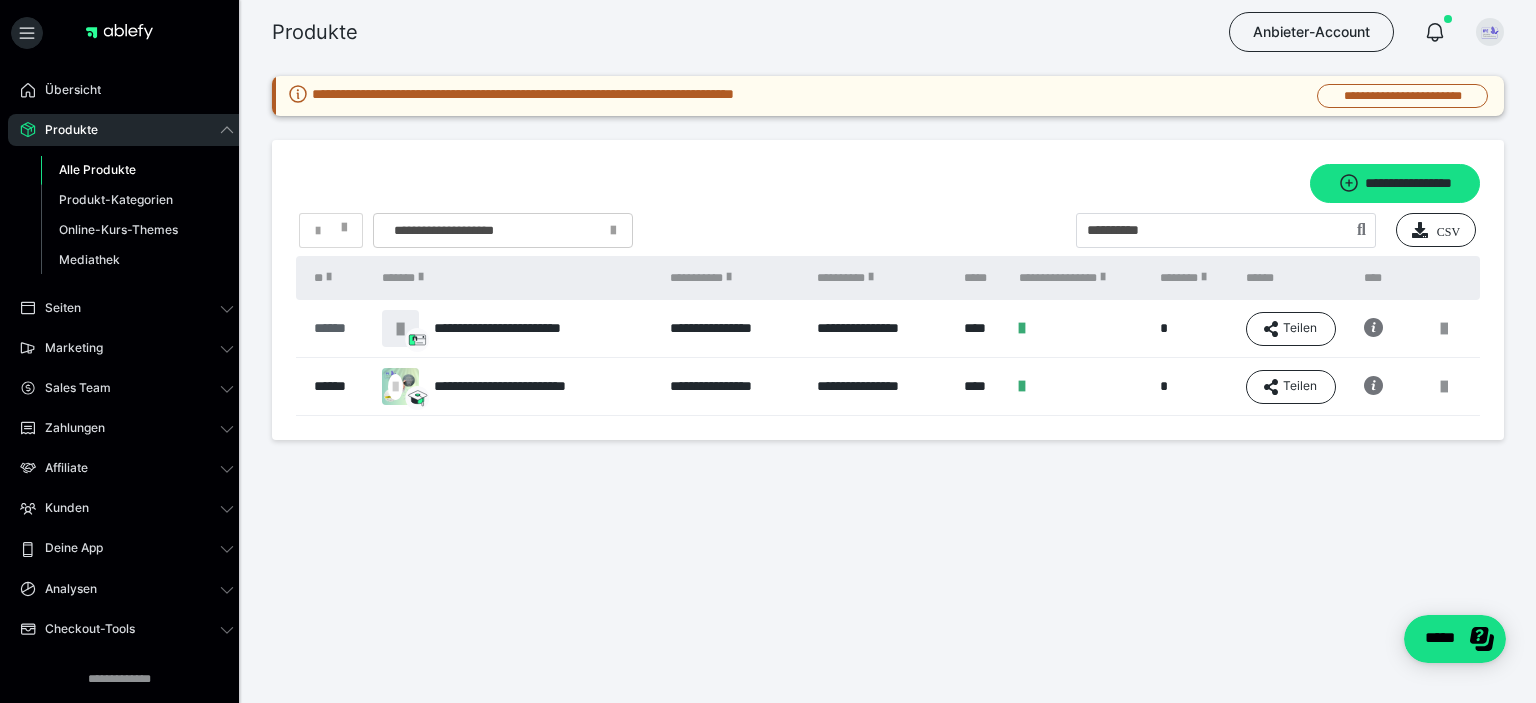 click on "******" at bounding box center [338, 328] 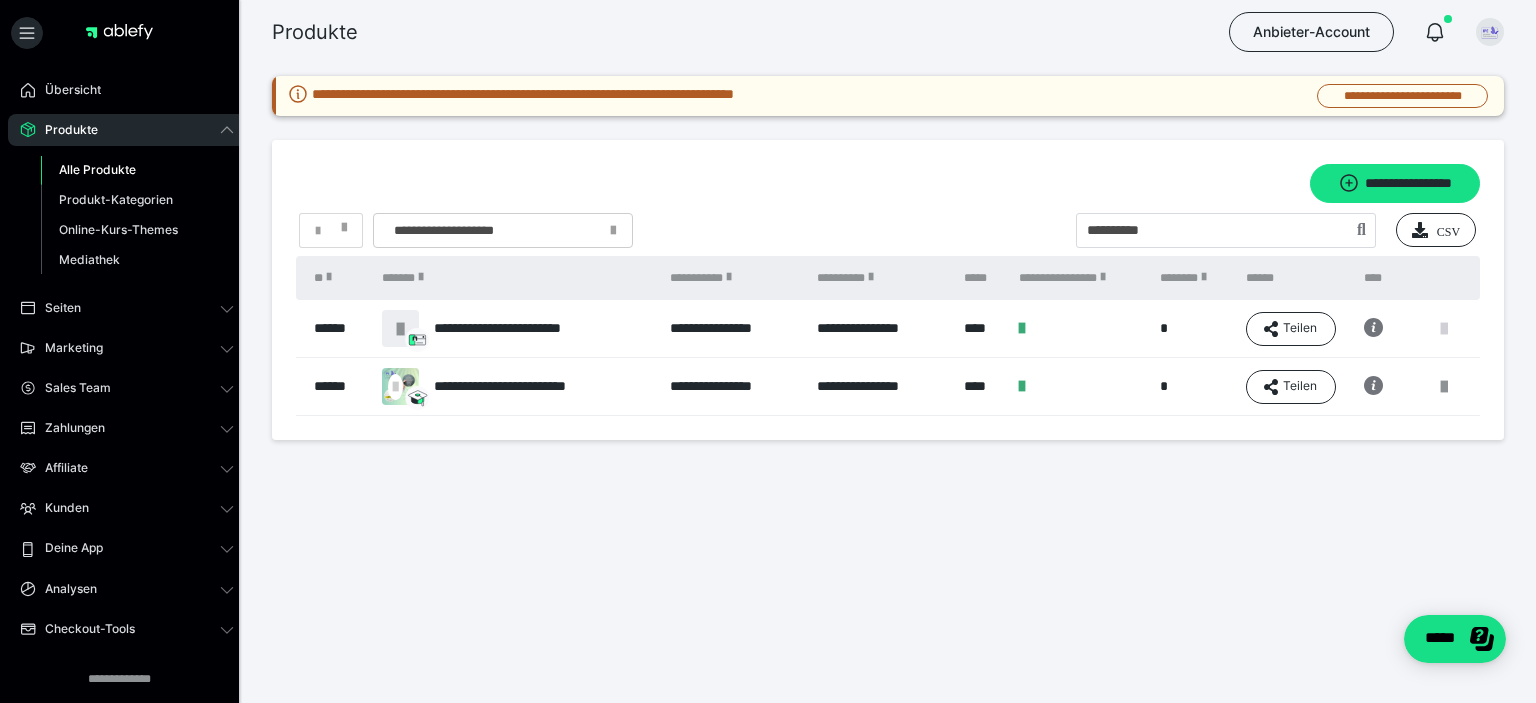 click at bounding box center [1444, 329] 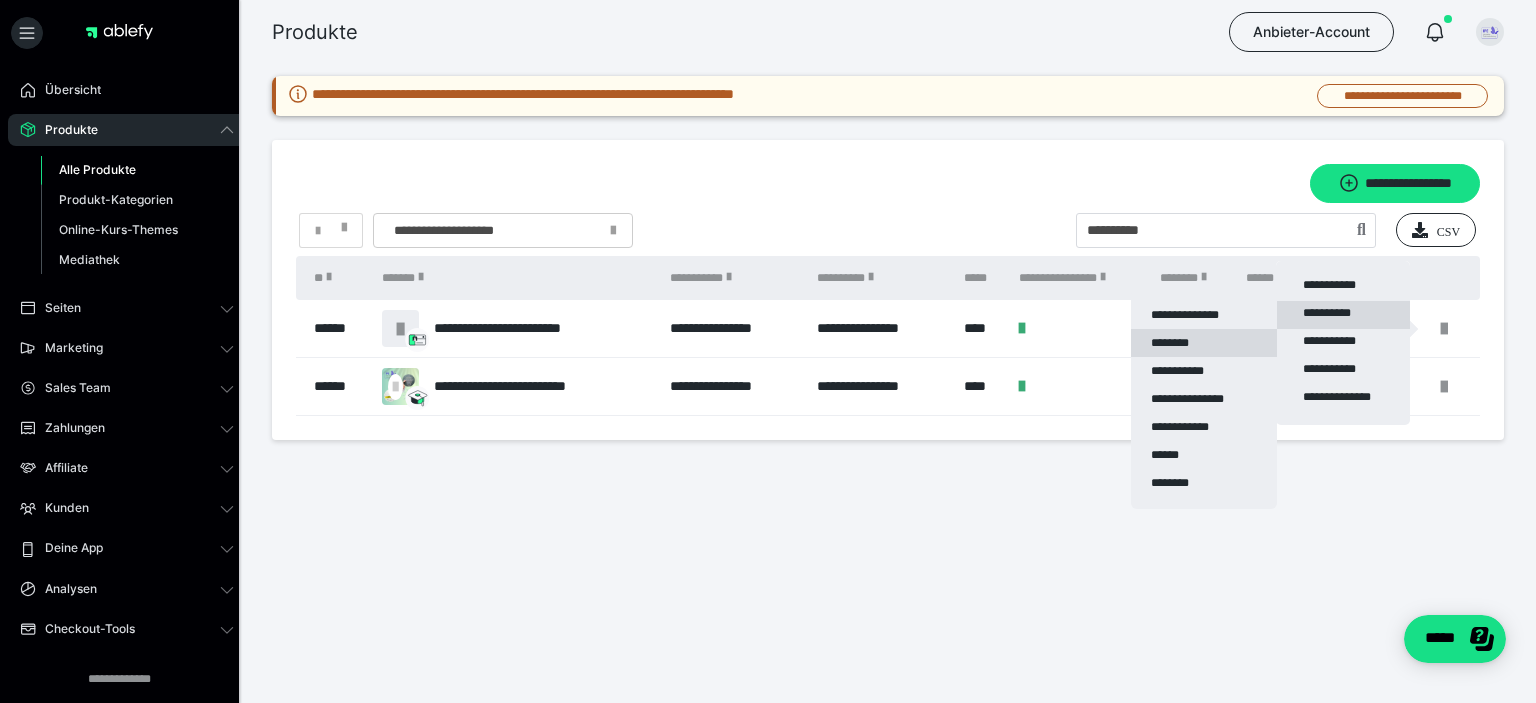 click on "********" at bounding box center (1204, 343) 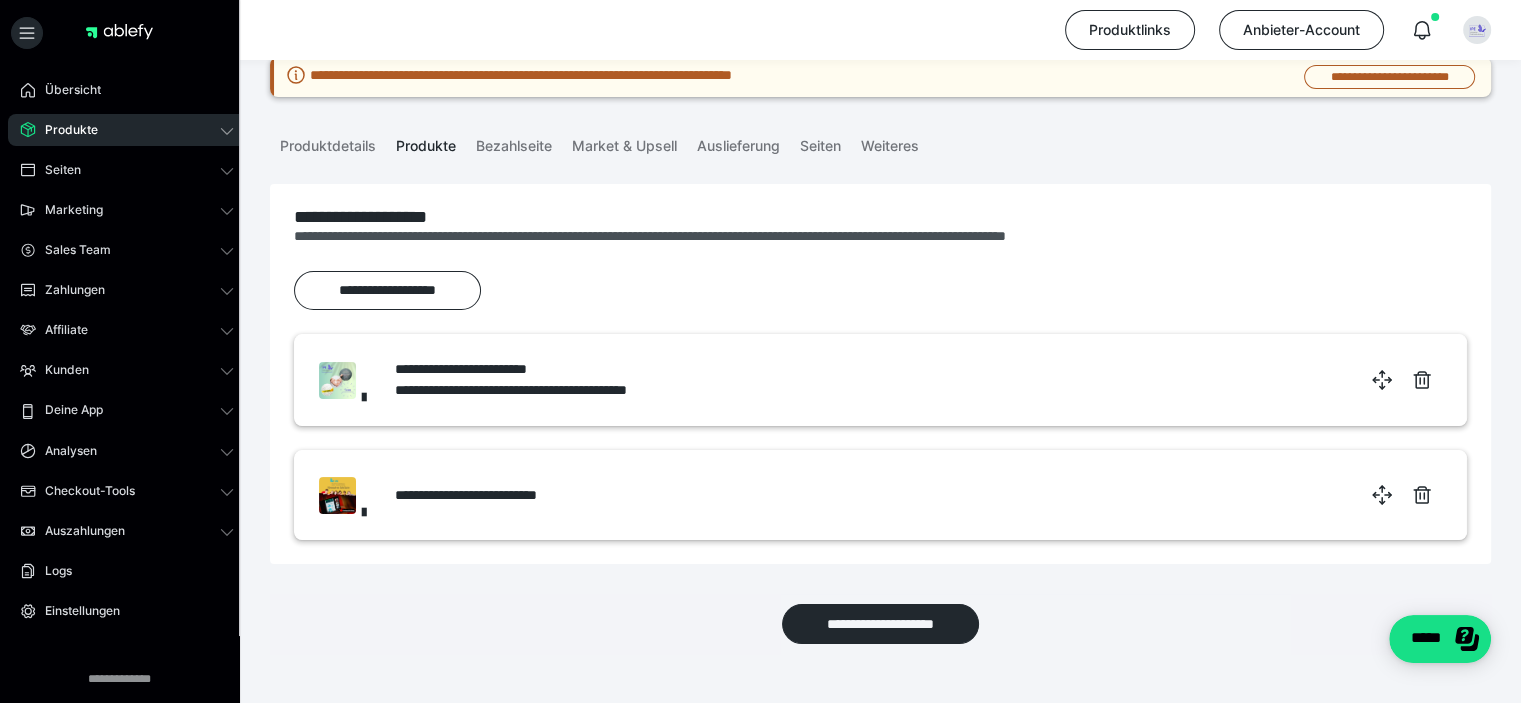 scroll, scrollTop: 188, scrollLeft: 0, axis: vertical 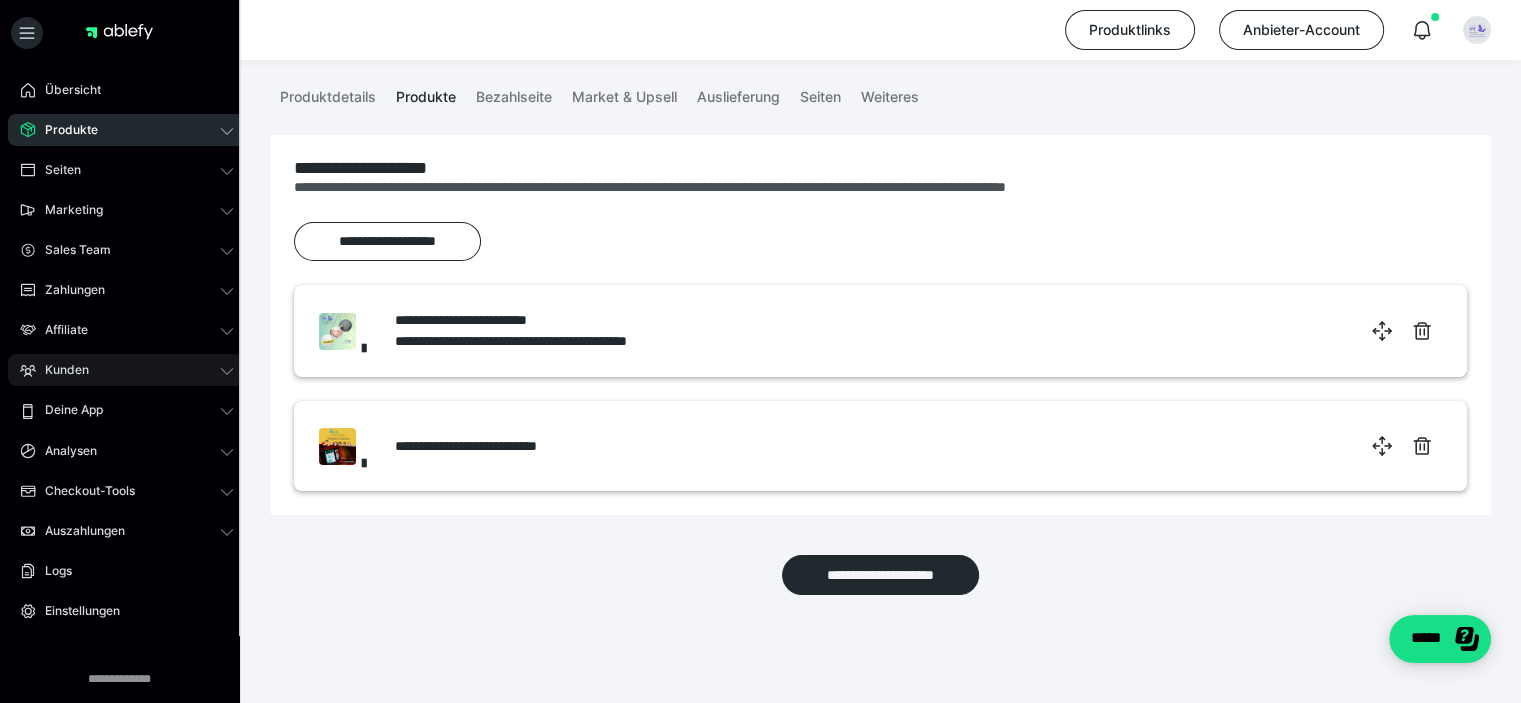 click 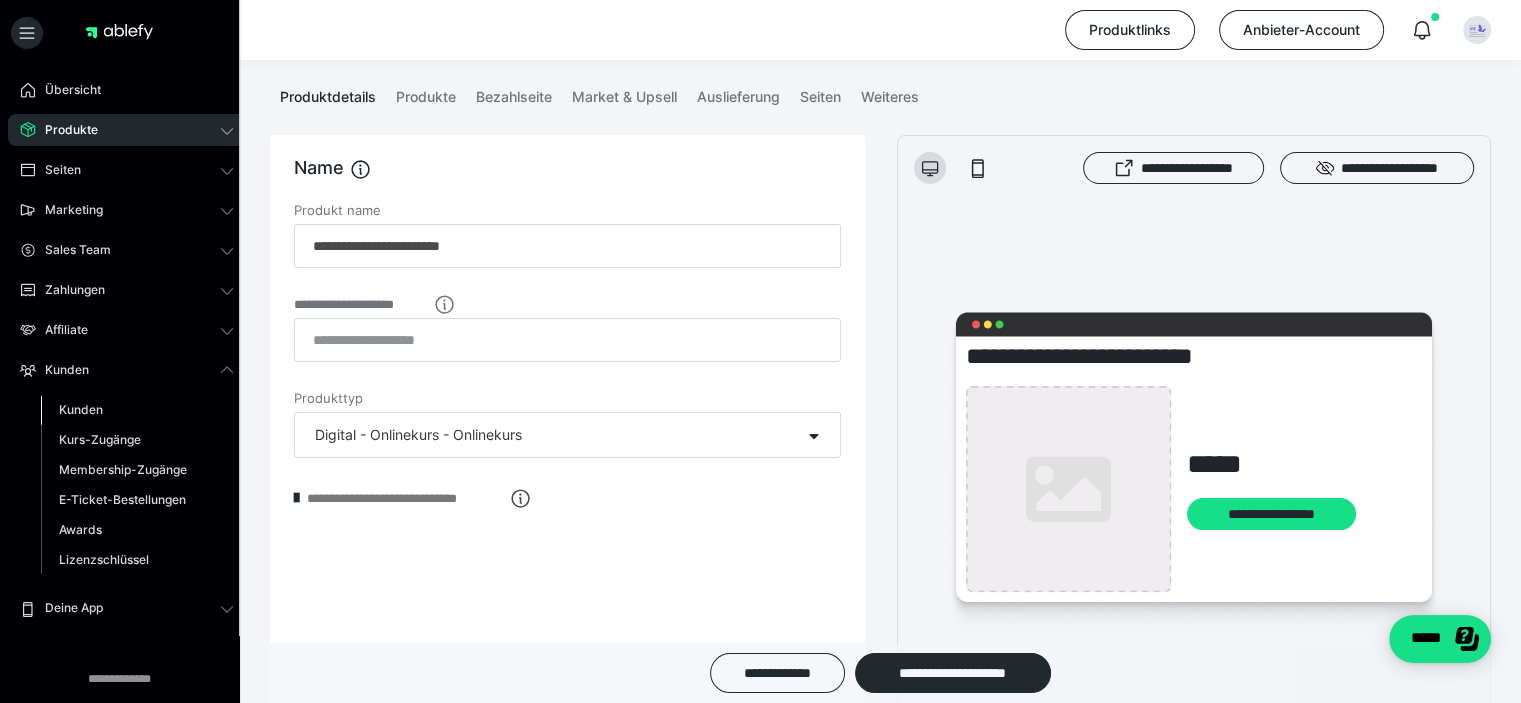 click on "Kunden" at bounding box center (81, 409) 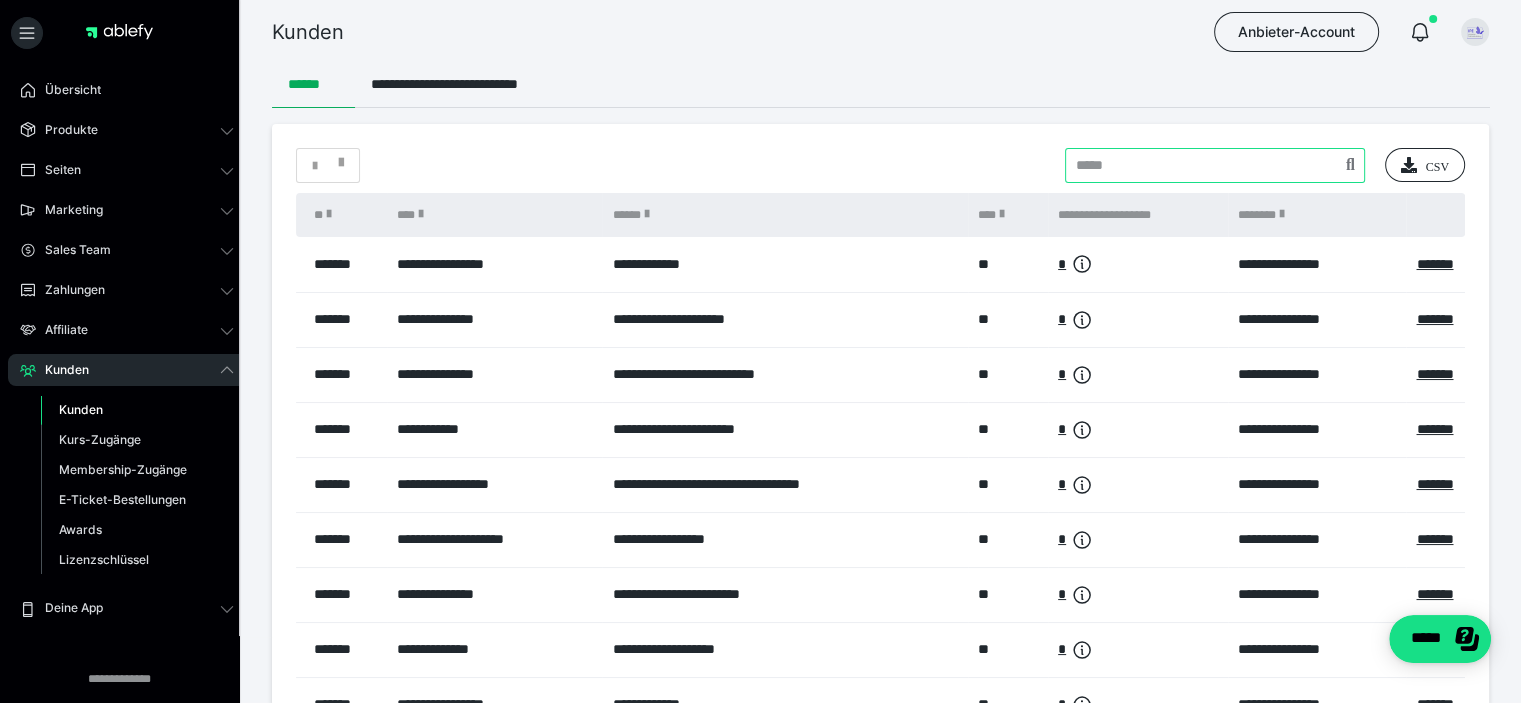 drag, startPoint x: 1120, startPoint y: 181, endPoint x: 1132, endPoint y: 177, distance: 12.649111 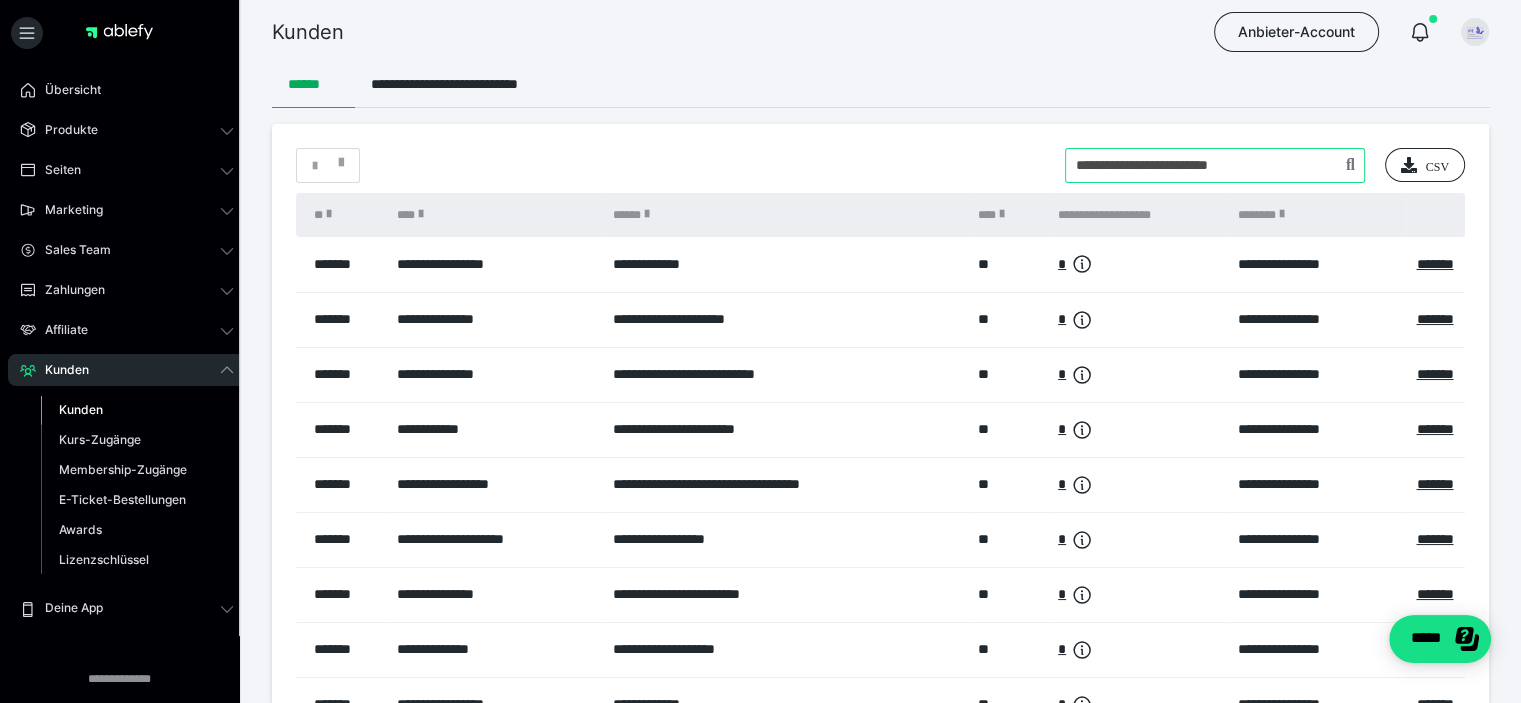 type on "**********" 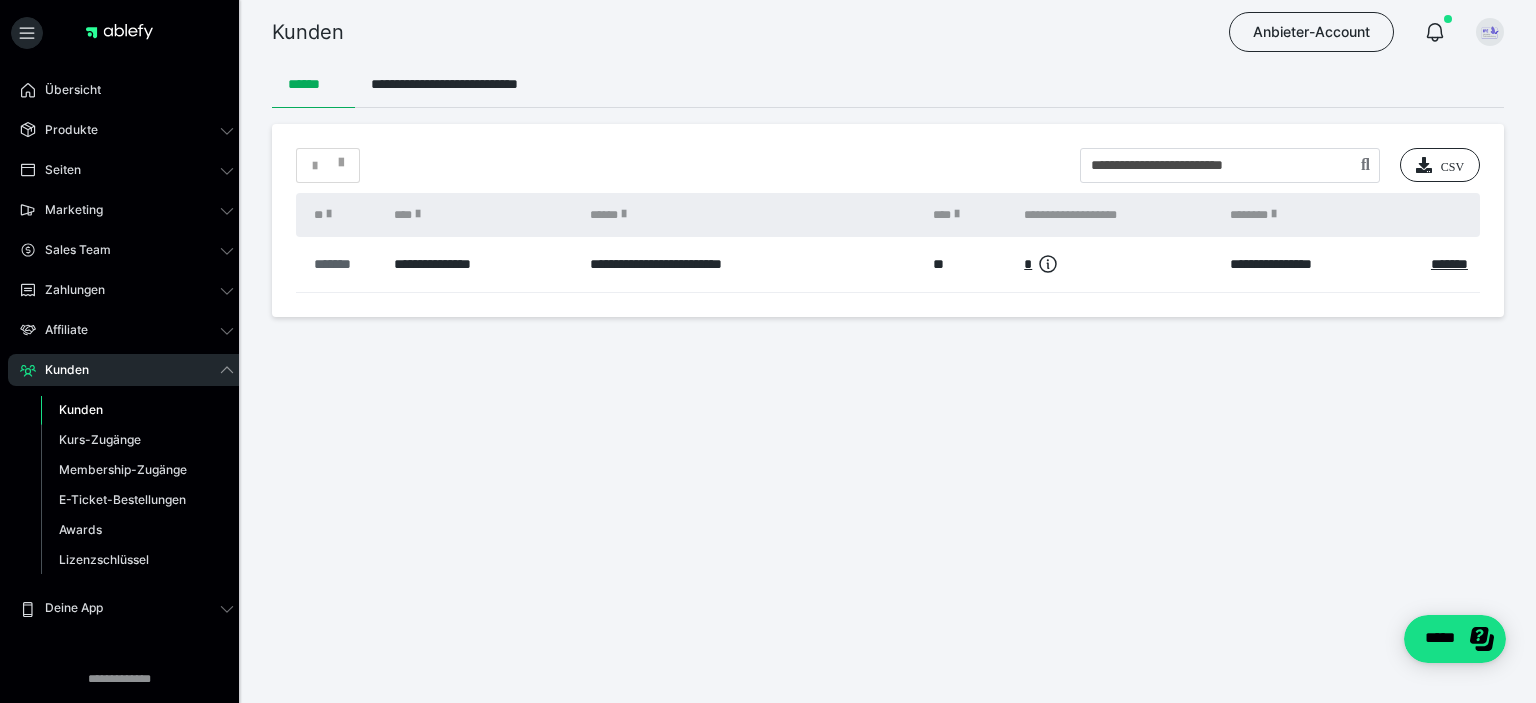 click on "*******" at bounding box center (344, 264) 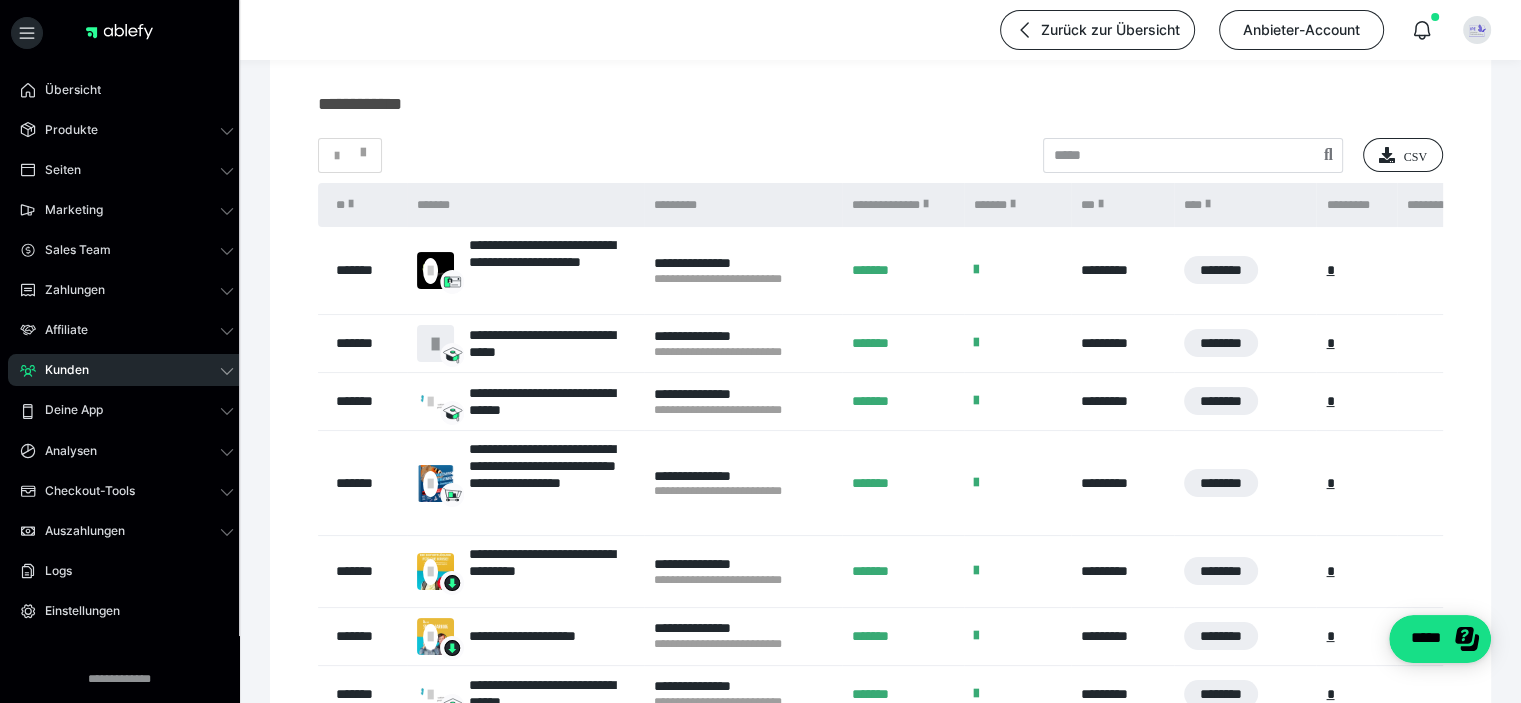 scroll, scrollTop: 200, scrollLeft: 0, axis: vertical 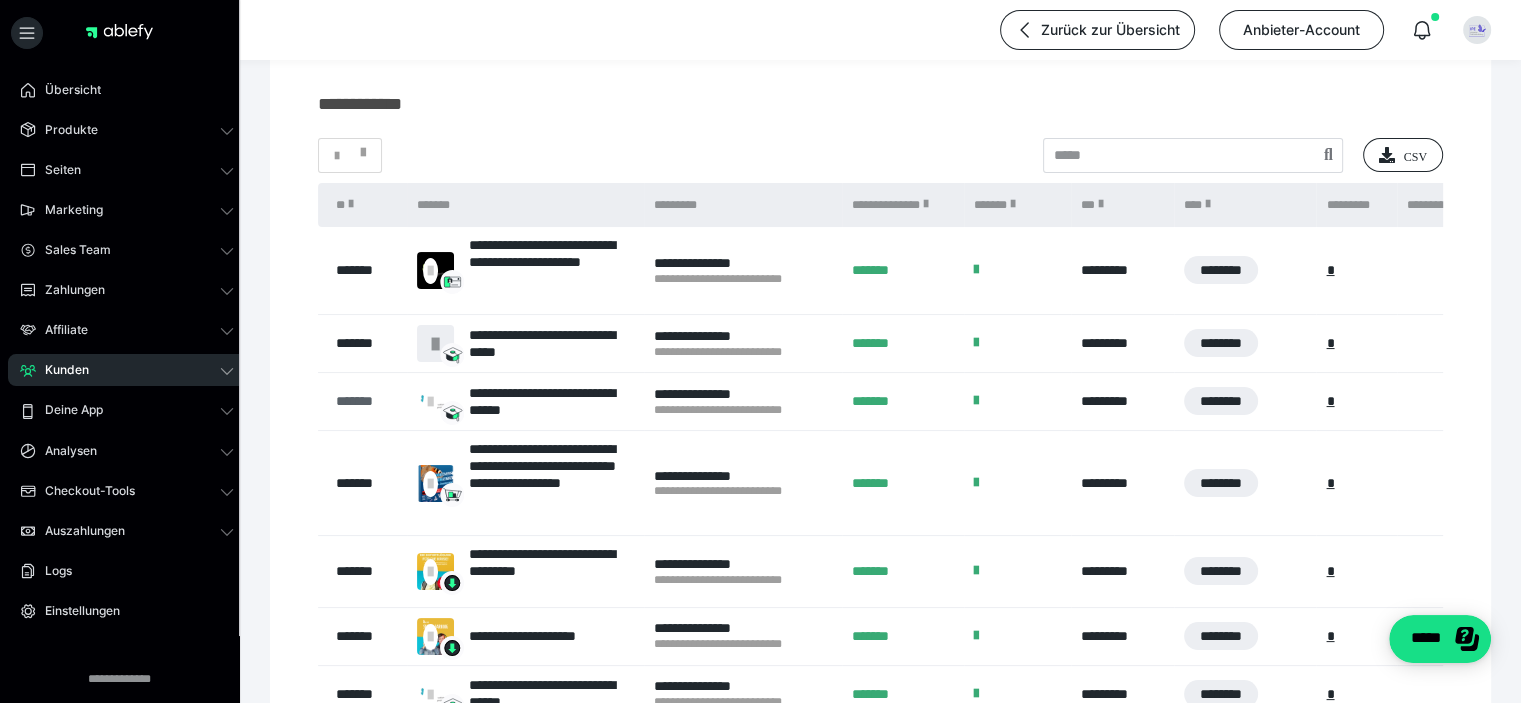 click on "*******" at bounding box center (366, 401) 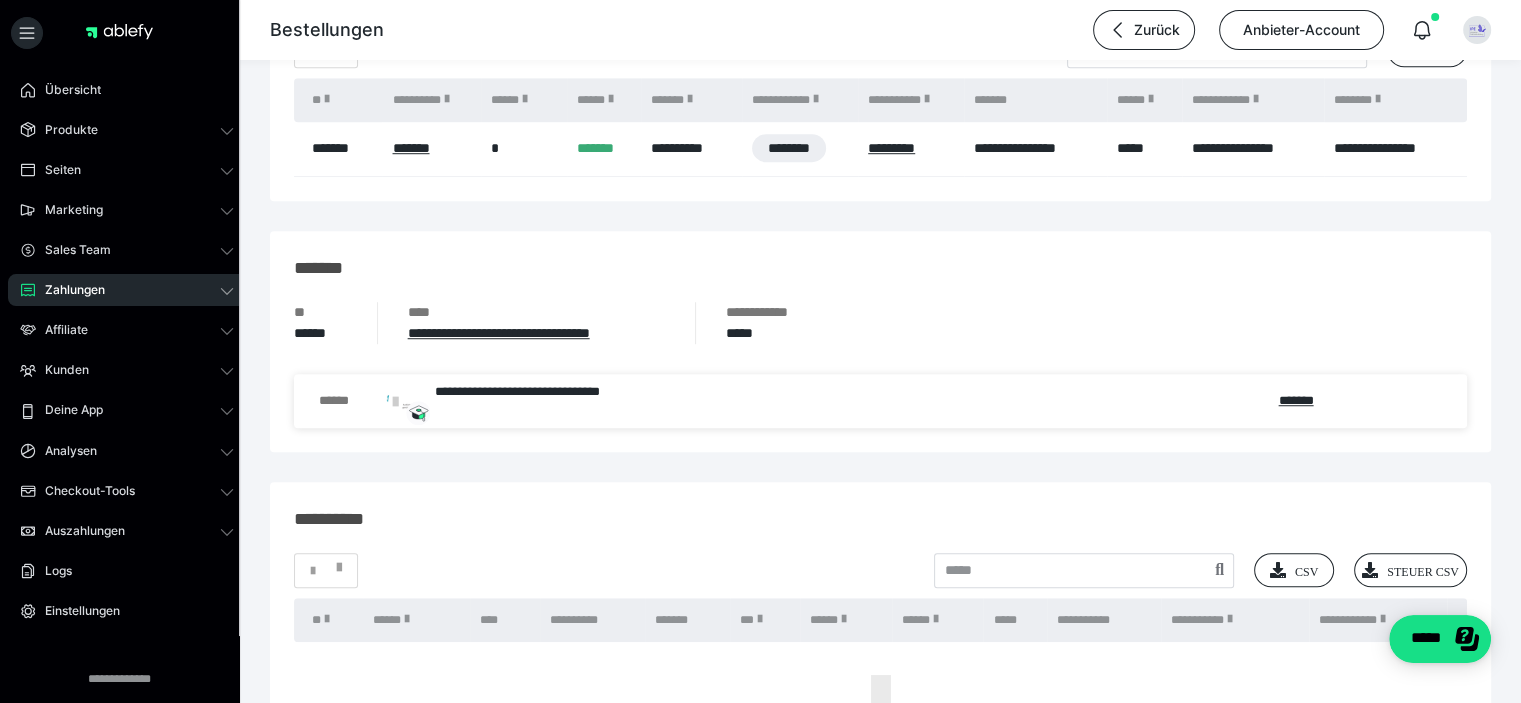 scroll, scrollTop: 1400, scrollLeft: 0, axis: vertical 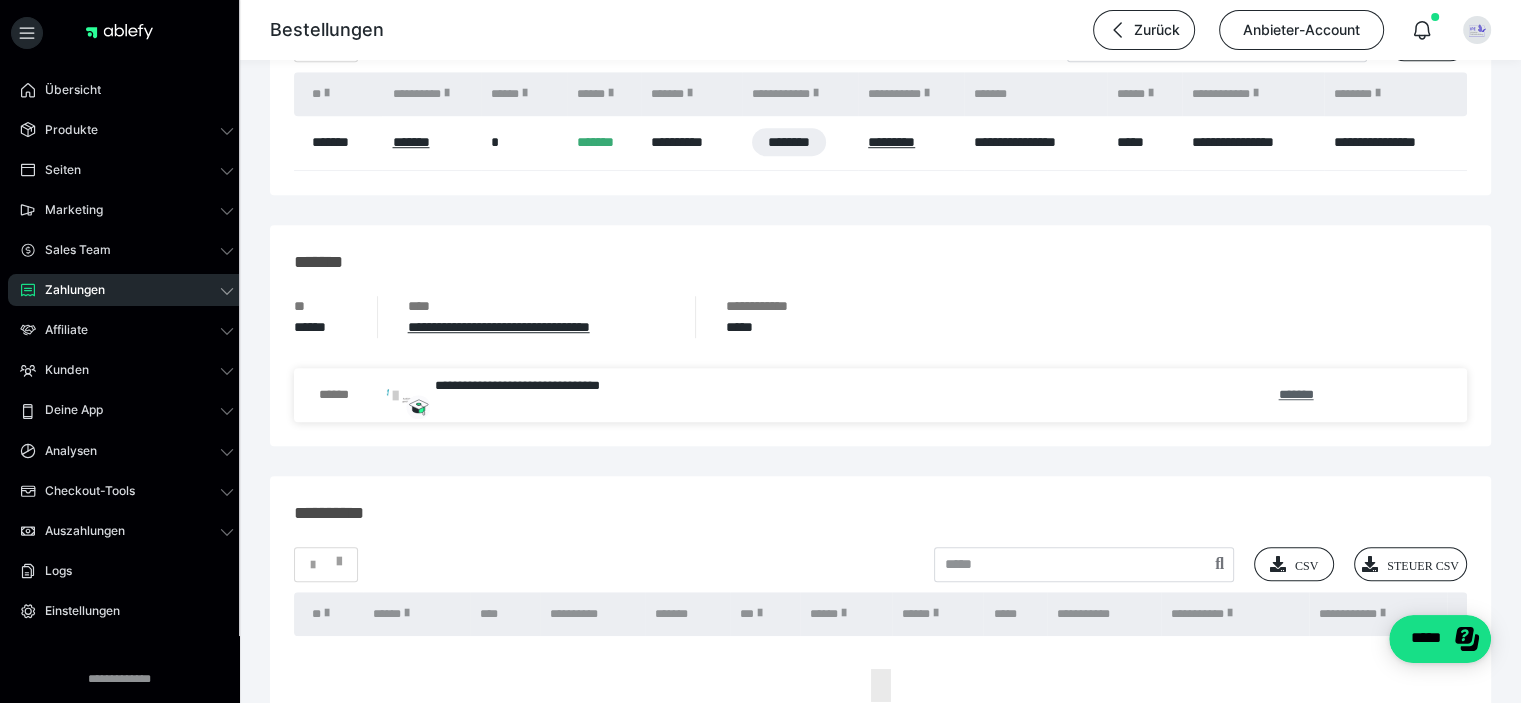 click on "*******" at bounding box center (1295, 394) 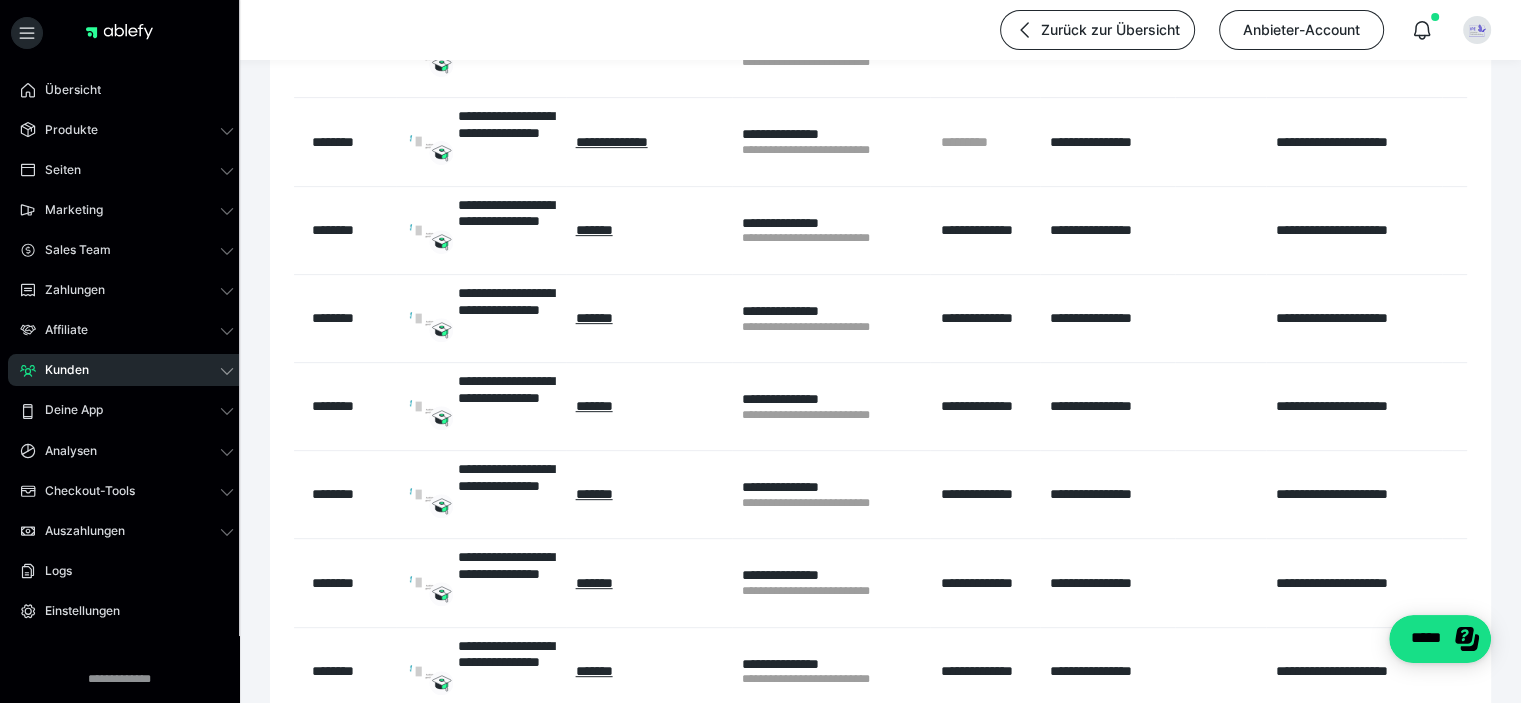 scroll, scrollTop: 800, scrollLeft: 0, axis: vertical 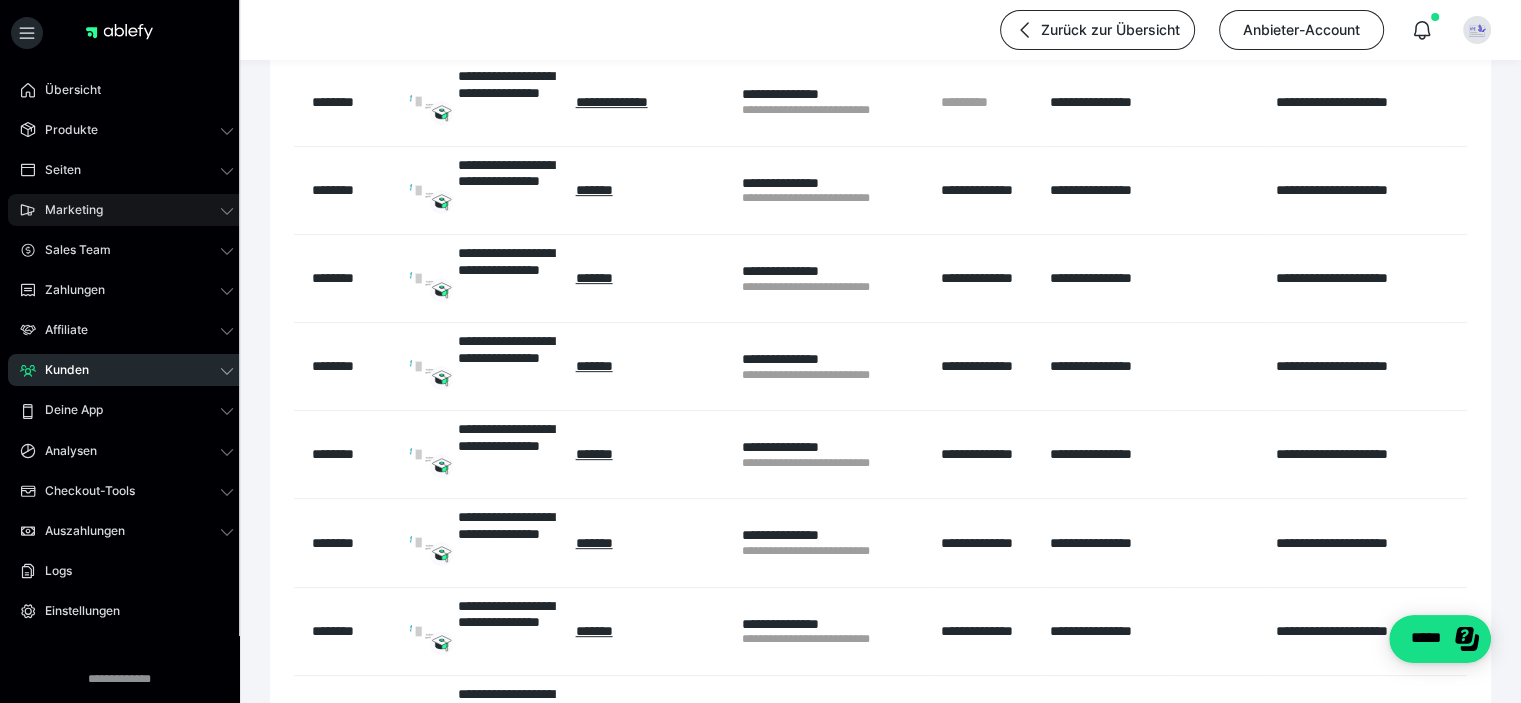 click 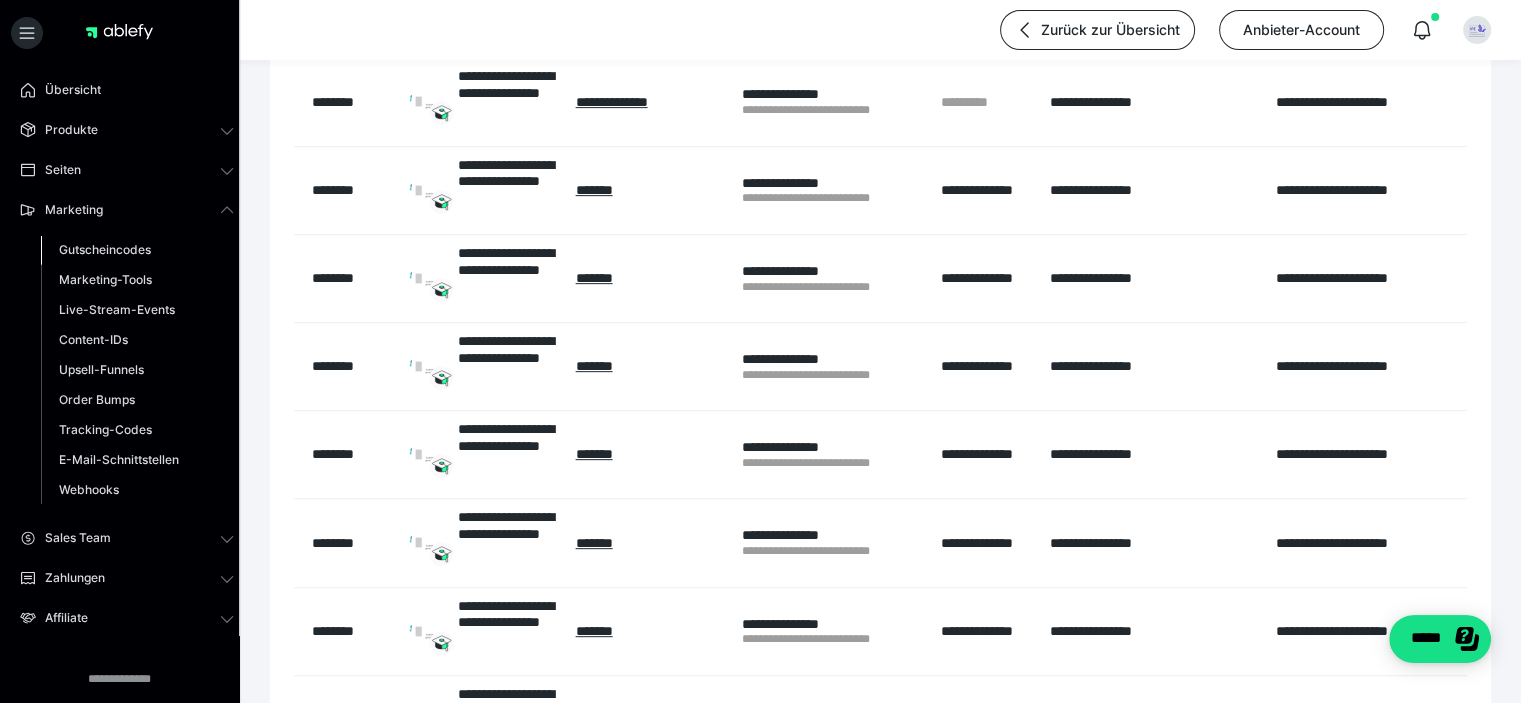 click on "Gutscheincodes" at bounding box center [105, 249] 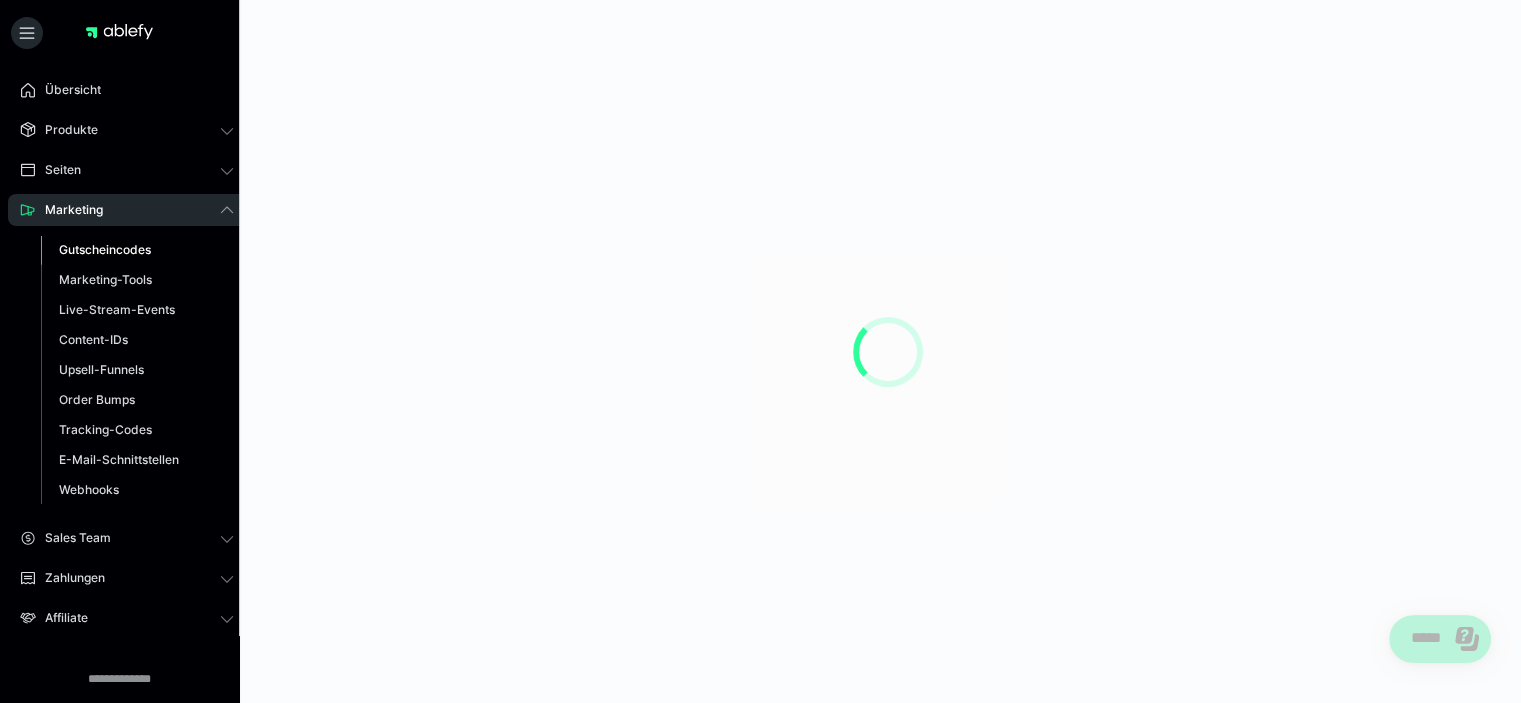 scroll, scrollTop: 0, scrollLeft: 0, axis: both 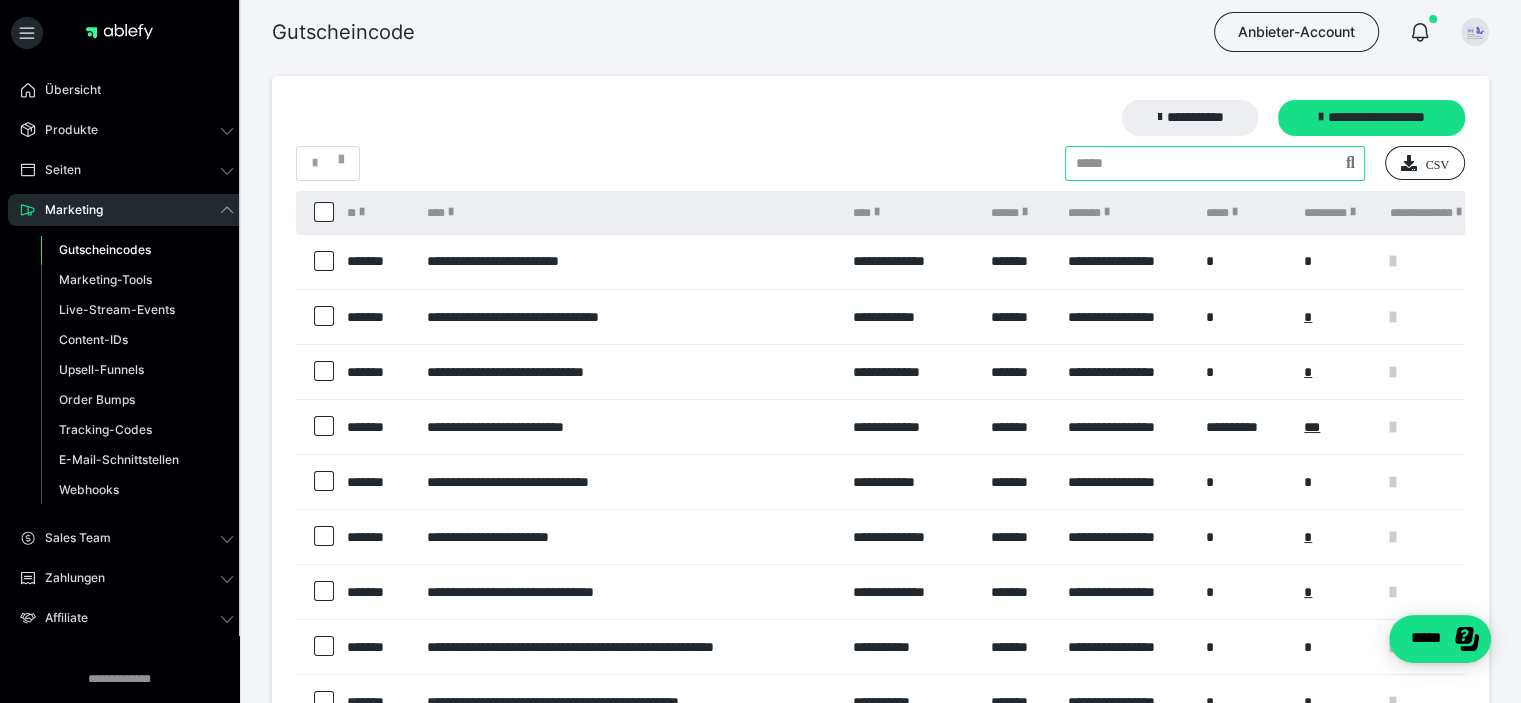 click at bounding box center [1215, 163] 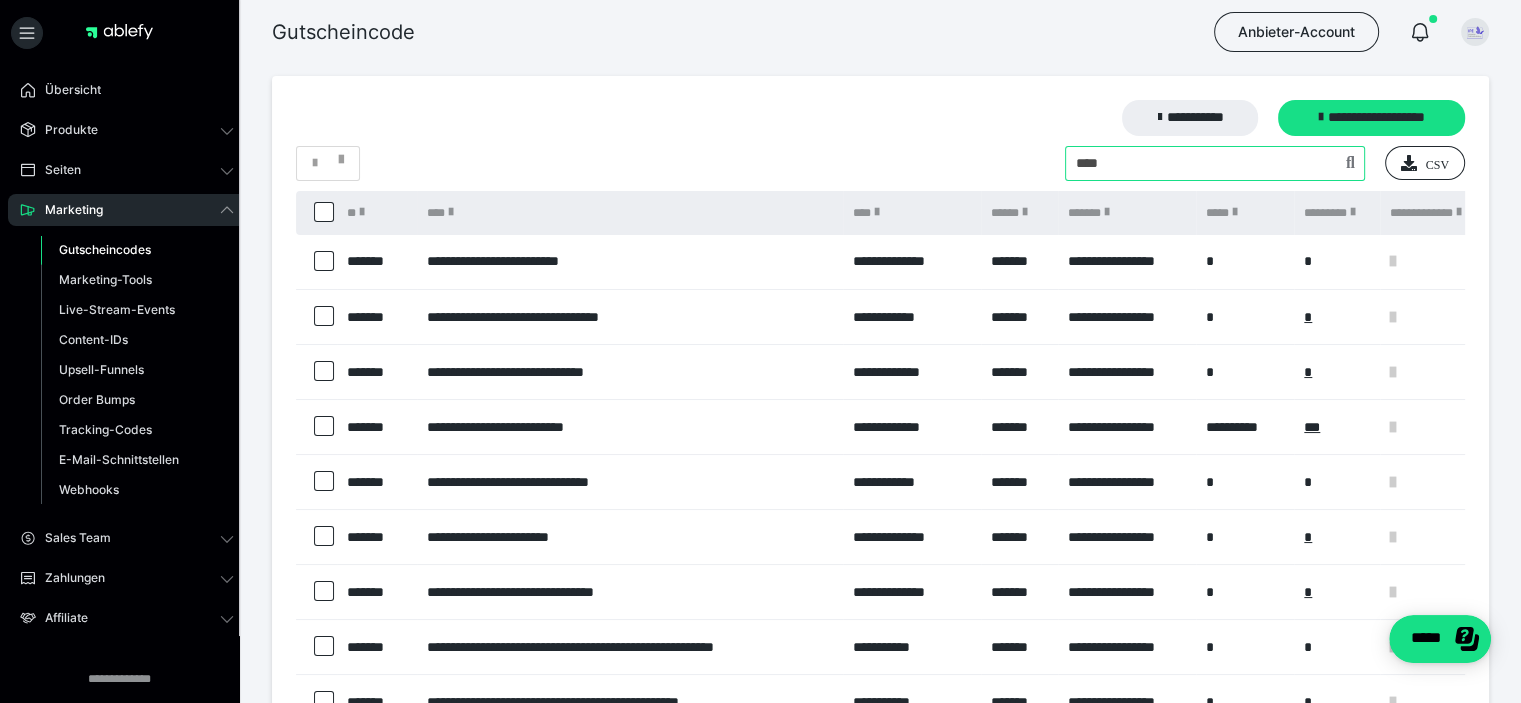 type on "****" 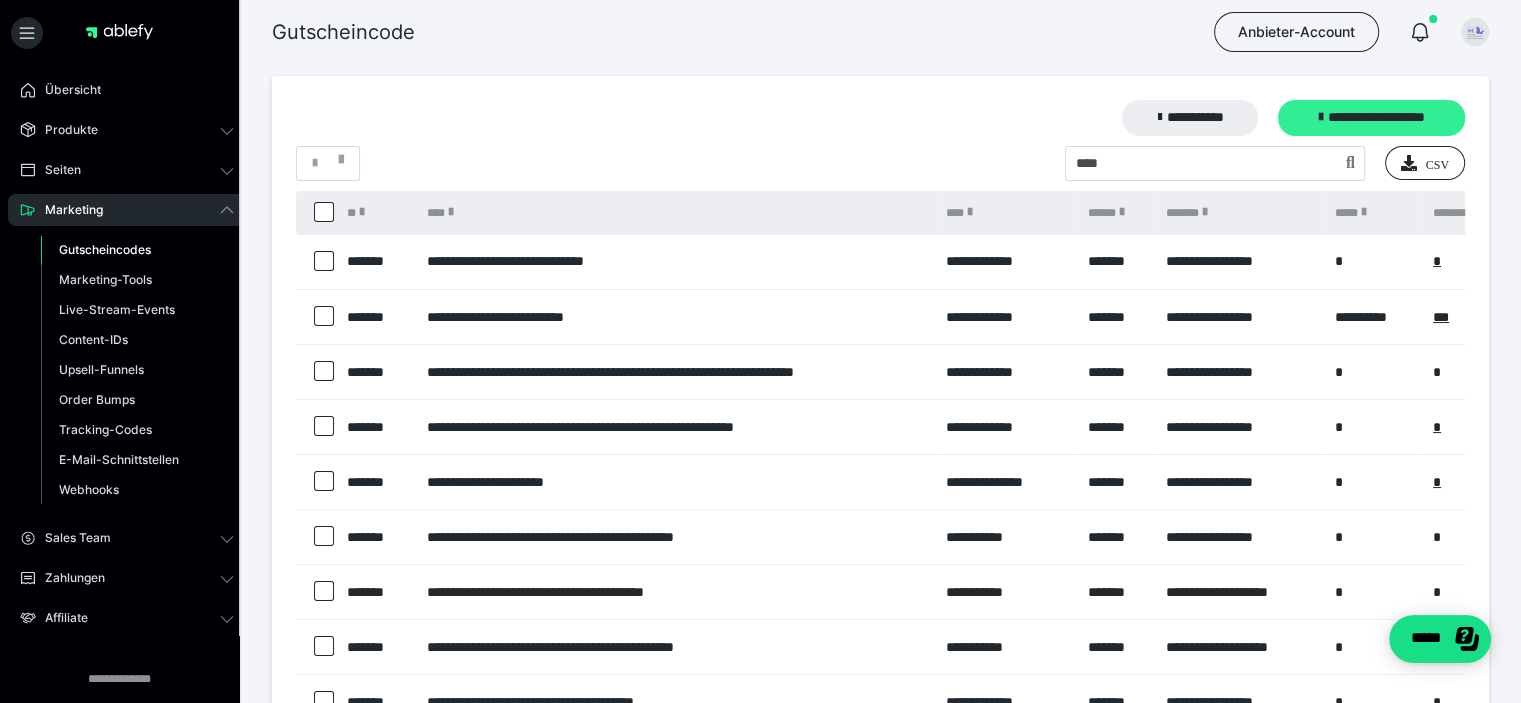 click on "**********" at bounding box center [1371, 118] 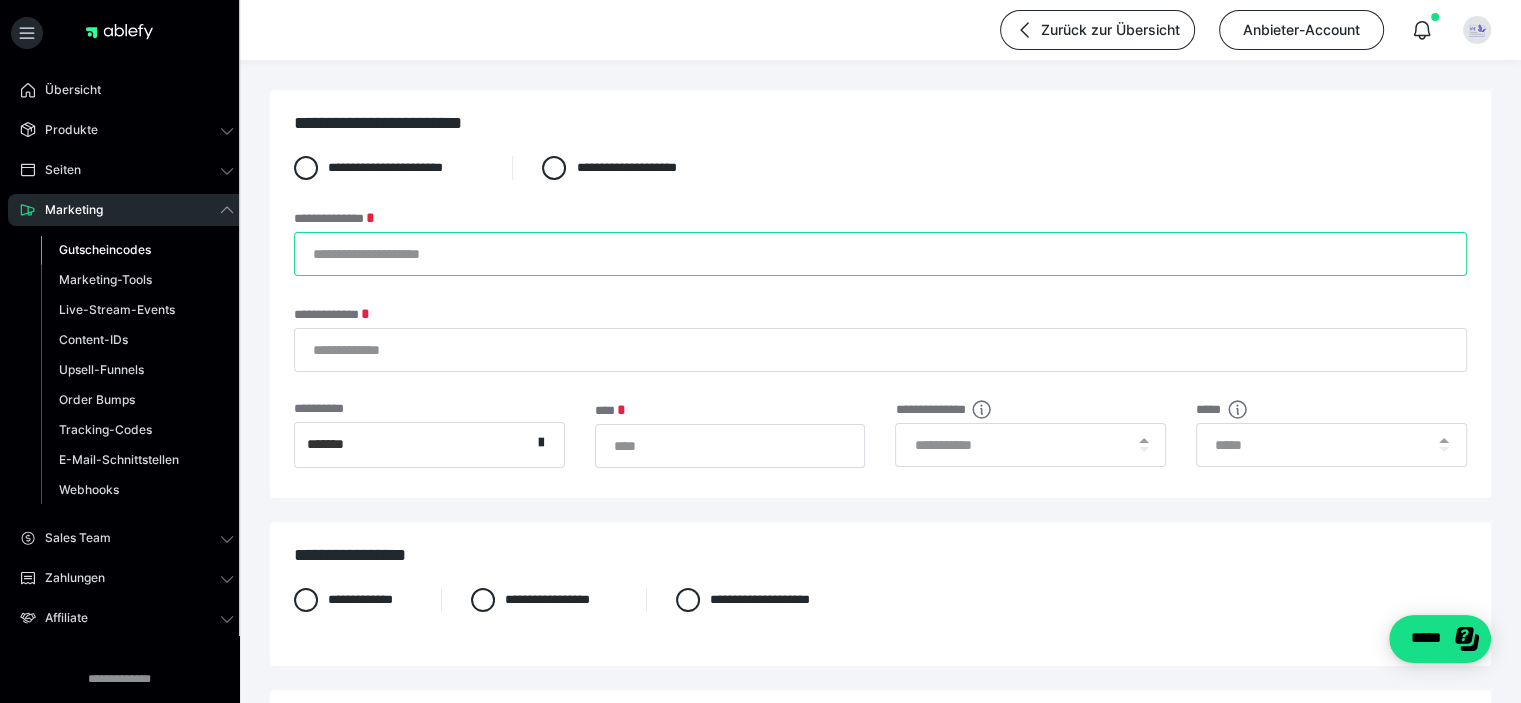 click on "**********" at bounding box center (880, 254) 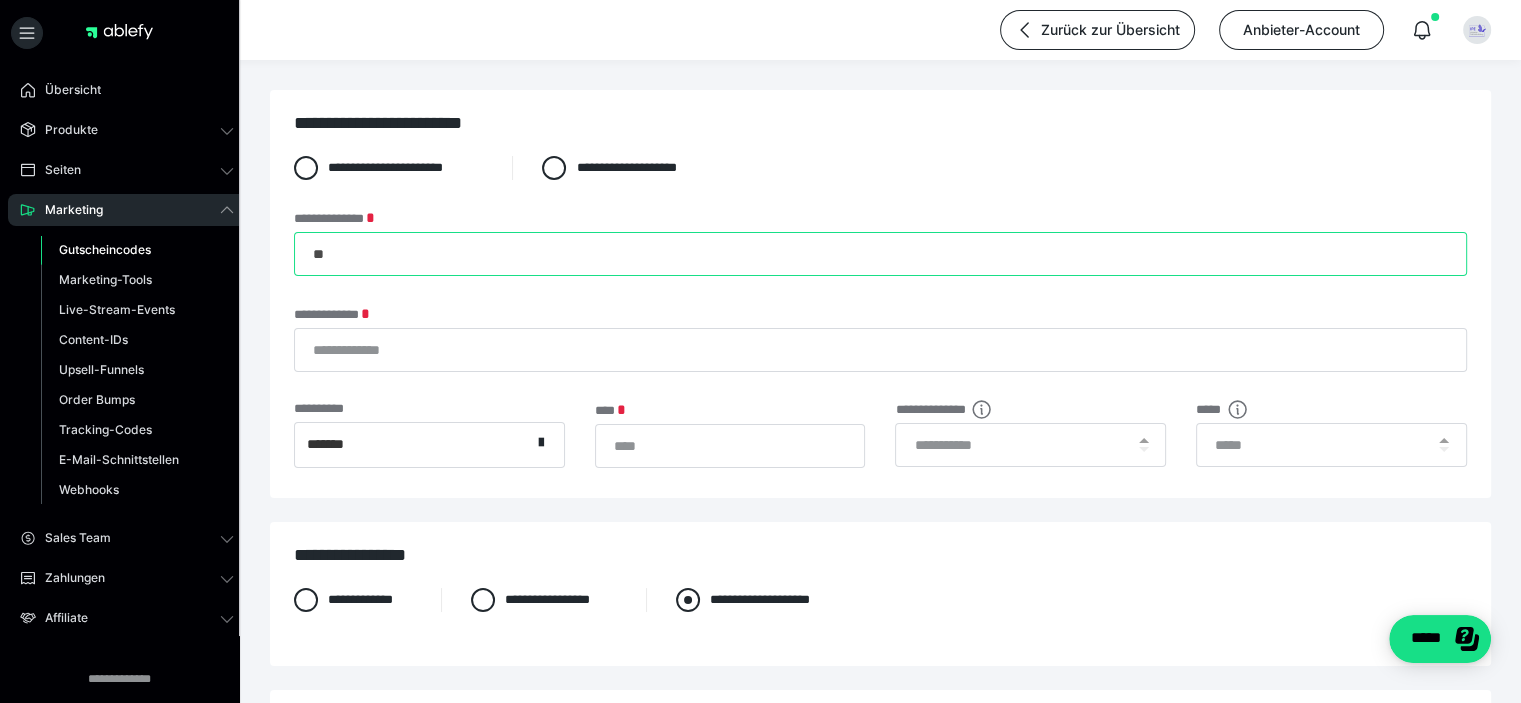 type on "*" 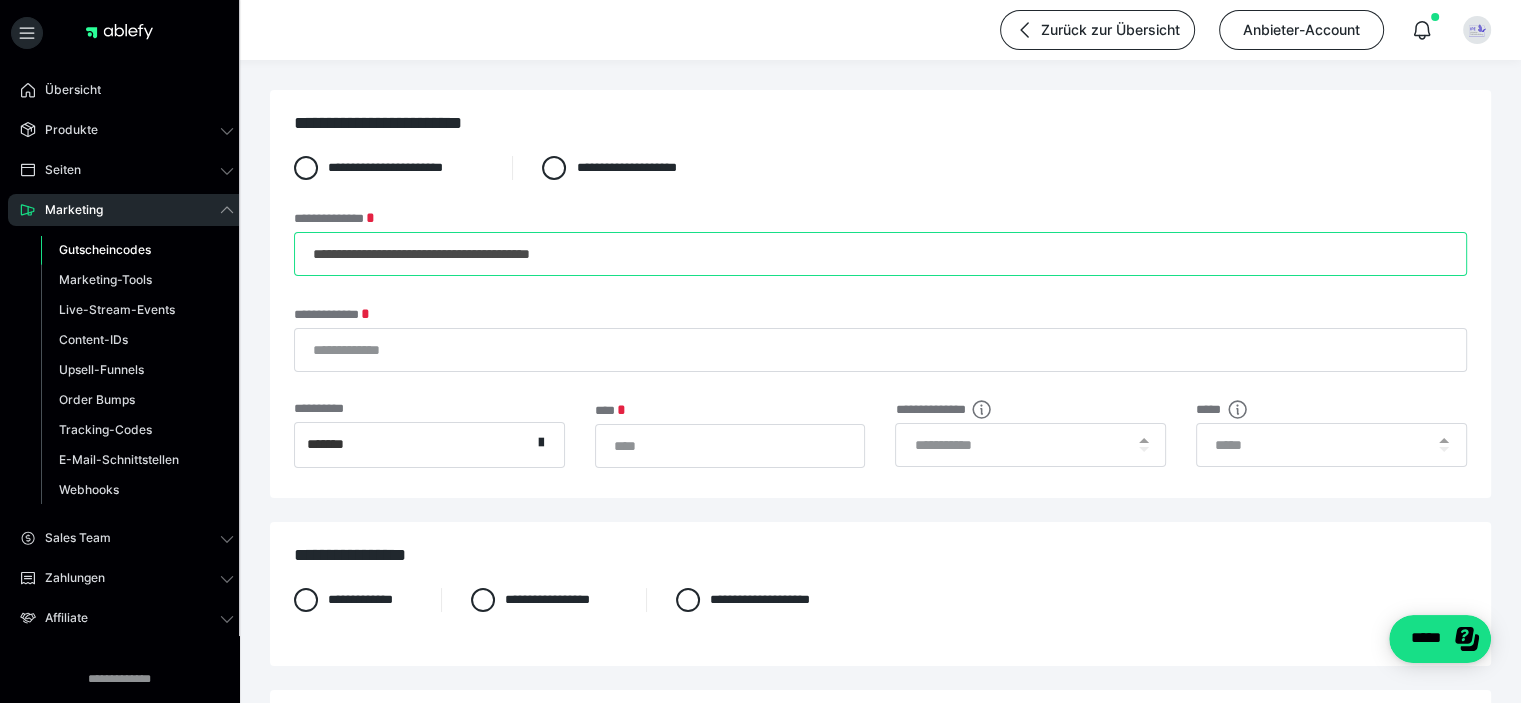 type on "**********" 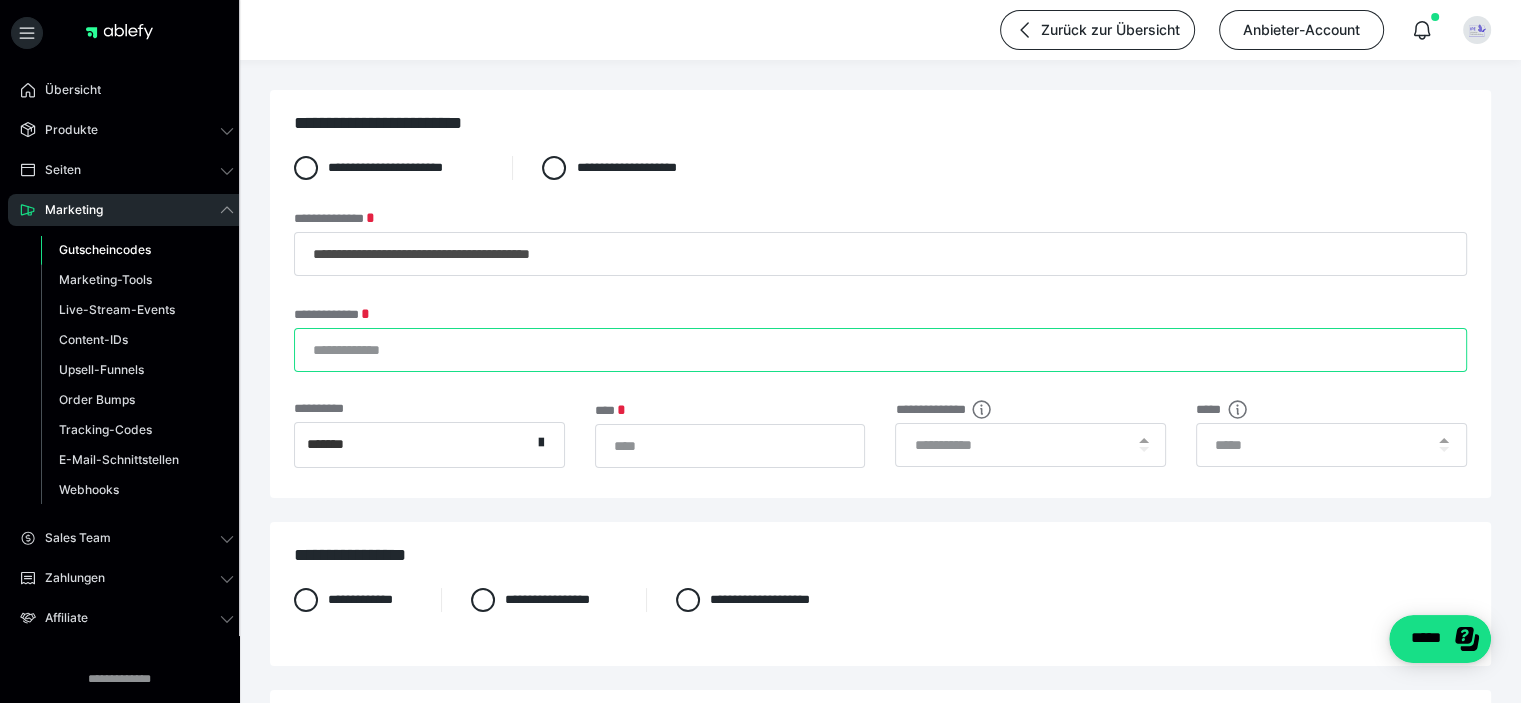 click on "**********" at bounding box center [880, 350] 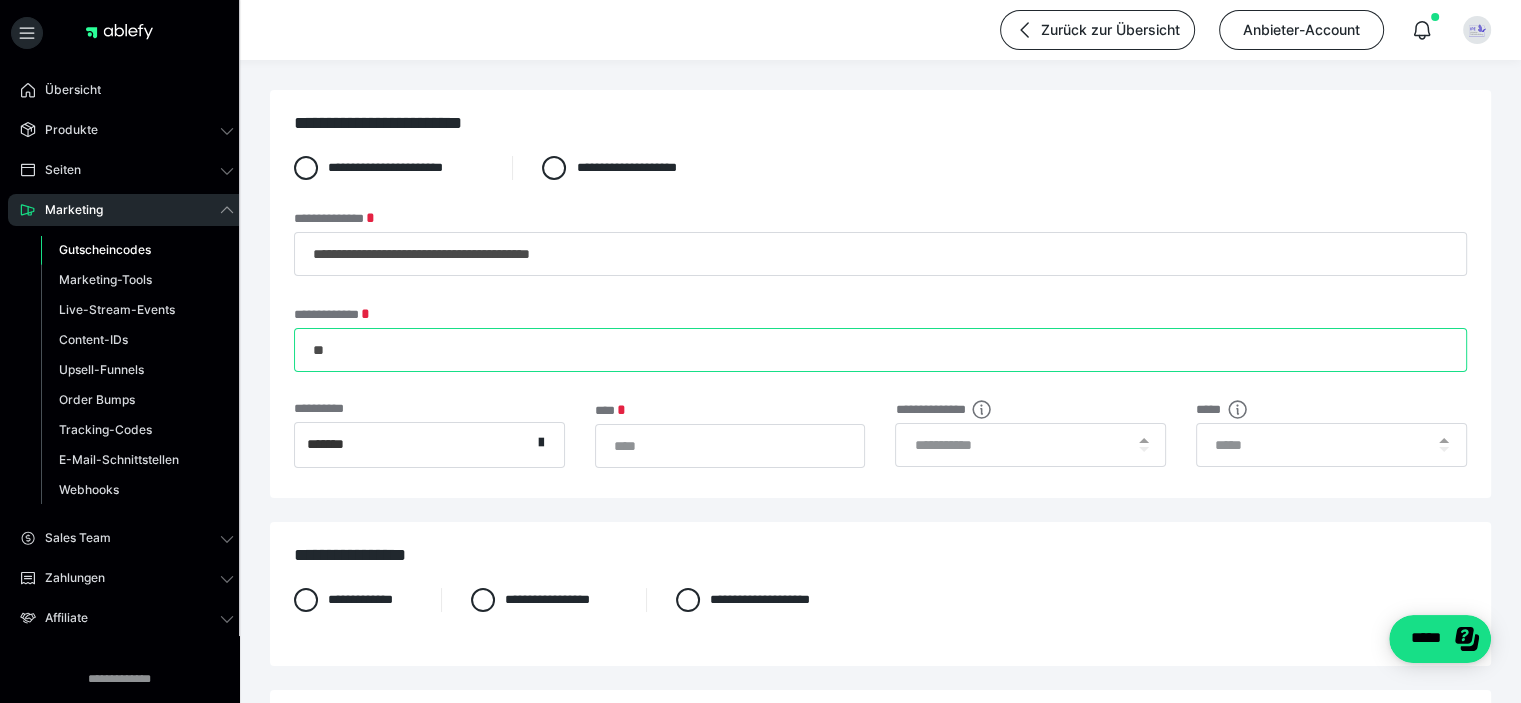 type on "*" 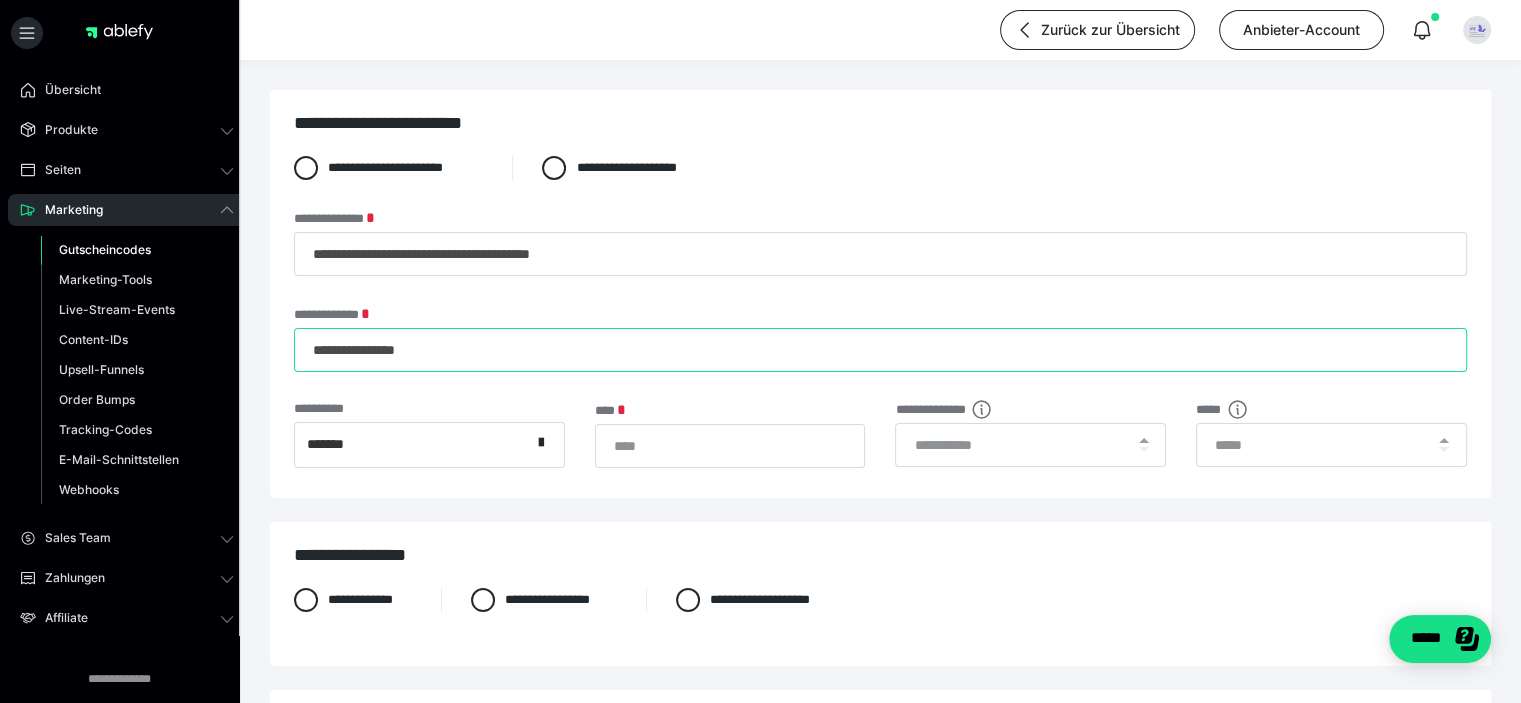 type on "**********" 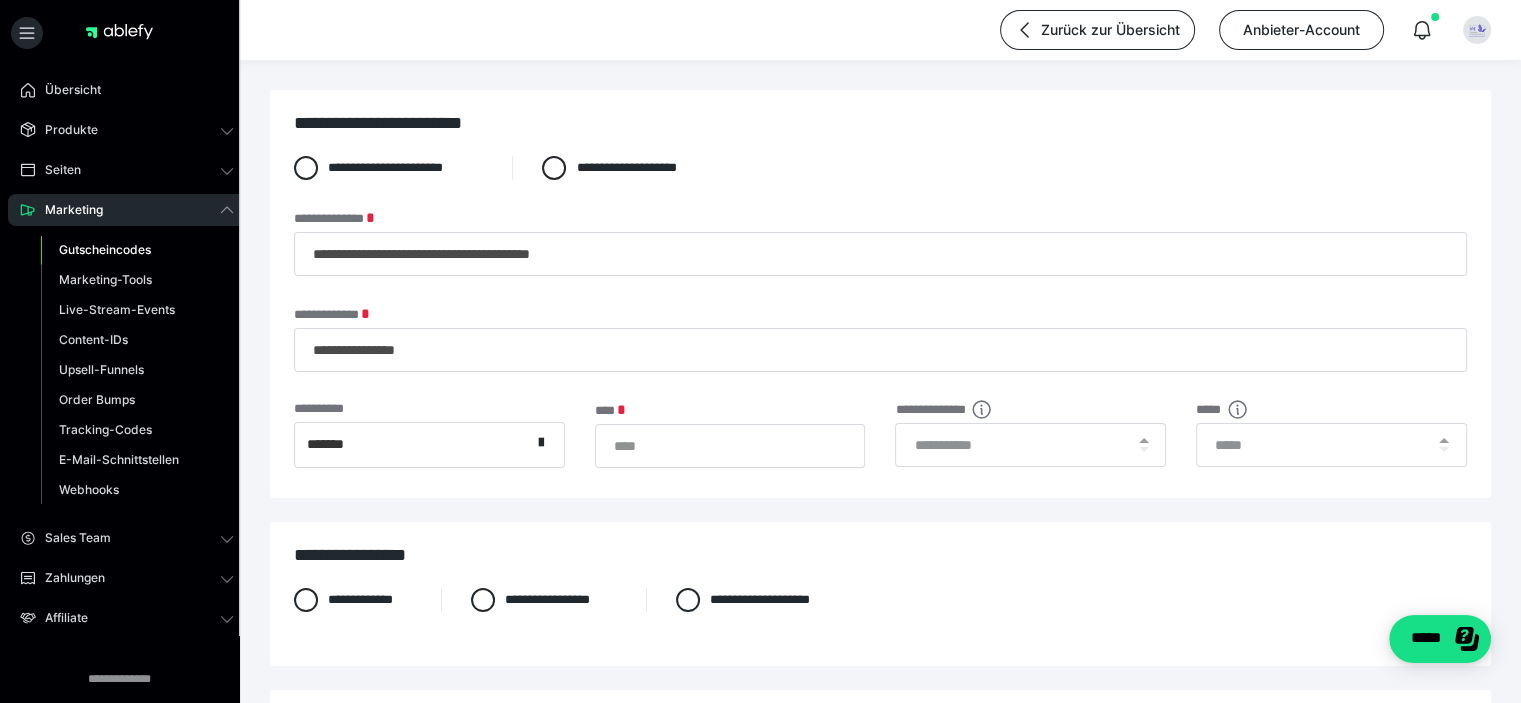 click on "*******" at bounding box center (413, 445) 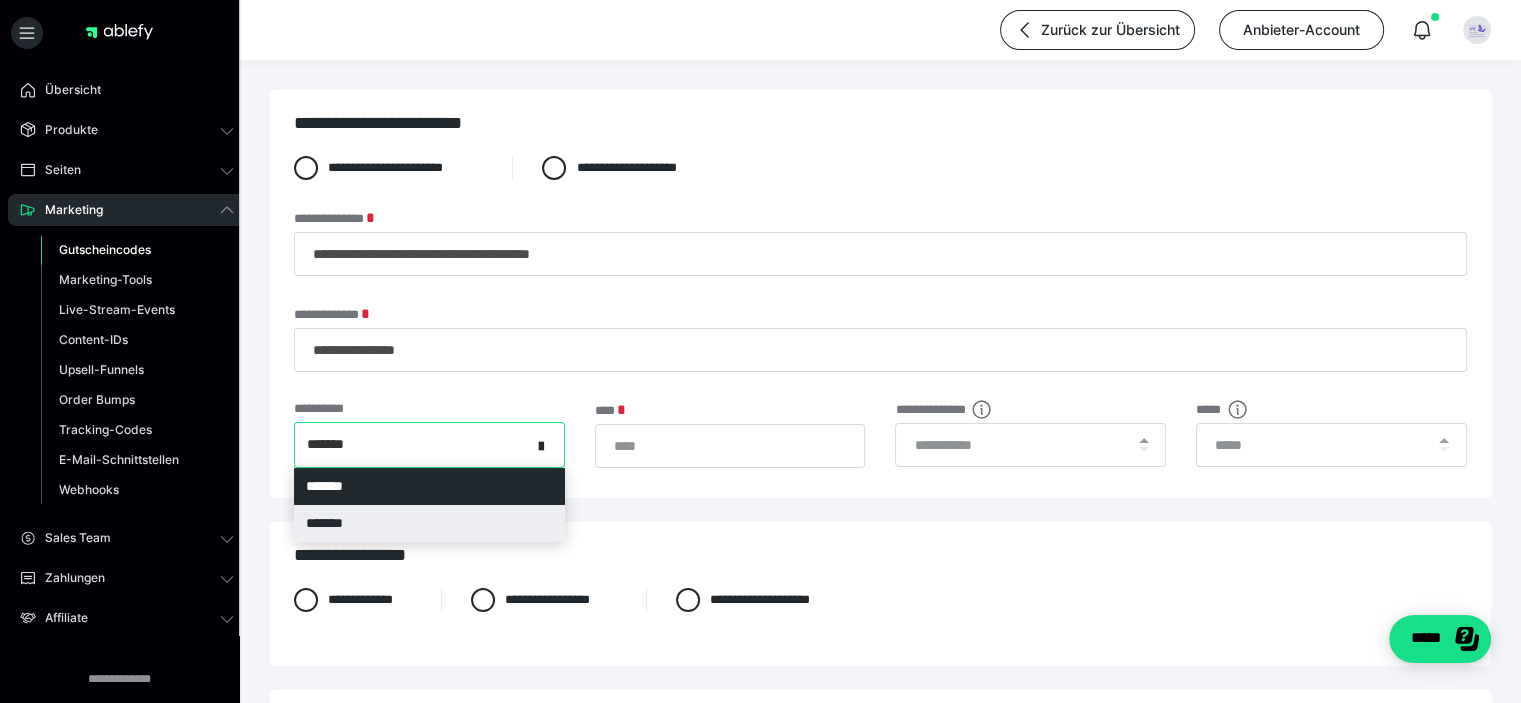click on "*******" at bounding box center (429, 523) 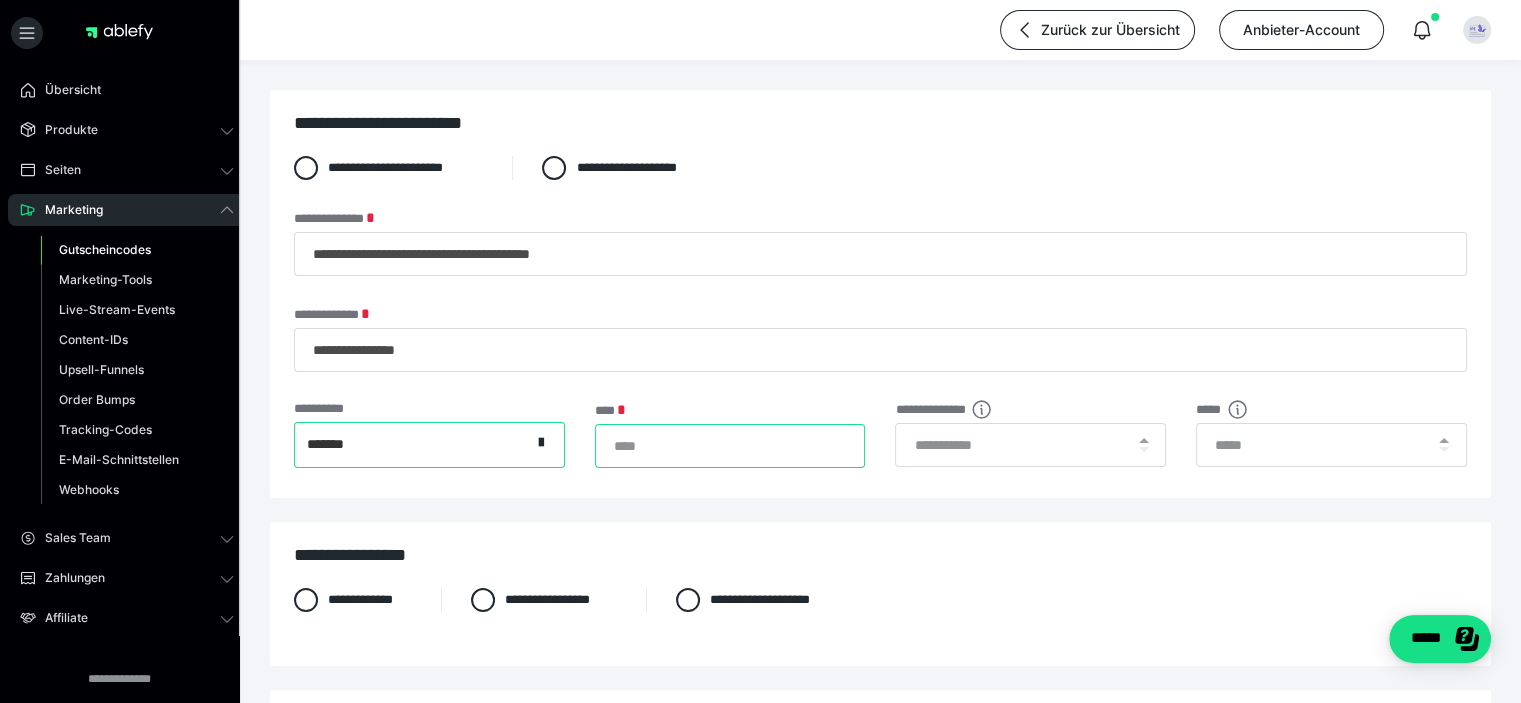 drag, startPoint x: 711, startPoint y: 442, endPoint x: 705, endPoint y: 418, distance: 24.738634 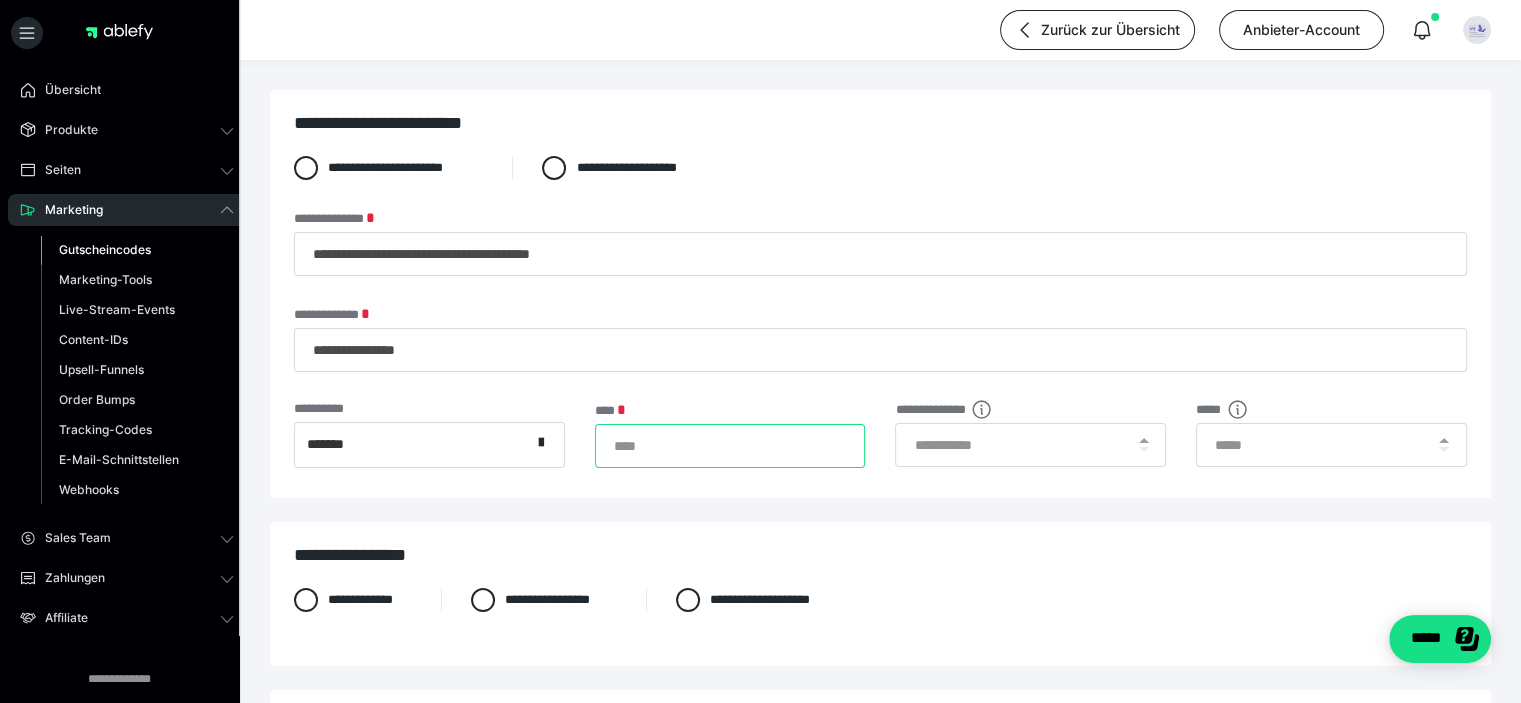 type on "***" 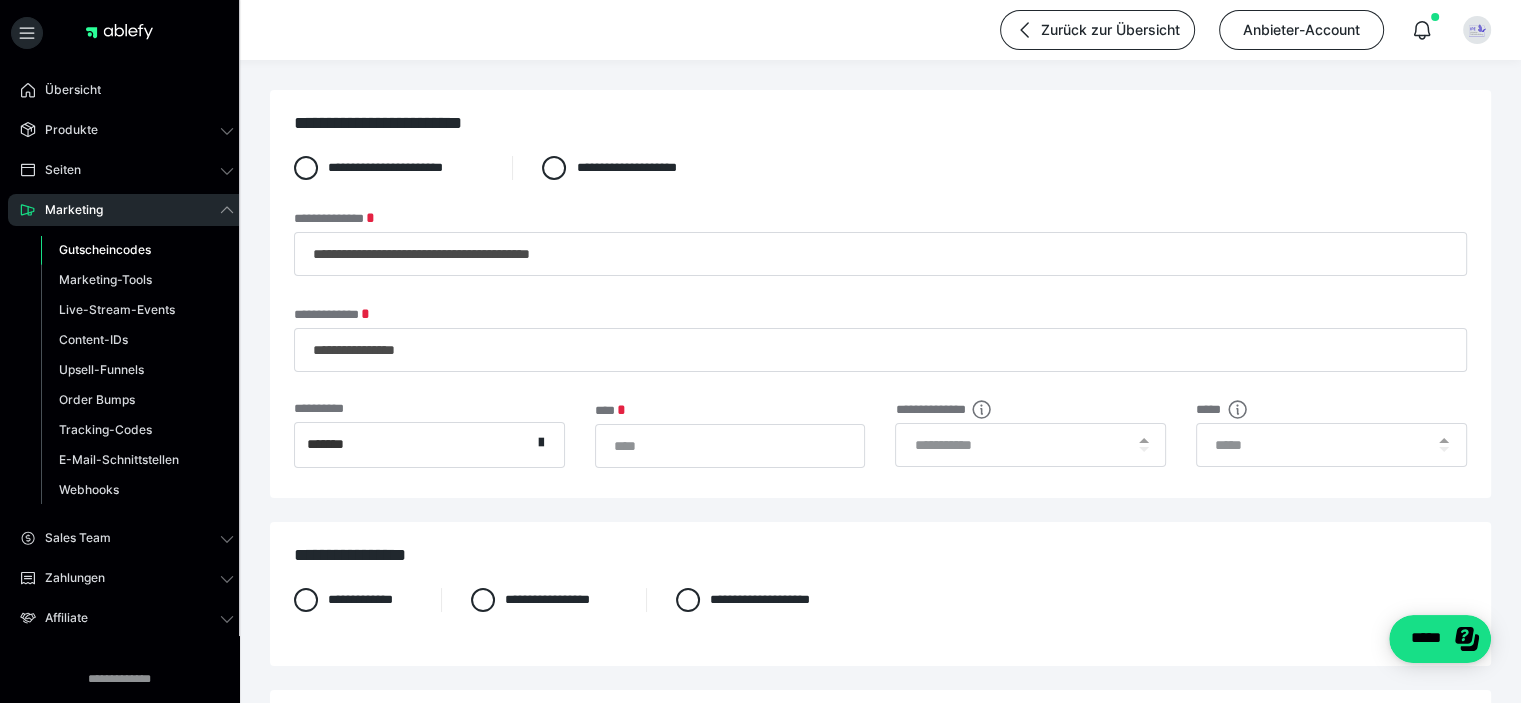 click on "**********" at bounding box center (880, 450) 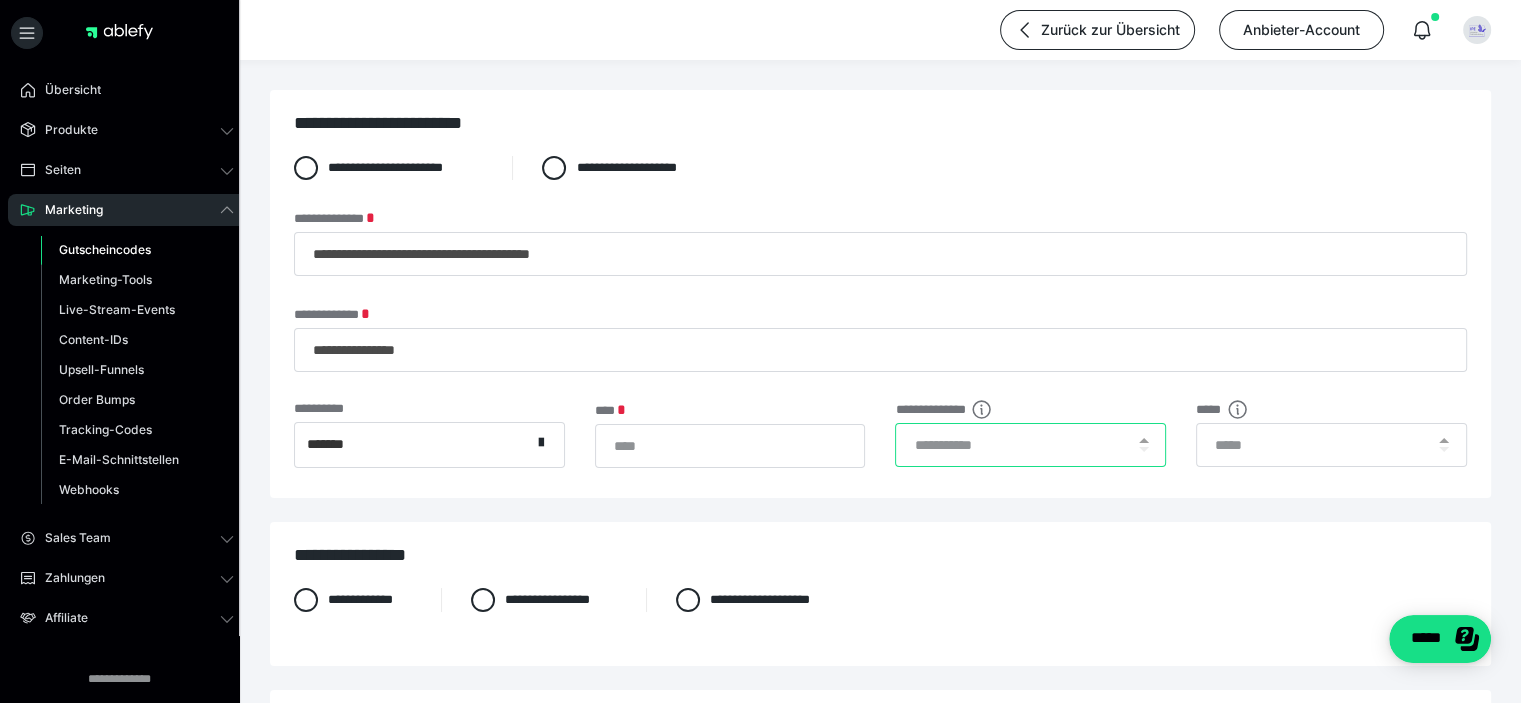 click at bounding box center (1030, 445) 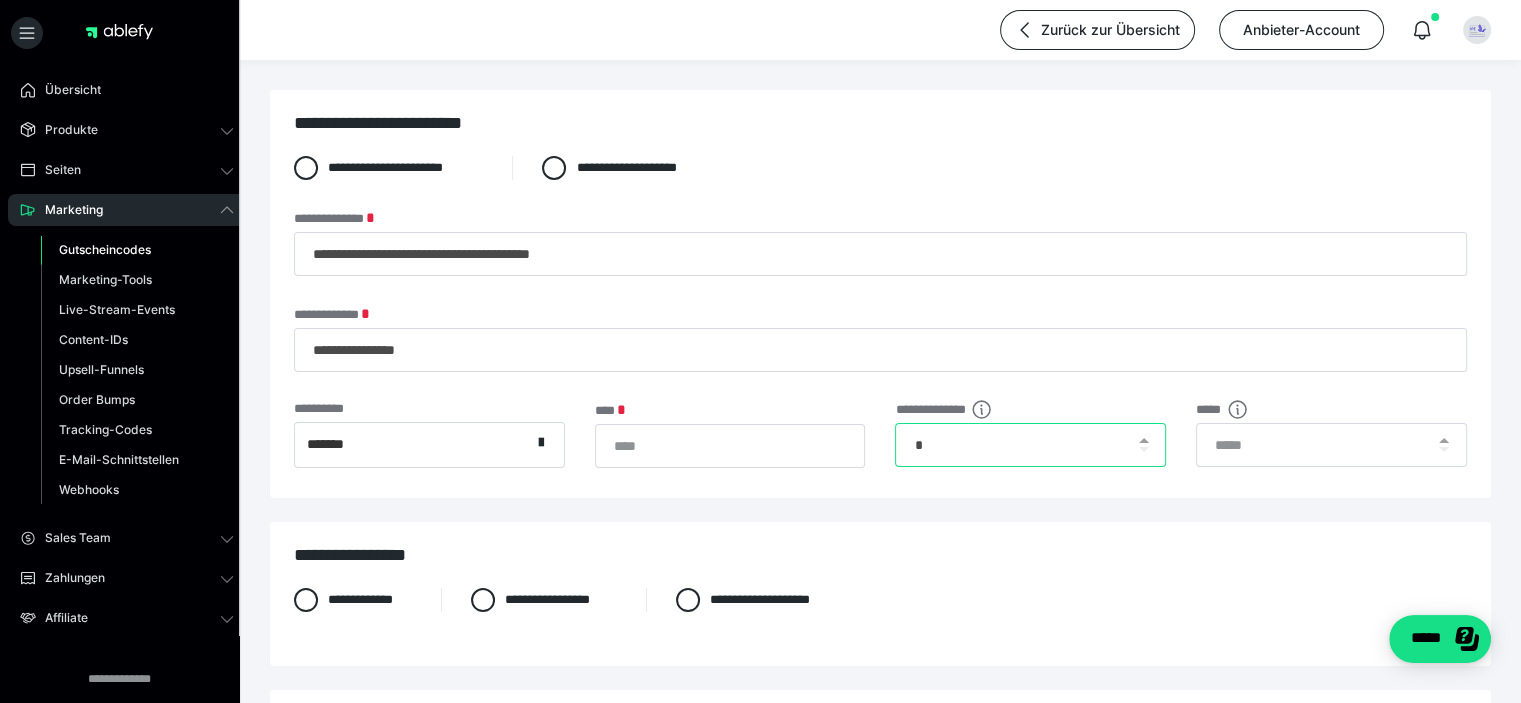 type on "*" 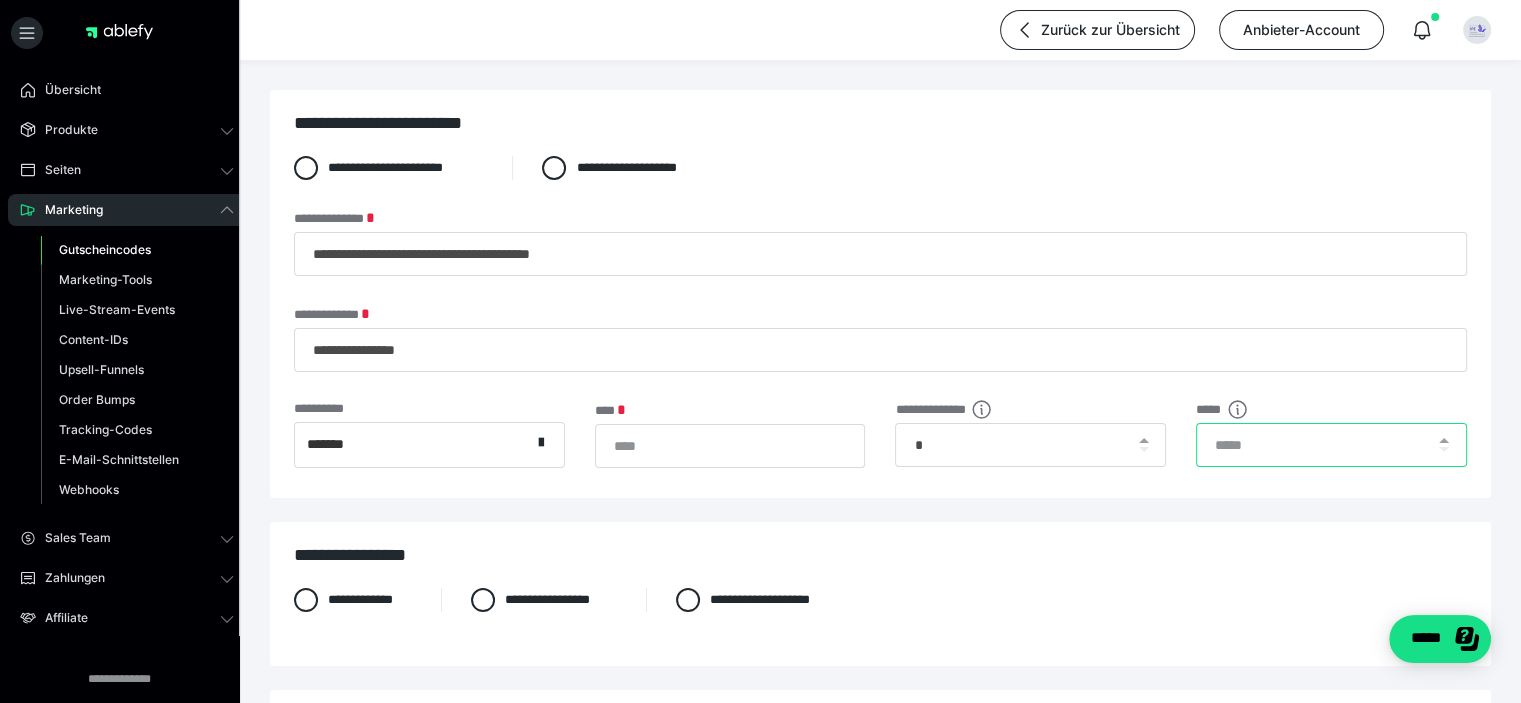 click at bounding box center (1331, 445) 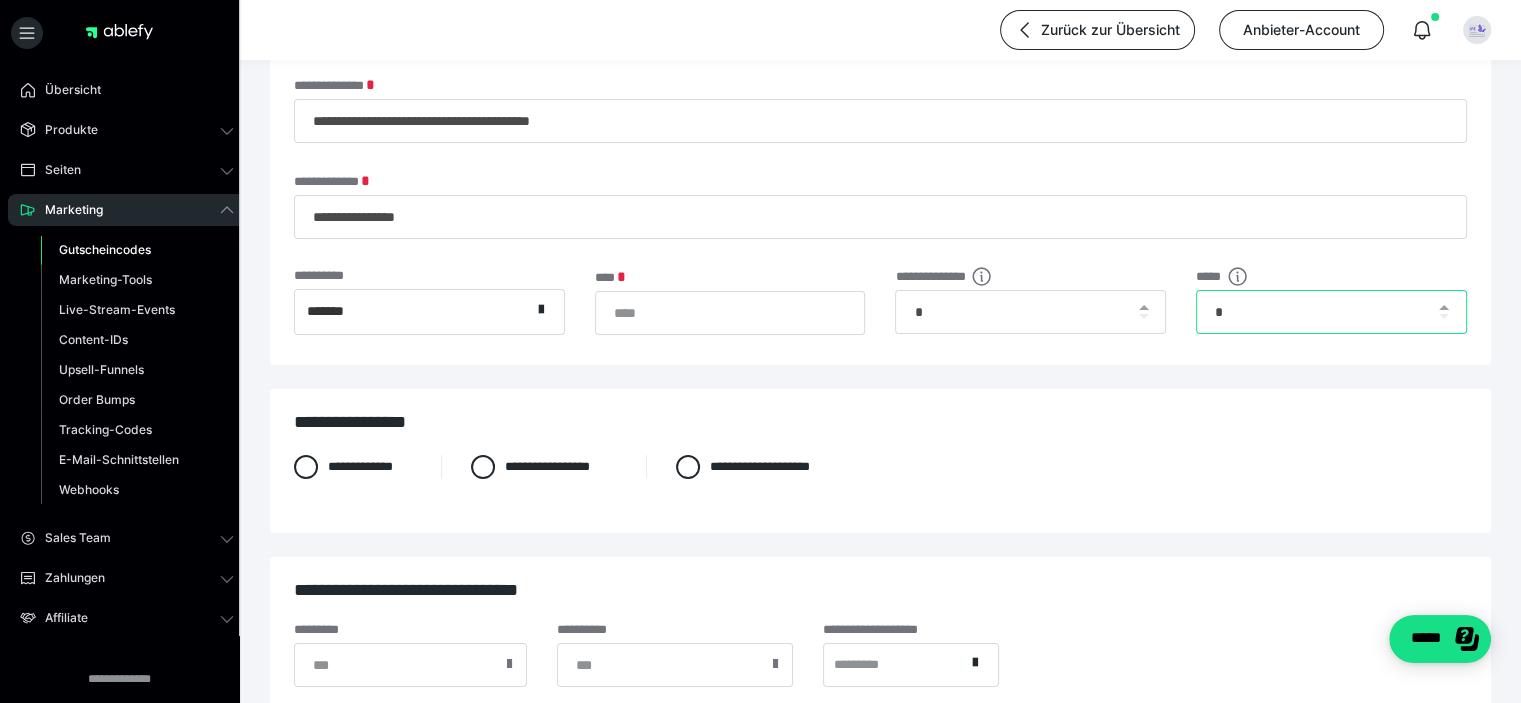 scroll, scrollTop: 300, scrollLeft: 0, axis: vertical 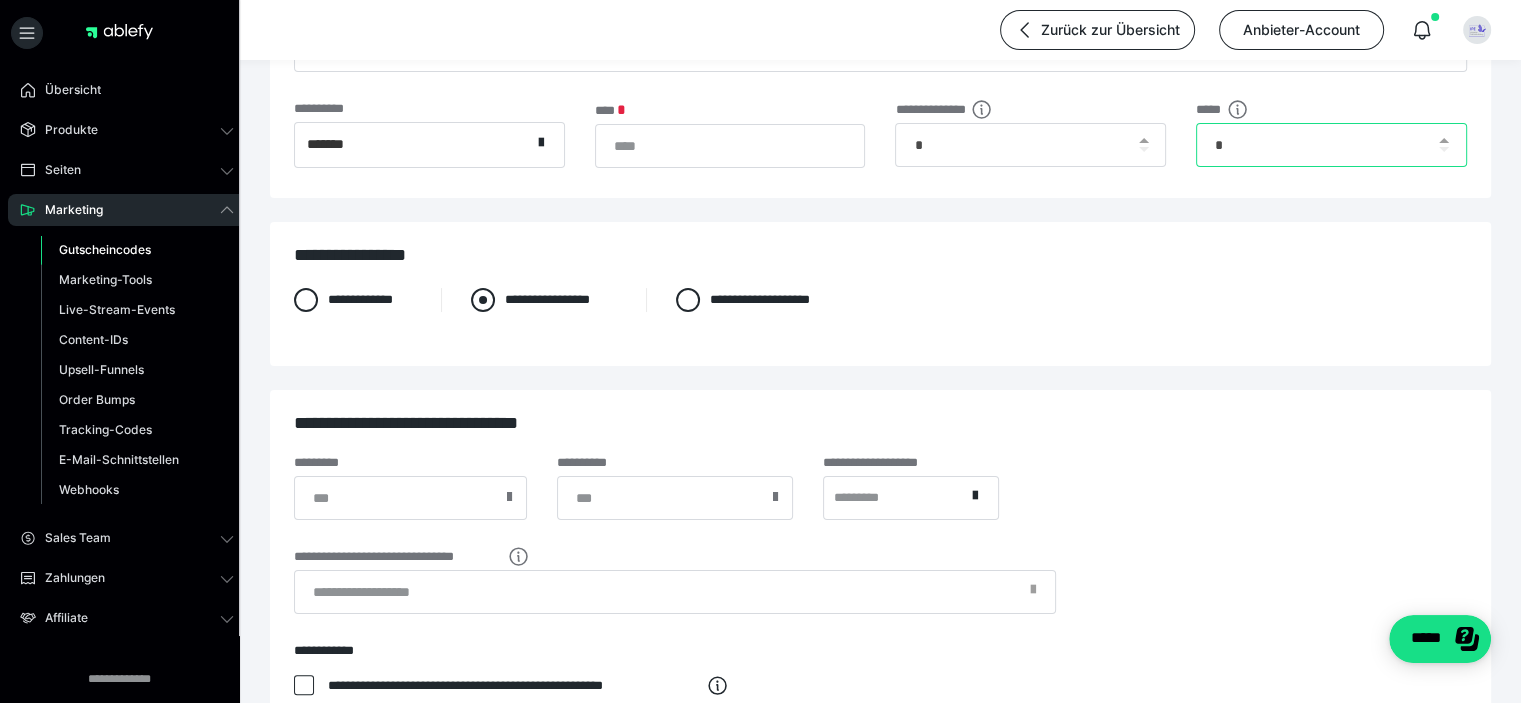 type on "*" 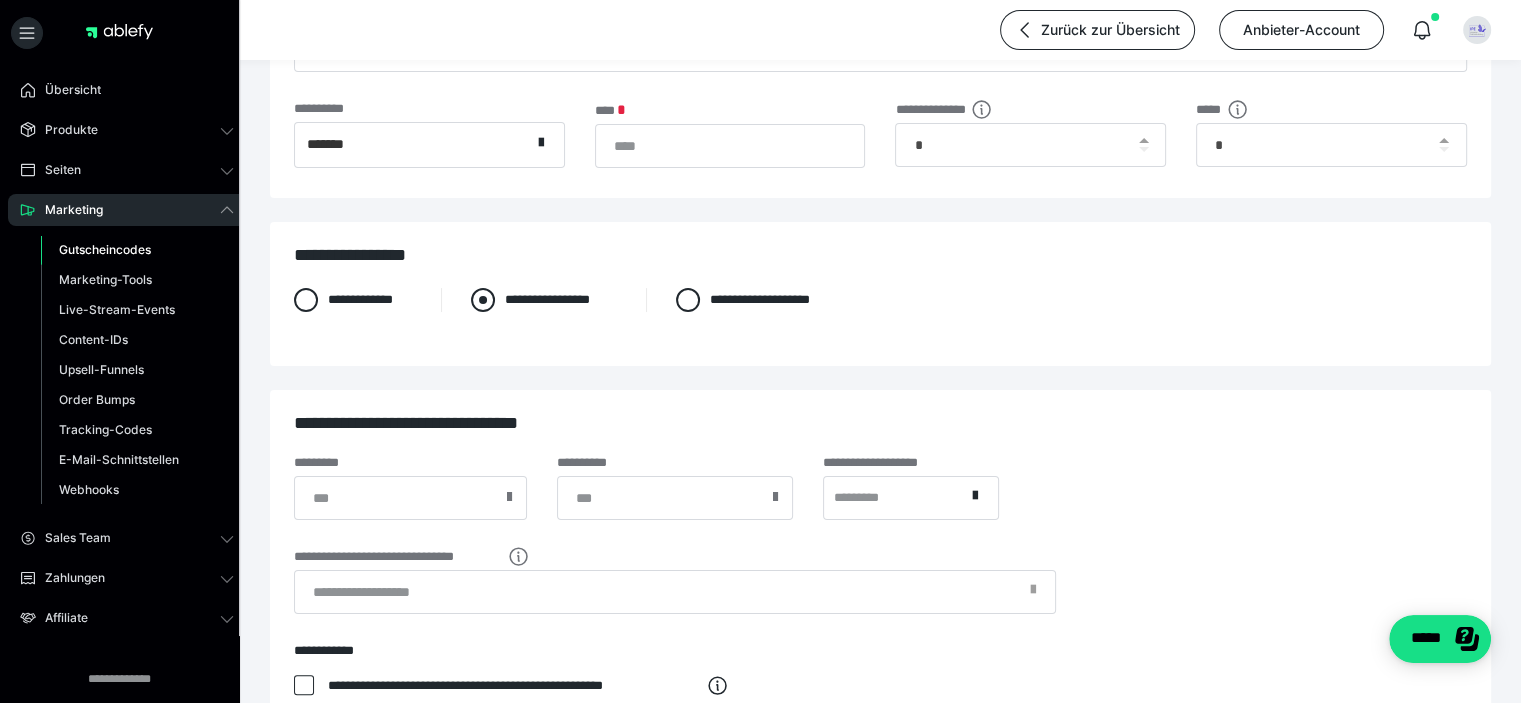 click at bounding box center (483, 300) 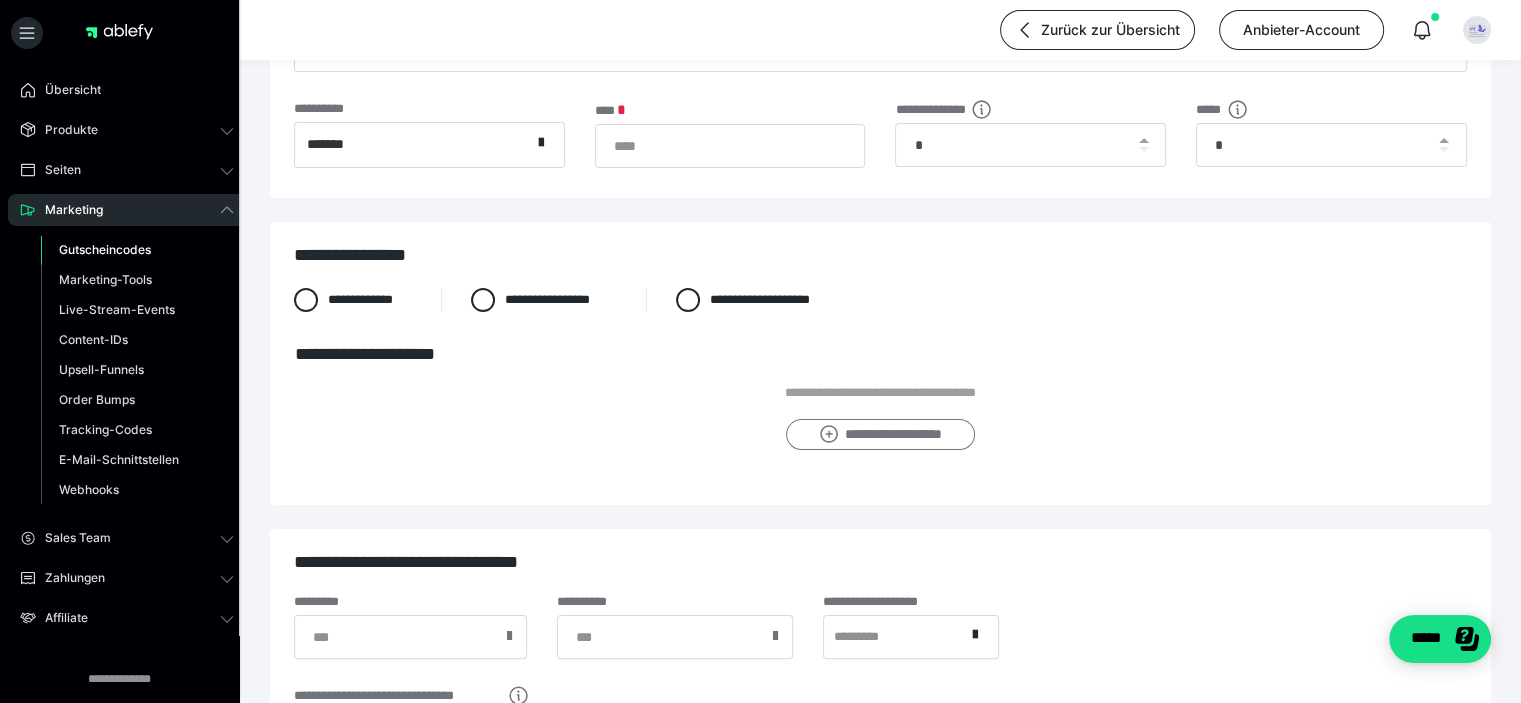 click on "**********" at bounding box center (880, 435) 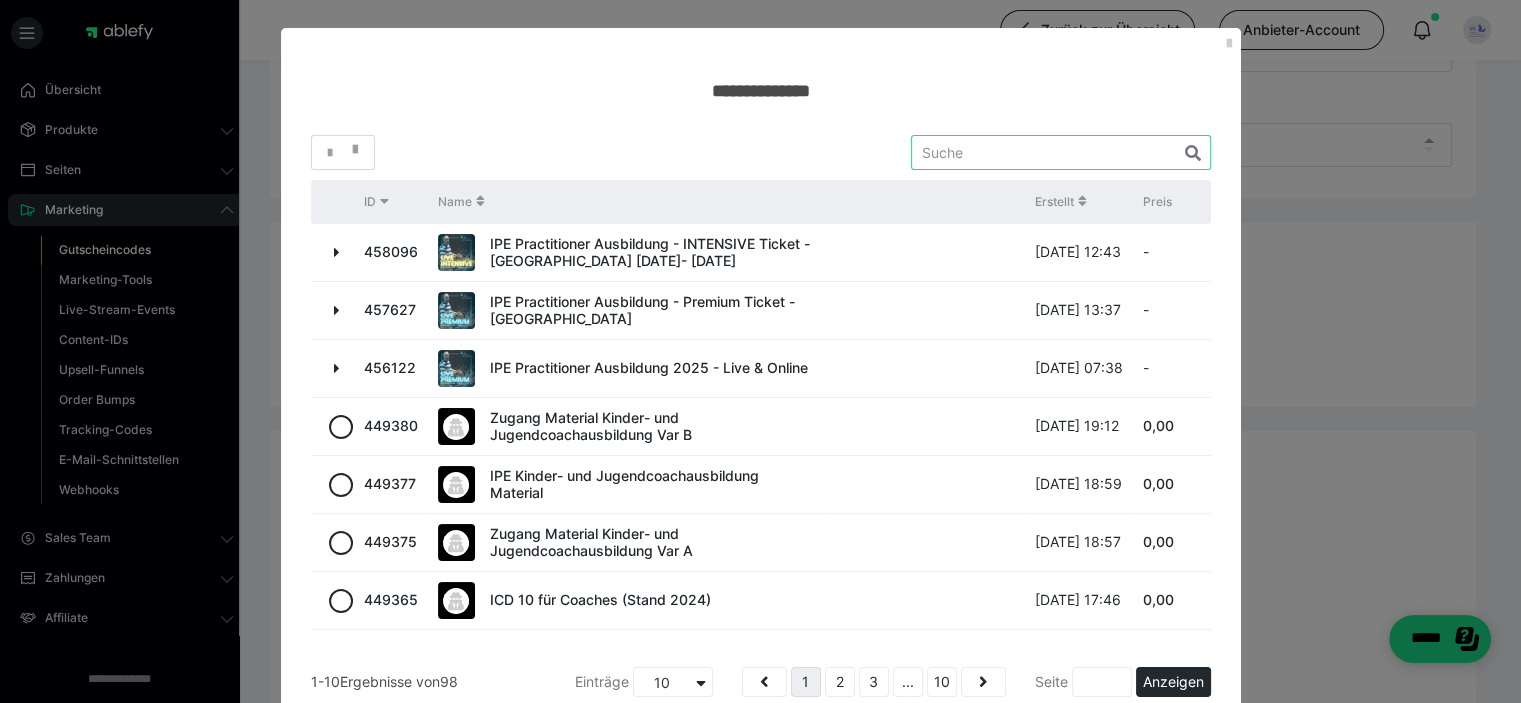 click at bounding box center (1061, 152) 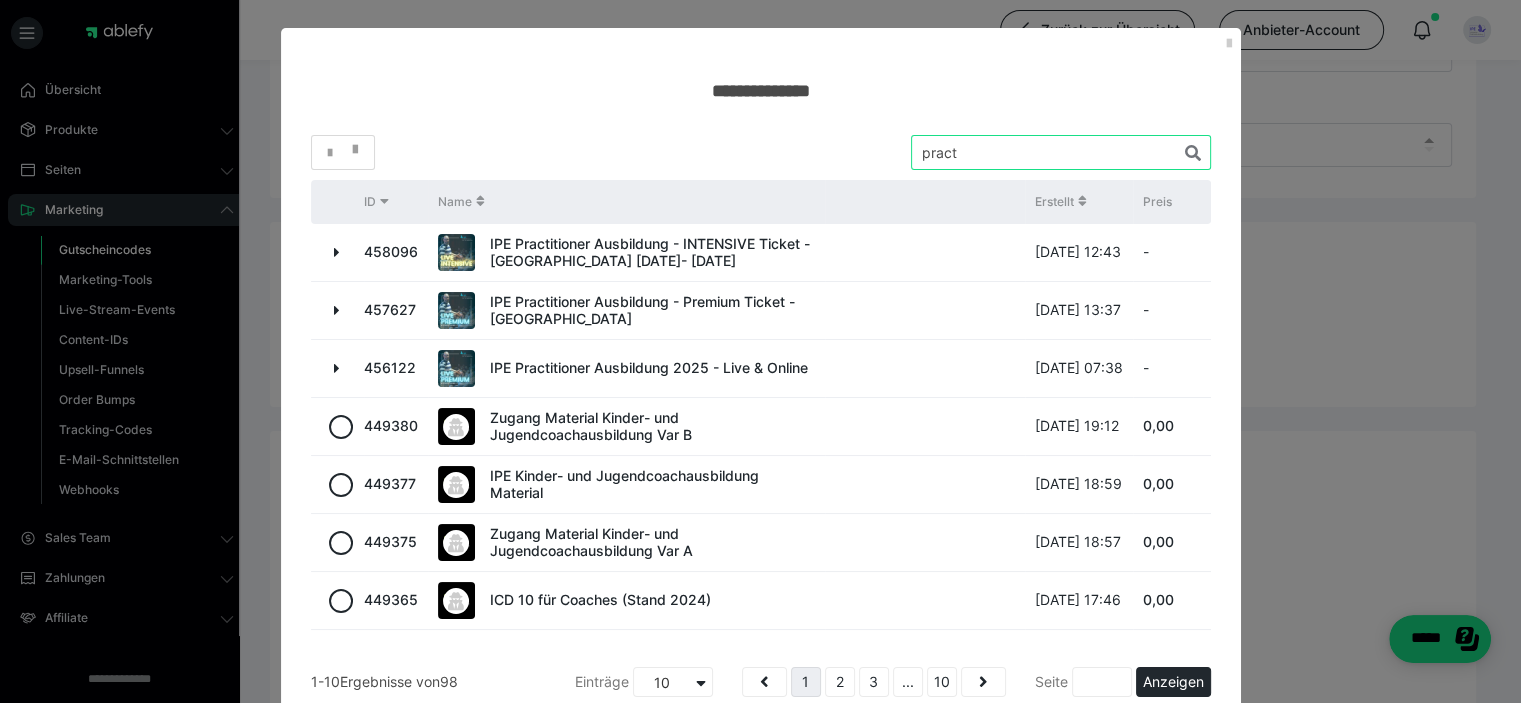 type on "pract" 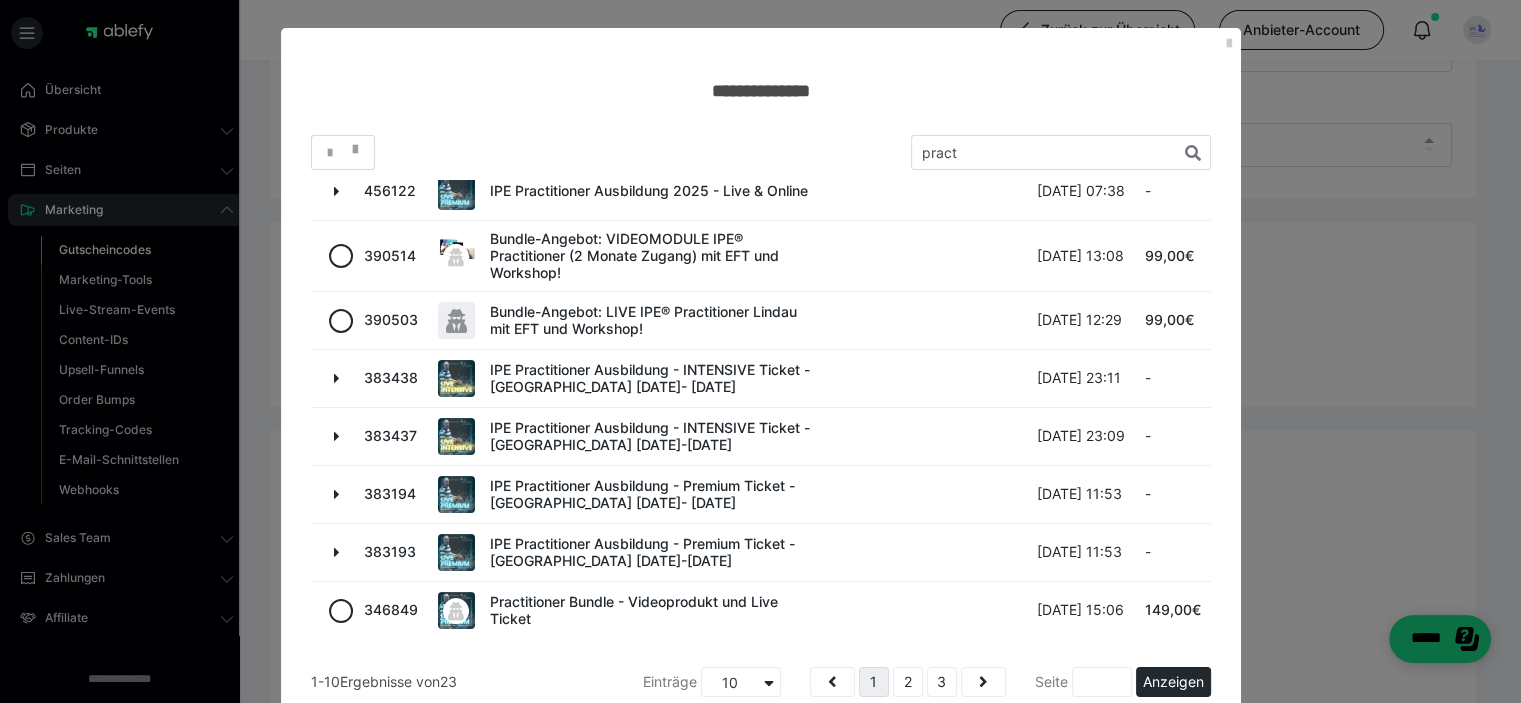 scroll, scrollTop: 178, scrollLeft: 0, axis: vertical 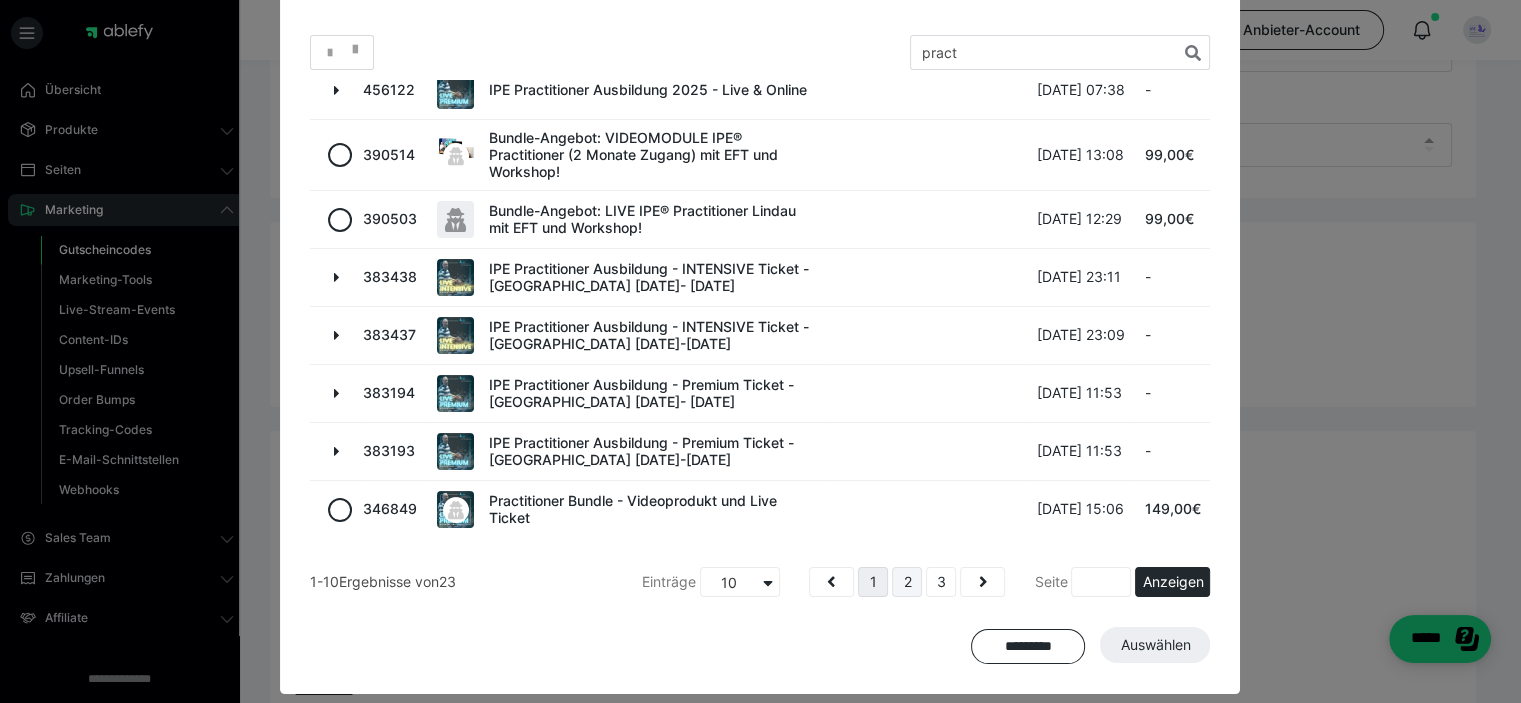 click on "2" at bounding box center [907, 582] 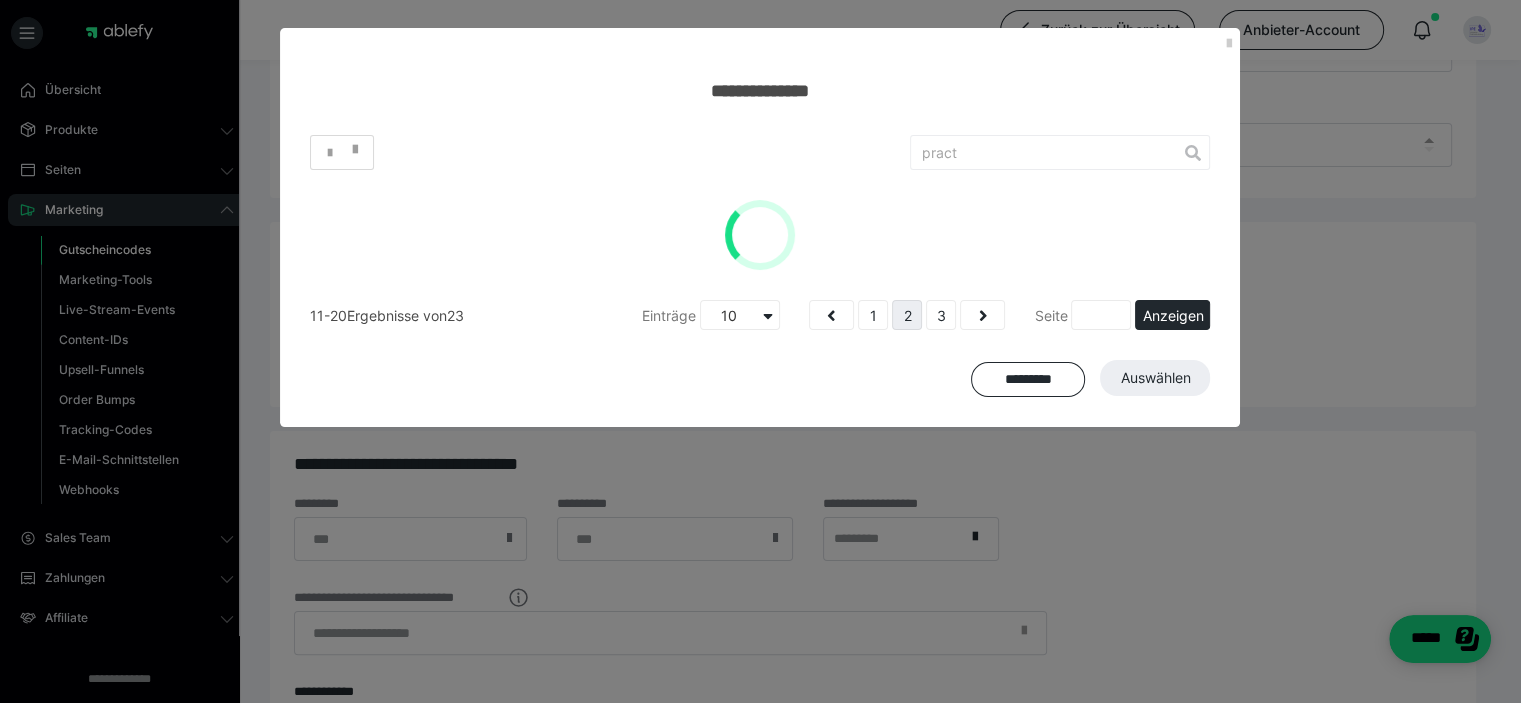 scroll, scrollTop: 0, scrollLeft: 0, axis: both 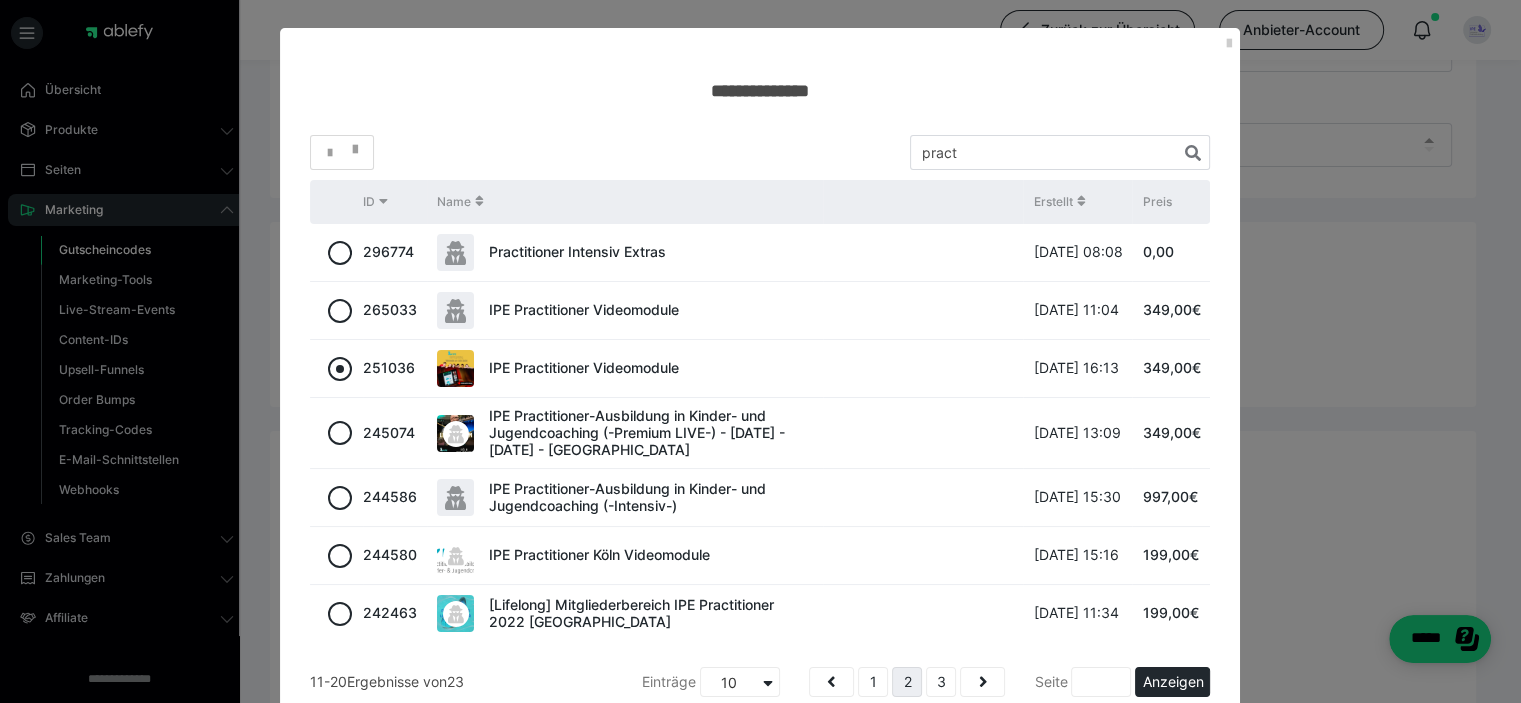 click at bounding box center (340, 369) 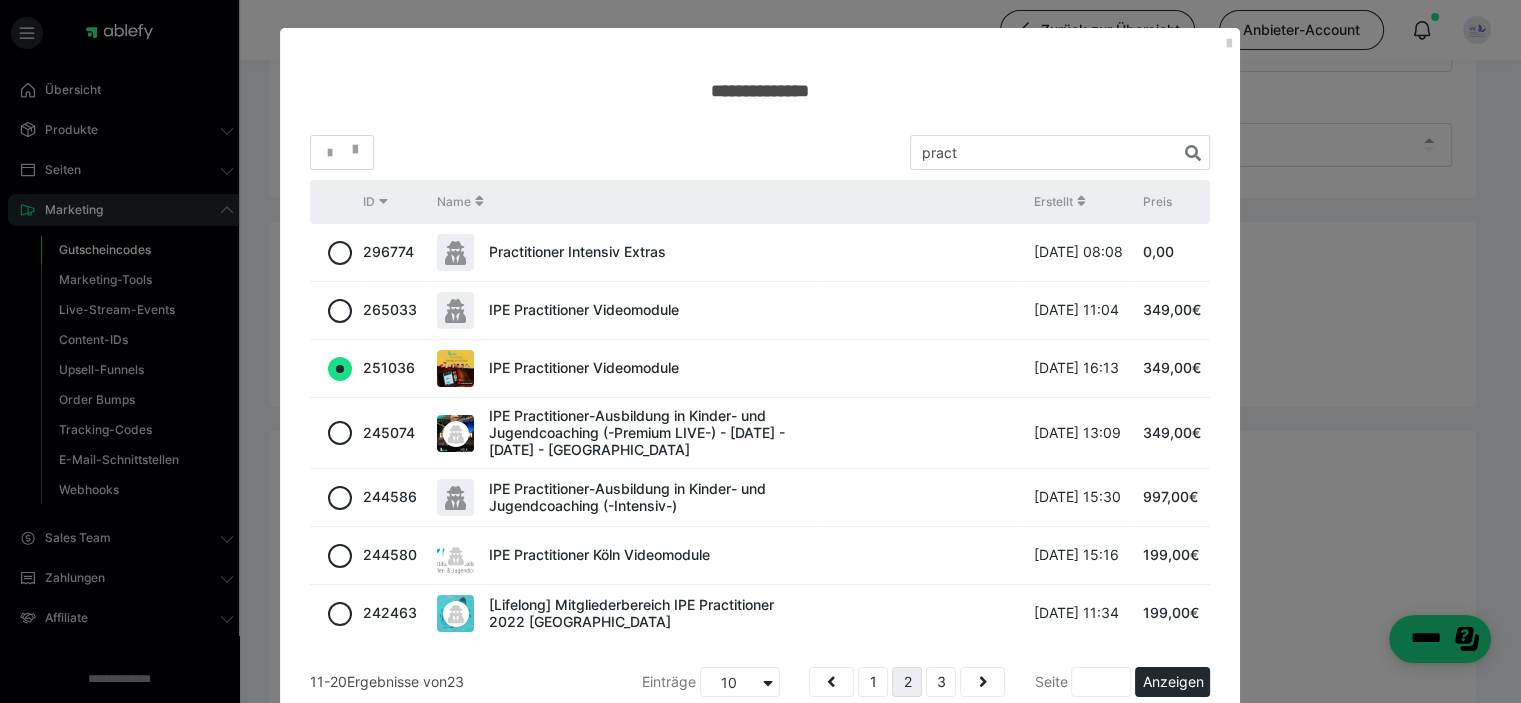 radio on "true" 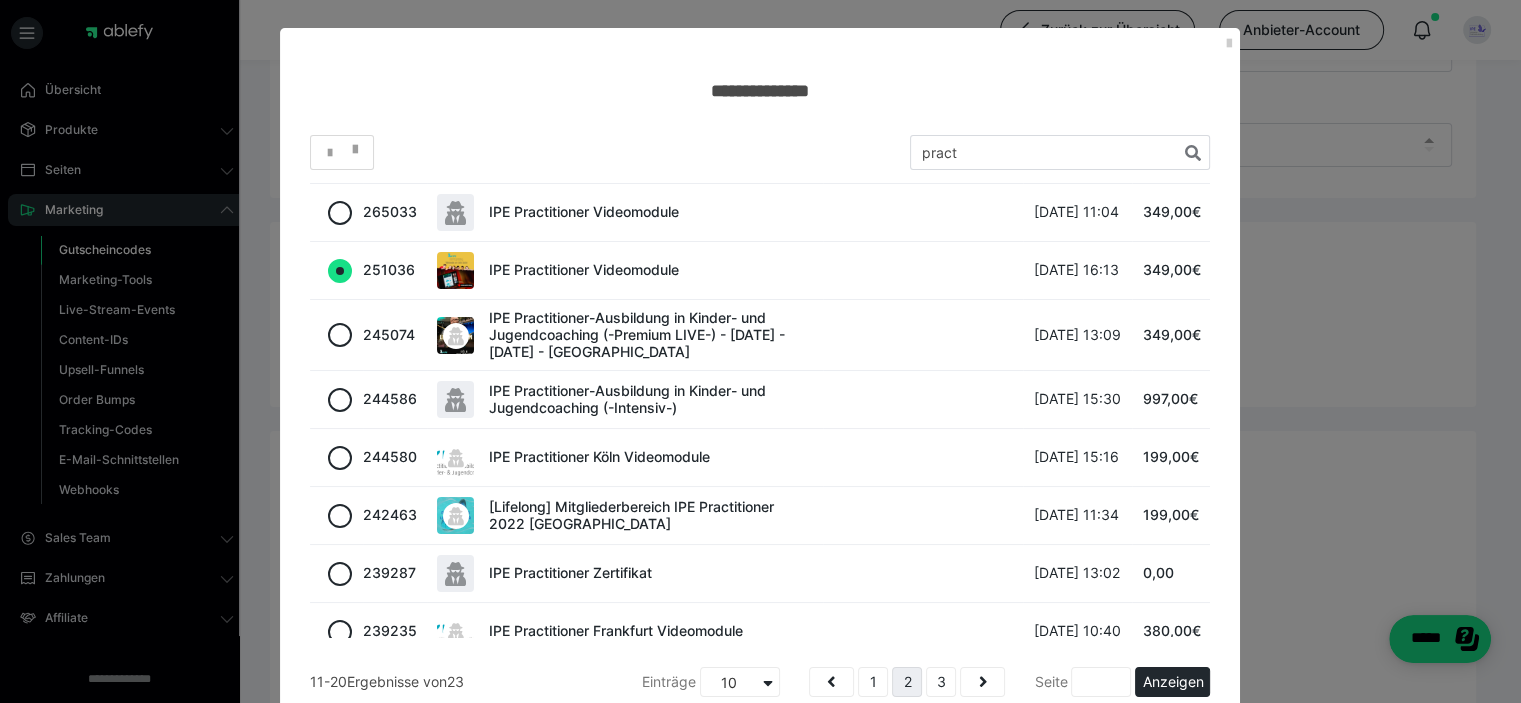 scroll, scrollTop: 178, scrollLeft: 0, axis: vertical 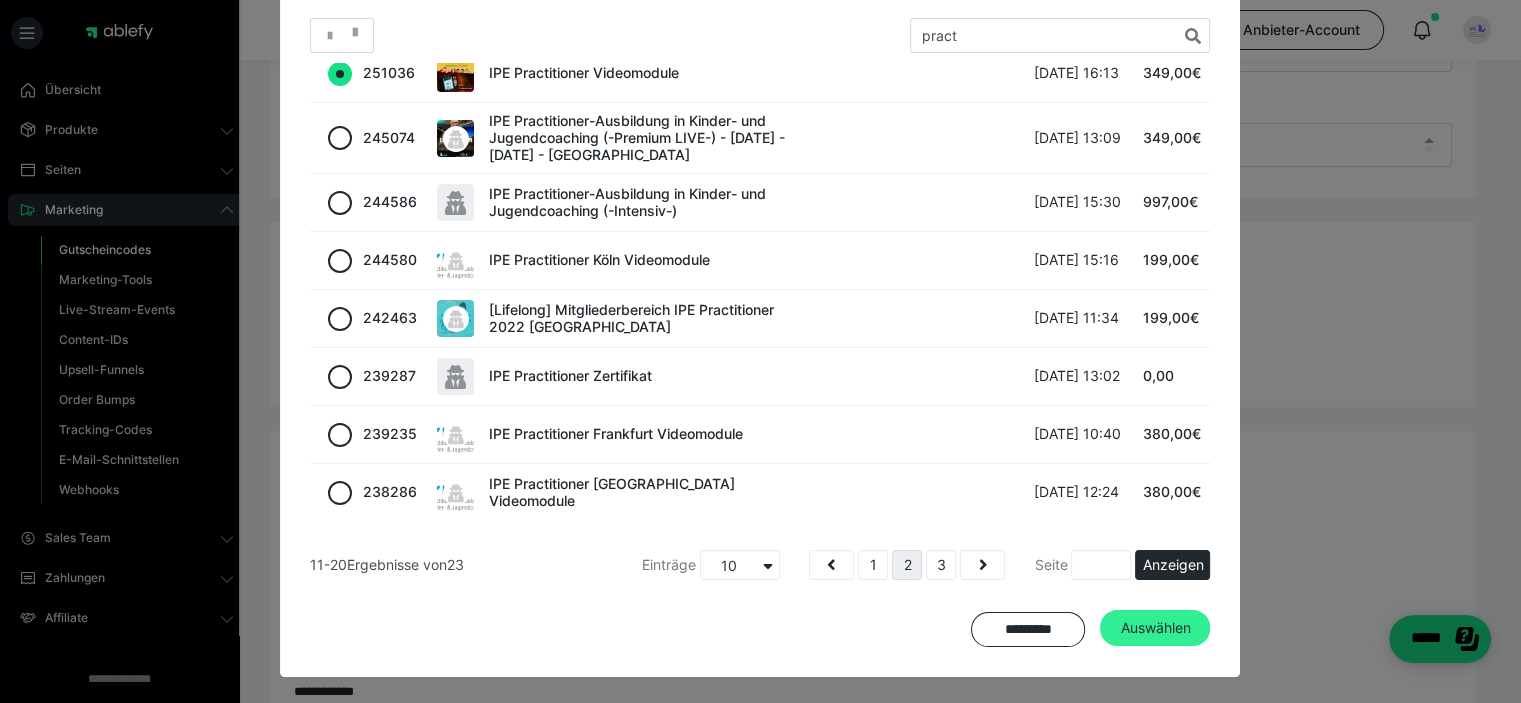 click on "Auswählen" at bounding box center (1155, 628) 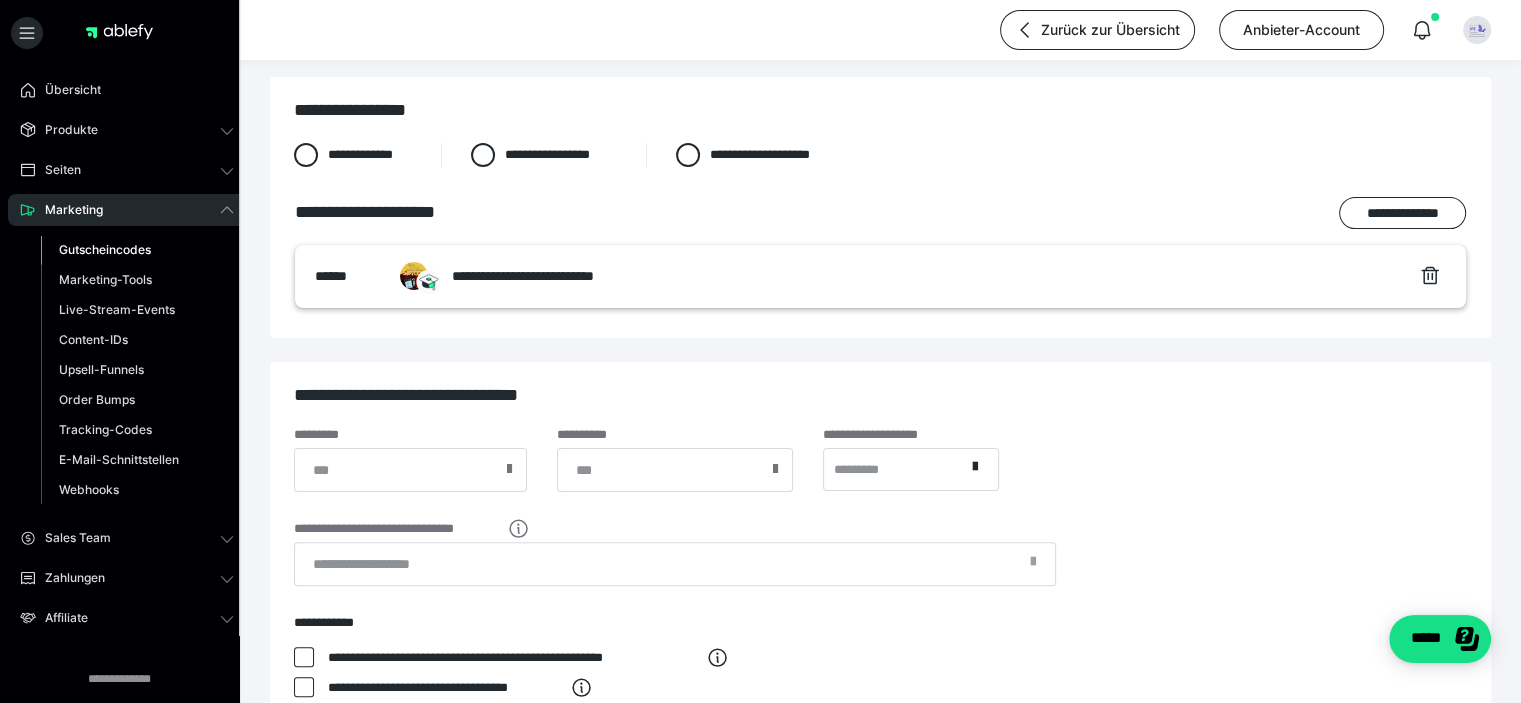 scroll, scrollTop: 657, scrollLeft: 0, axis: vertical 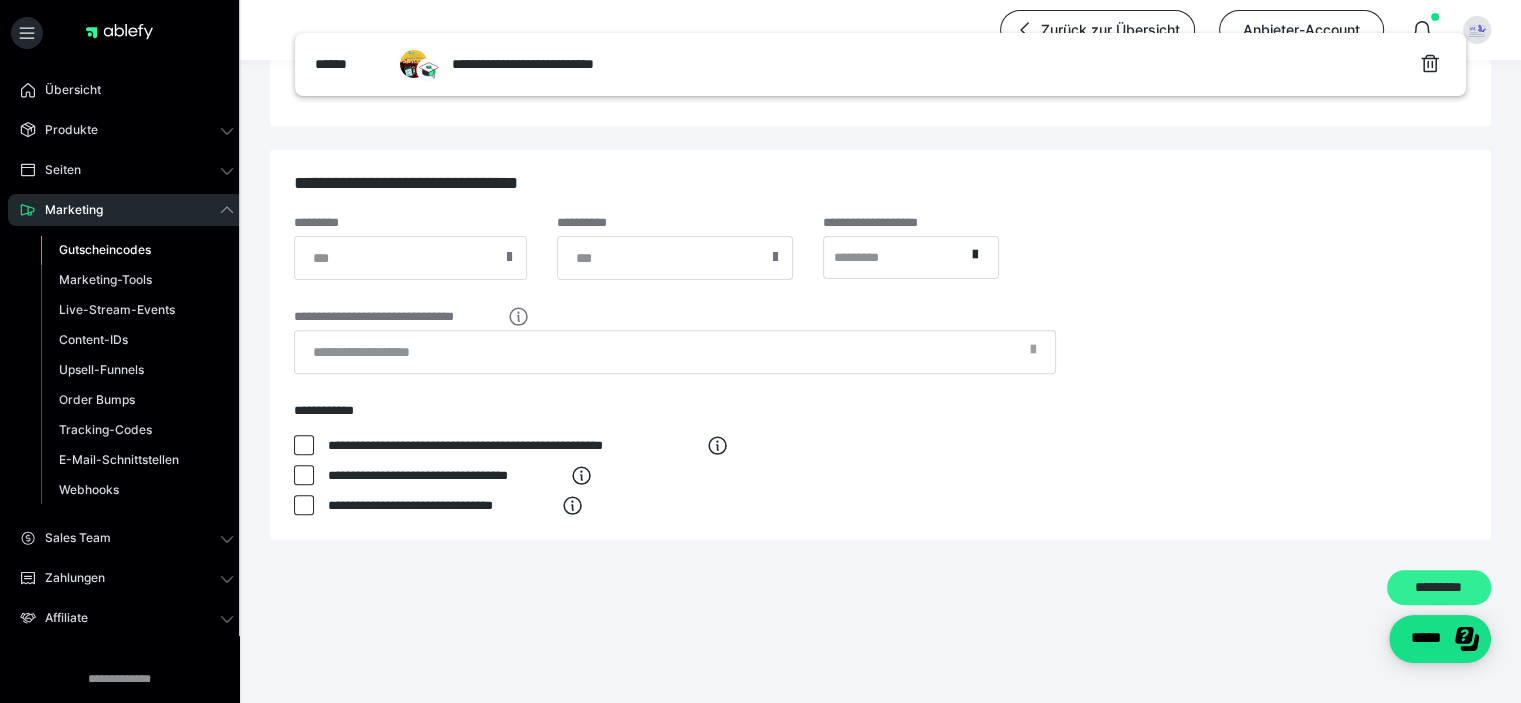 click on "*********" at bounding box center (1439, 588) 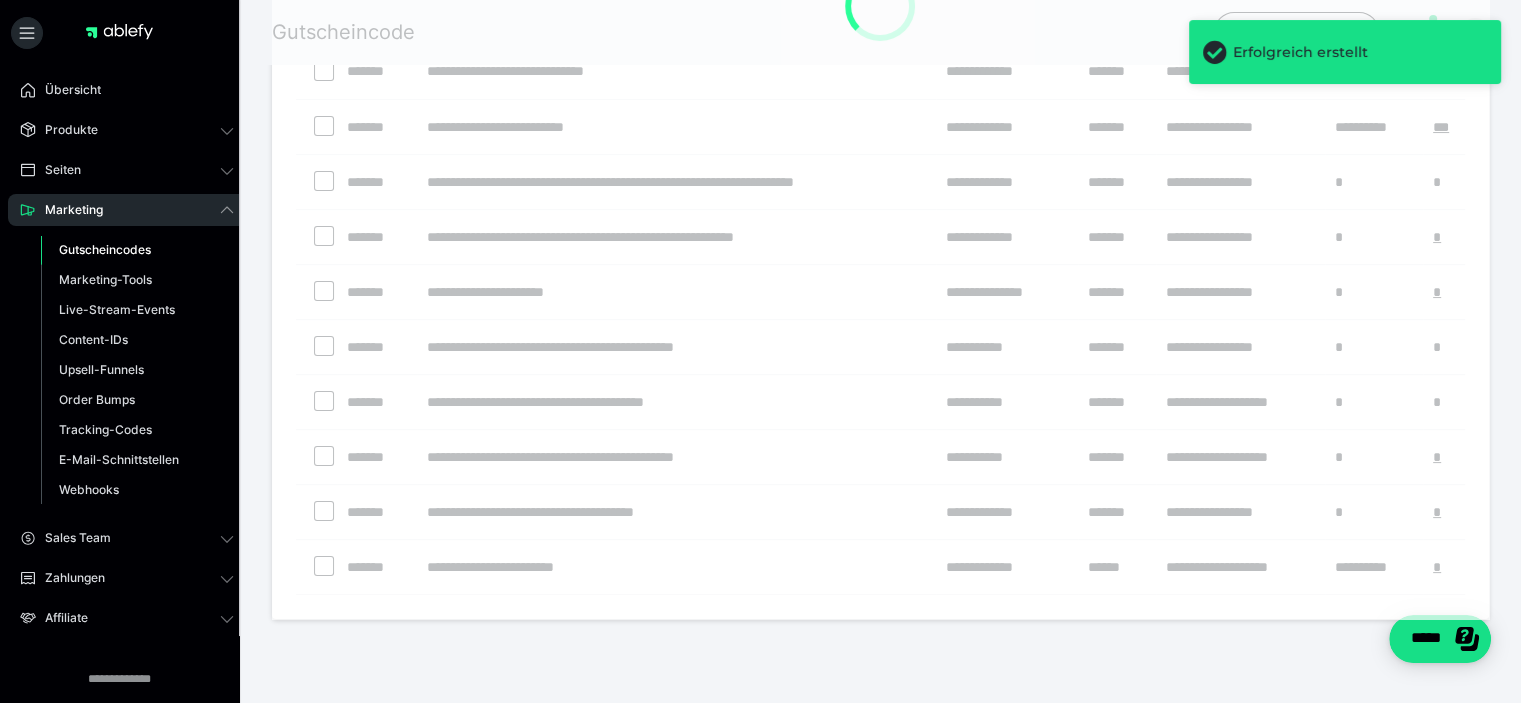scroll, scrollTop: 0, scrollLeft: 0, axis: both 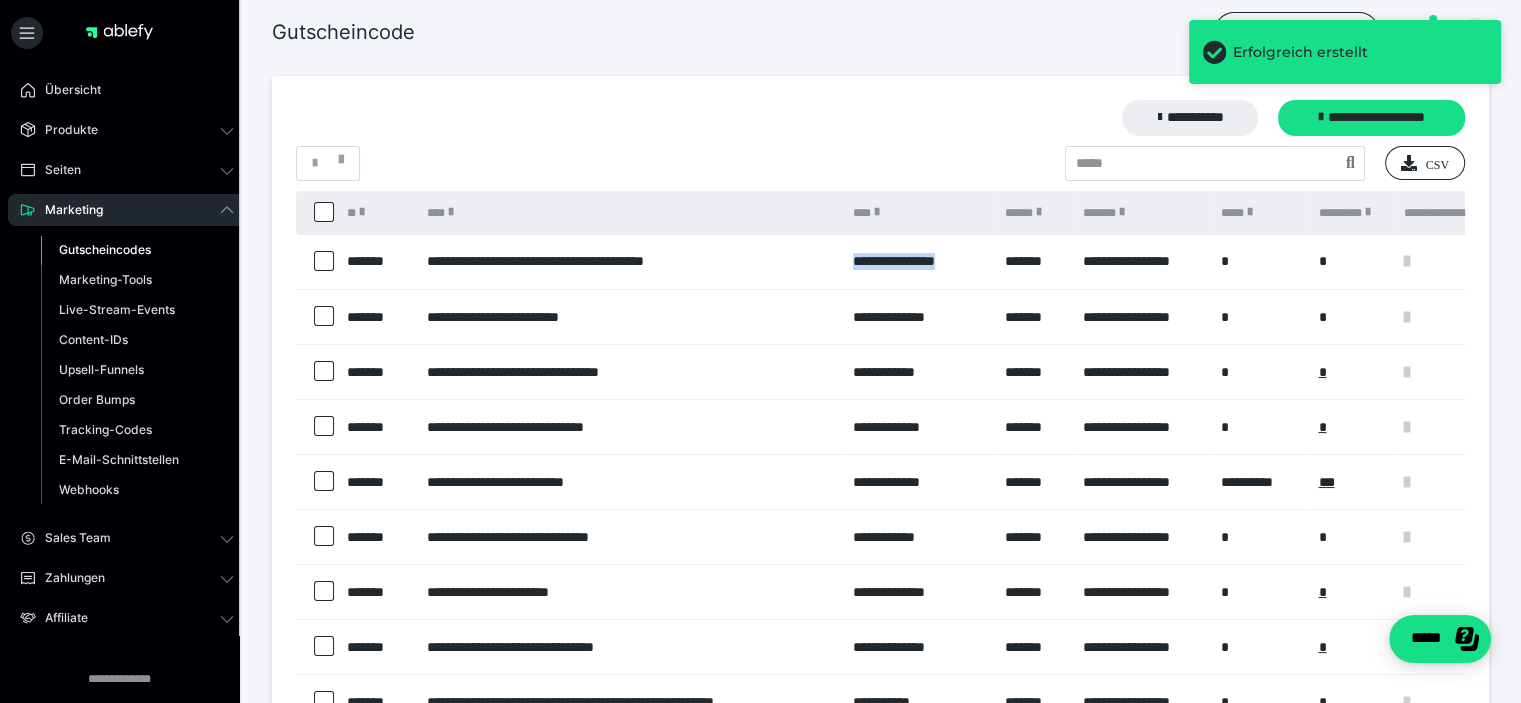 drag, startPoint x: 992, startPoint y: 257, endPoint x: 852, endPoint y: 263, distance: 140.12851 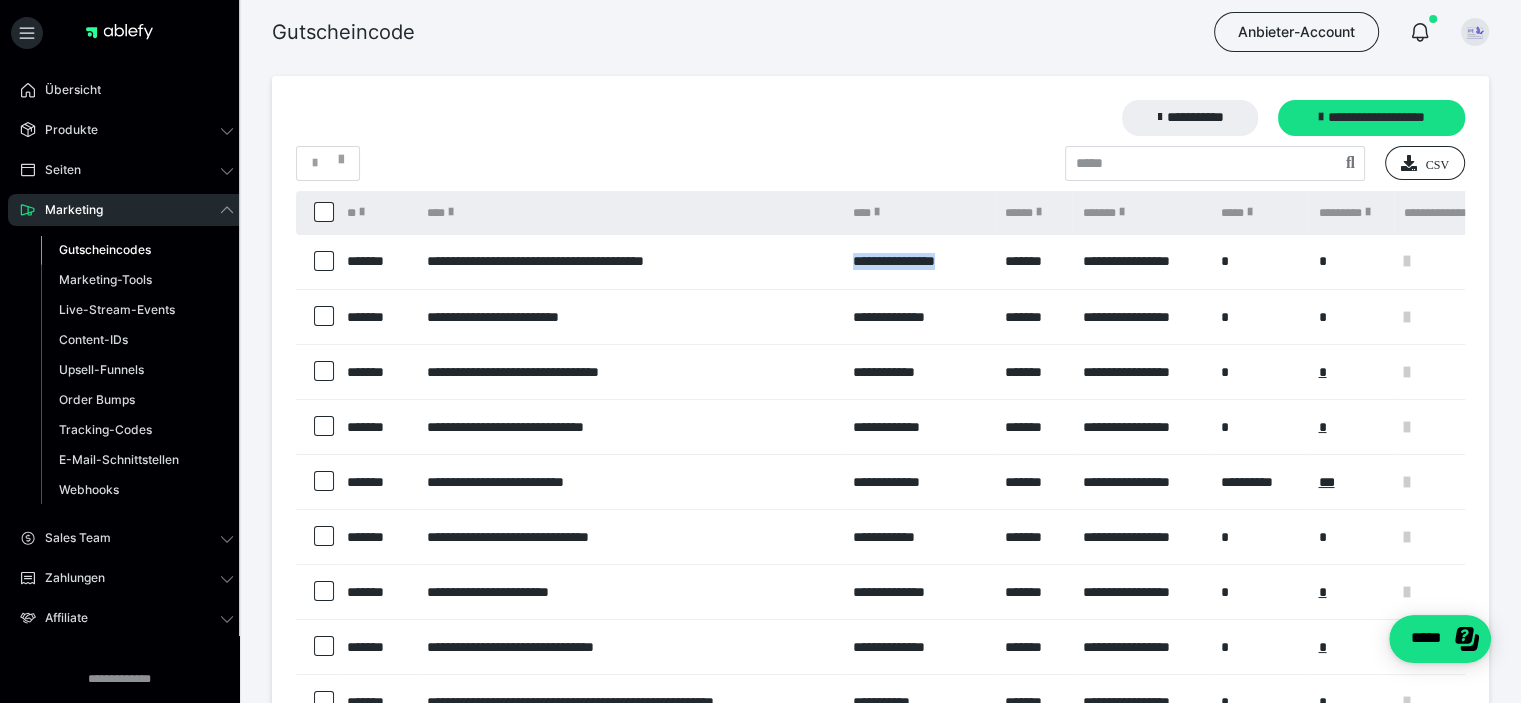 copy on "**********" 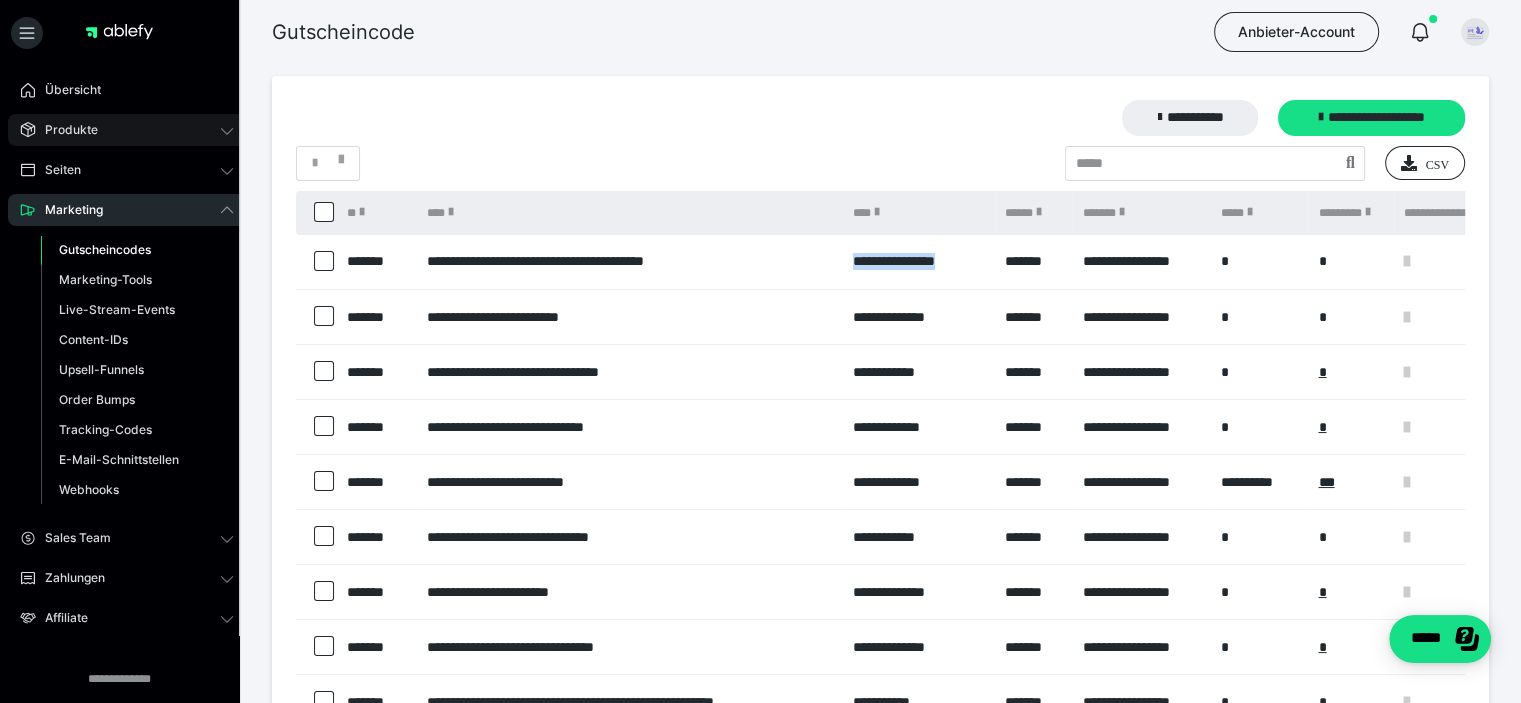 click on "Produkte" at bounding box center [127, 130] 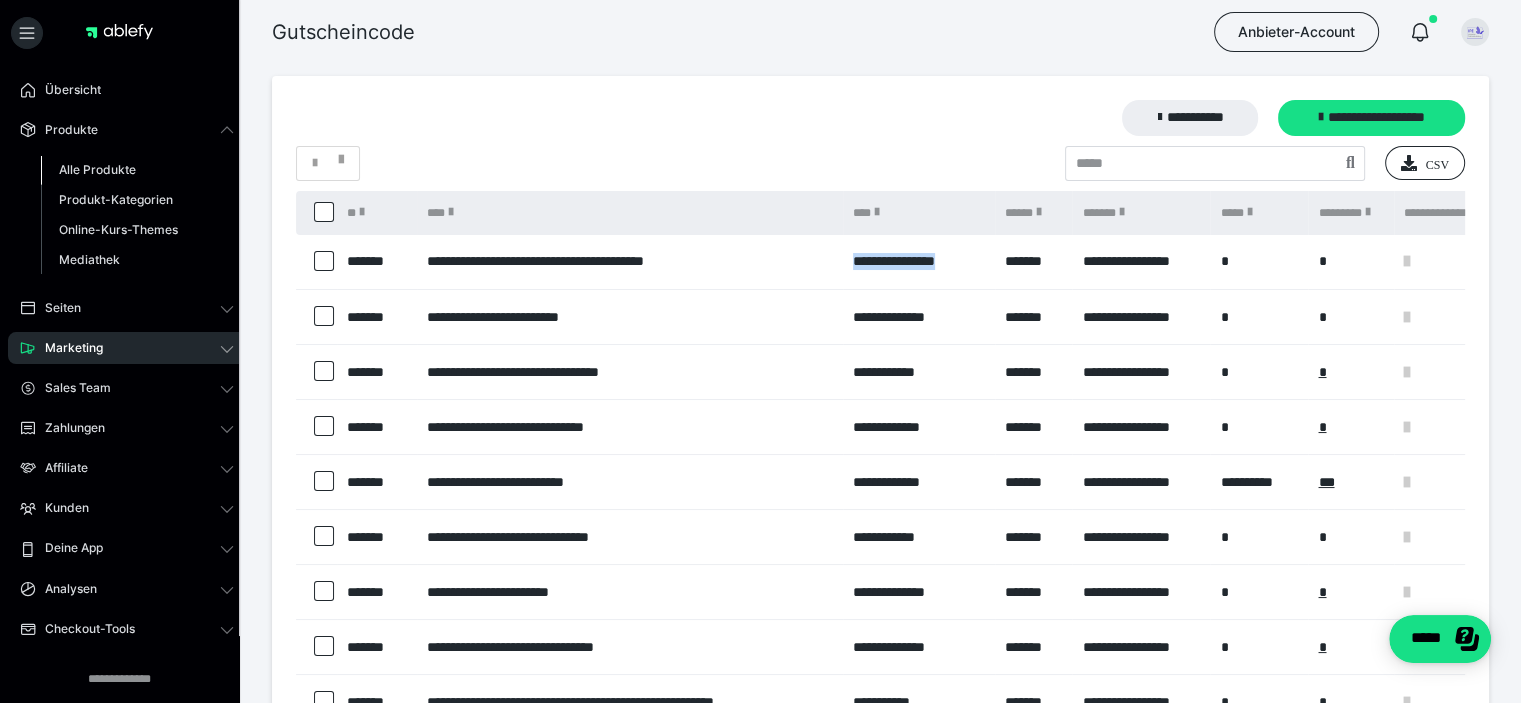 click on "Alle Produkte" at bounding box center (97, 169) 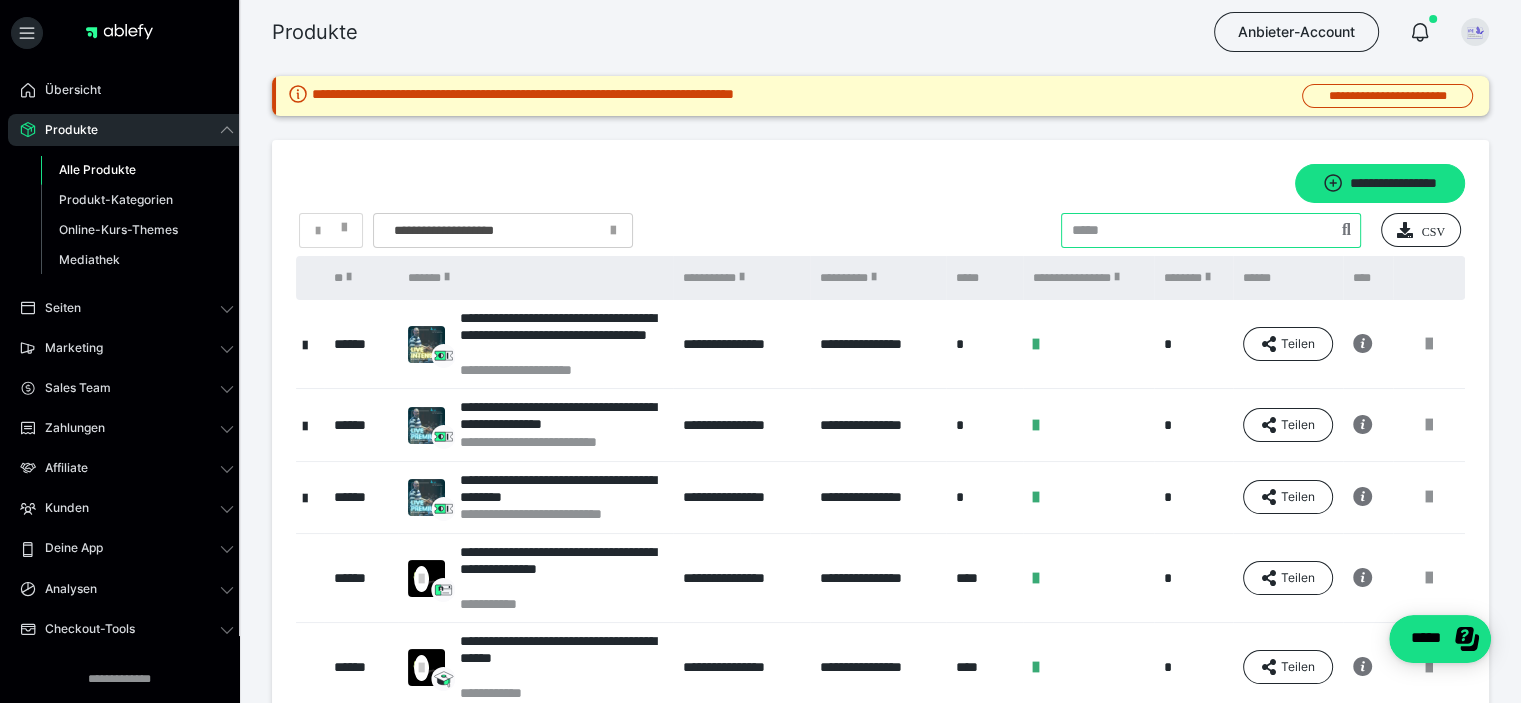 click at bounding box center [1211, 230] 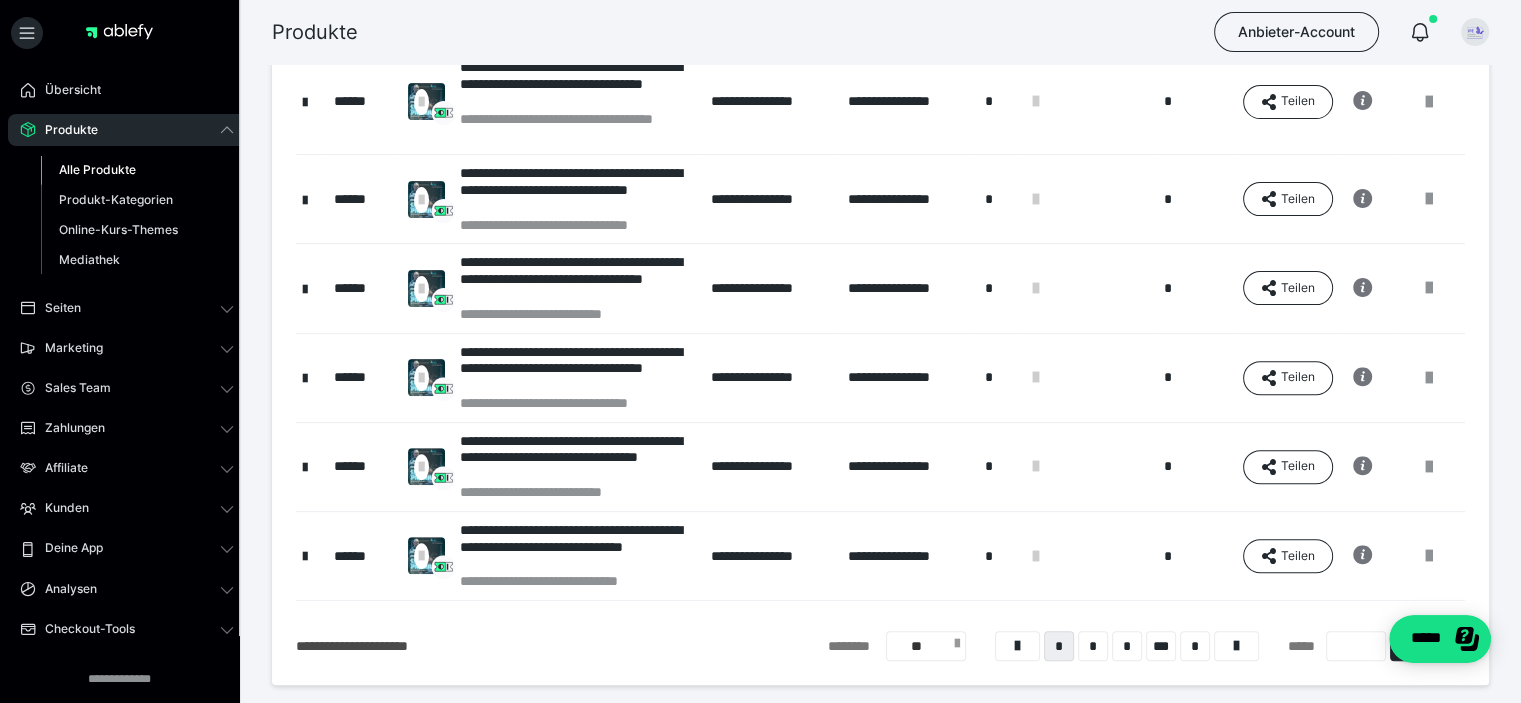 scroll, scrollTop: 695, scrollLeft: 0, axis: vertical 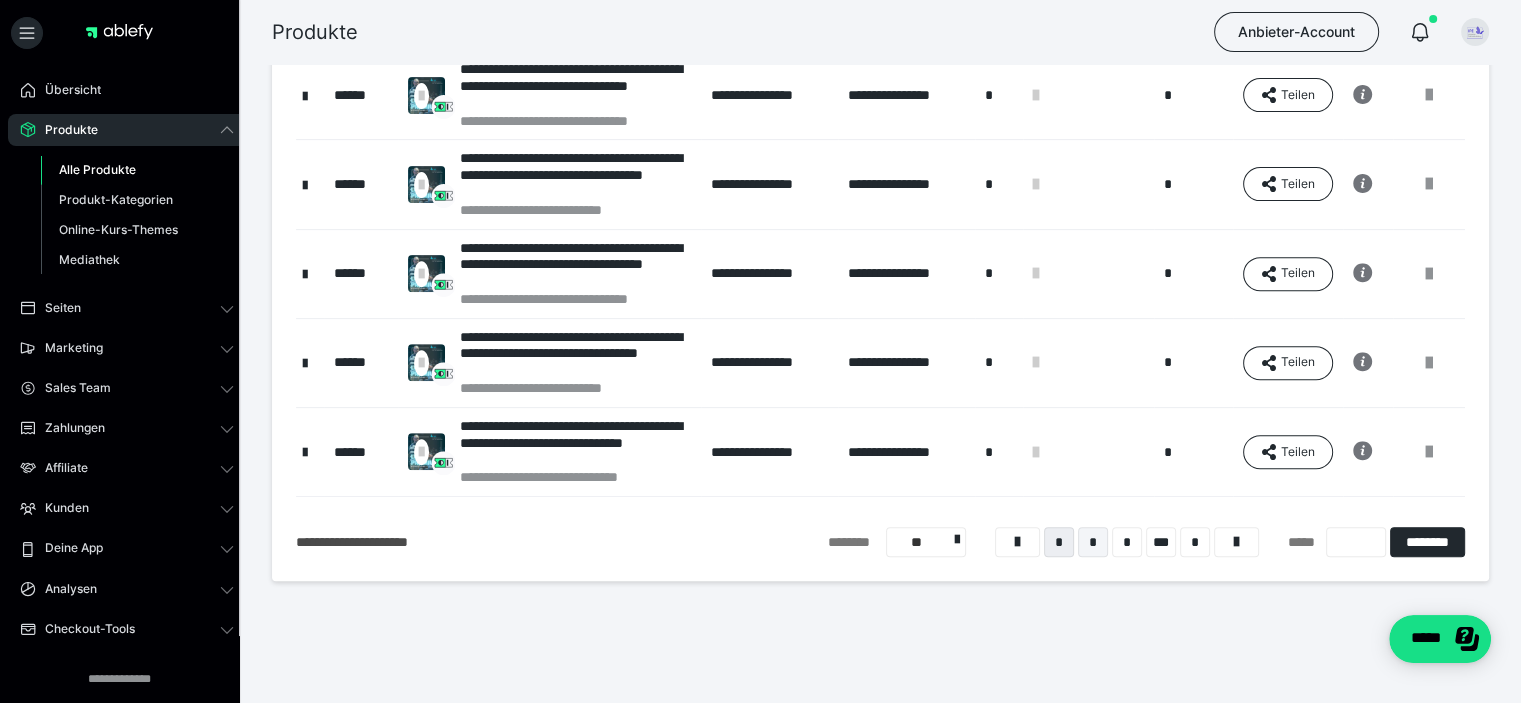 click on "*" at bounding box center [1093, 542] 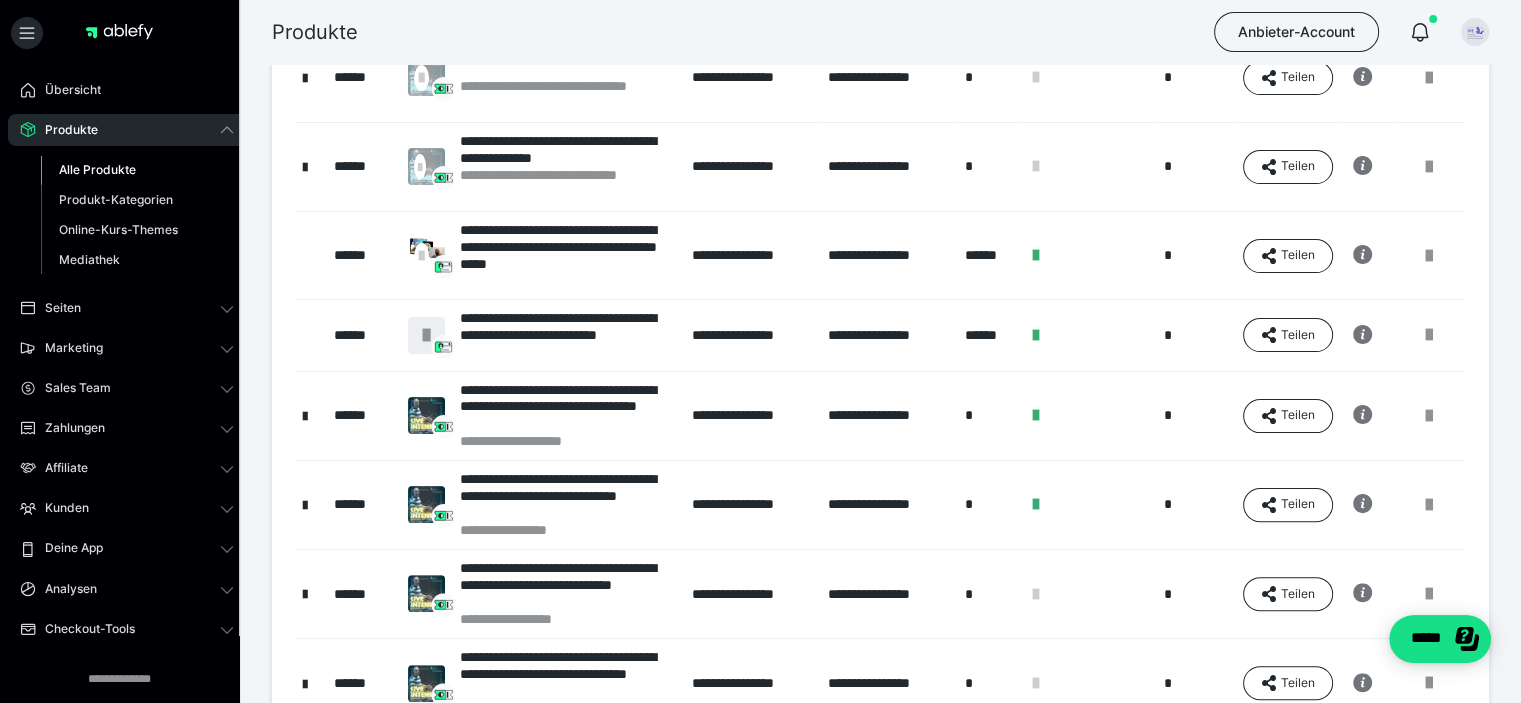 scroll, scrollTop: 580, scrollLeft: 0, axis: vertical 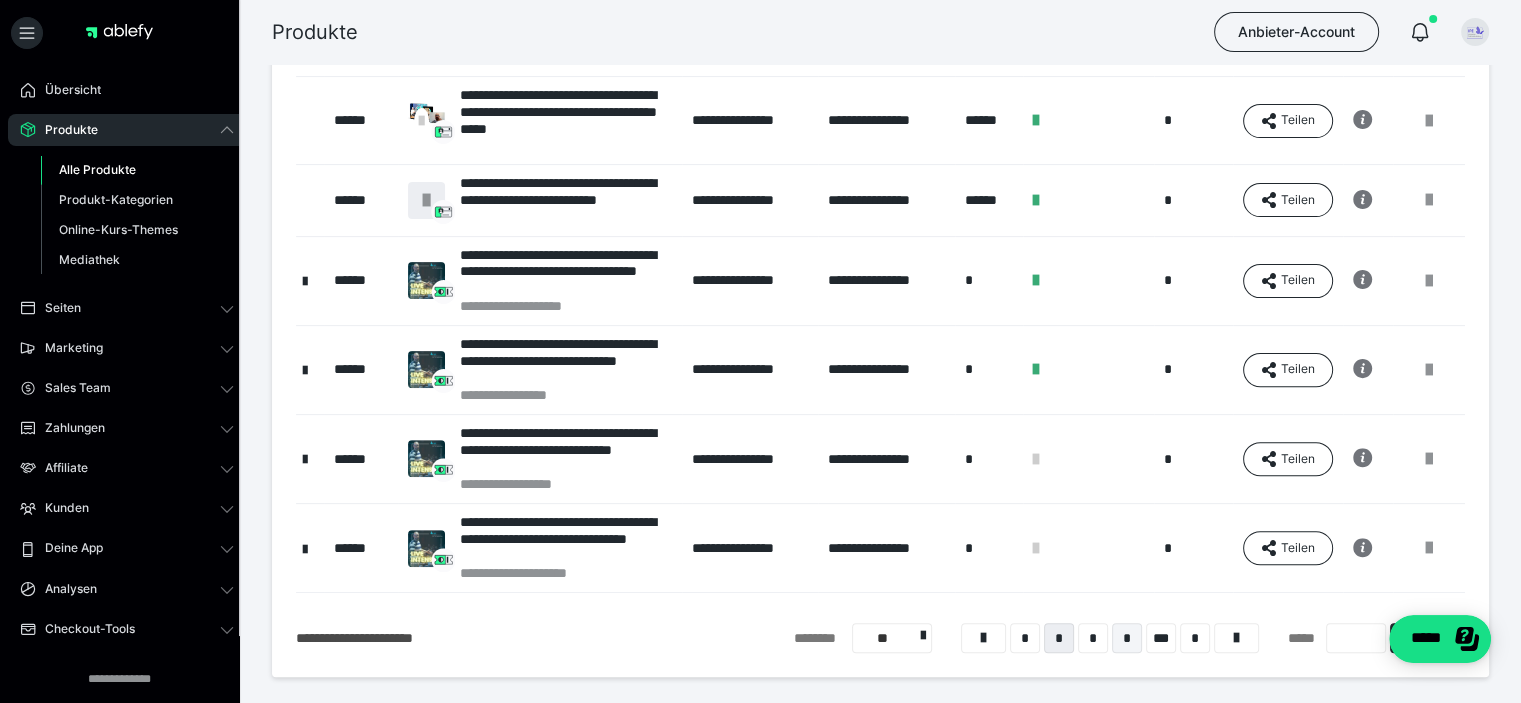 click on "*" at bounding box center (1127, 638) 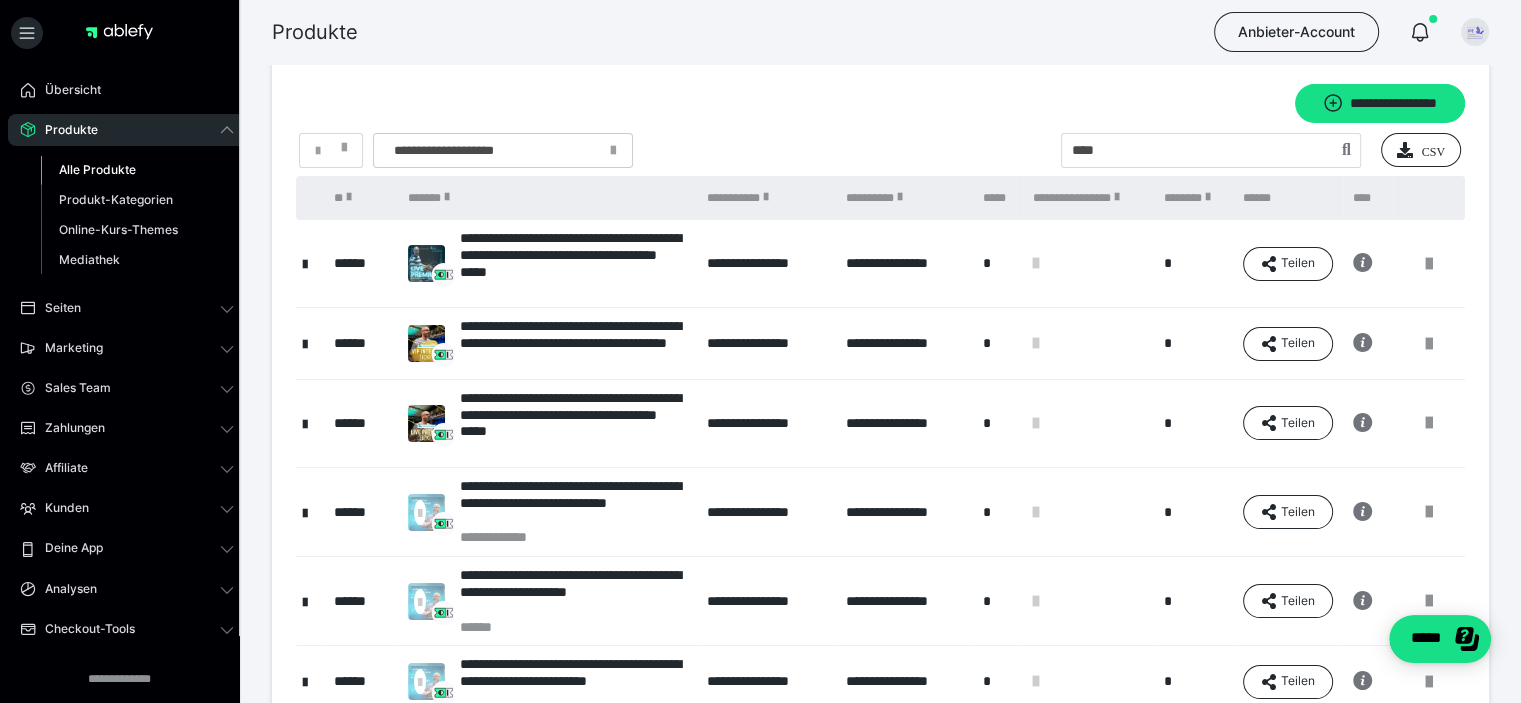 scroll, scrollTop: 580, scrollLeft: 0, axis: vertical 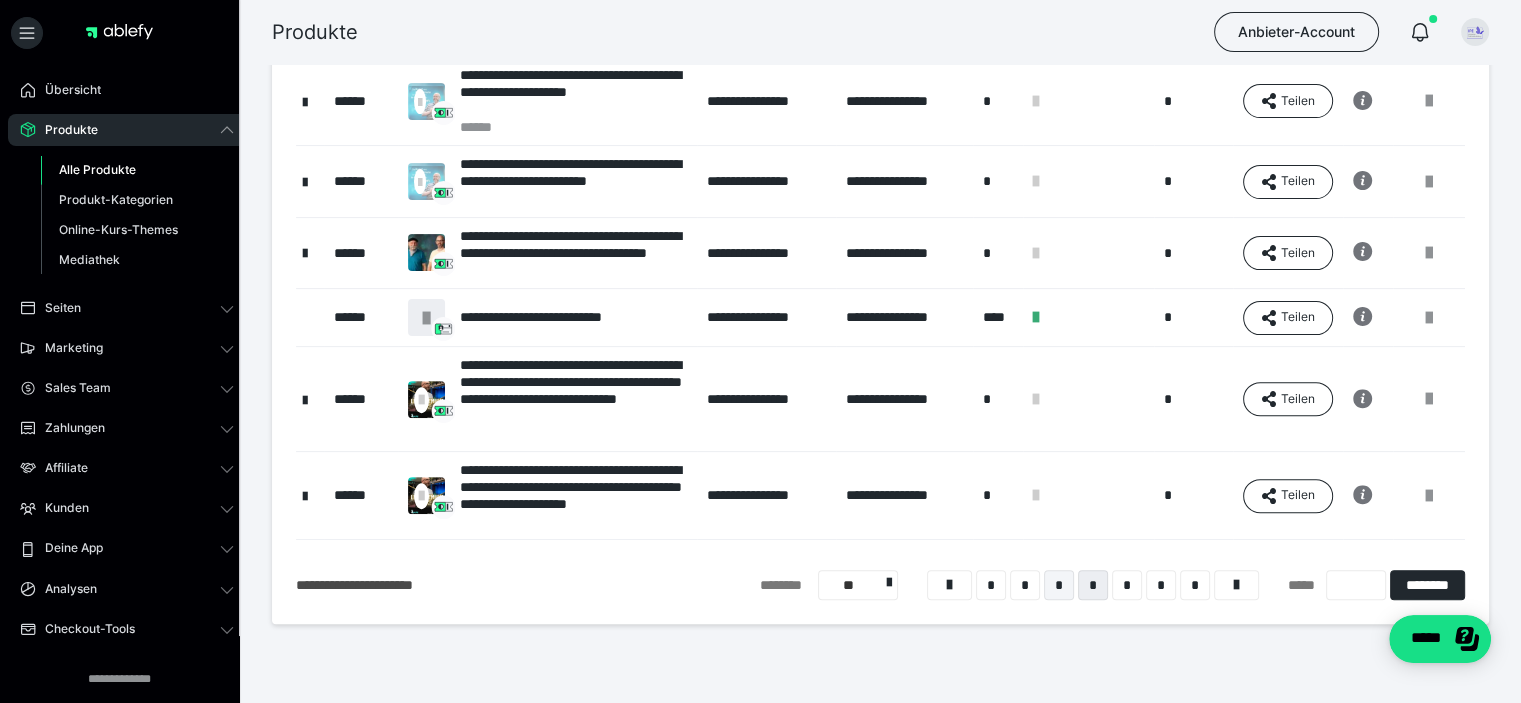 click on "*" at bounding box center (1059, 585) 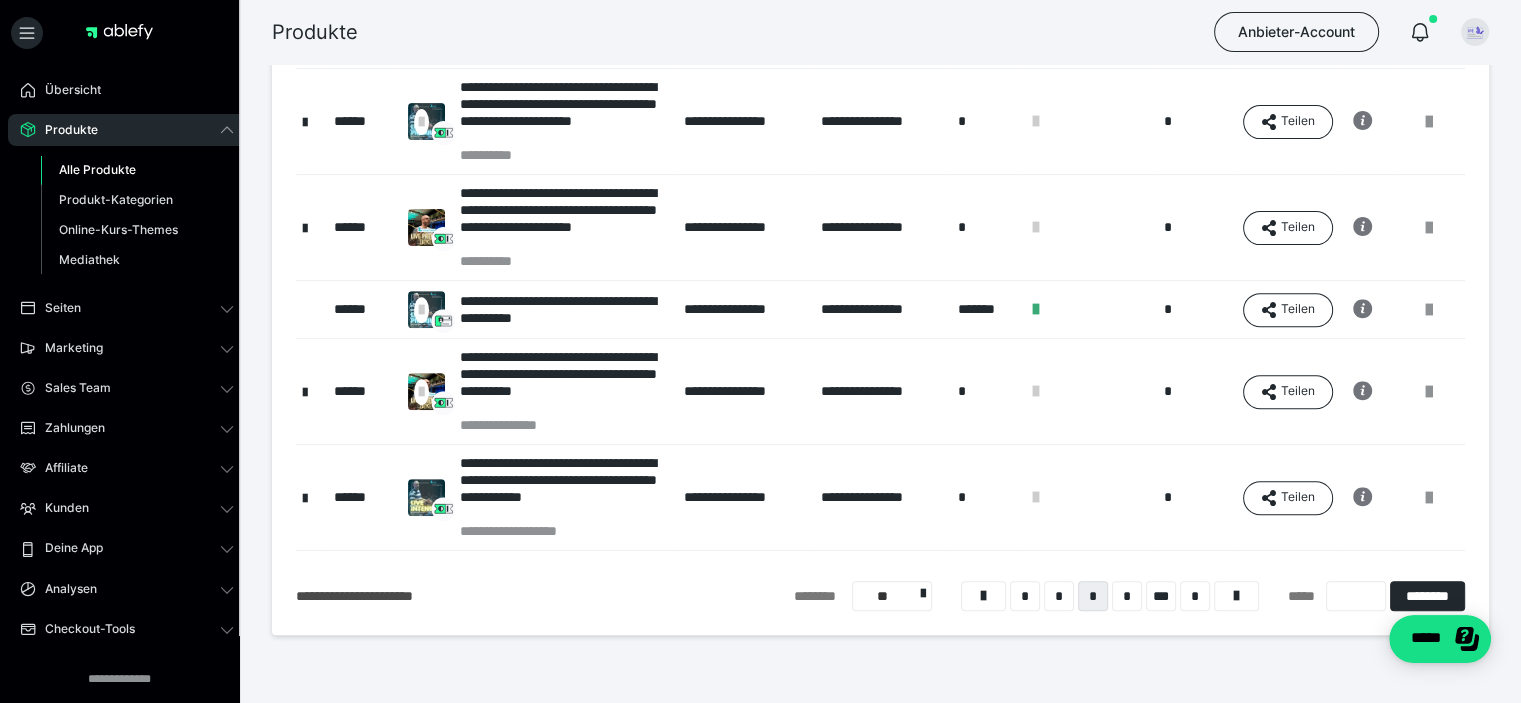 scroll, scrollTop: 680, scrollLeft: 0, axis: vertical 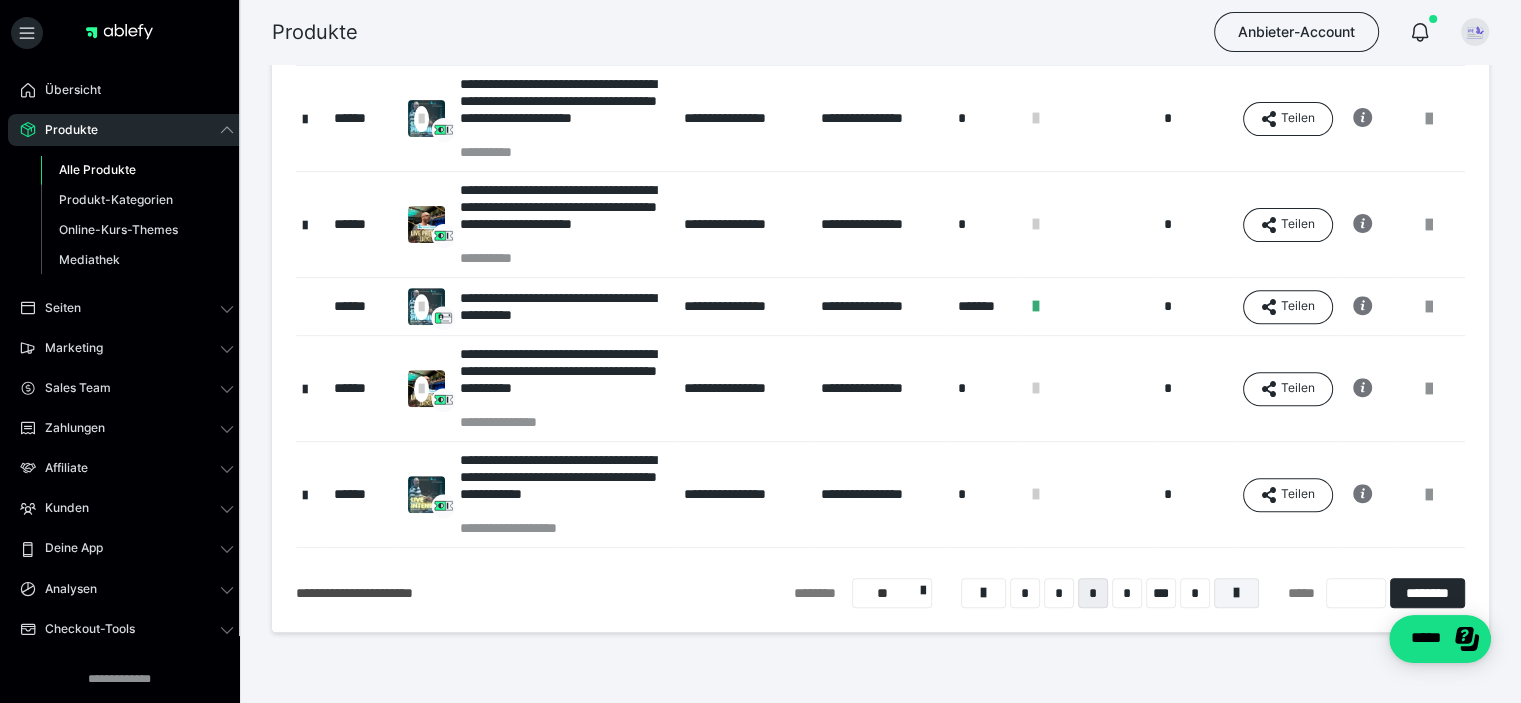 click at bounding box center [1236, 593] 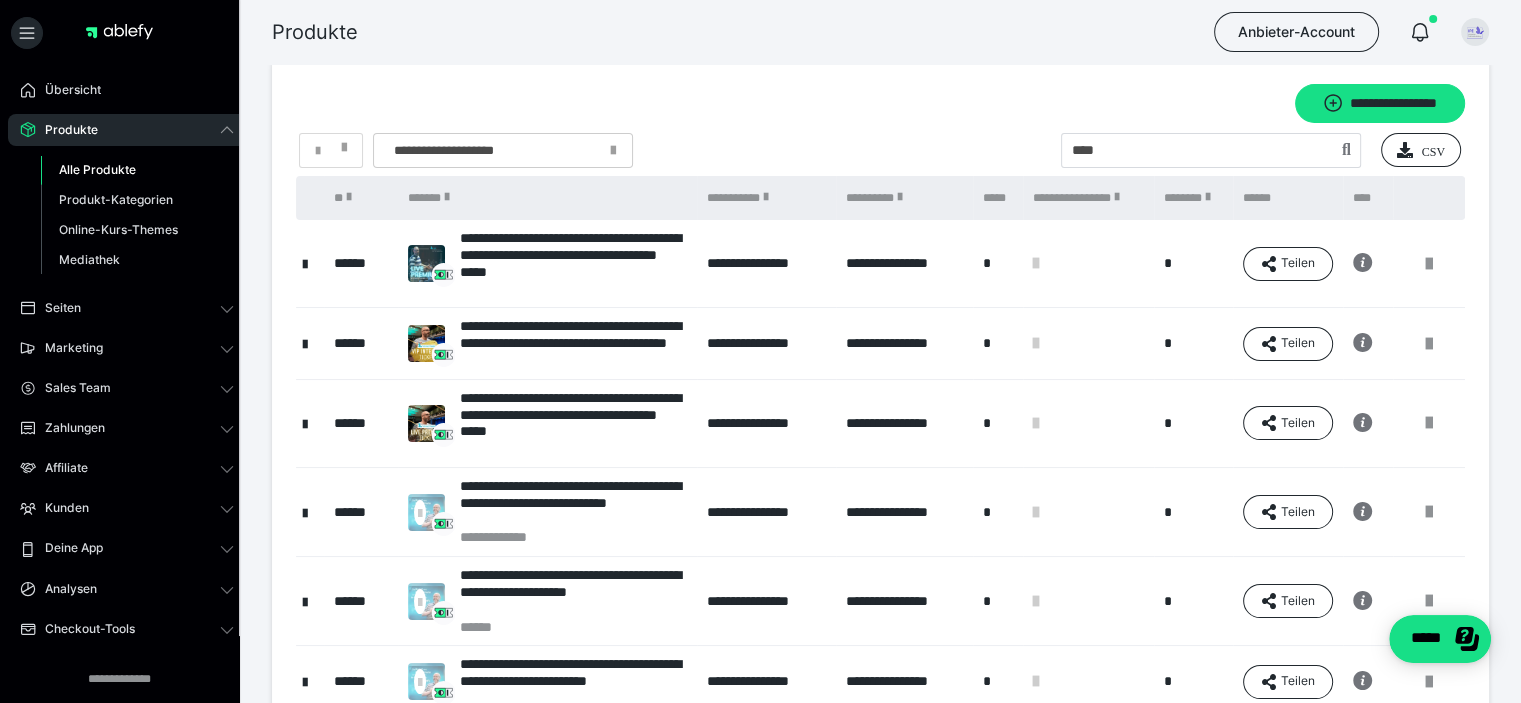 scroll, scrollTop: 623, scrollLeft: 0, axis: vertical 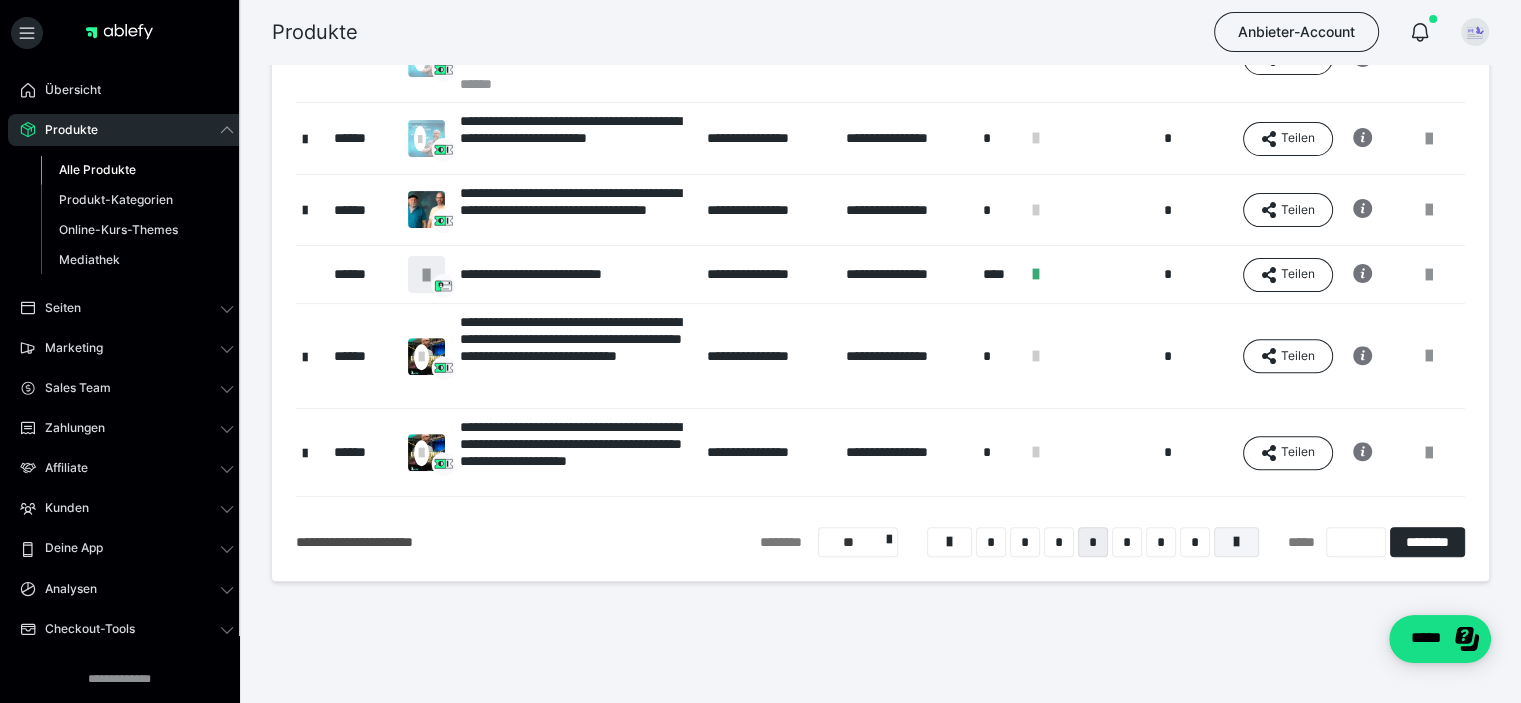 click at bounding box center (1236, 542) 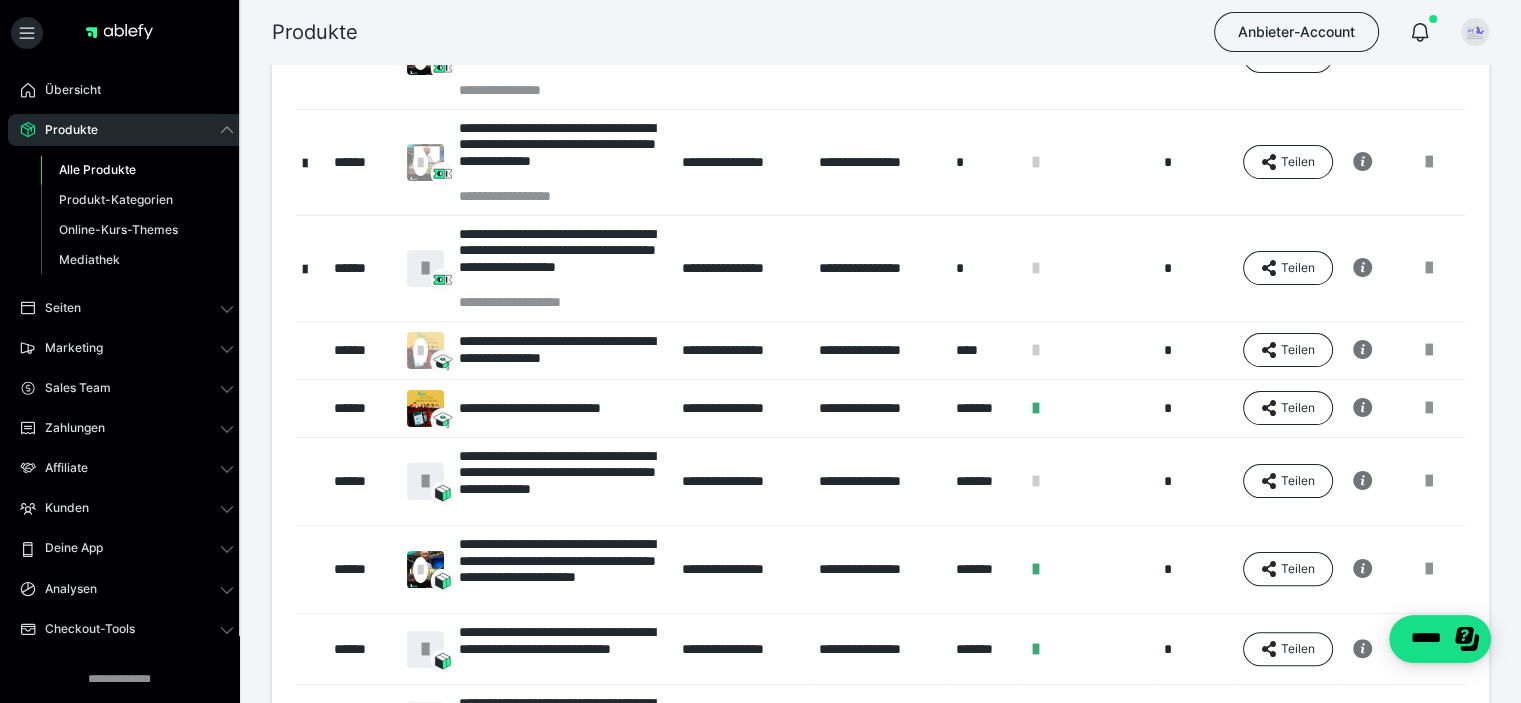 scroll, scrollTop: 380, scrollLeft: 0, axis: vertical 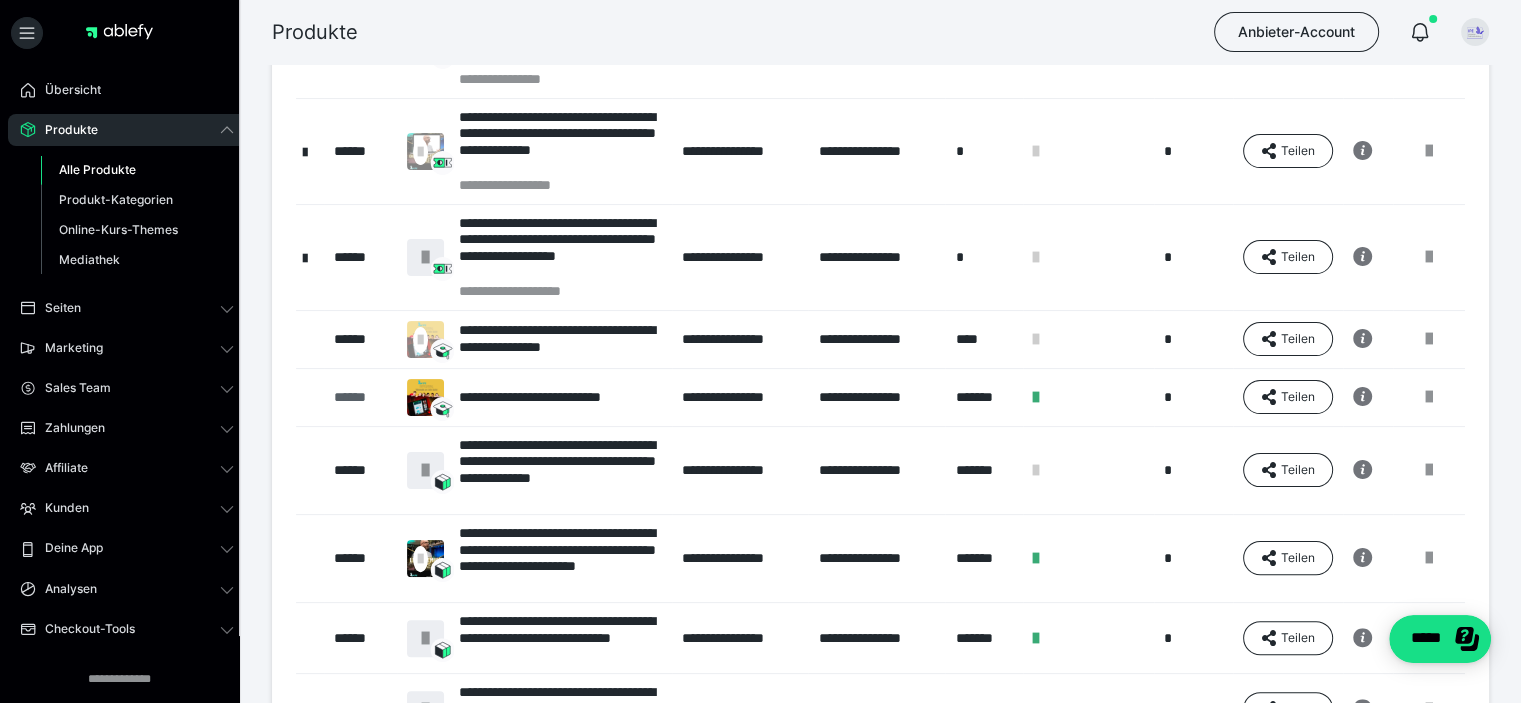 click on "******" at bounding box center [360, 397] 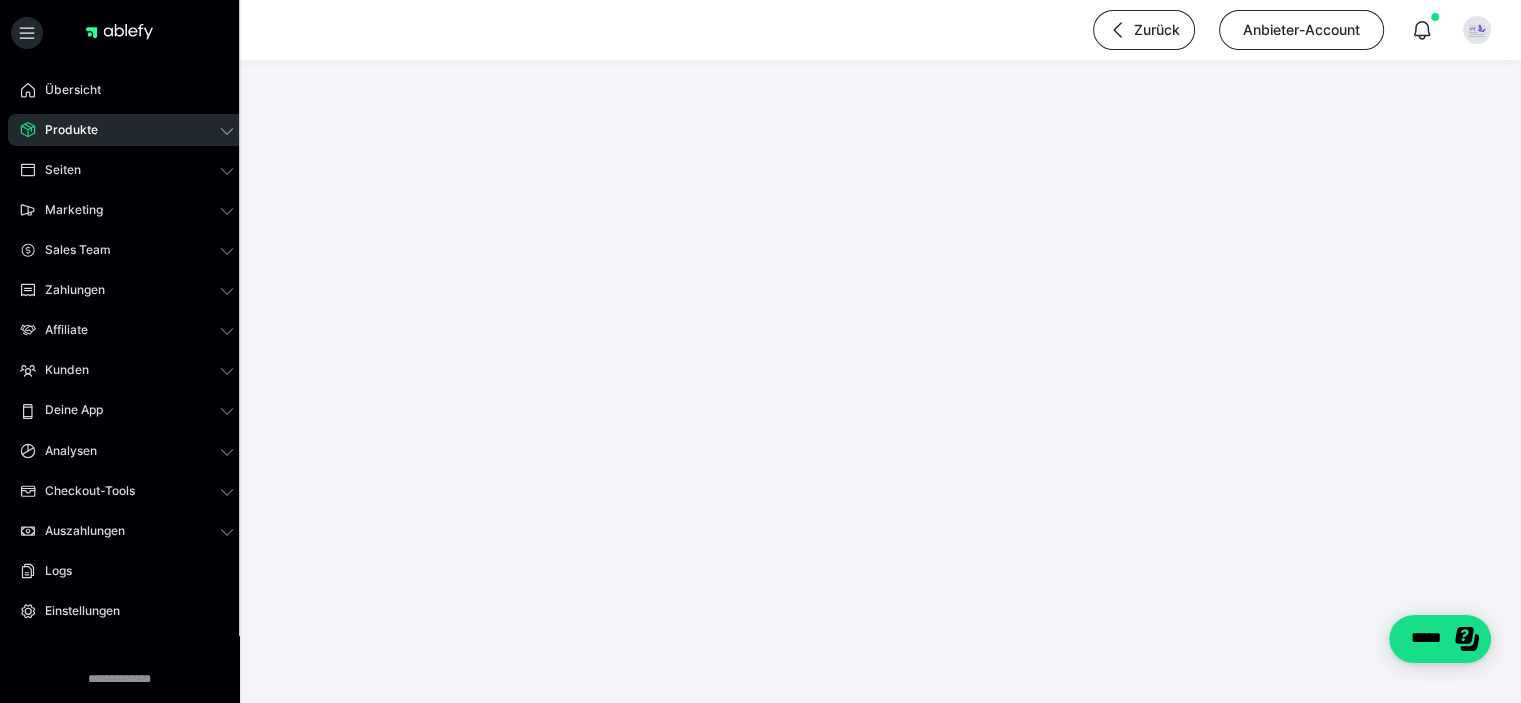 scroll, scrollTop: 0, scrollLeft: 0, axis: both 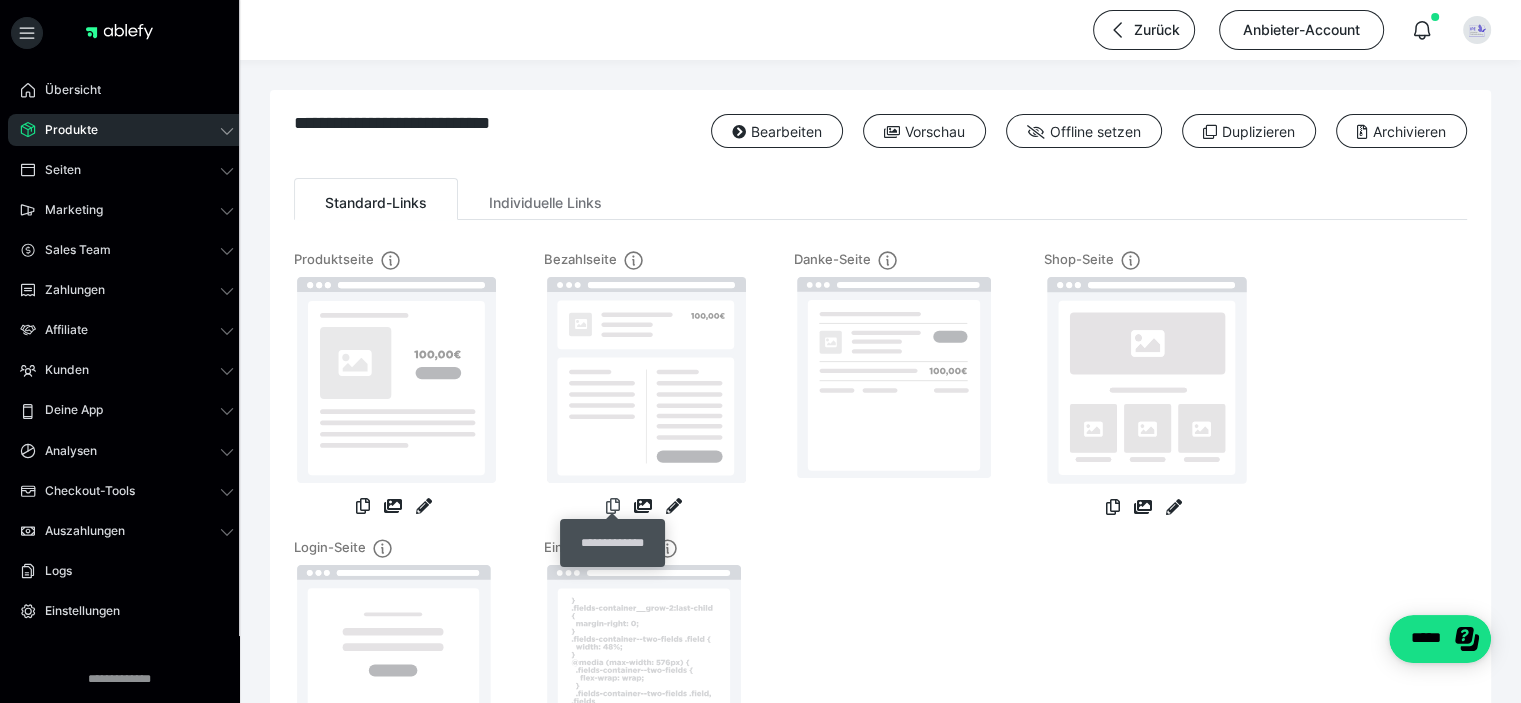 click at bounding box center [613, 506] 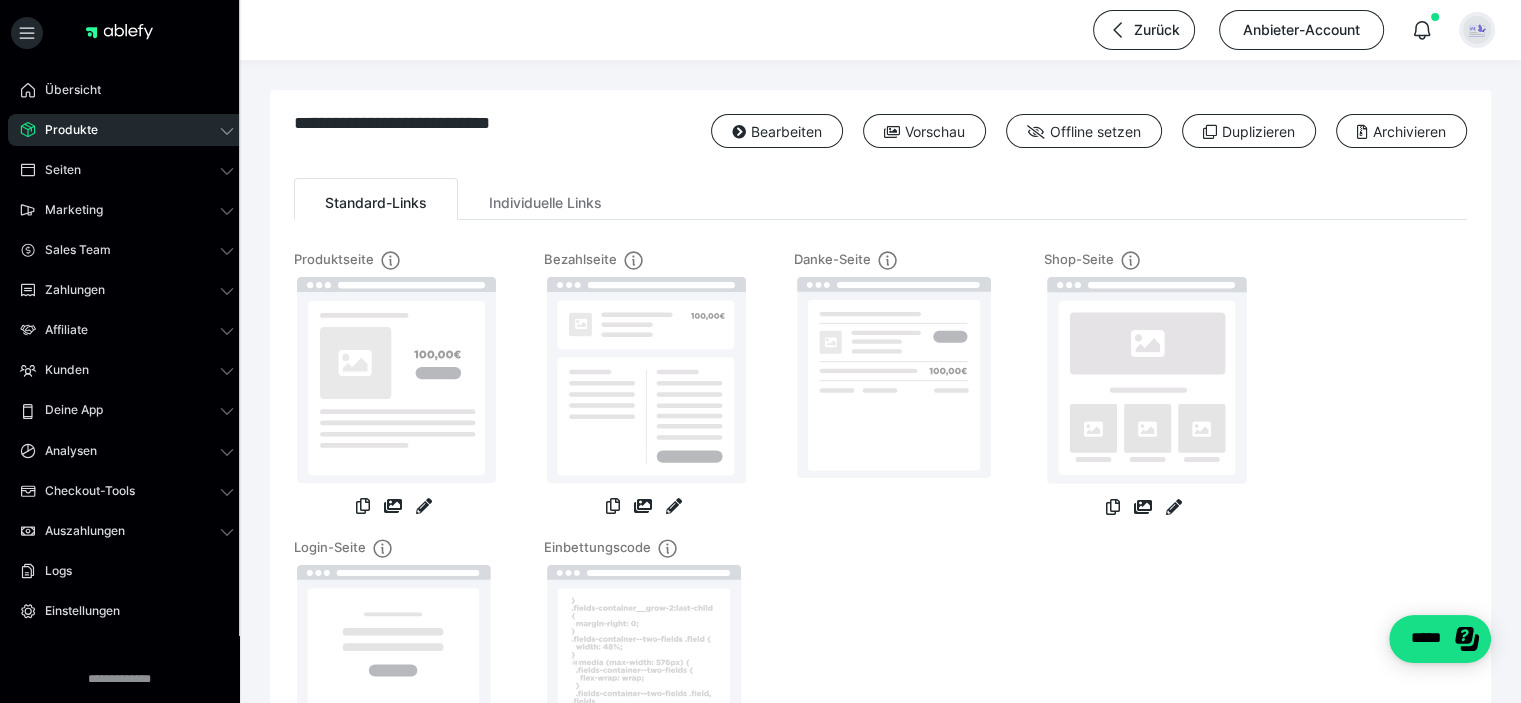 click at bounding box center (1477, 30) 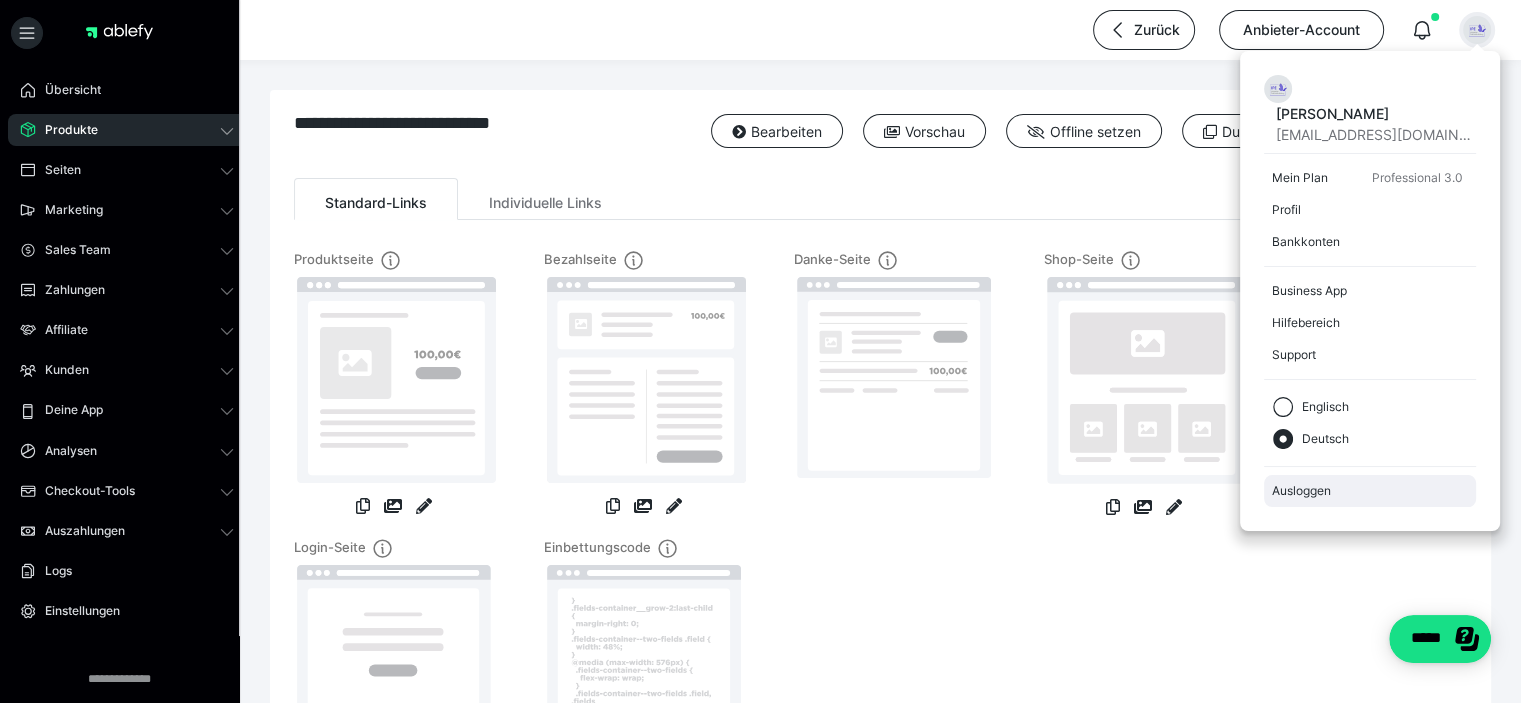click on "Ausloggen" at bounding box center [1370, 491] 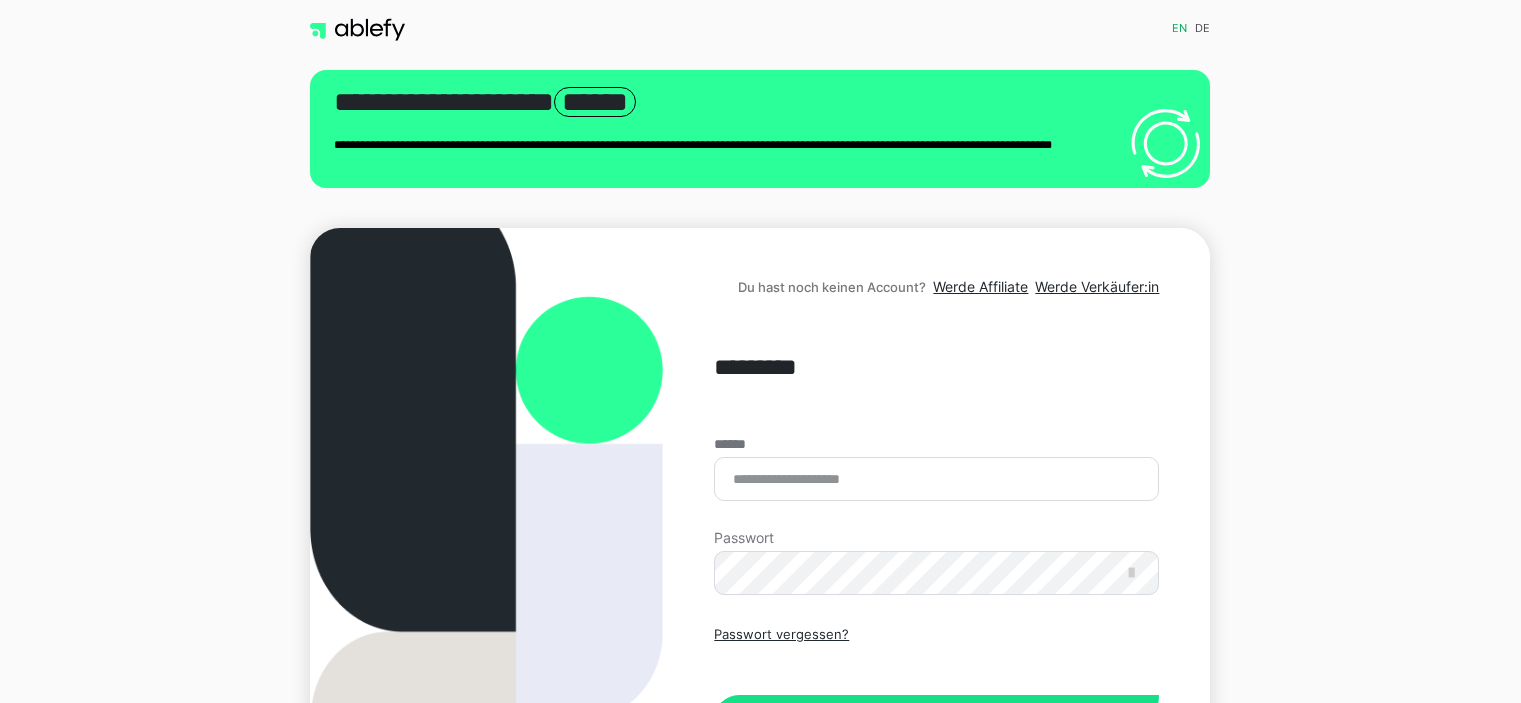 scroll, scrollTop: 0, scrollLeft: 0, axis: both 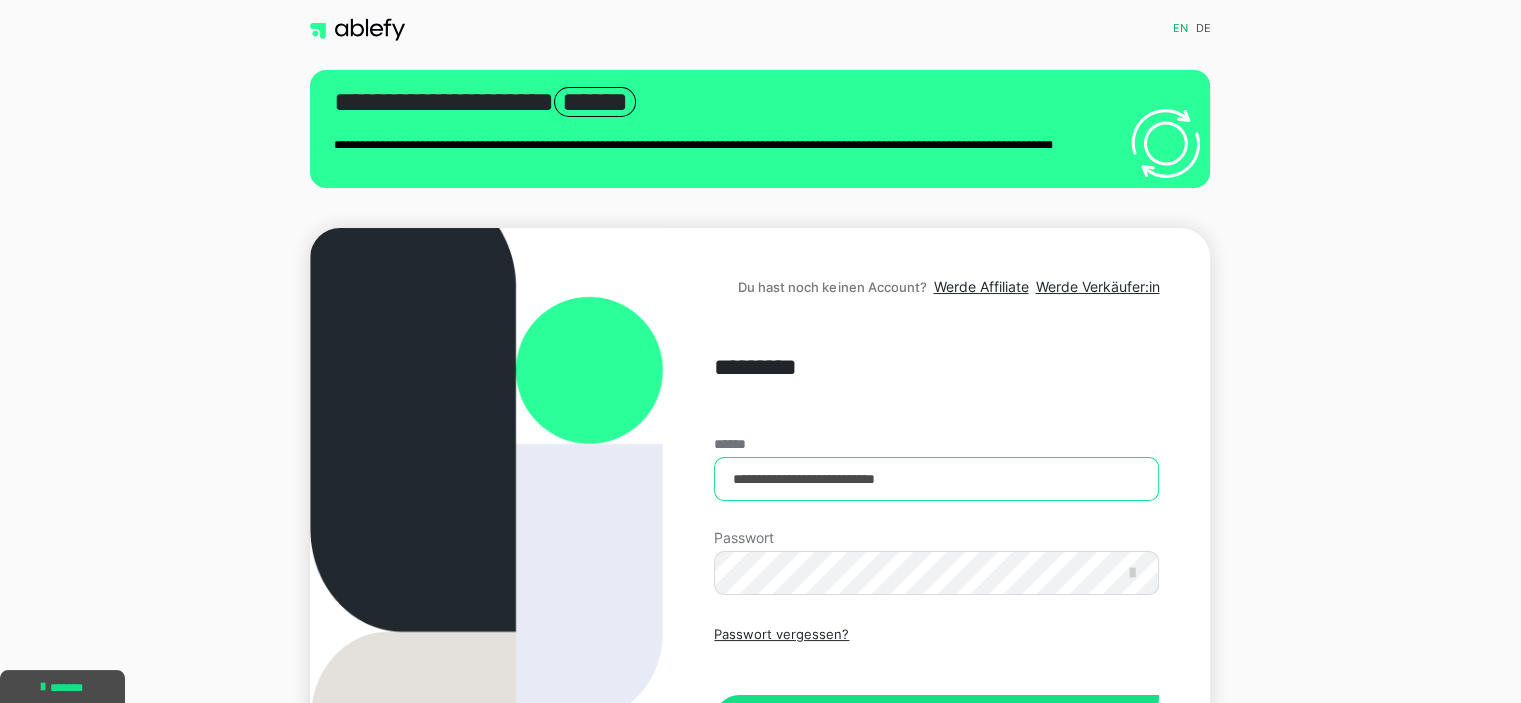drag, startPoint x: 992, startPoint y: 480, endPoint x: 604, endPoint y: 465, distance: 388.28983 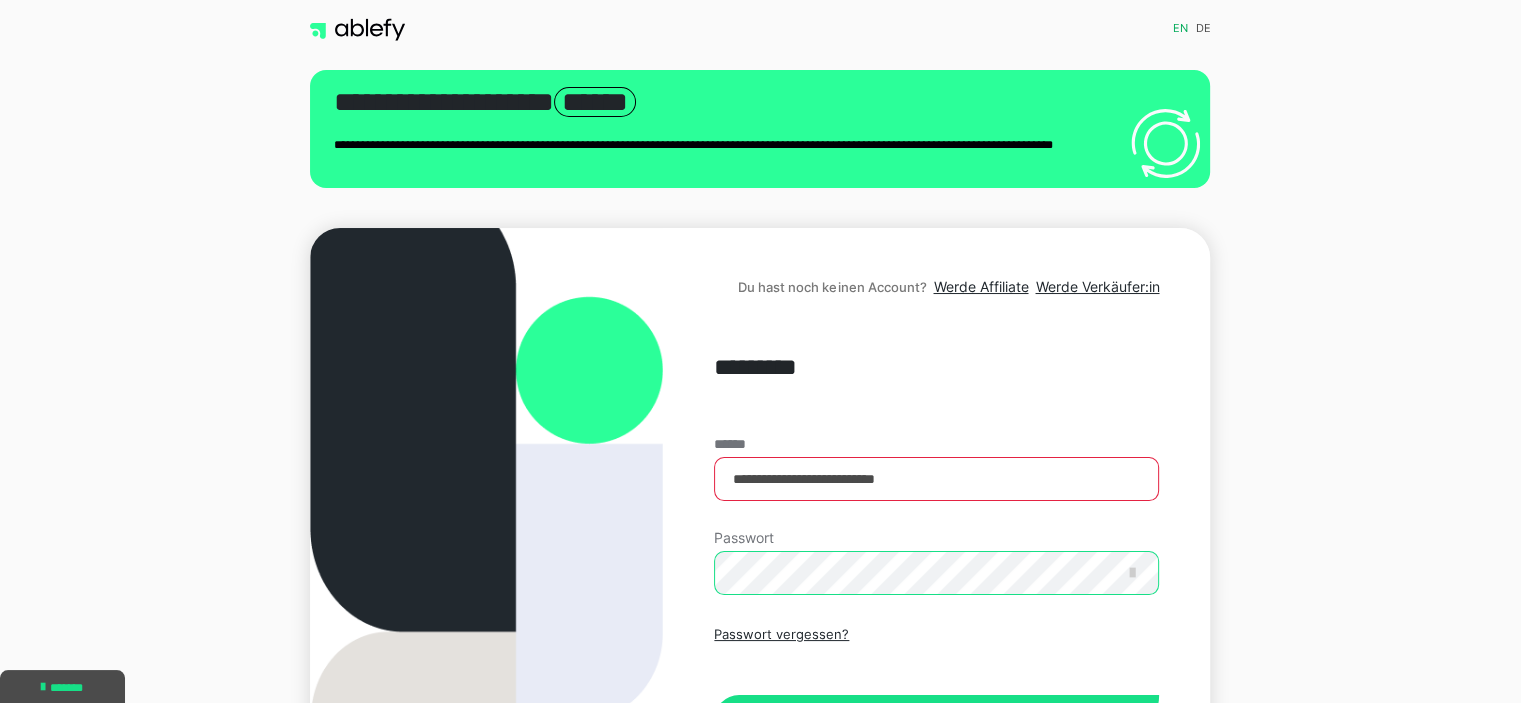 click on "**********" at bounding box center [760, 529] 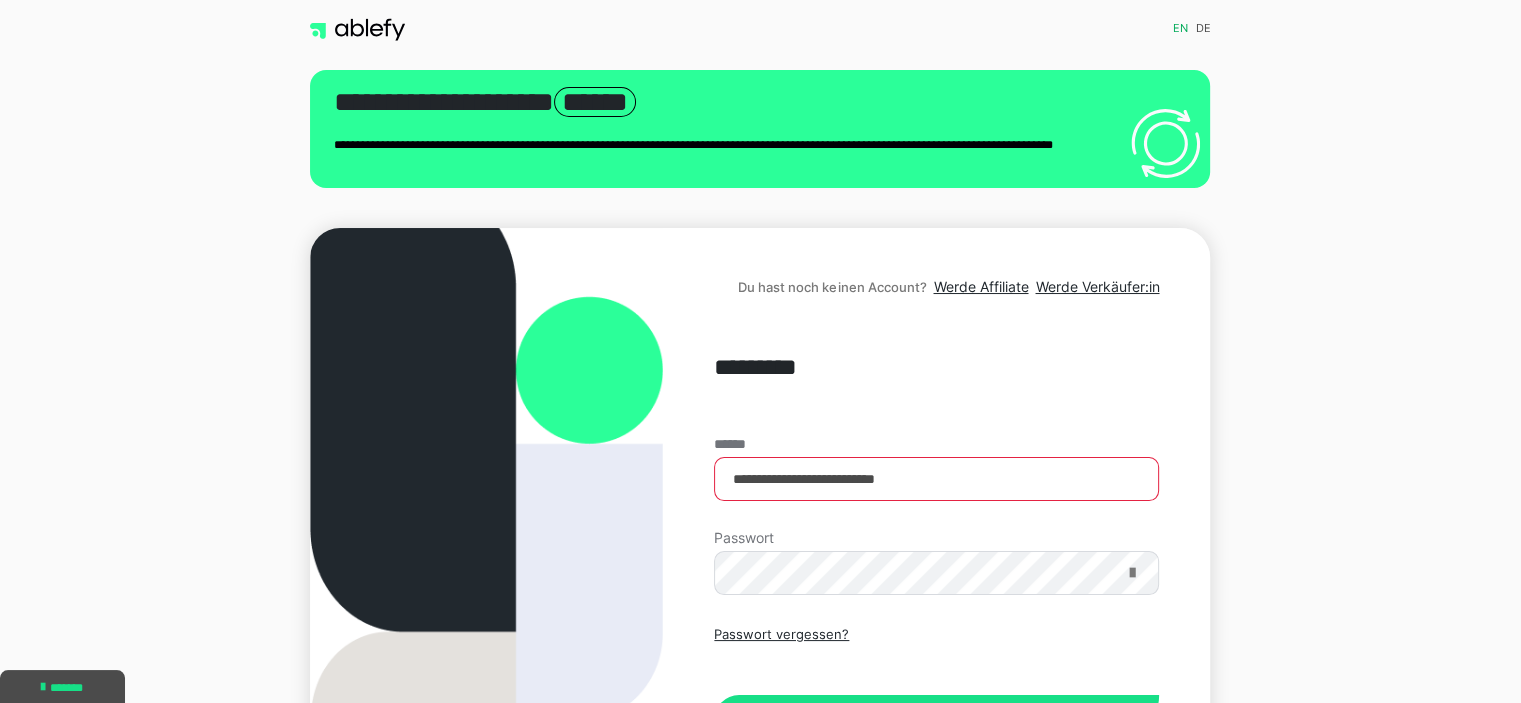 click at bounding box center [1131, 573] 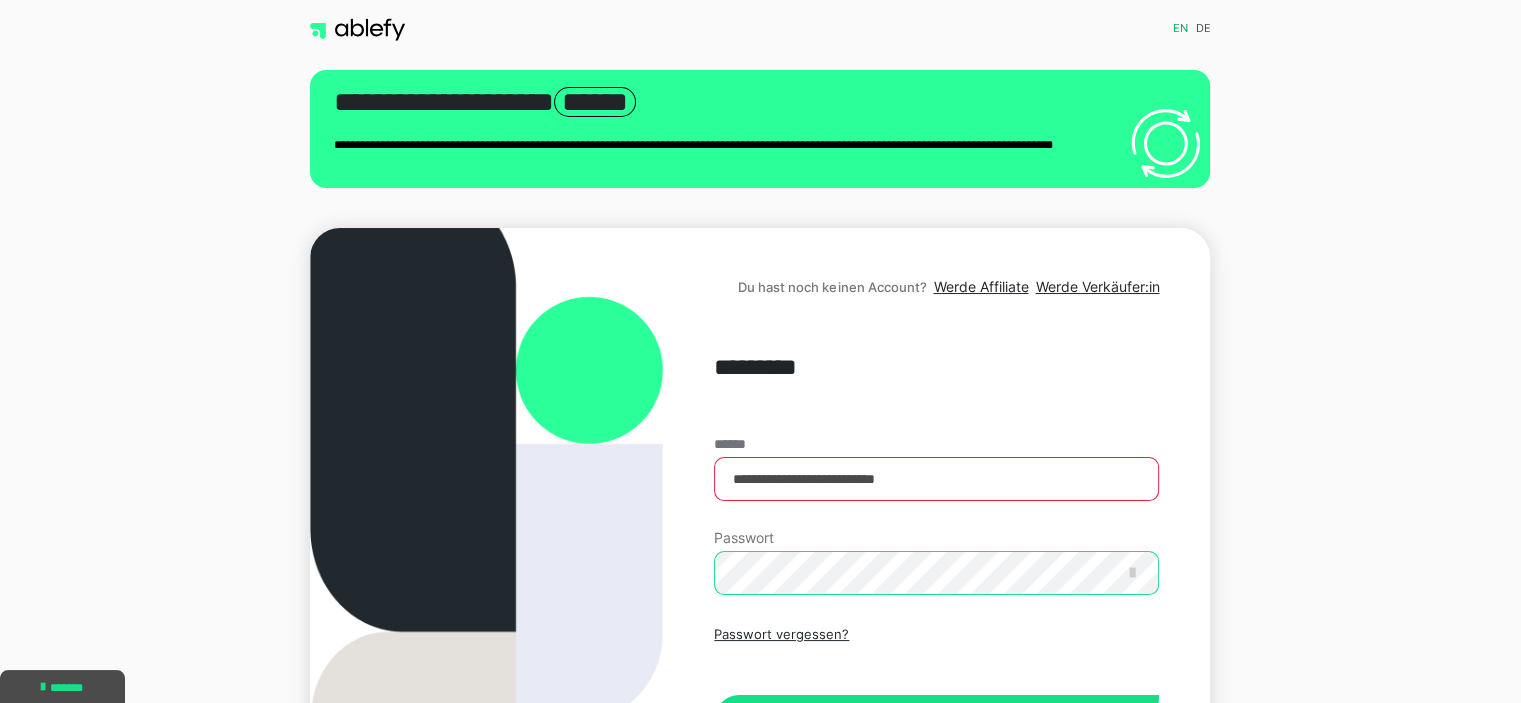 click on "**********" at bounding box center [760, 529] 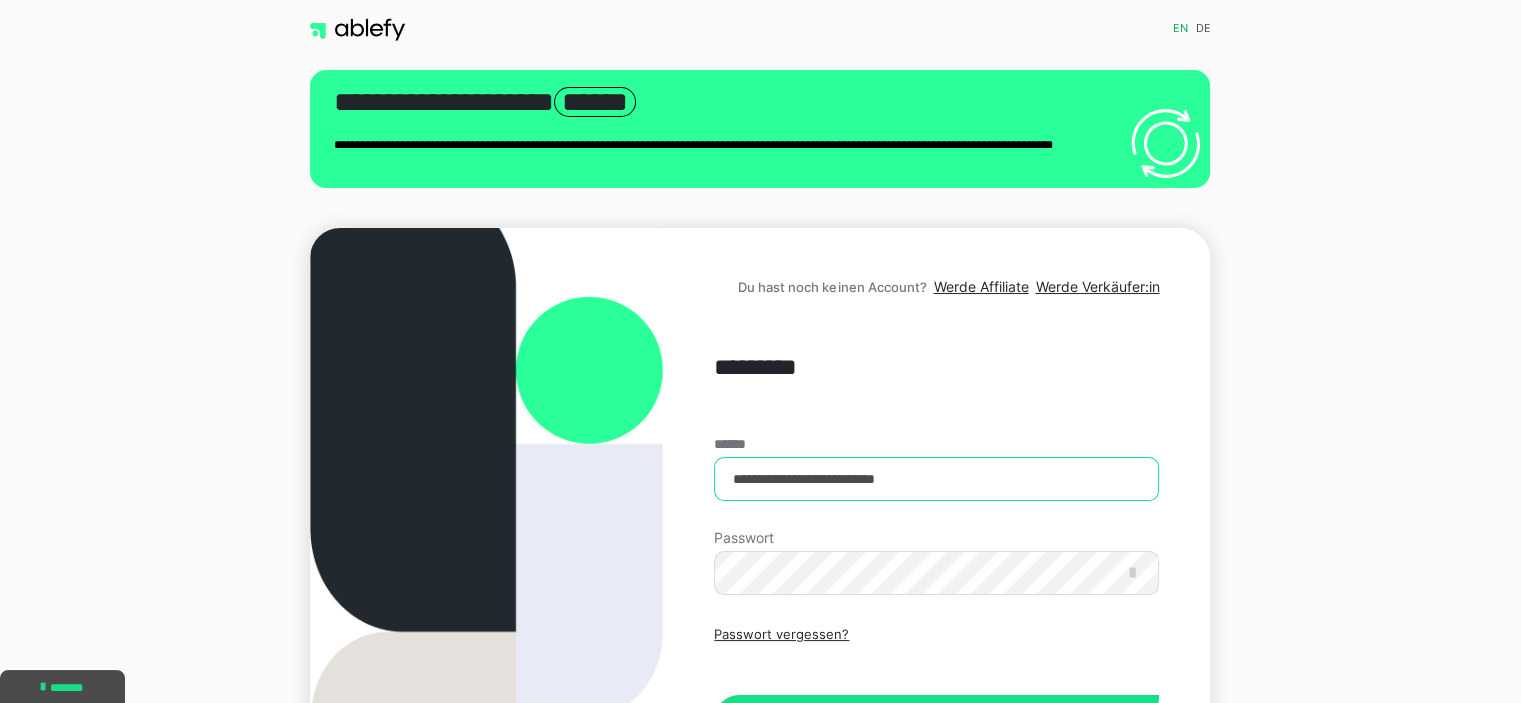 drag, startPoint x: 964, startPoint y: 470, endPoint x: 499, endPoint y: 471, distance: 465.00107 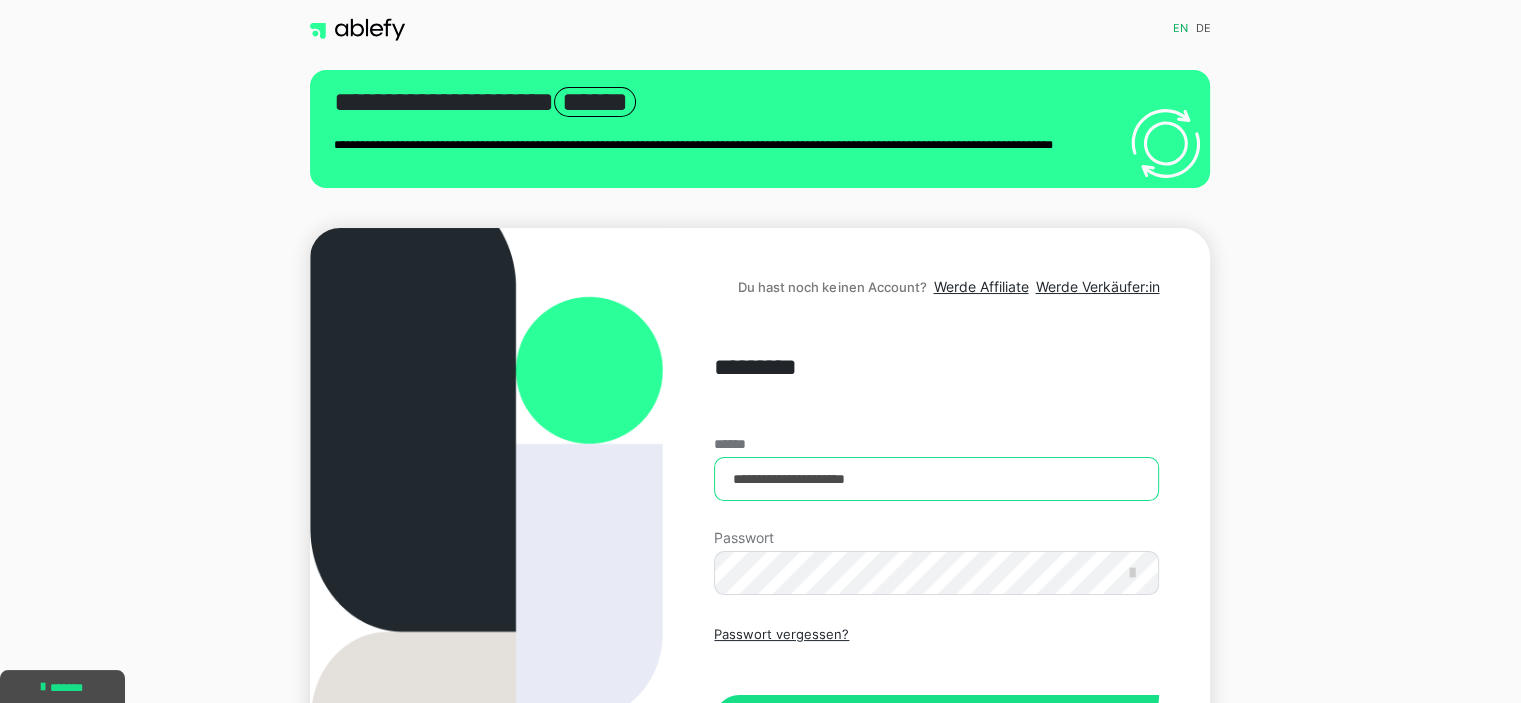 type on "**********" 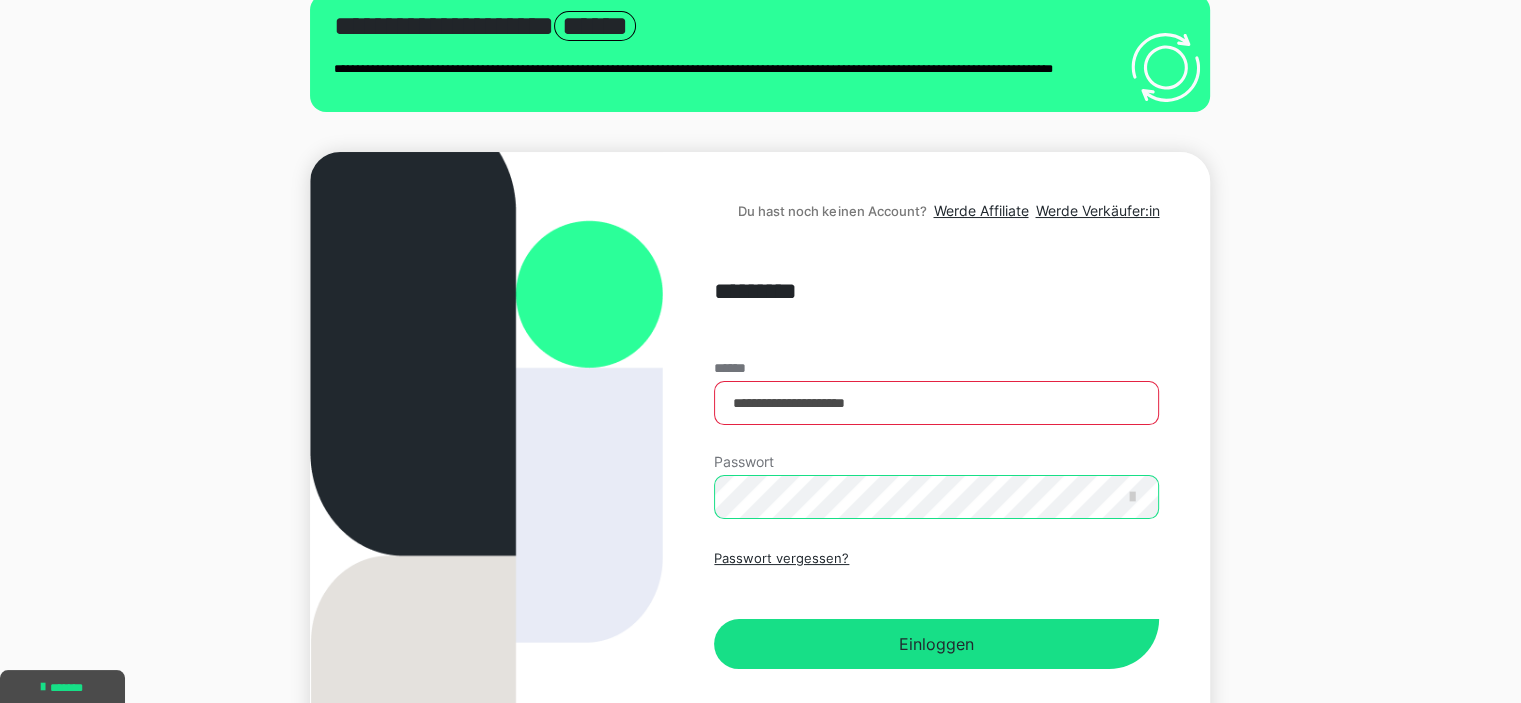 scroll, scrollTop: 214, scrollLeft: 0, axis: vertical 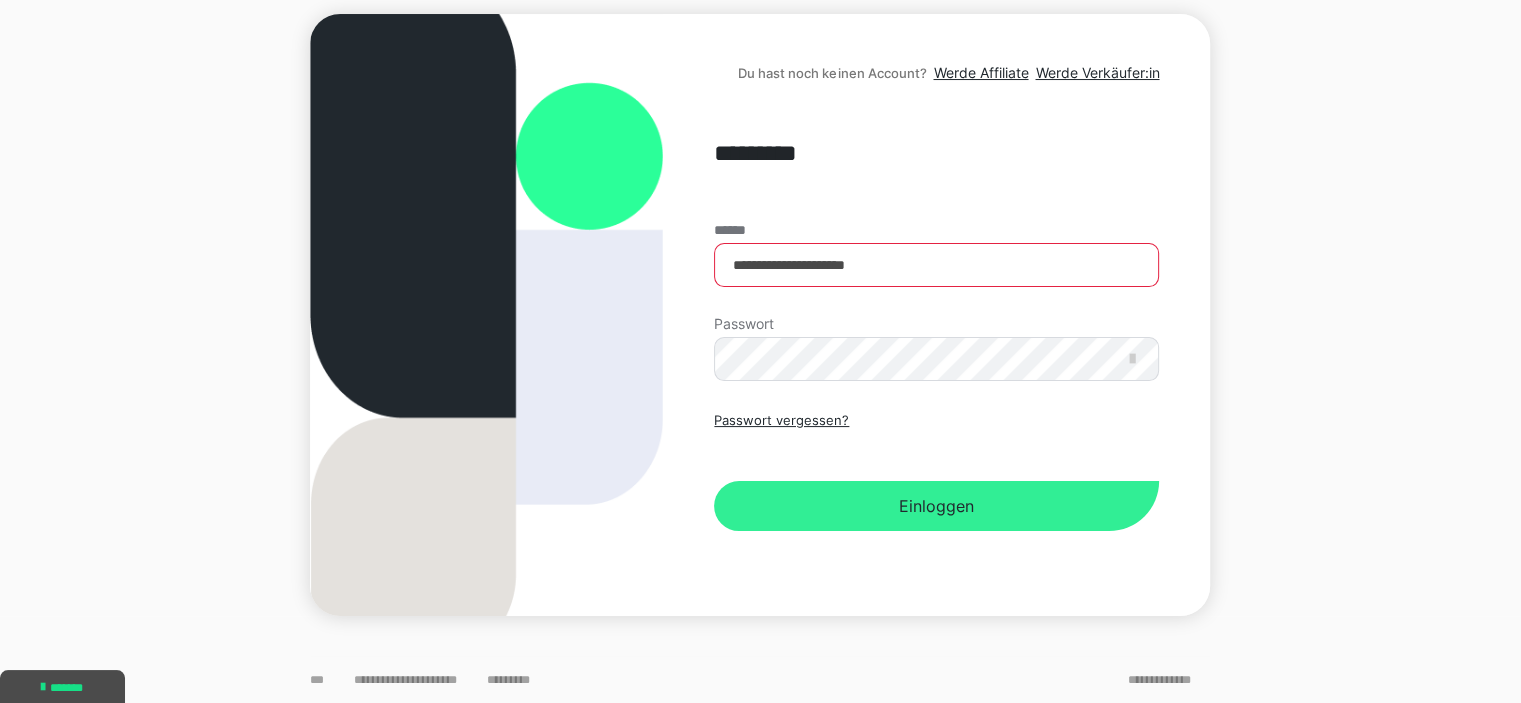 click on "Einloggen" at bounding box center [936, 506] 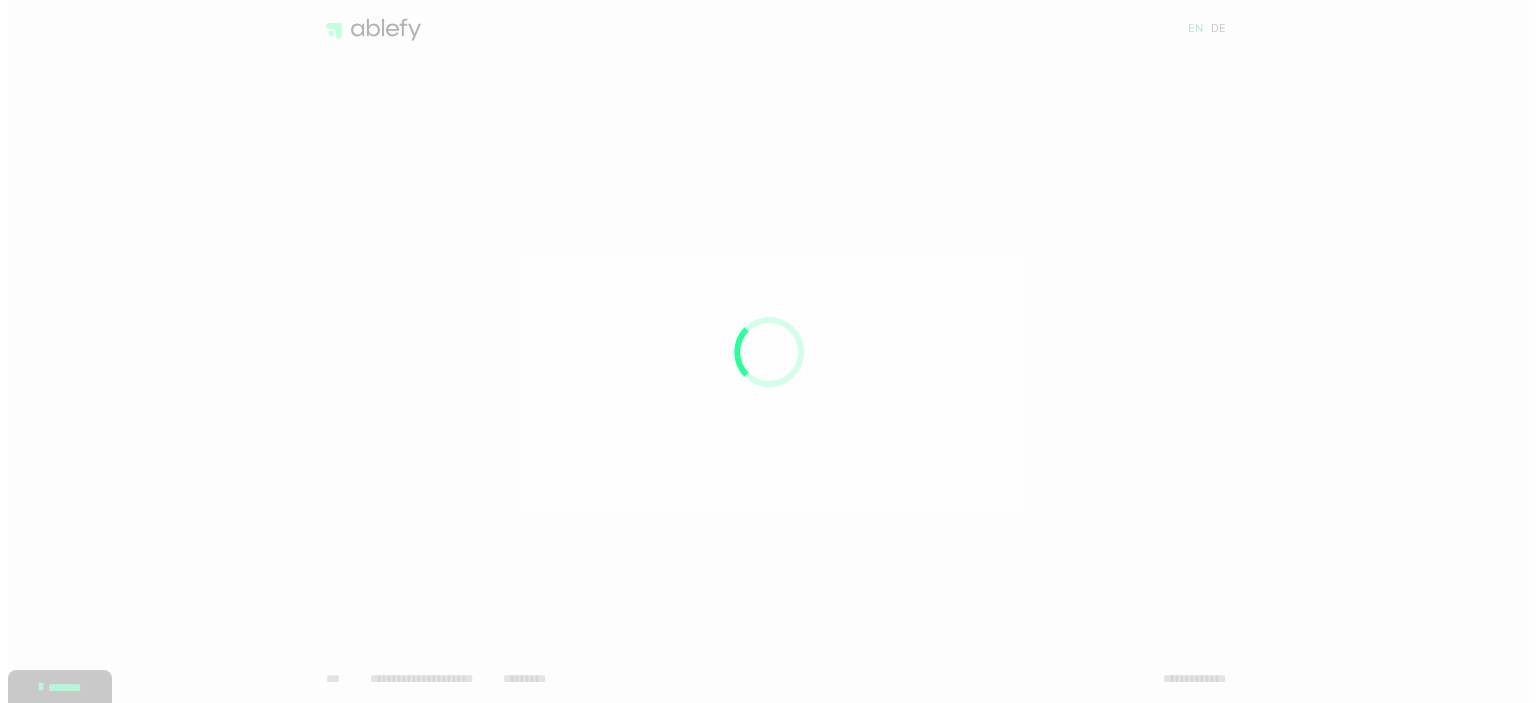 scroll, scrollTop: 0, scrollLeft: 0, axis: both 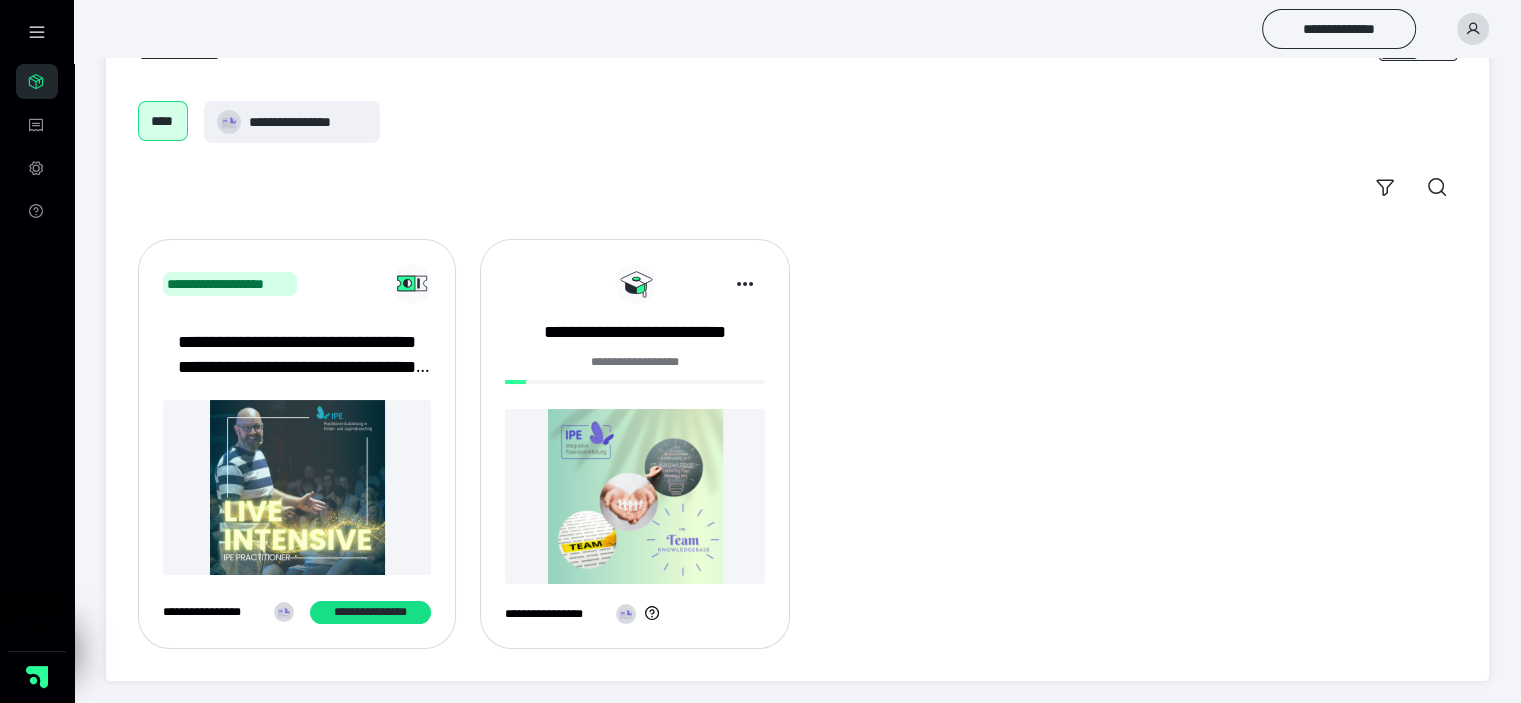 click at bounding box center (635, 496) 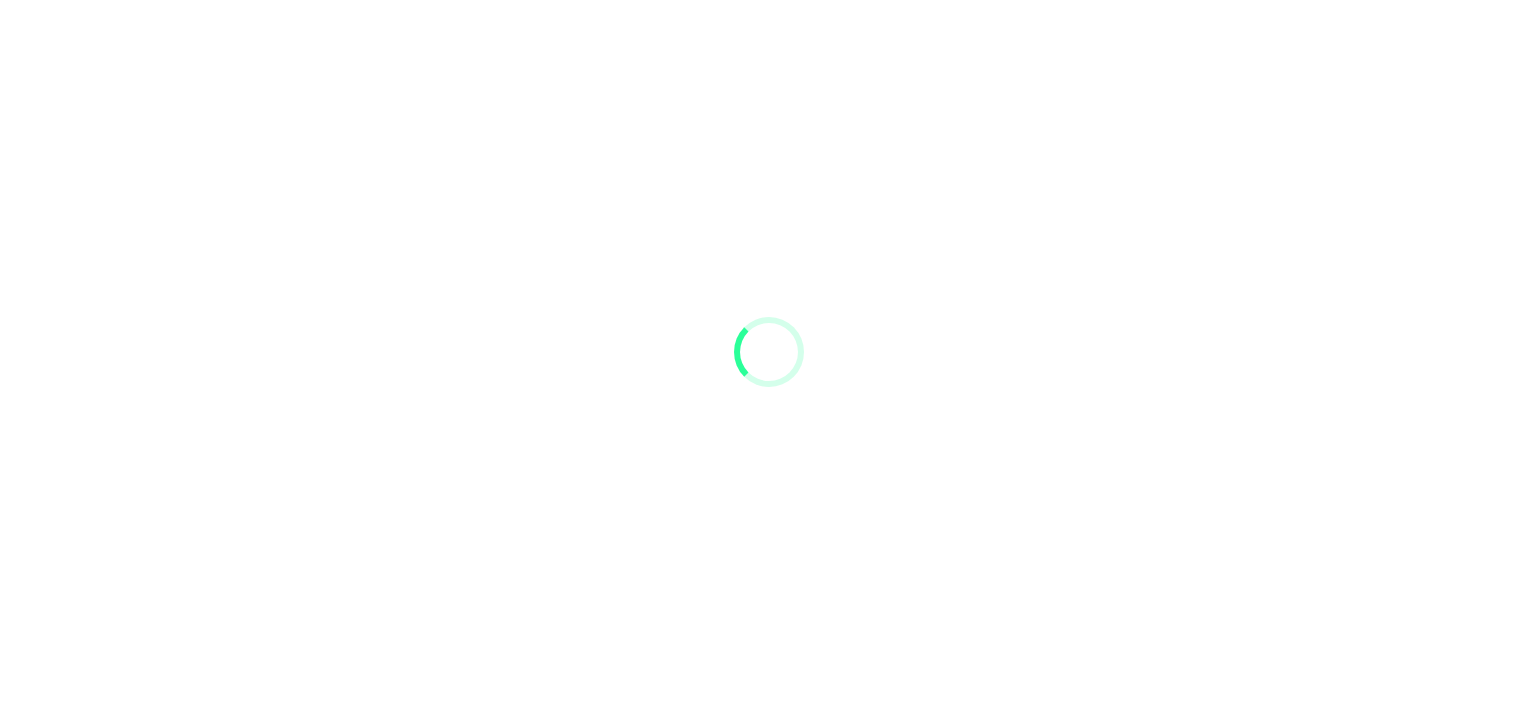 scroll, scrollTop: 0, scrollLeft: 0, axis: both 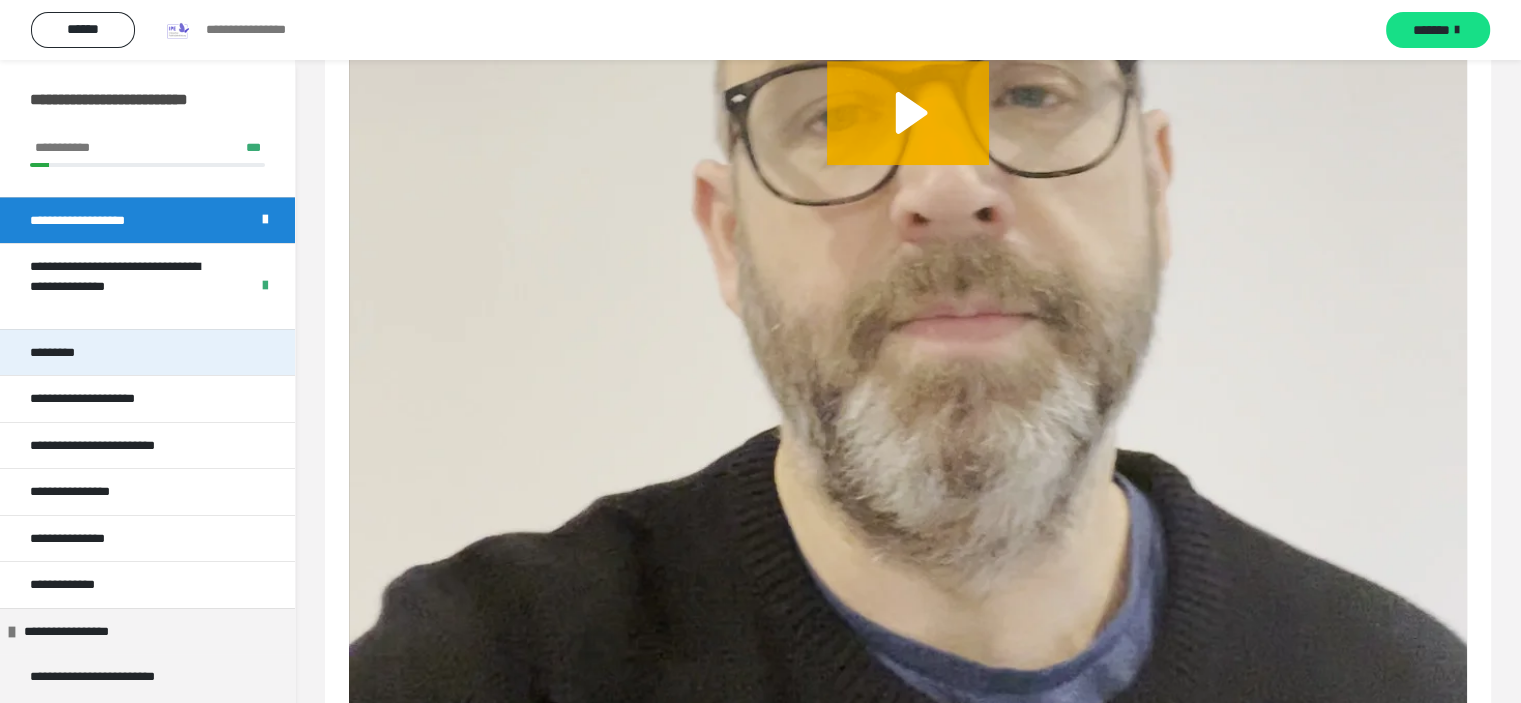 click on "*********" at bounding box center (147, 352) 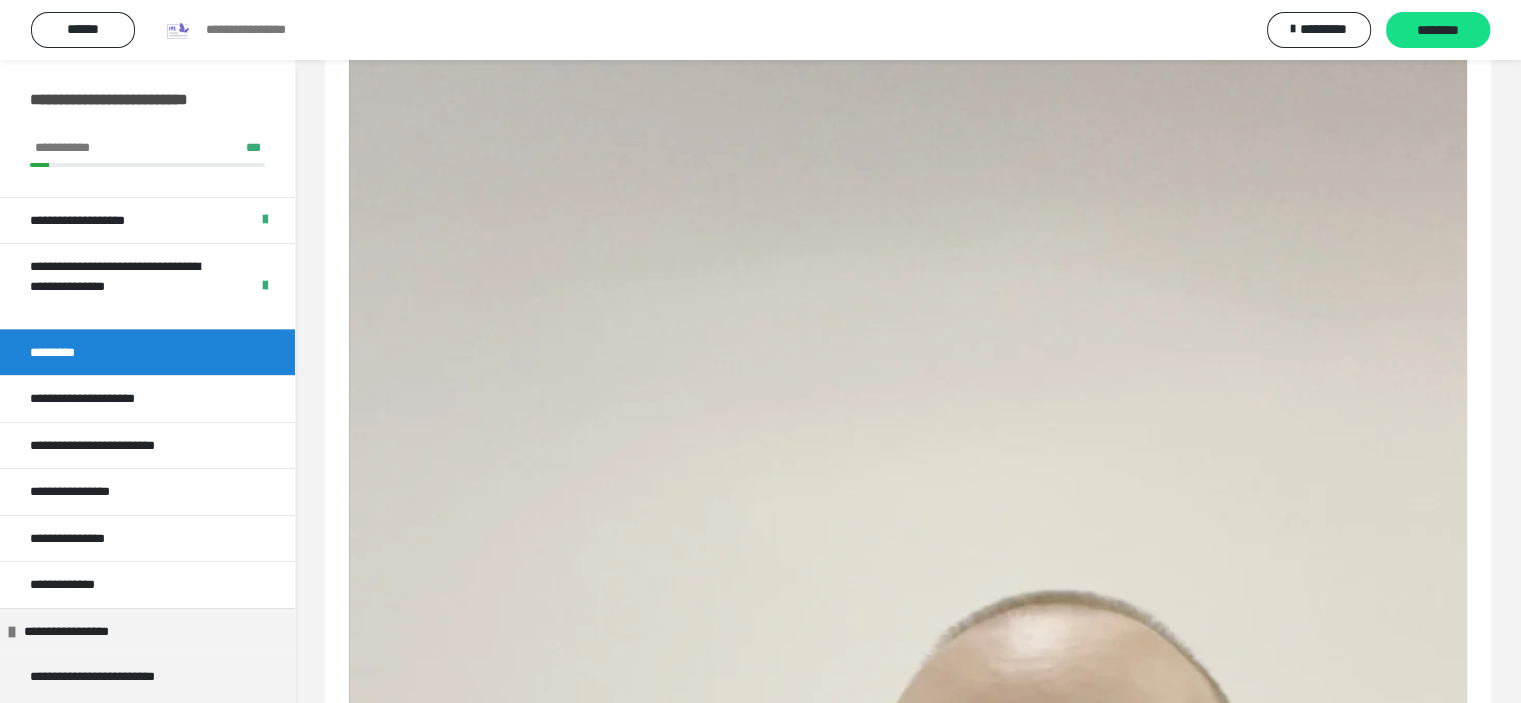 scroll, scrollTop: 0, scrollLeft: 0, axis: both 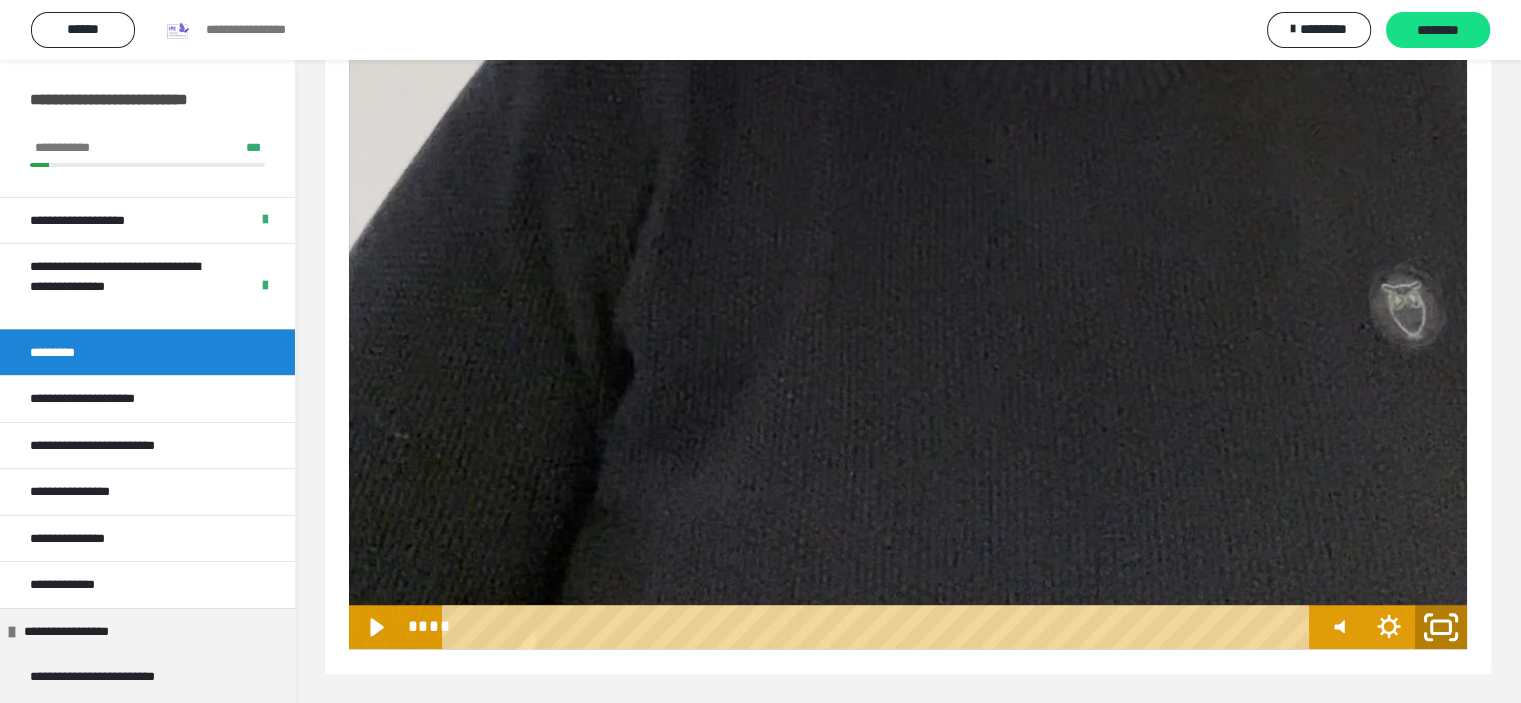 click 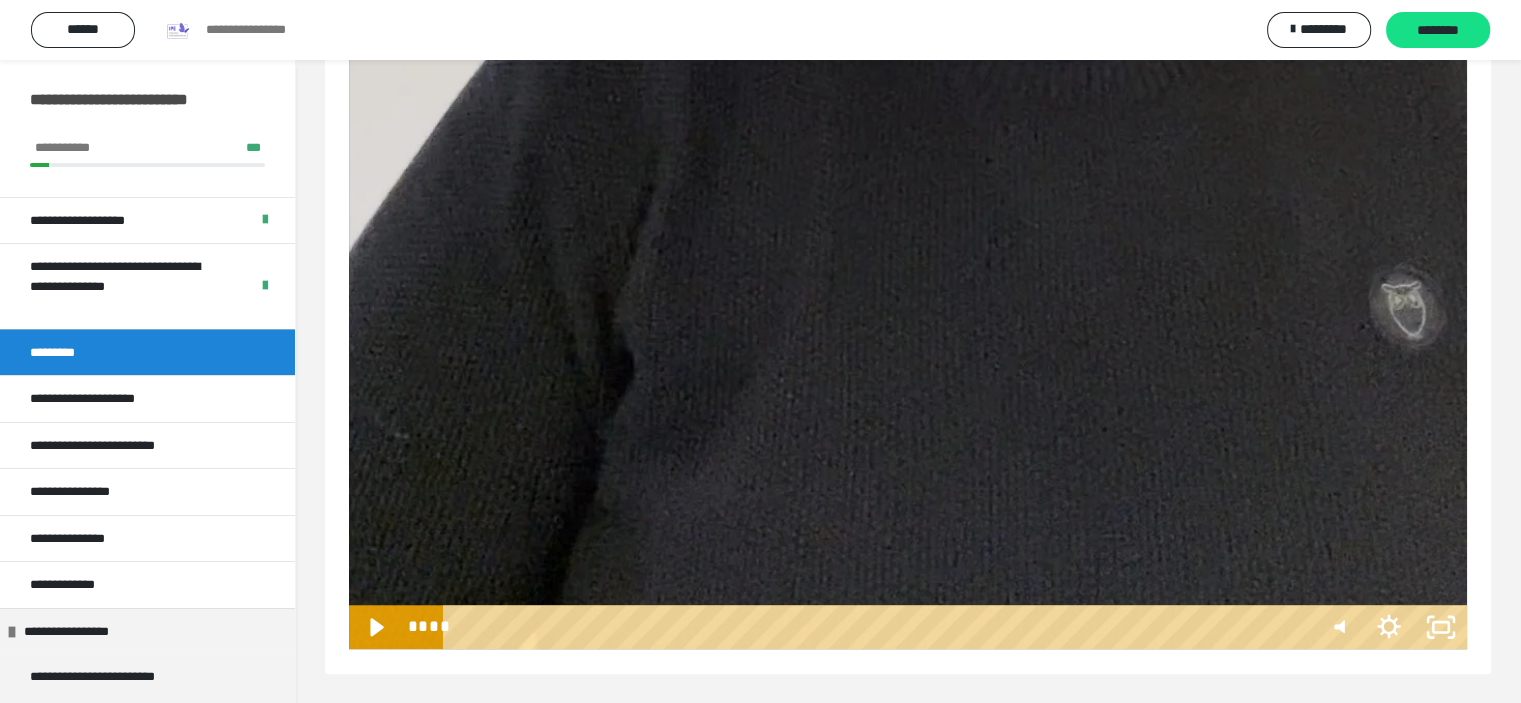 scroll, scrollTop: 1345, scrollLeft: 0, axis: vertical 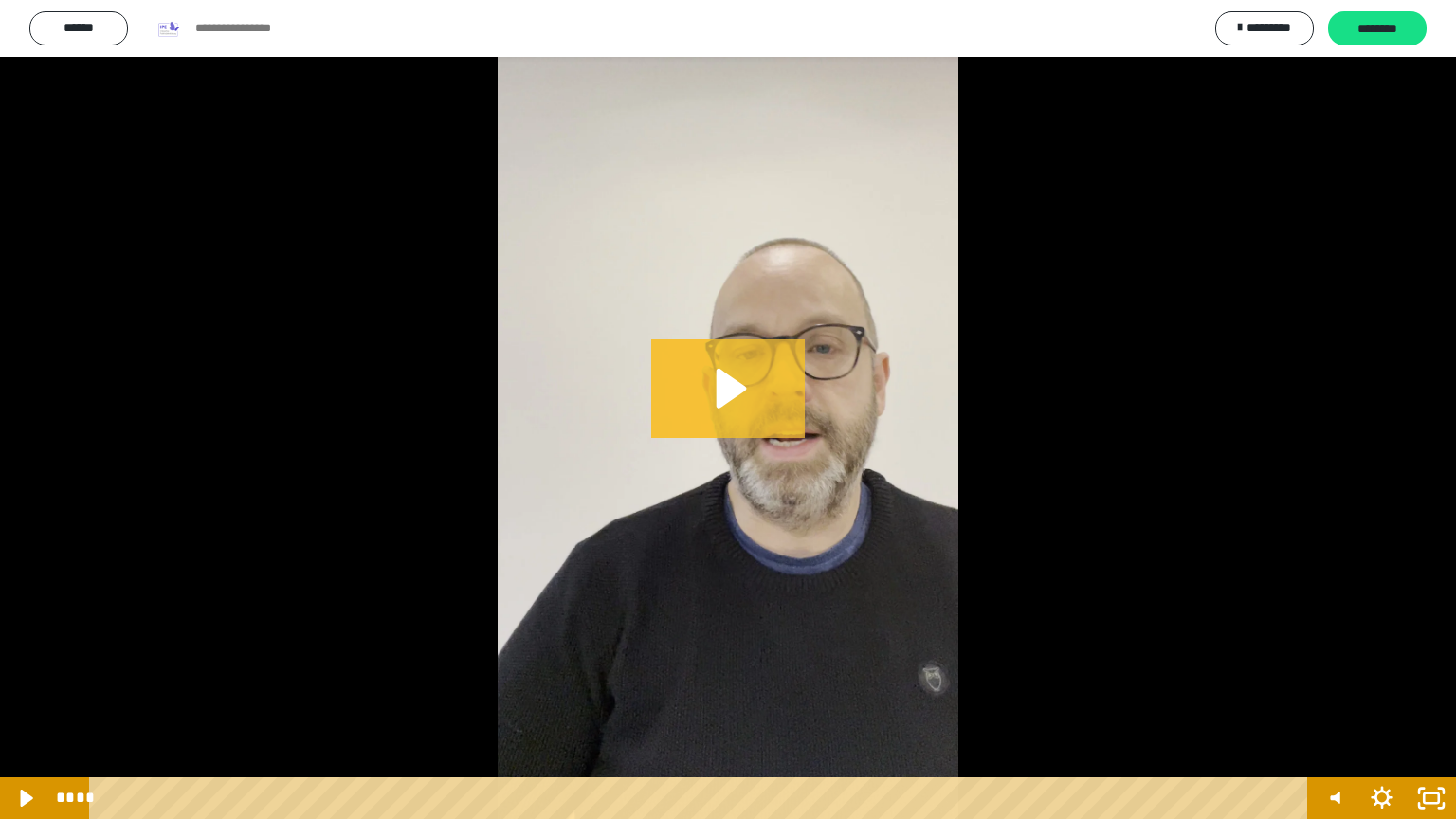 click 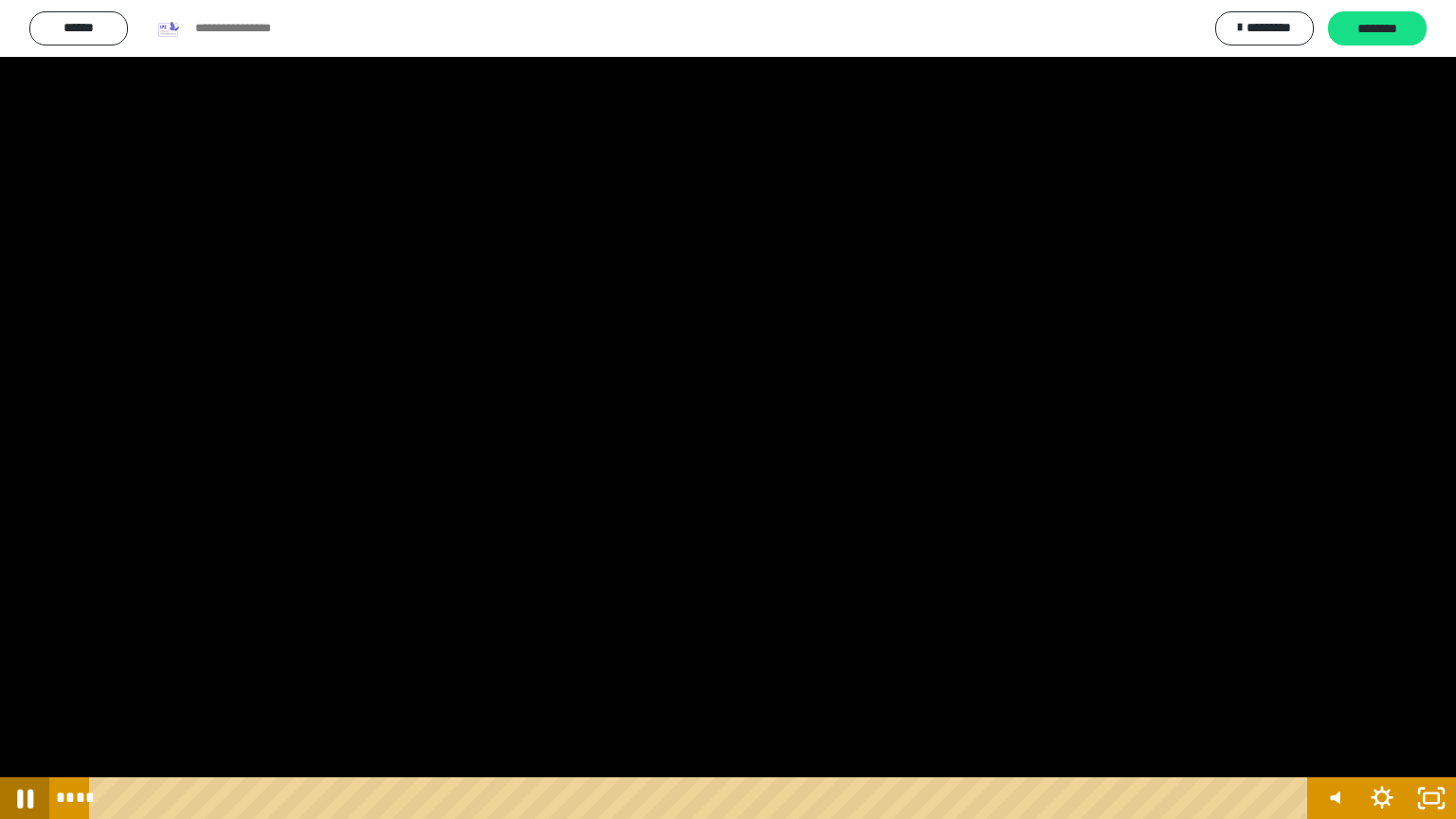 click 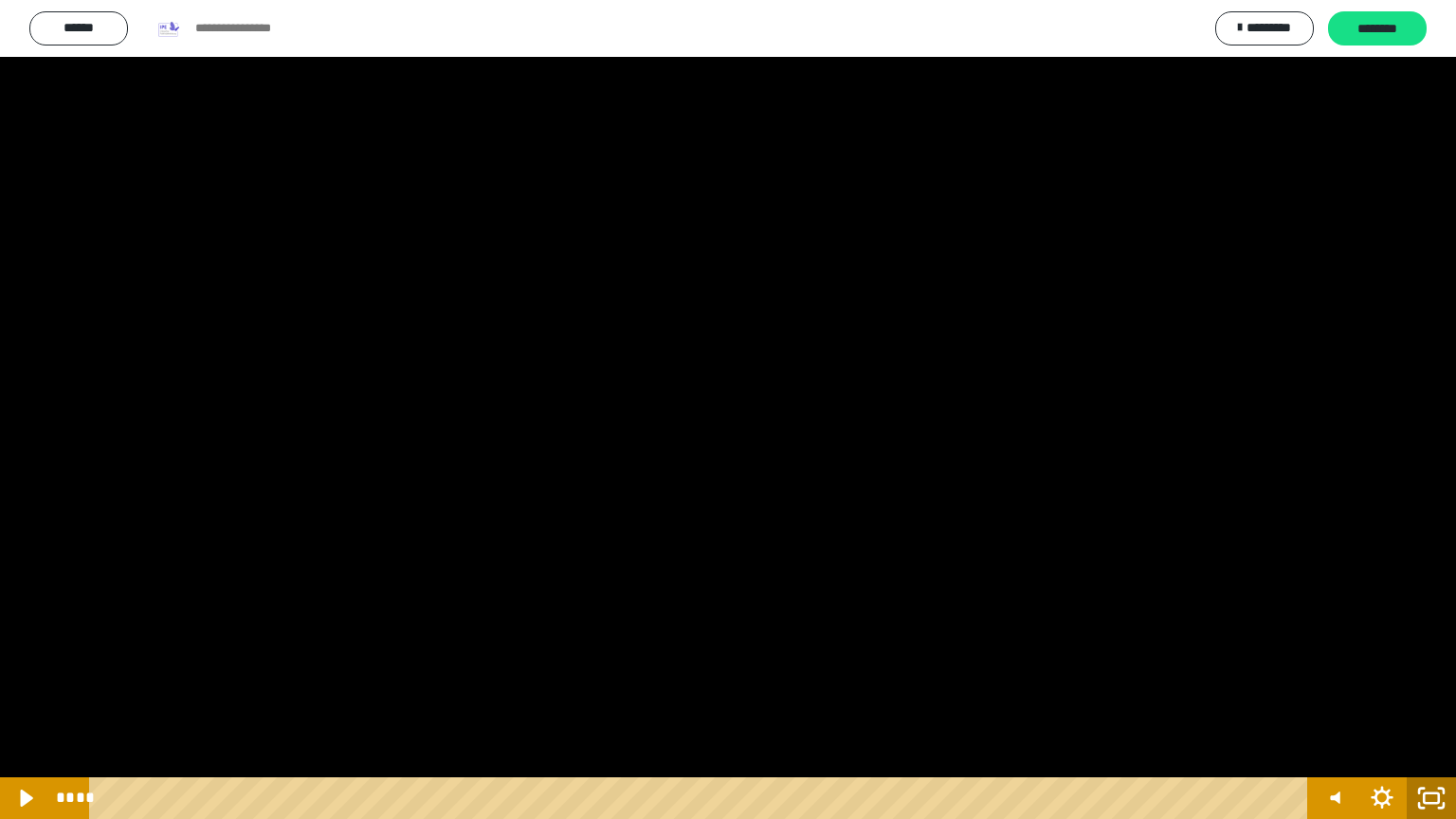 click 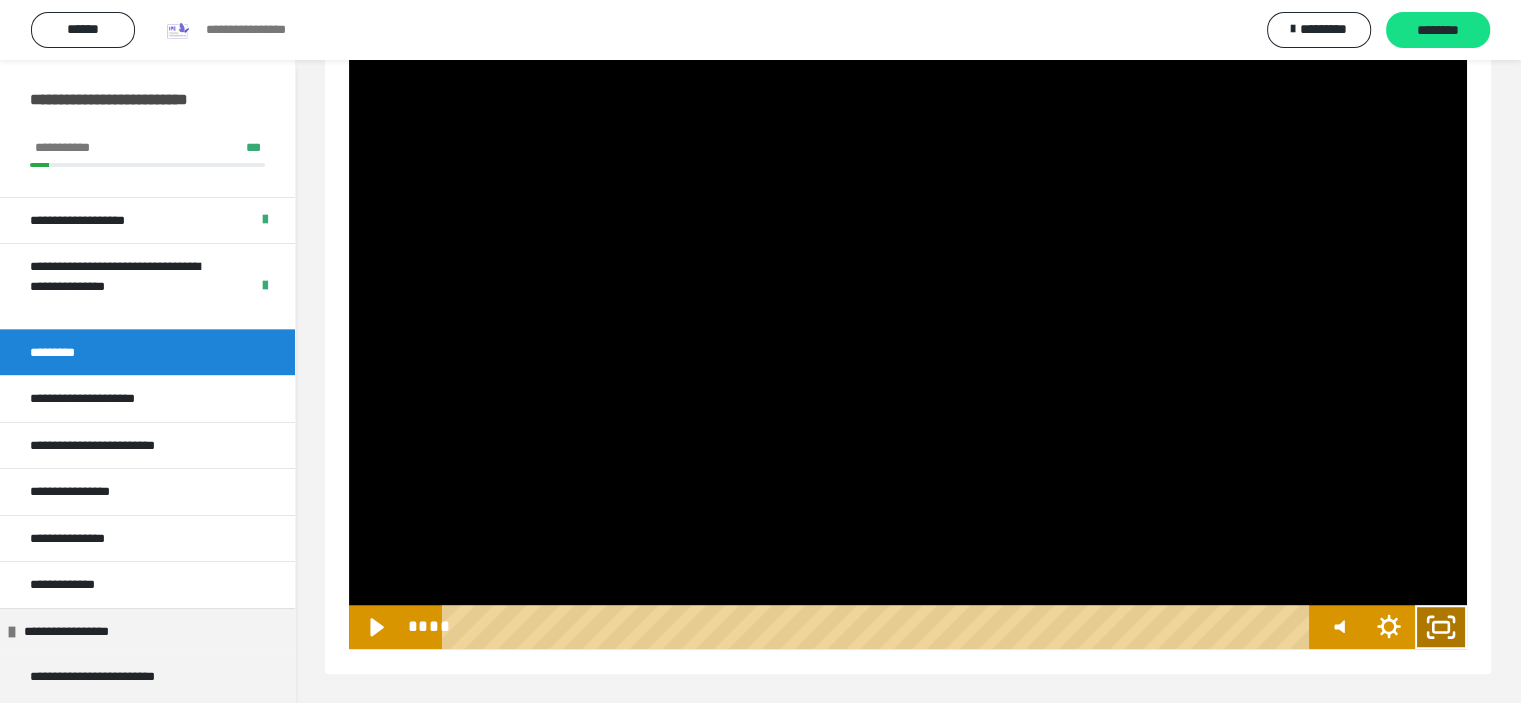 click 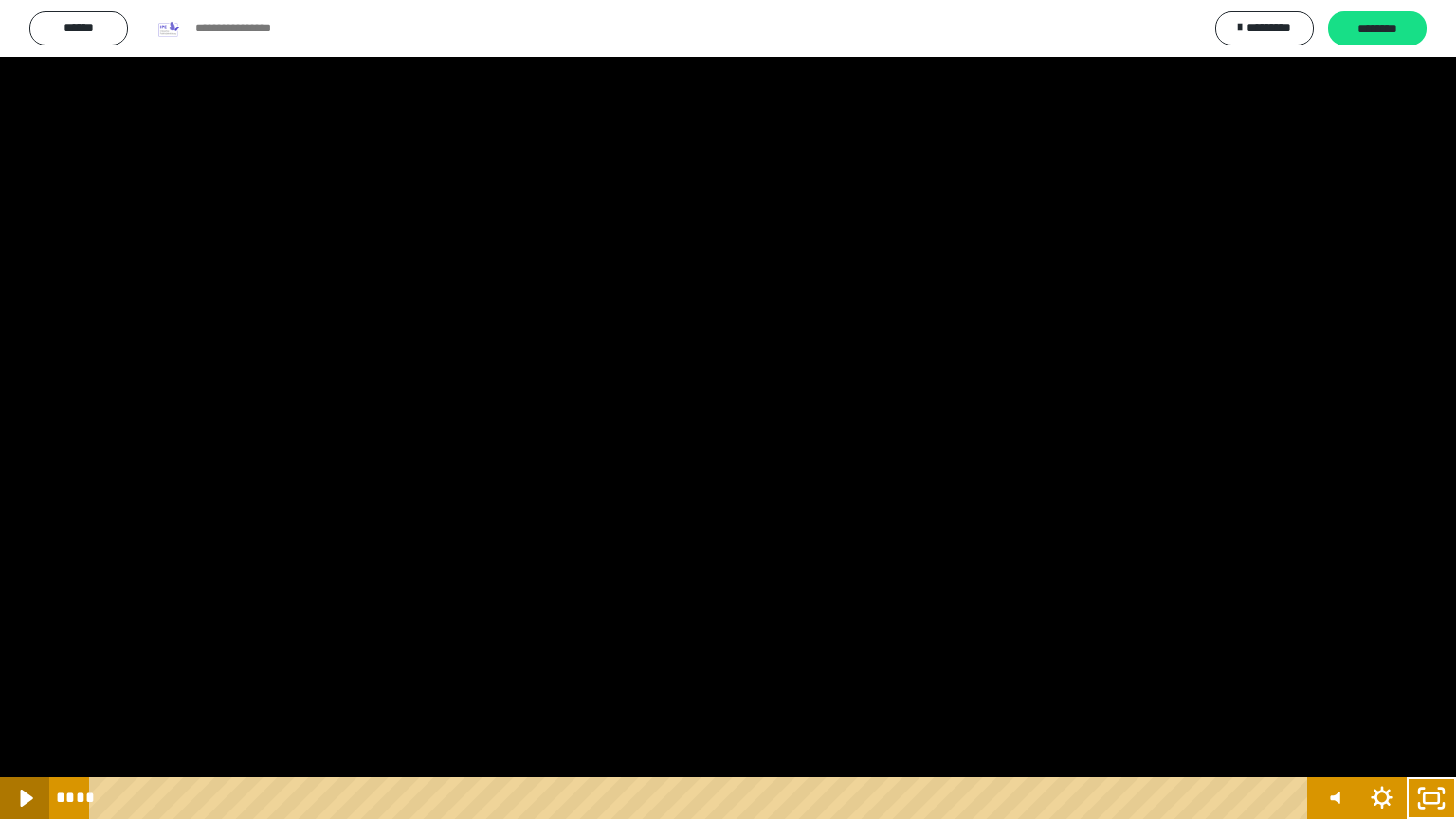 click 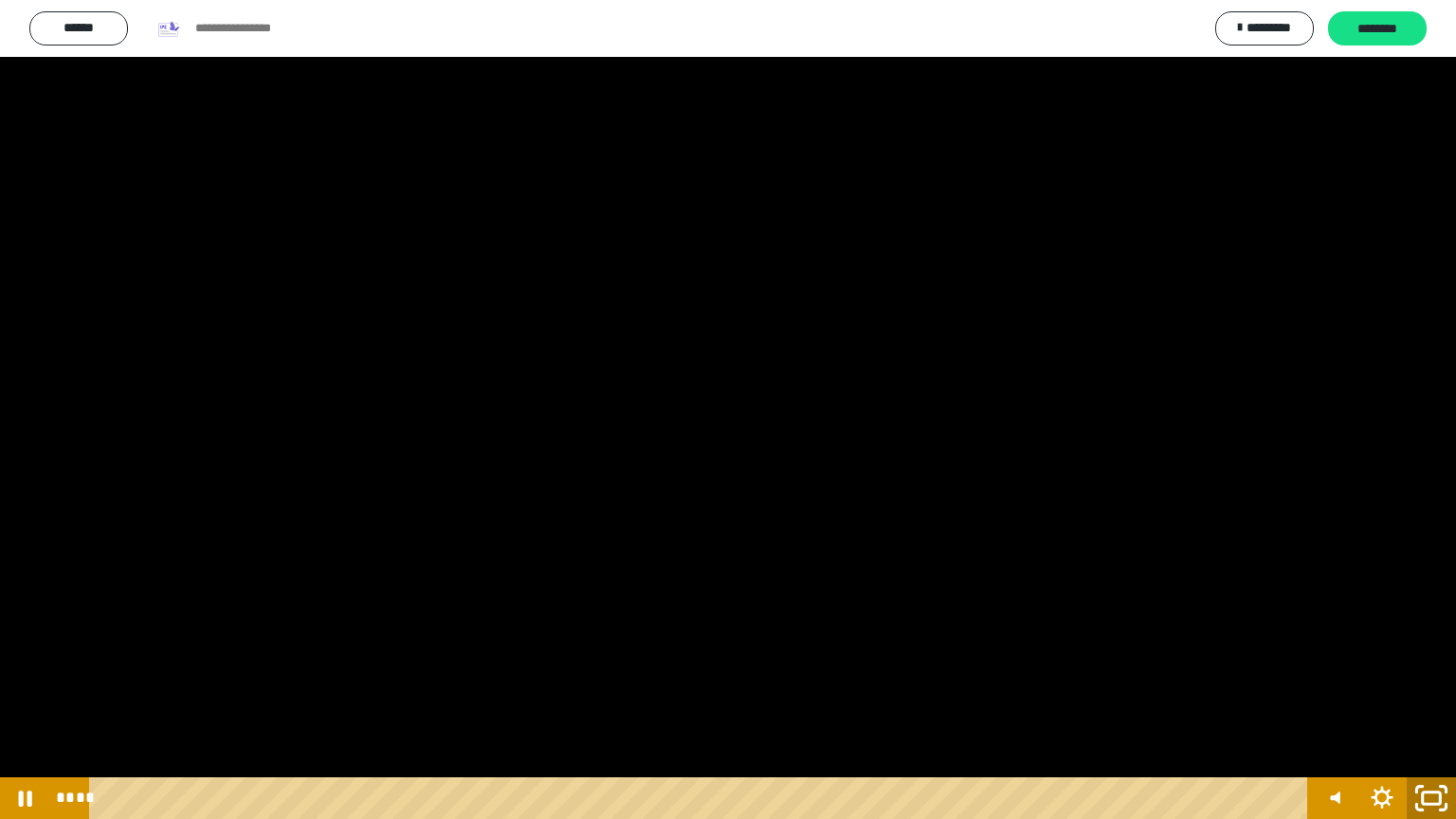 click 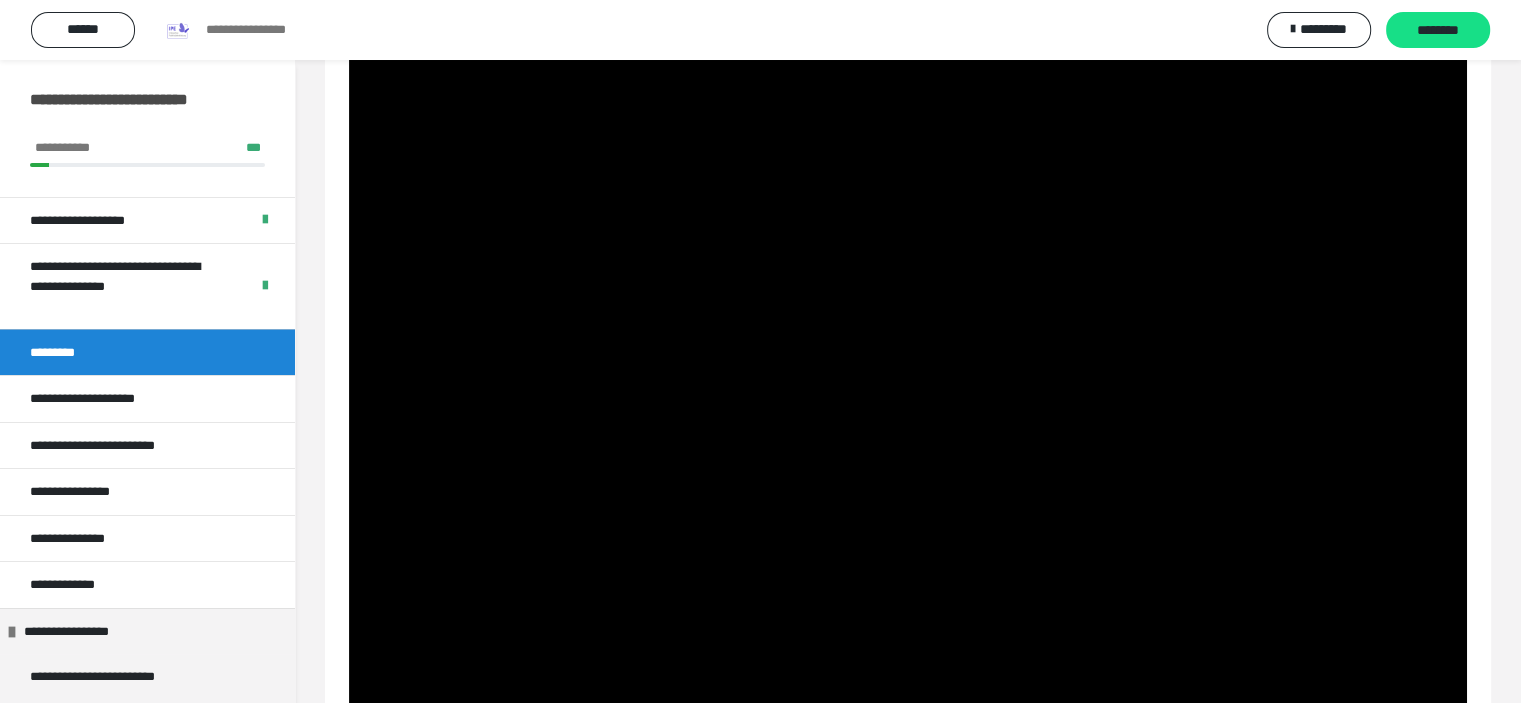 click at bounding box center (908, -211) 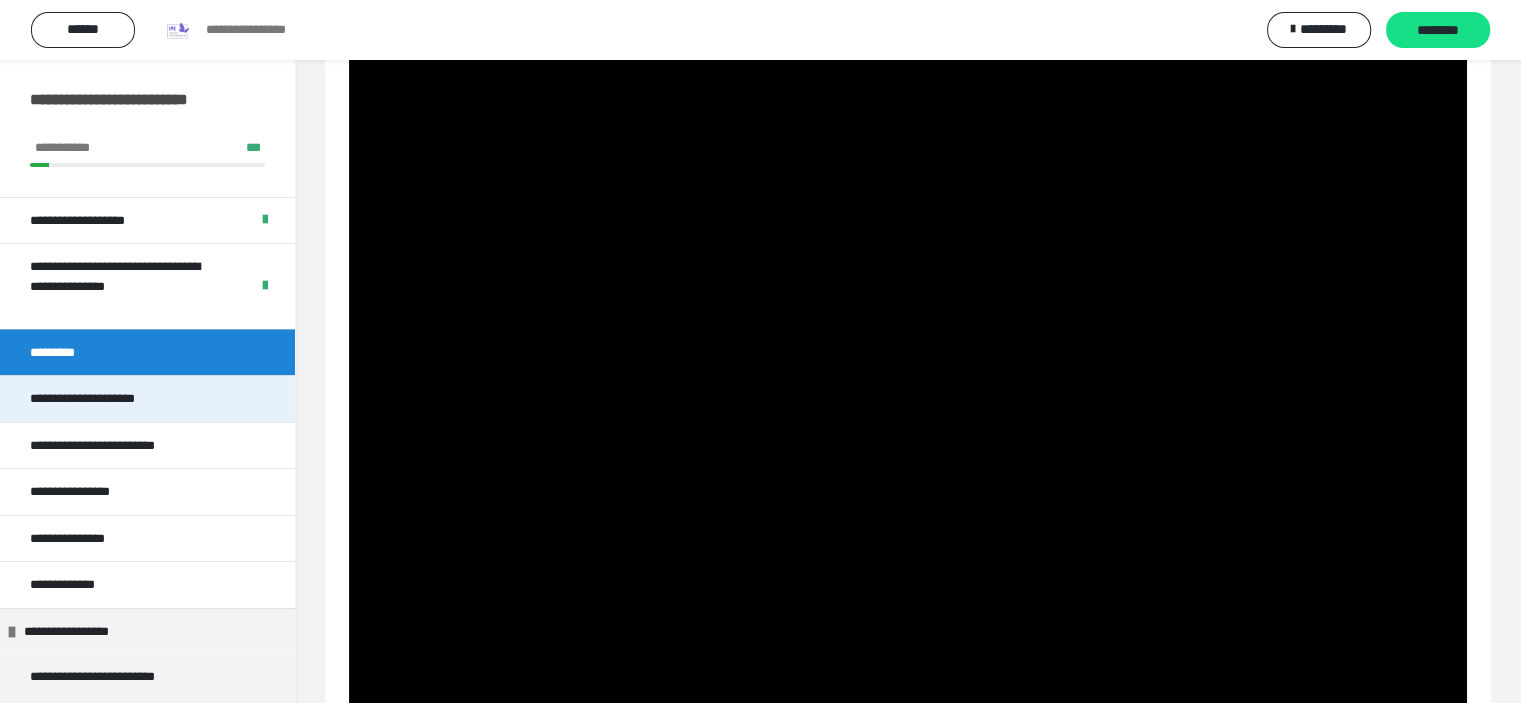 click on "**********" at bounding box center [147, 398] 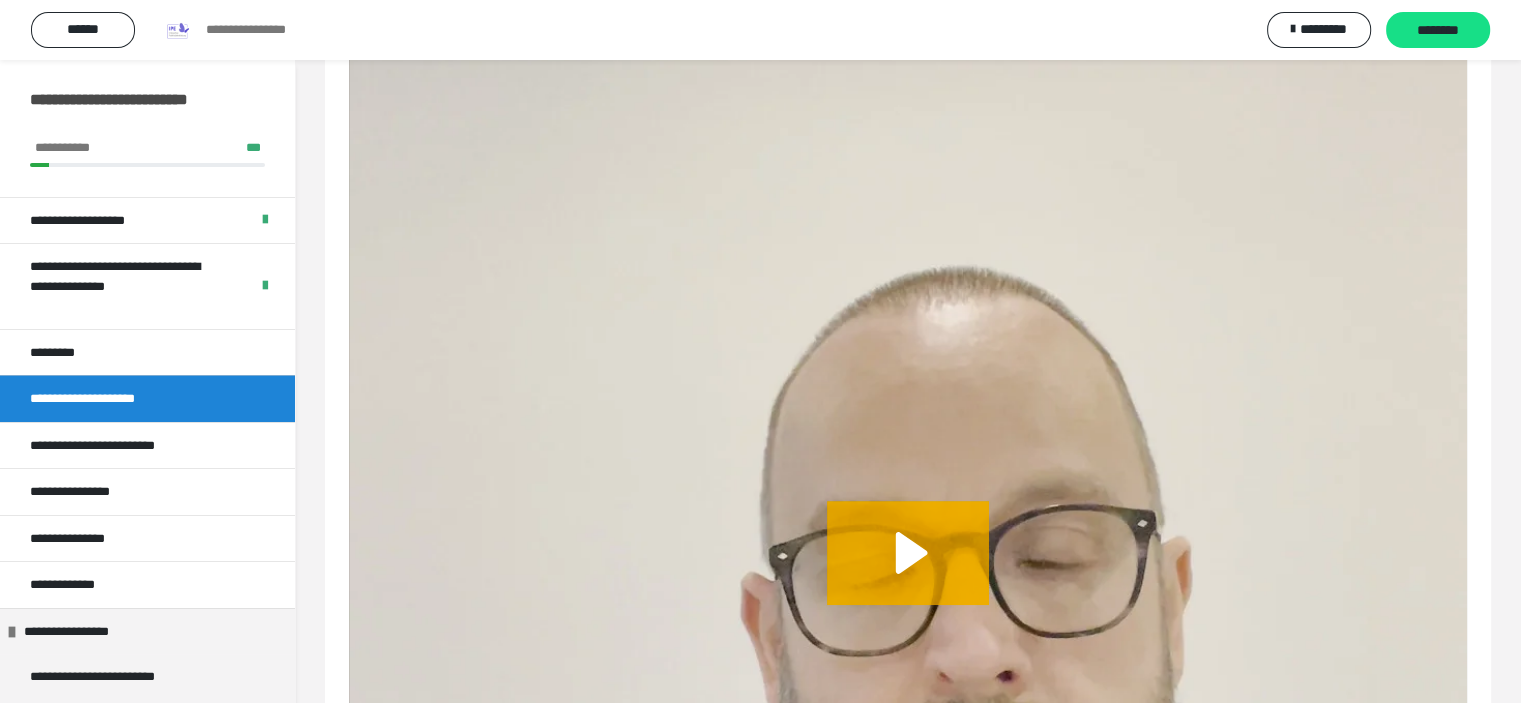 scroll, scrollTop: 960, scrollLeft: 0, axis: vertical 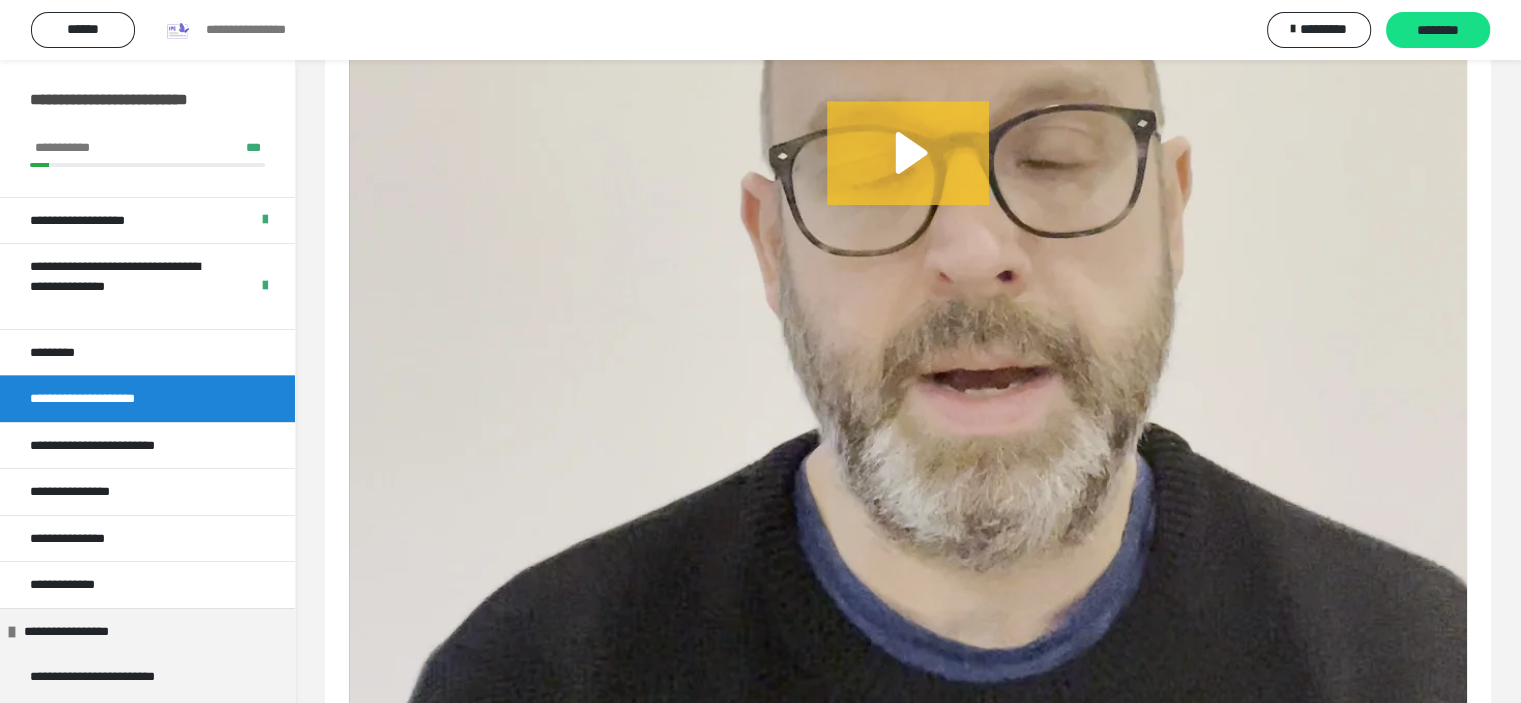 click 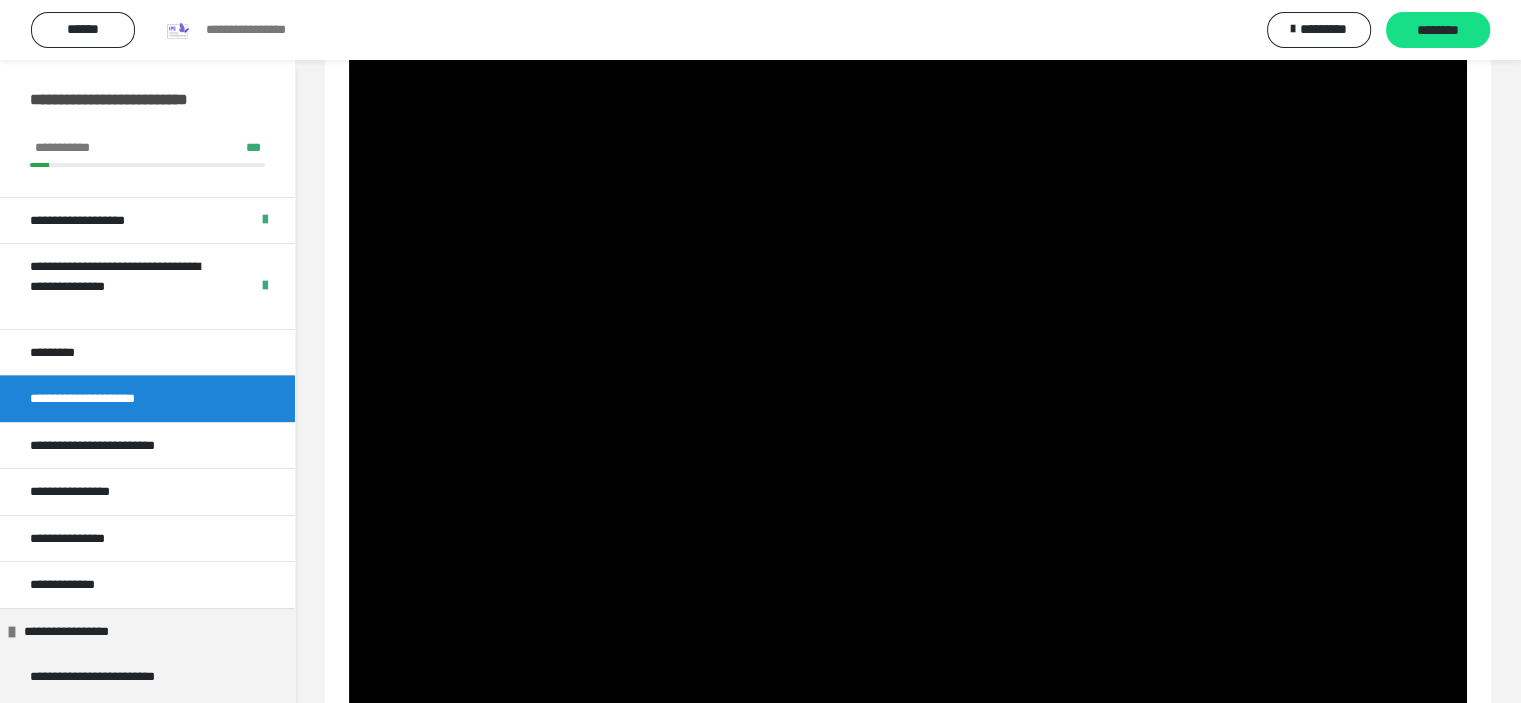click at bounding box center [908, 174] 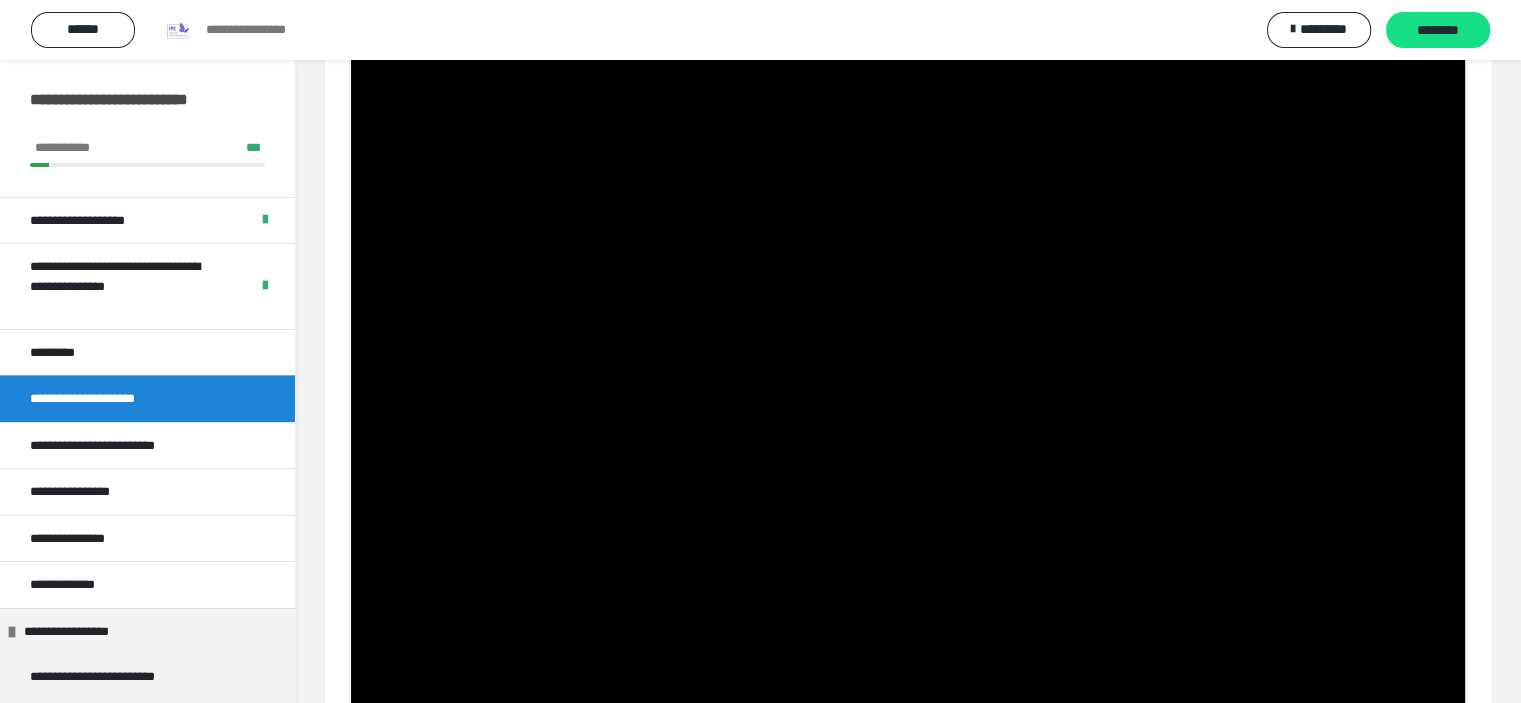 click at bounding box center [908, 174] 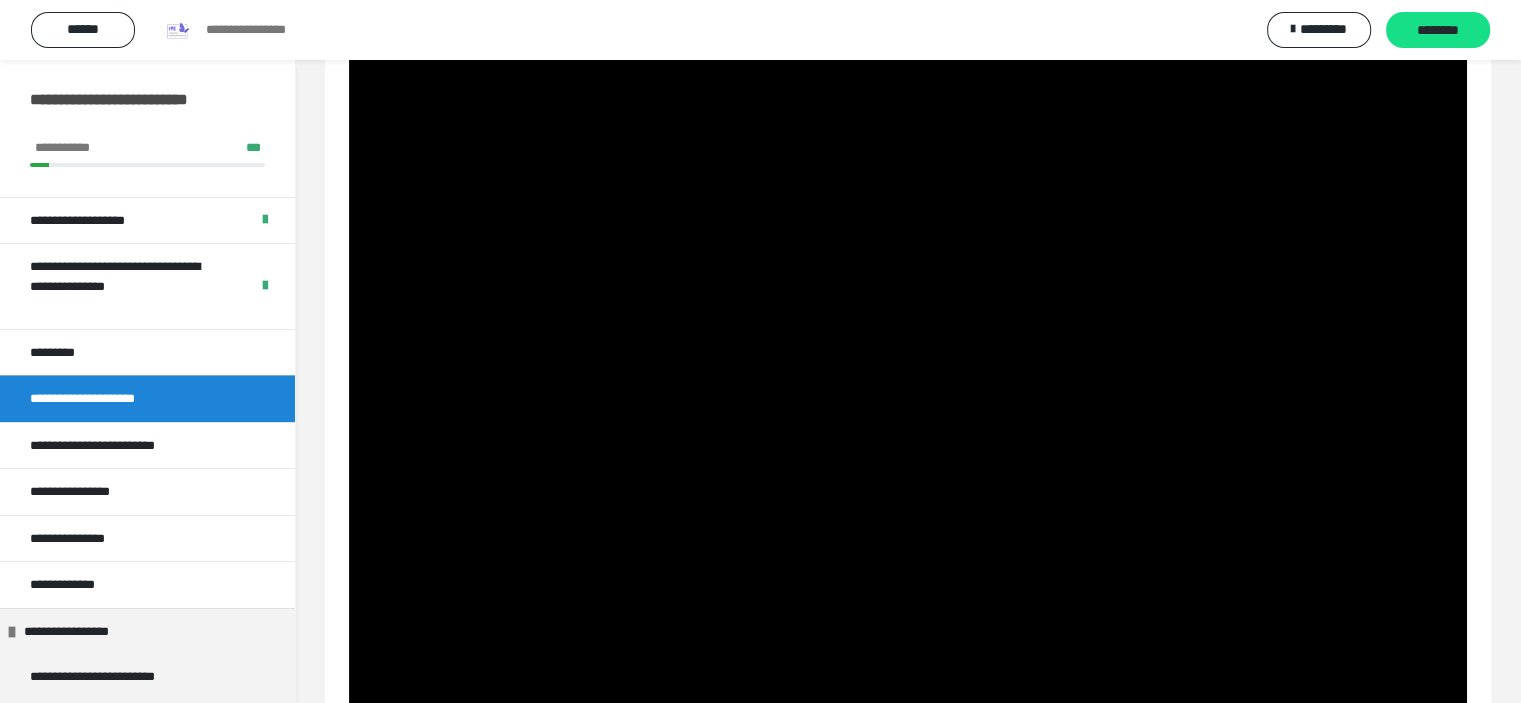 click at bounding box center [908, 174] 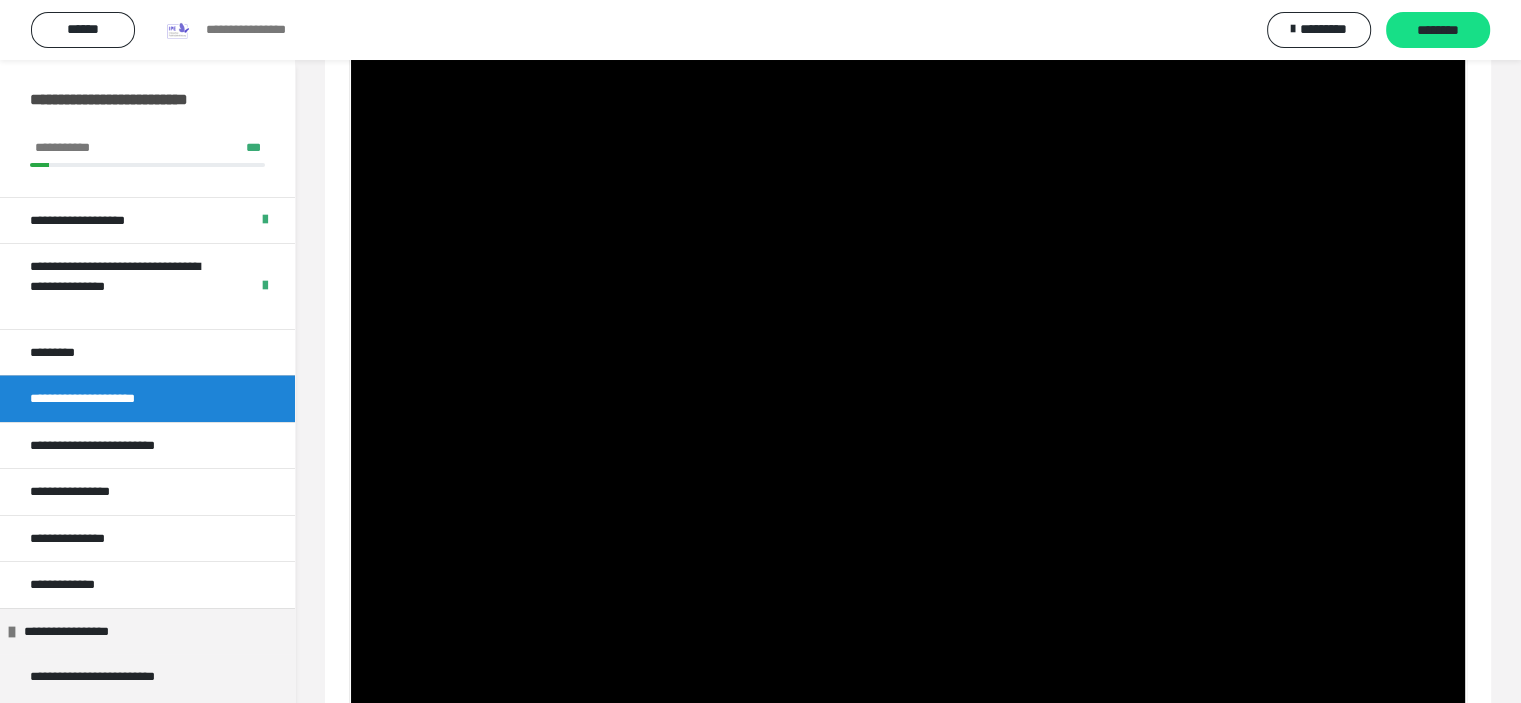 click at bounding box center [908, 174] 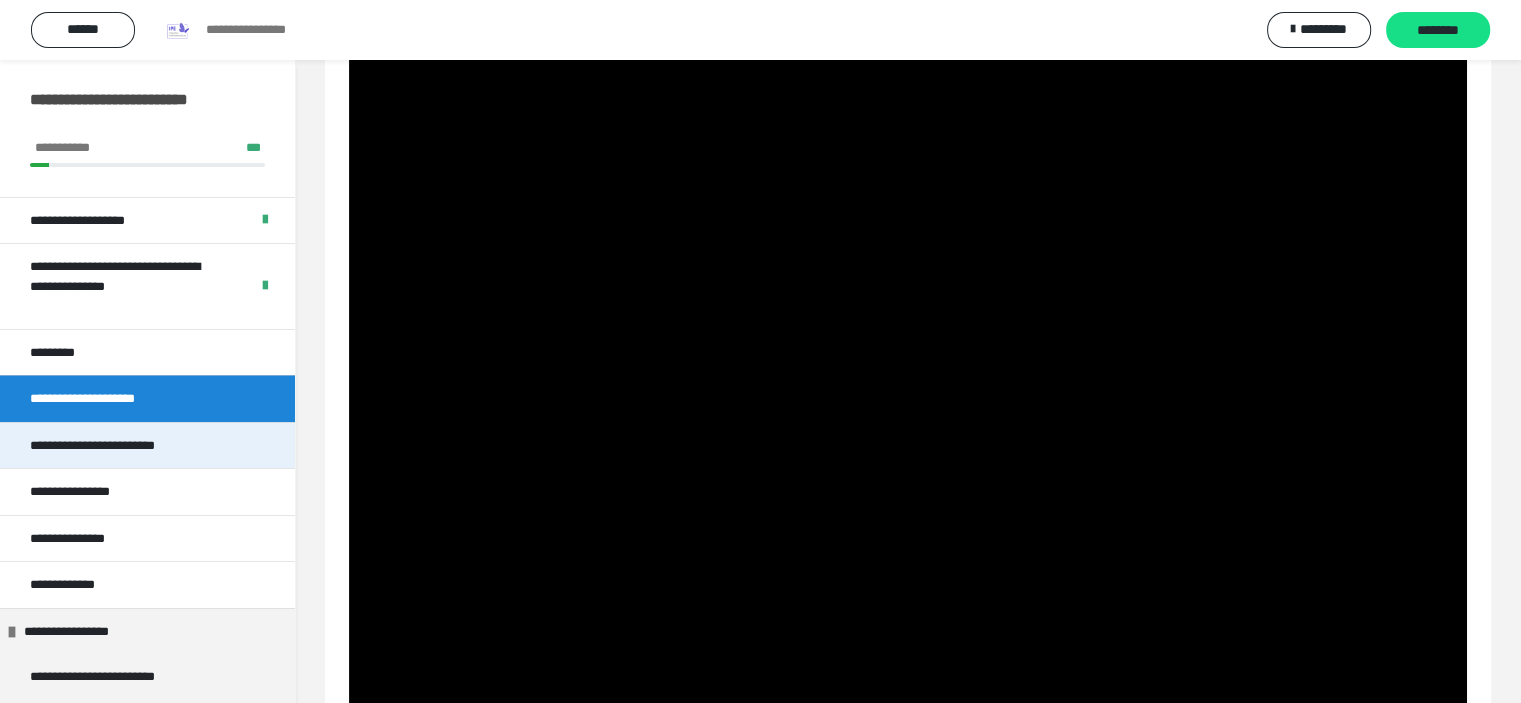 click on "**********" at bounding box center (116, 446) 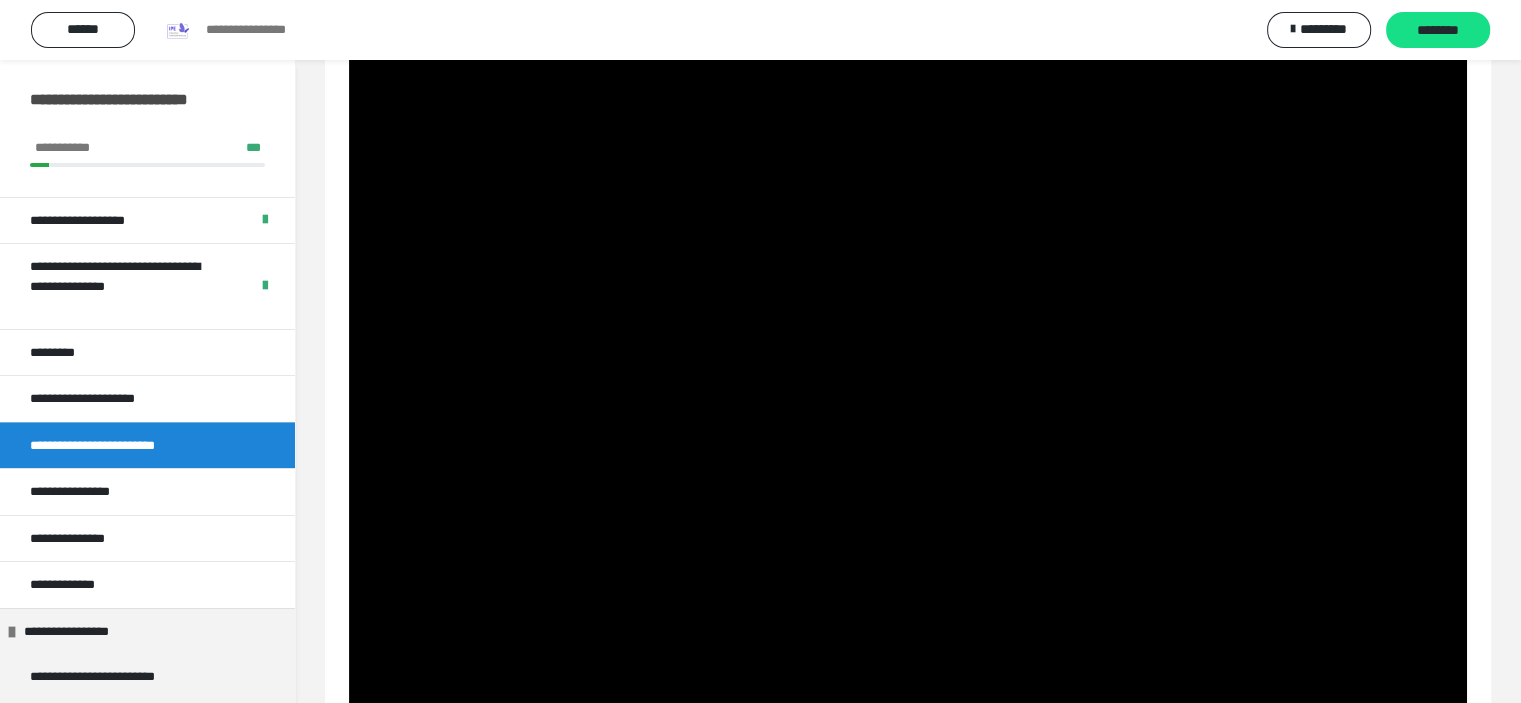 scroll, scrollTop: 60, scrollLeft: 0, axis: vertical 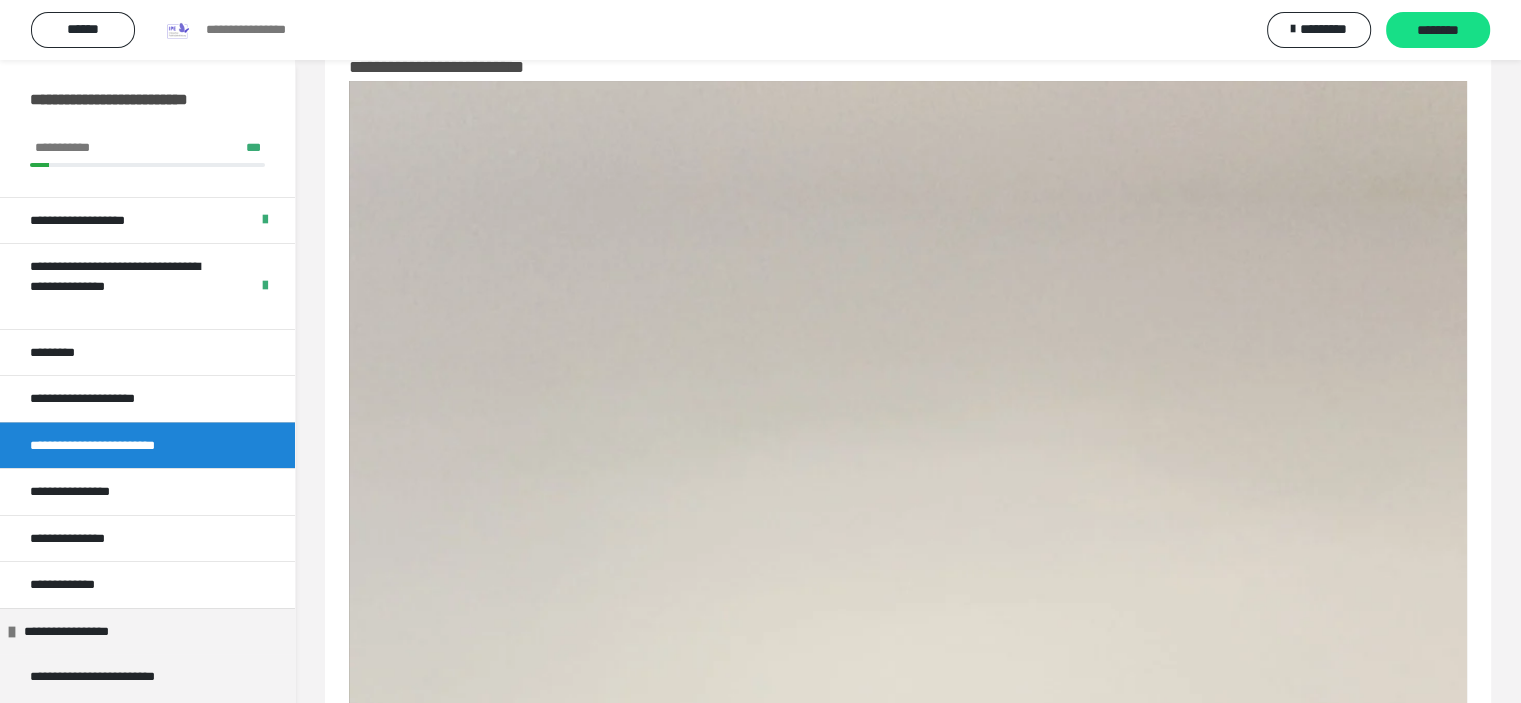drag, startPoint x: 894, startPoint y: 399, endPoint x: 895, endPoint y: 409, distance: 10.049875 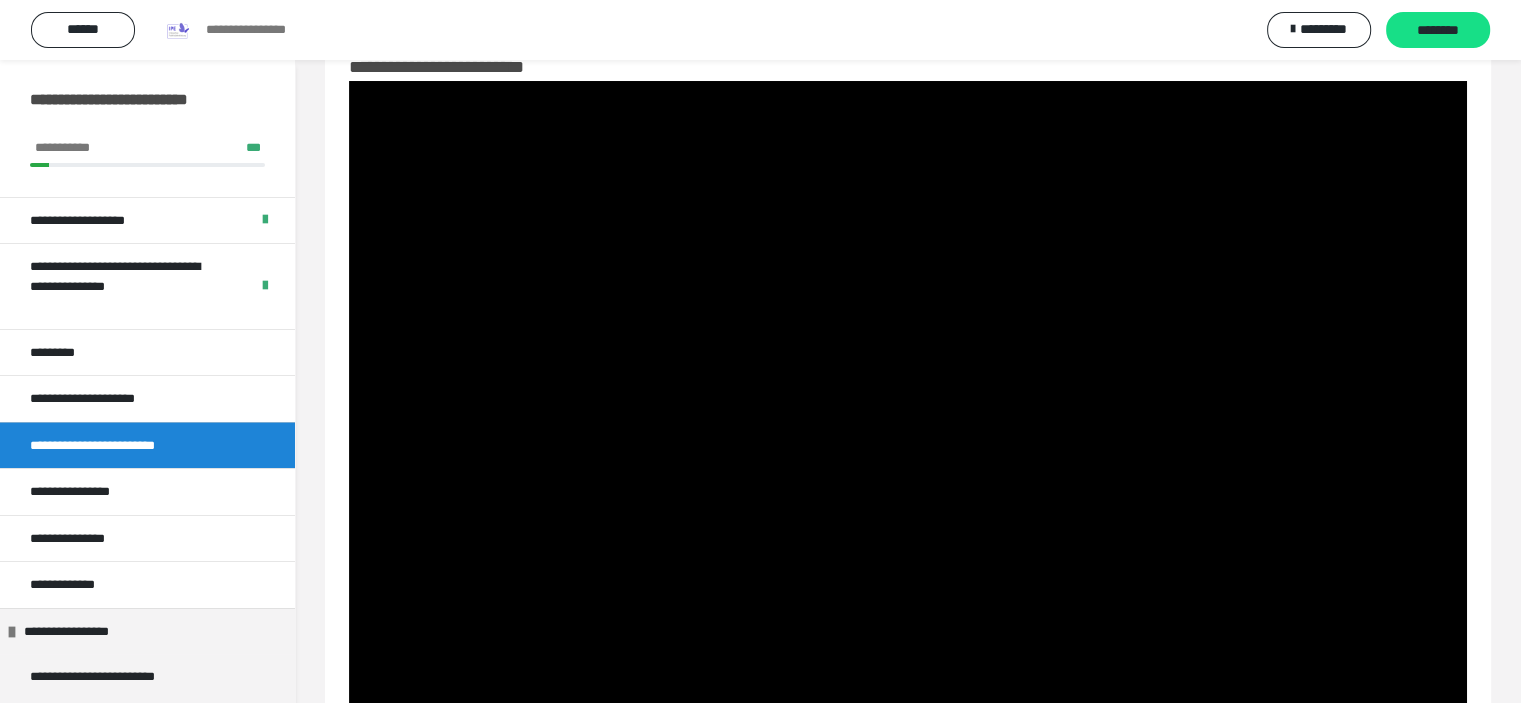 type 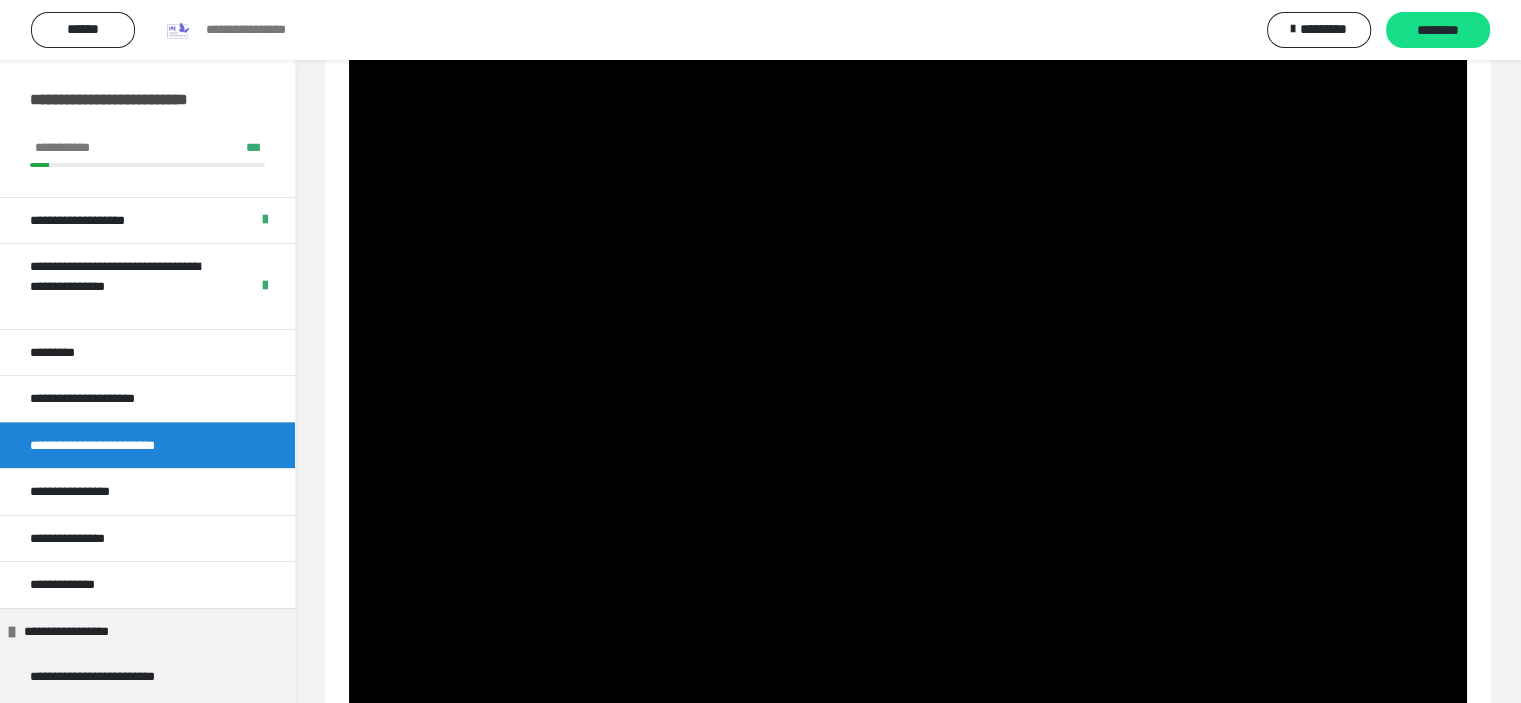 scroll, scrollTop: 1479, scrollLeft: 0, axis: vertical 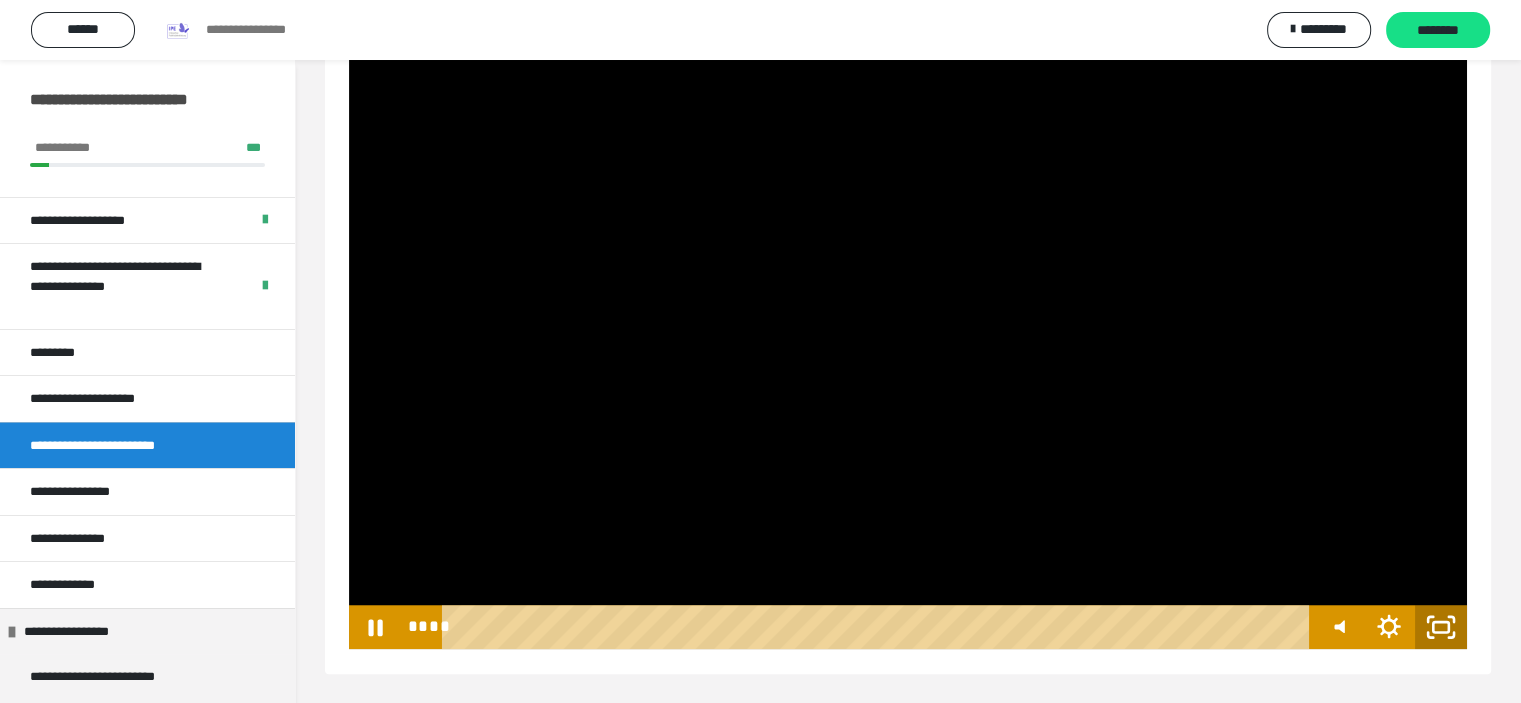 click 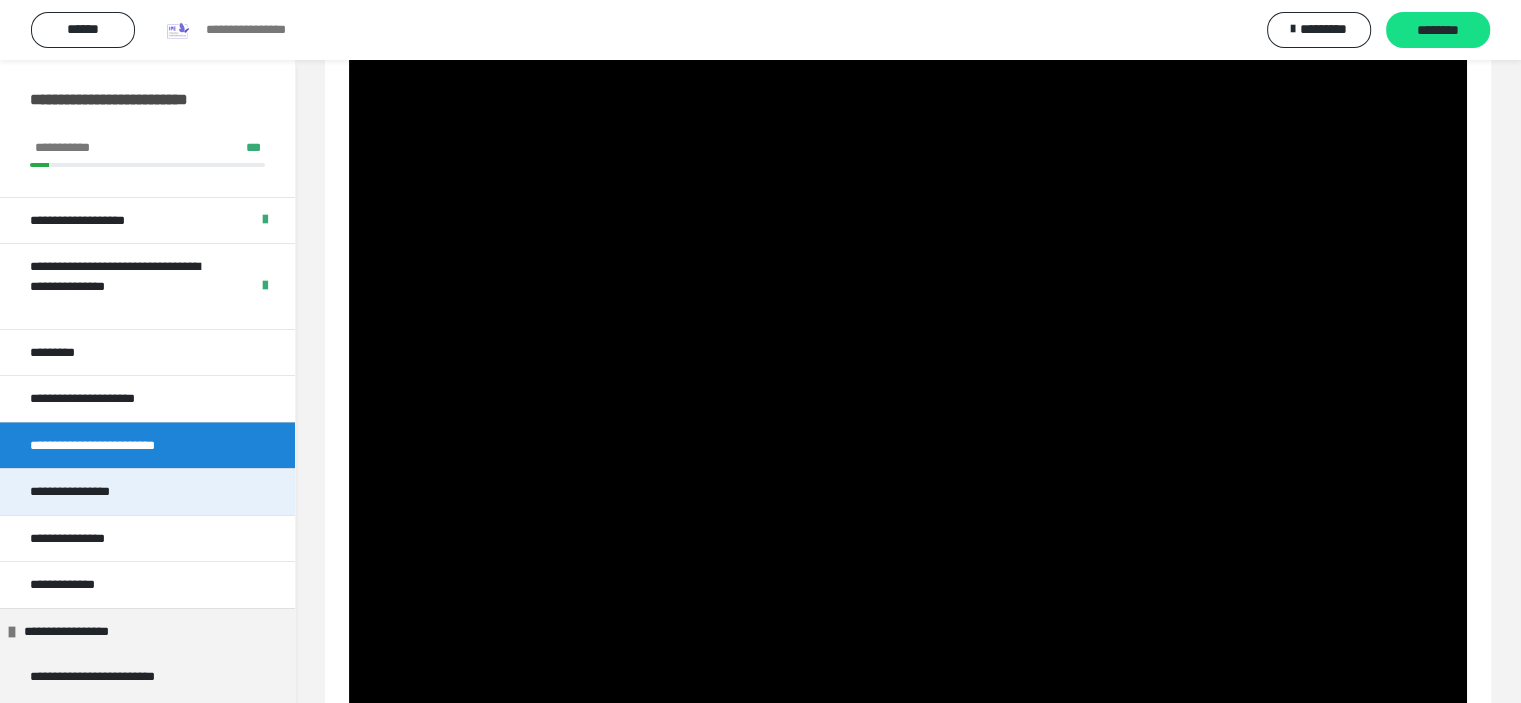 click on "**********" at bounding box center (81, 492) 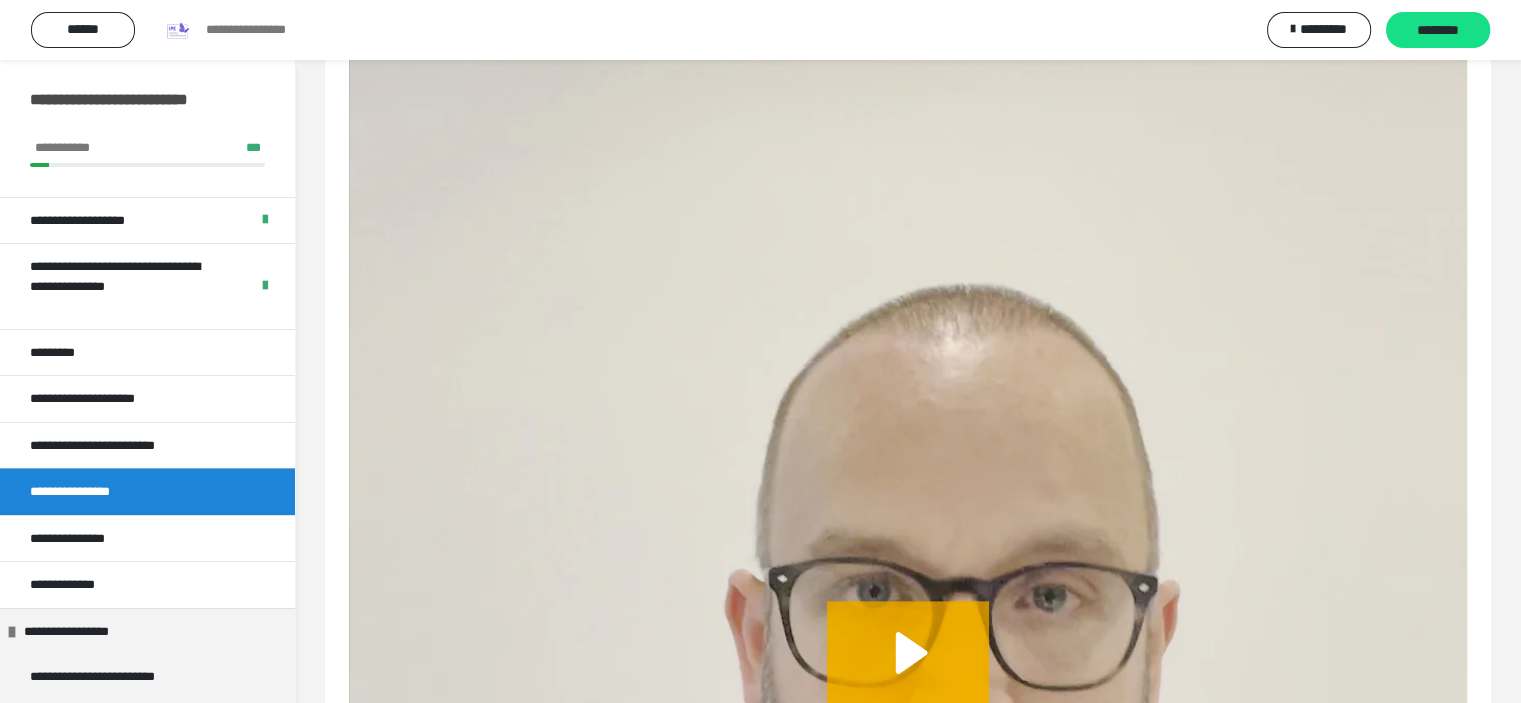 scroll, scrollTop: 960, scrollLeft: 0, axis: vertical 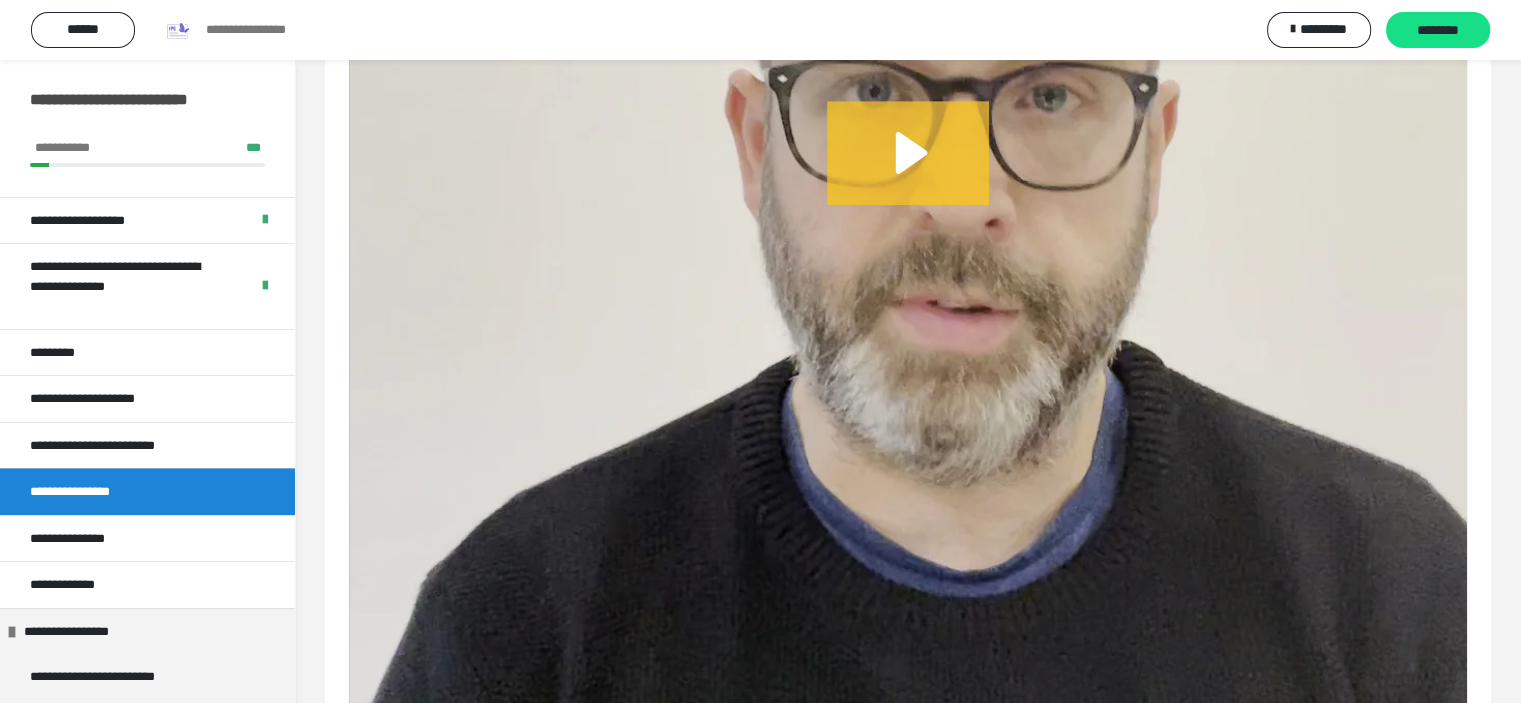 click 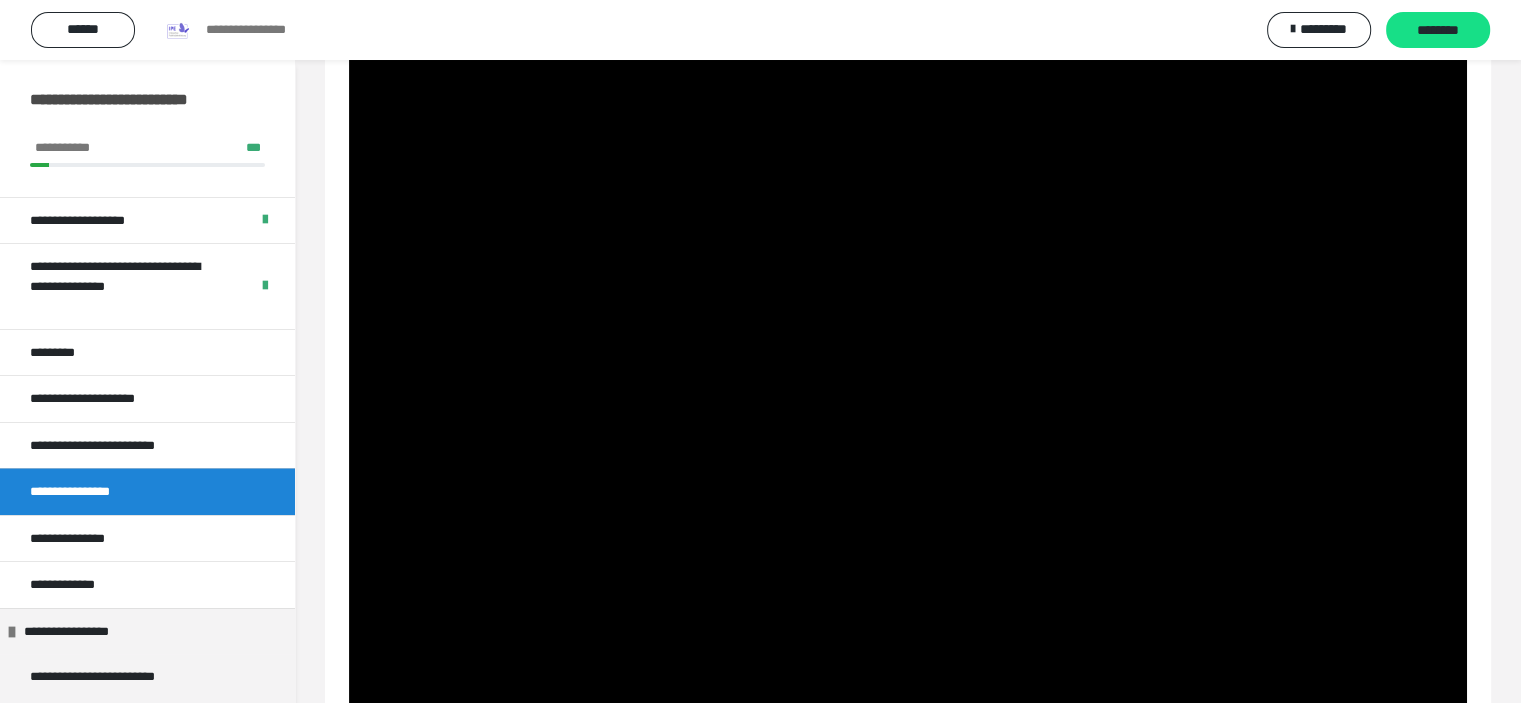 scroll, scrollTop: 760, scrollLeft: 0, axis: vertical 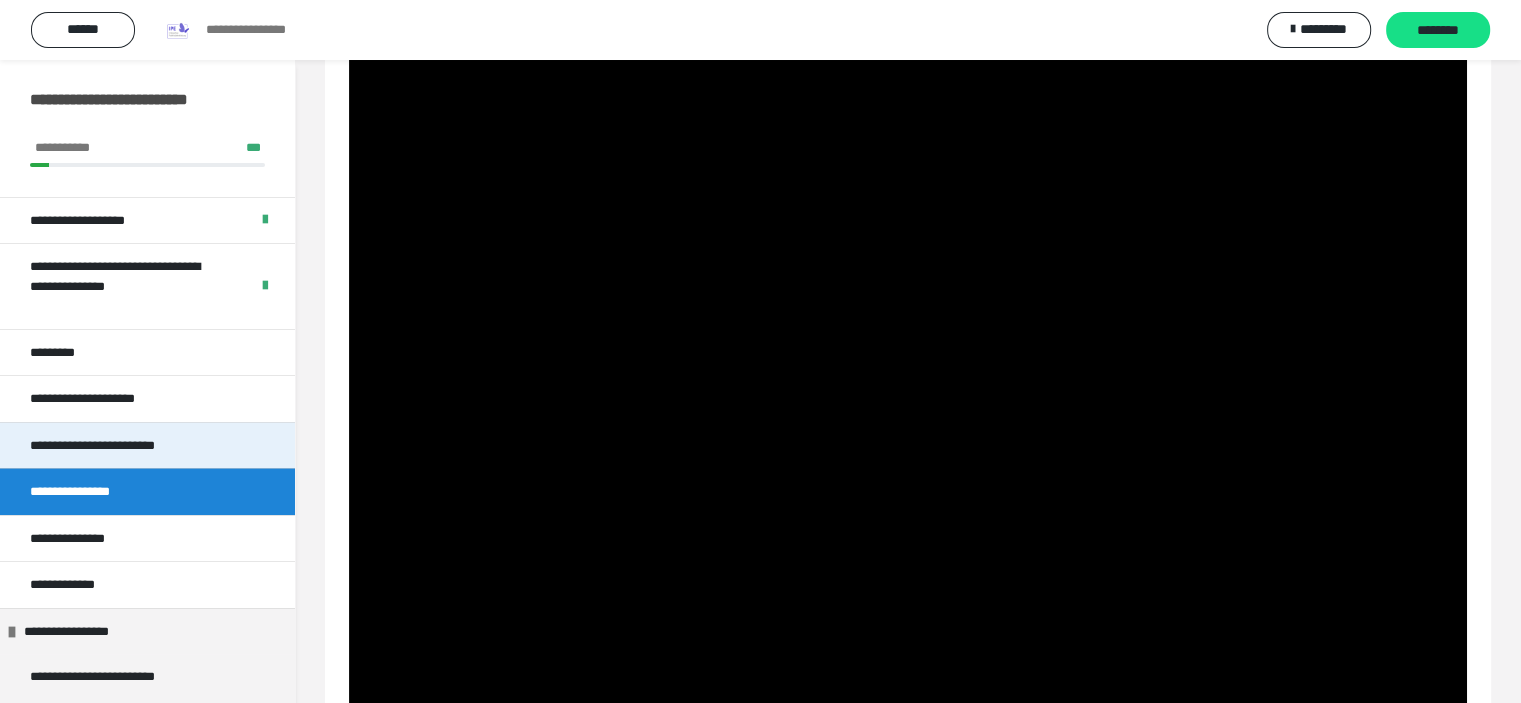 click on "**********" at bounding box center (147, 445) 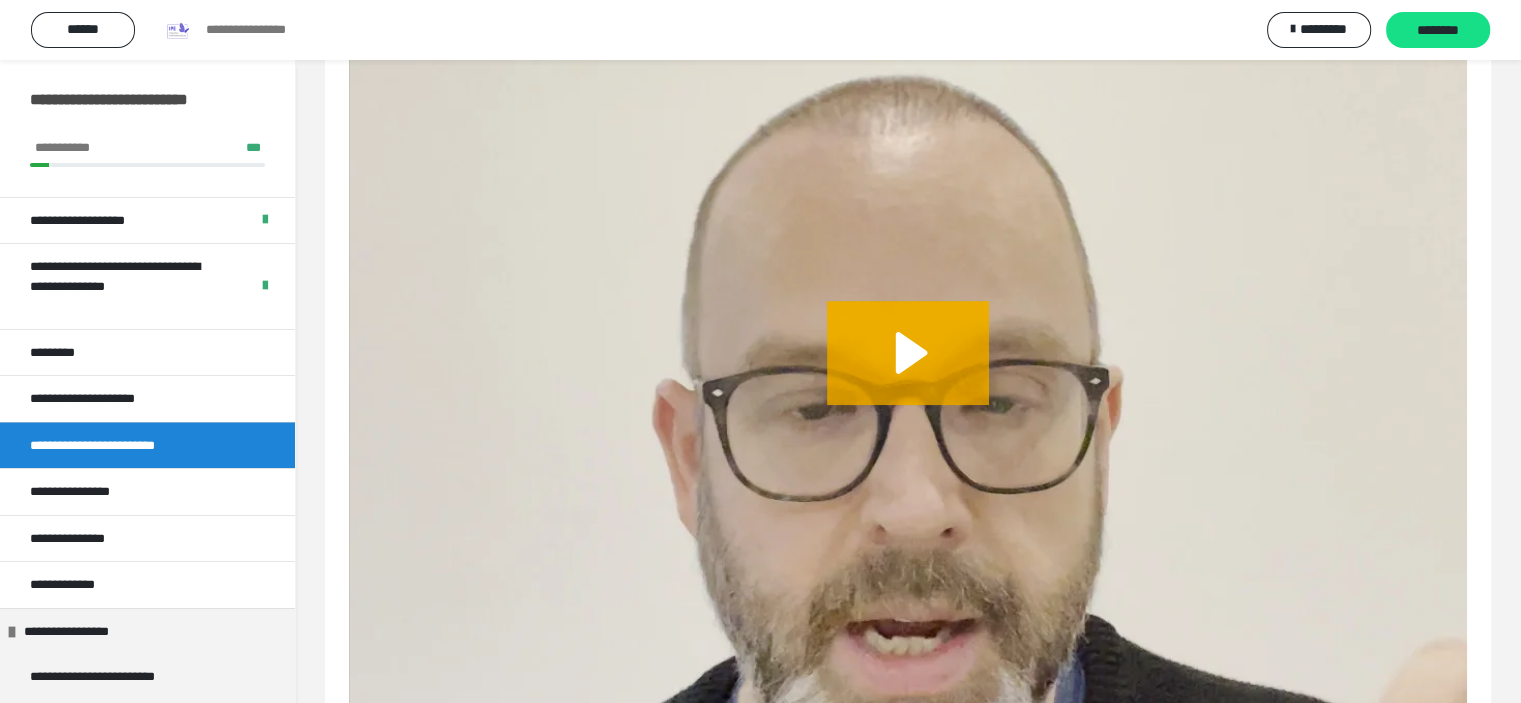 scroll, scrollTop: 60, scrollLeft: 0, axis: vertical 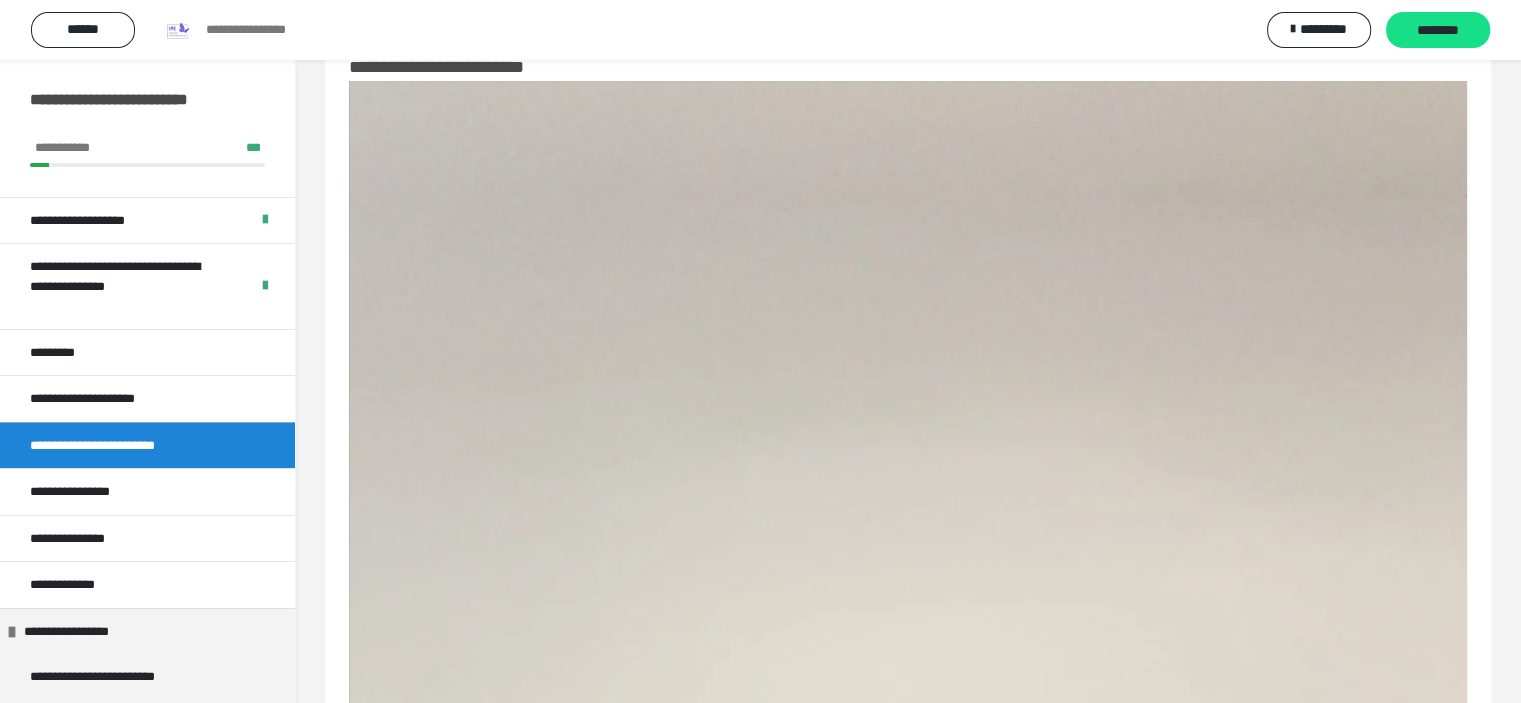 click at bounding box center [908, 1074] 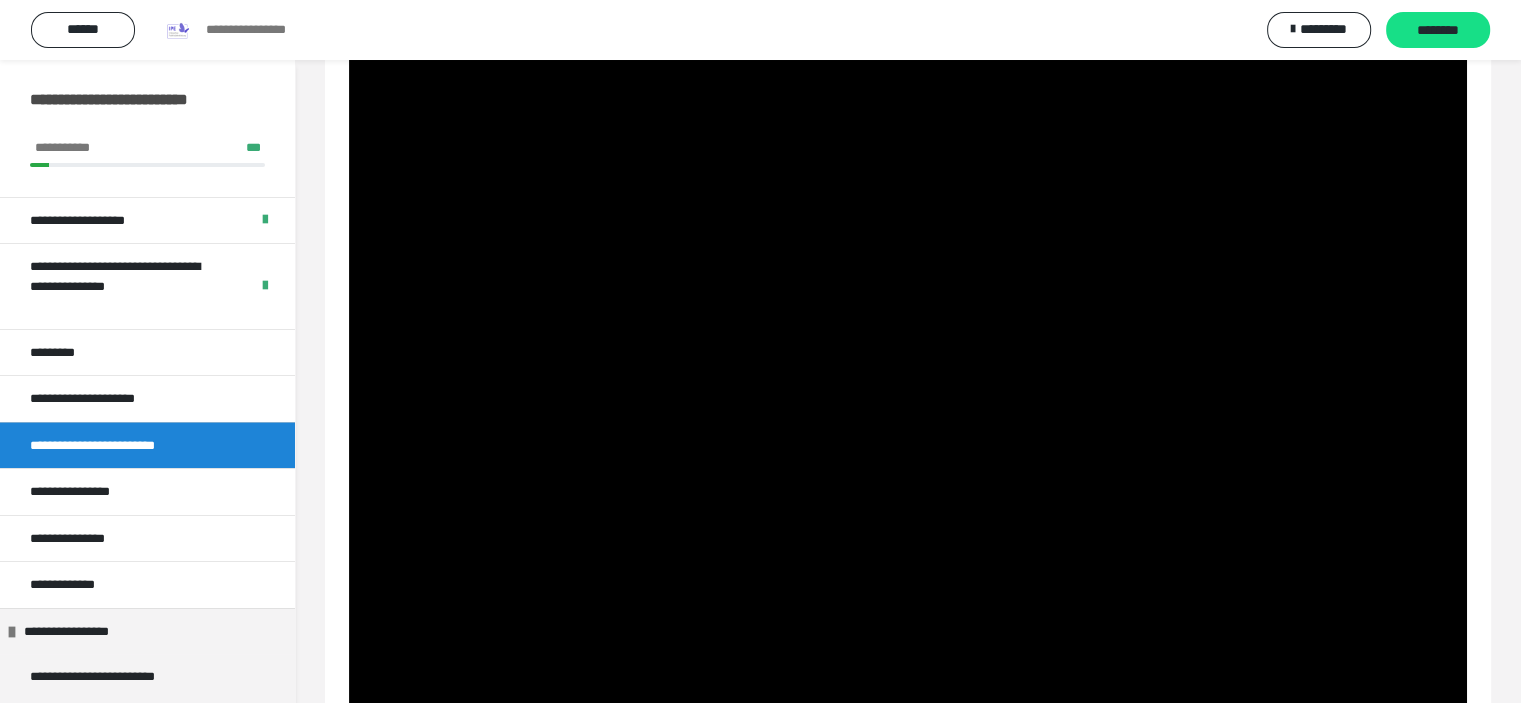 scroll, scrollTop: 960, scrollLeft: 0, axis: vertical 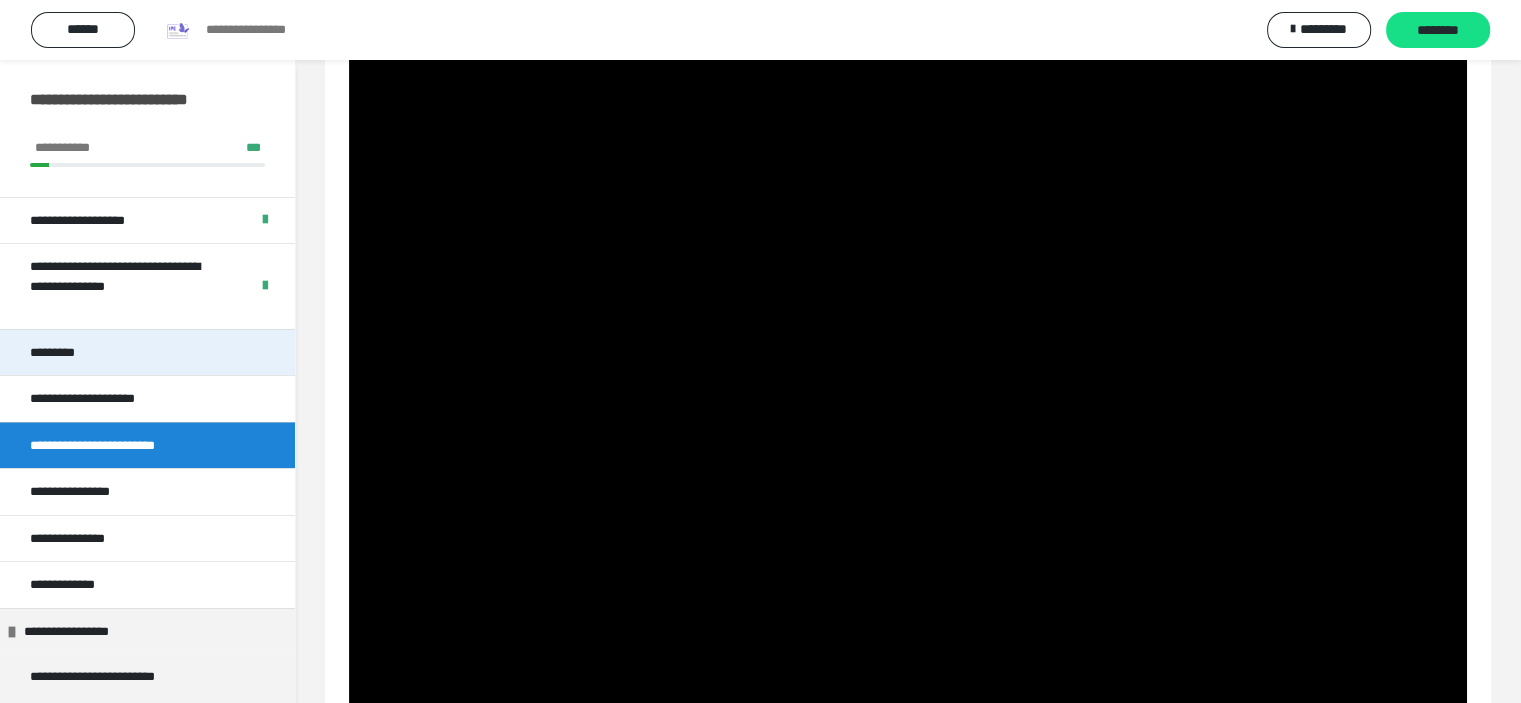 click on "*********" at bounding box center [147, 352] 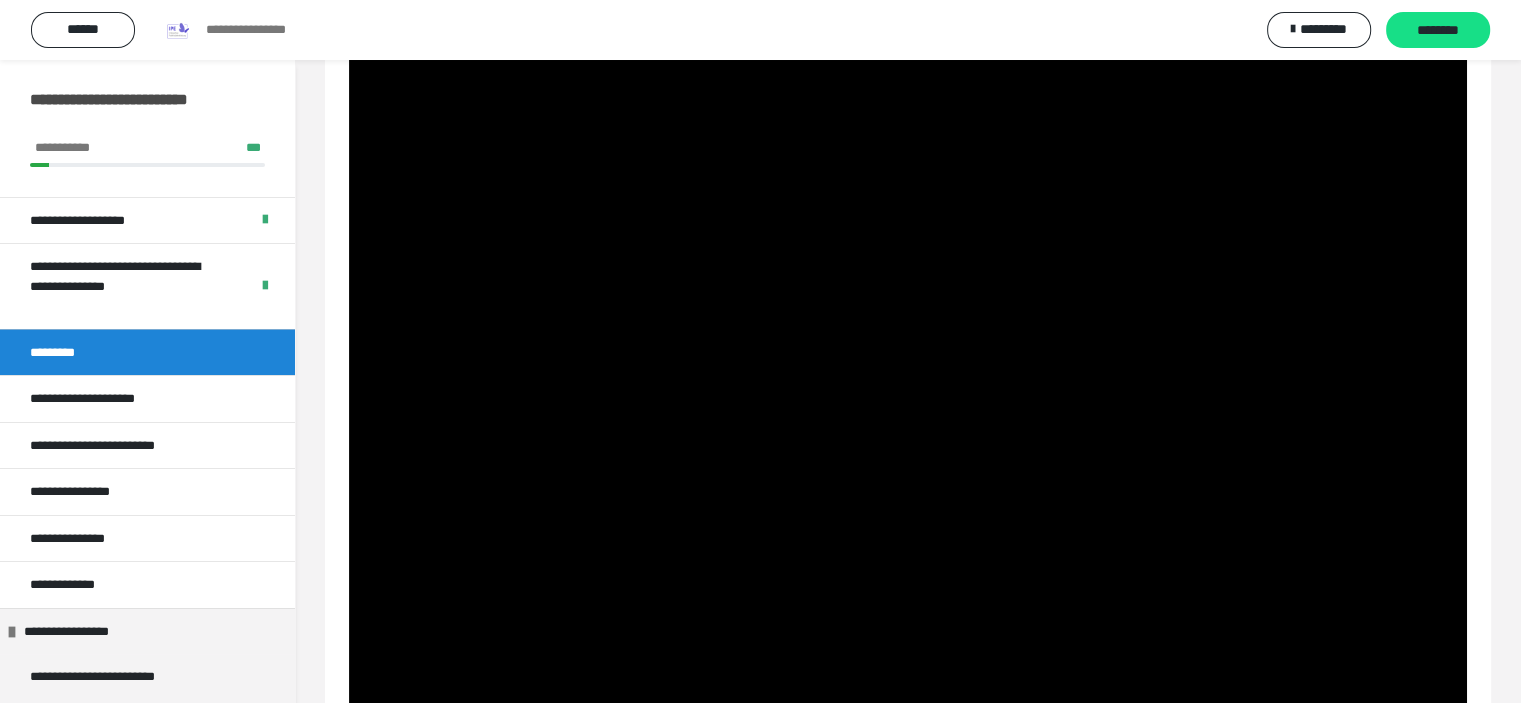 scroll, scrollTop: 60, scrollLeft: 0, axis: vertical 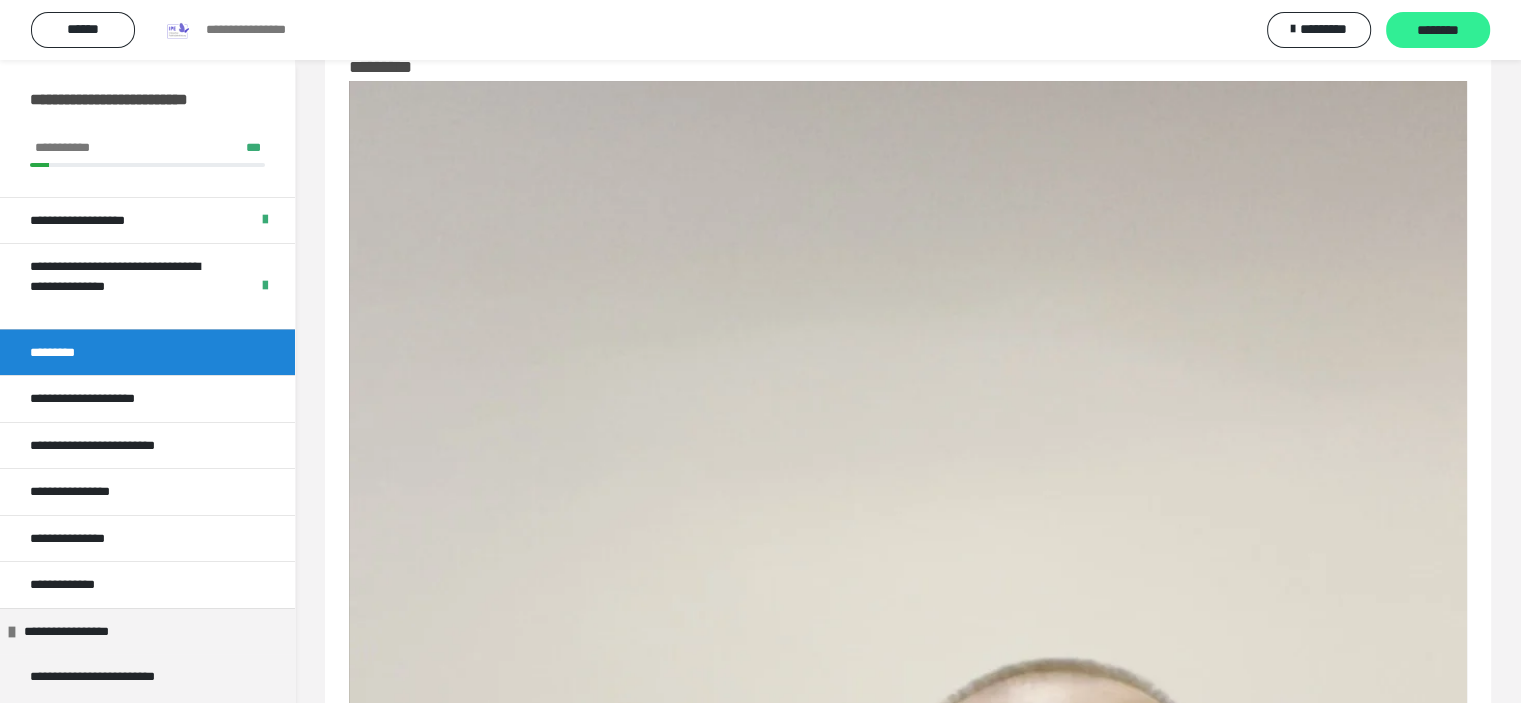 click on "********" at bounding box center [1438, 31] 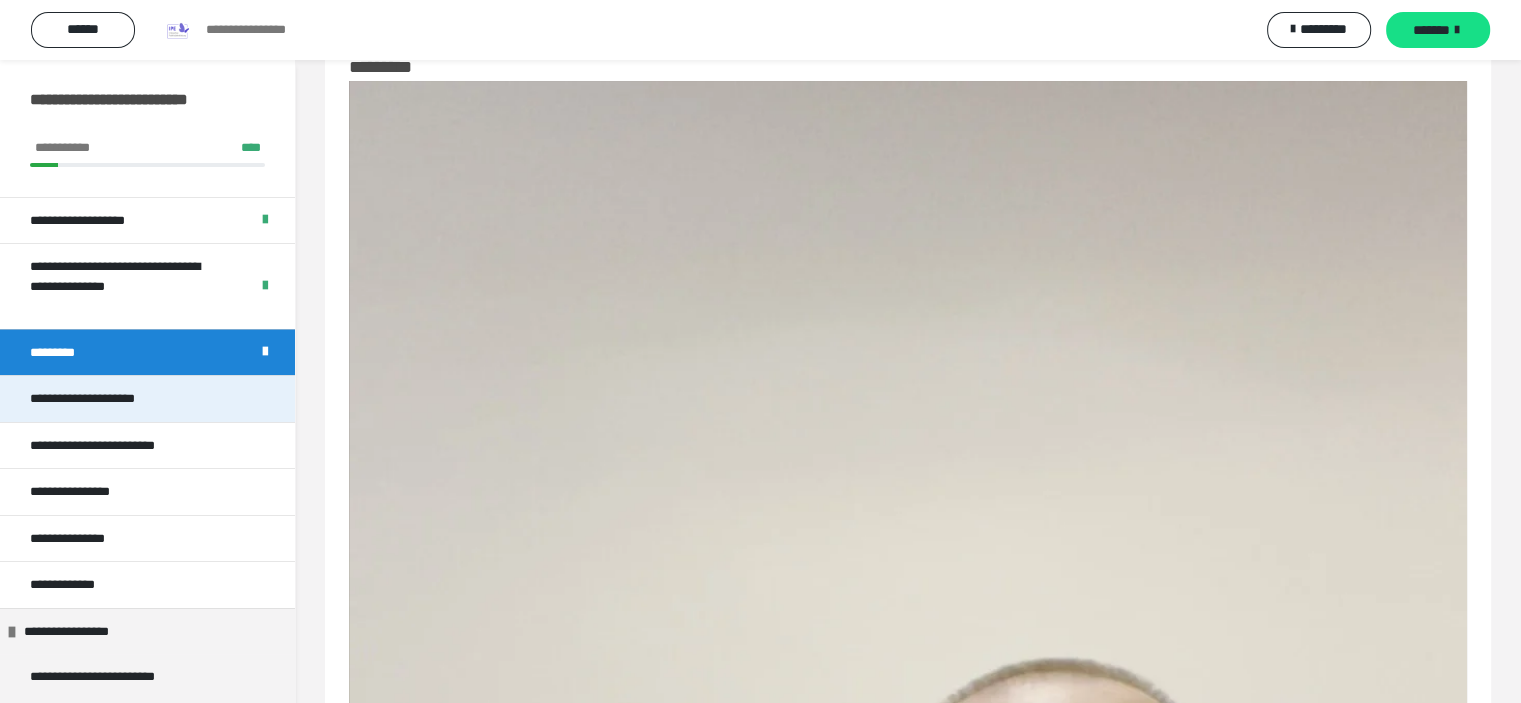 click on "**********" at bounding box center (99, 399) 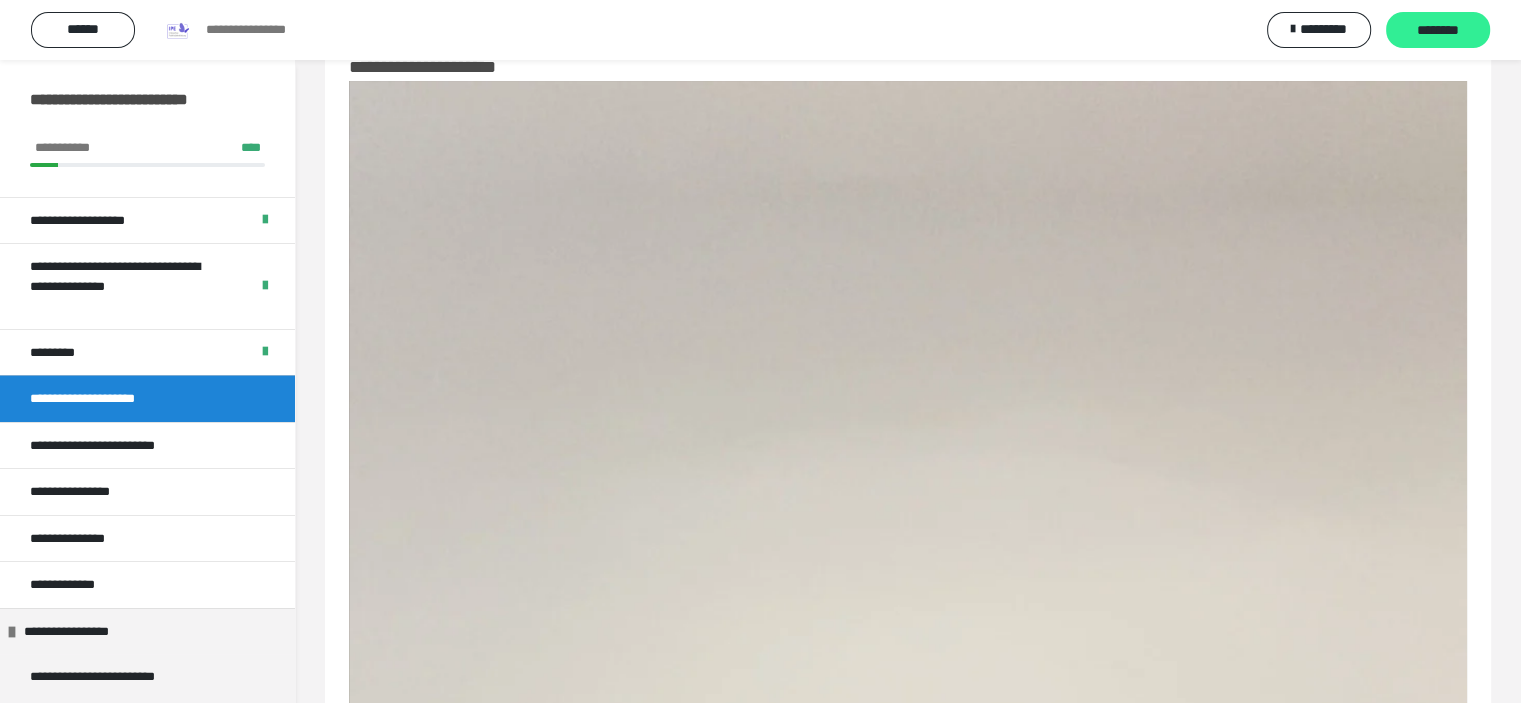 click on "********" at bounding box center (1438, 30) 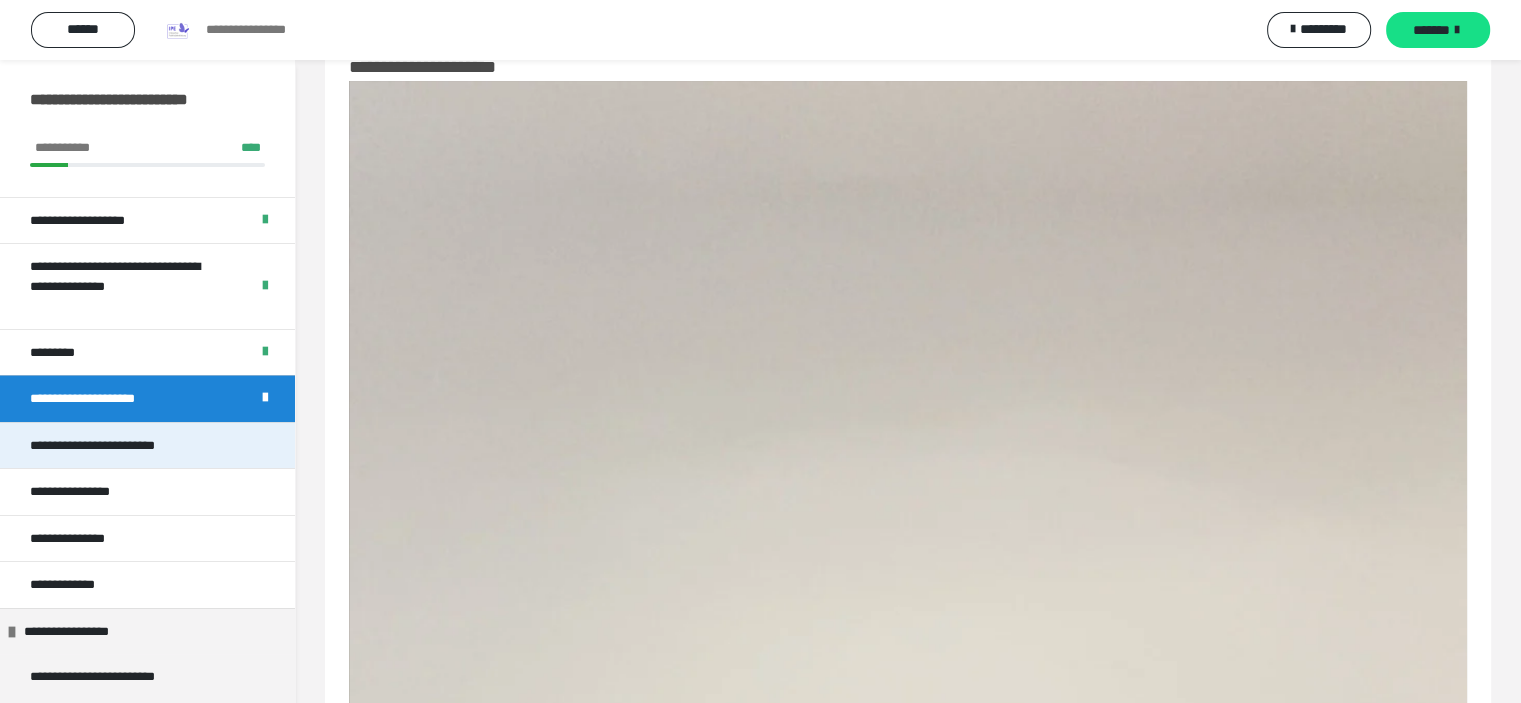 click on "**********" at bounding box center (147, 445) 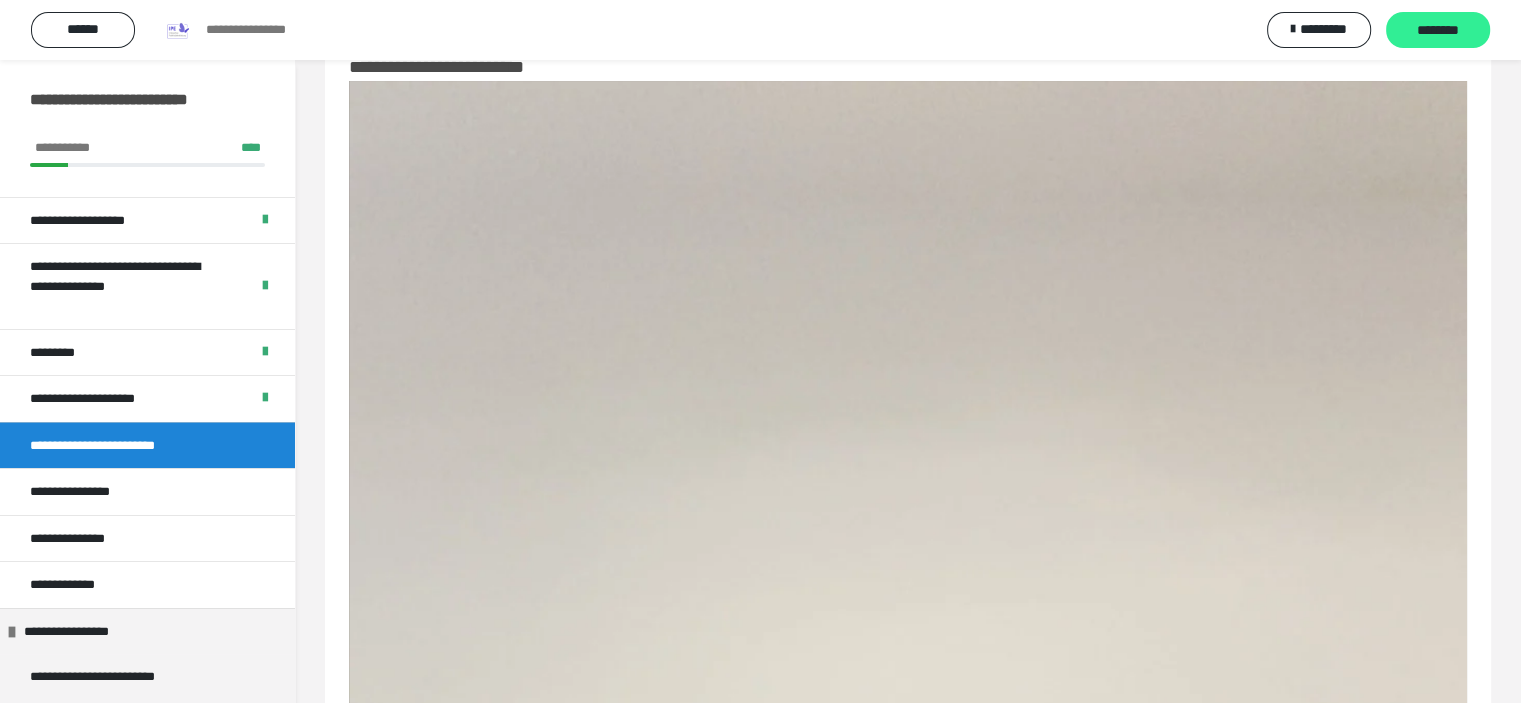 click on "********" at bounding box center [1438, 31] 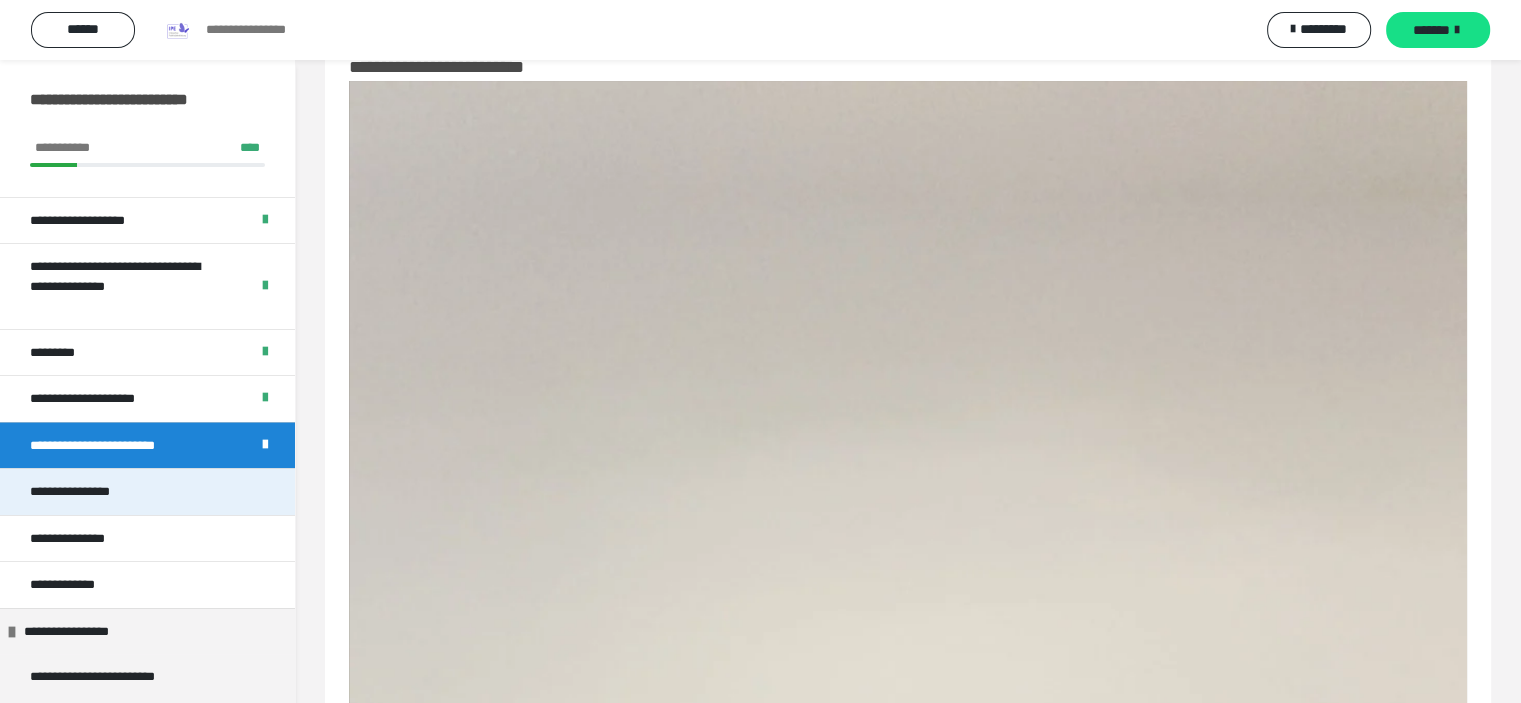 click on "**********" at bounding box center [147, 491] 